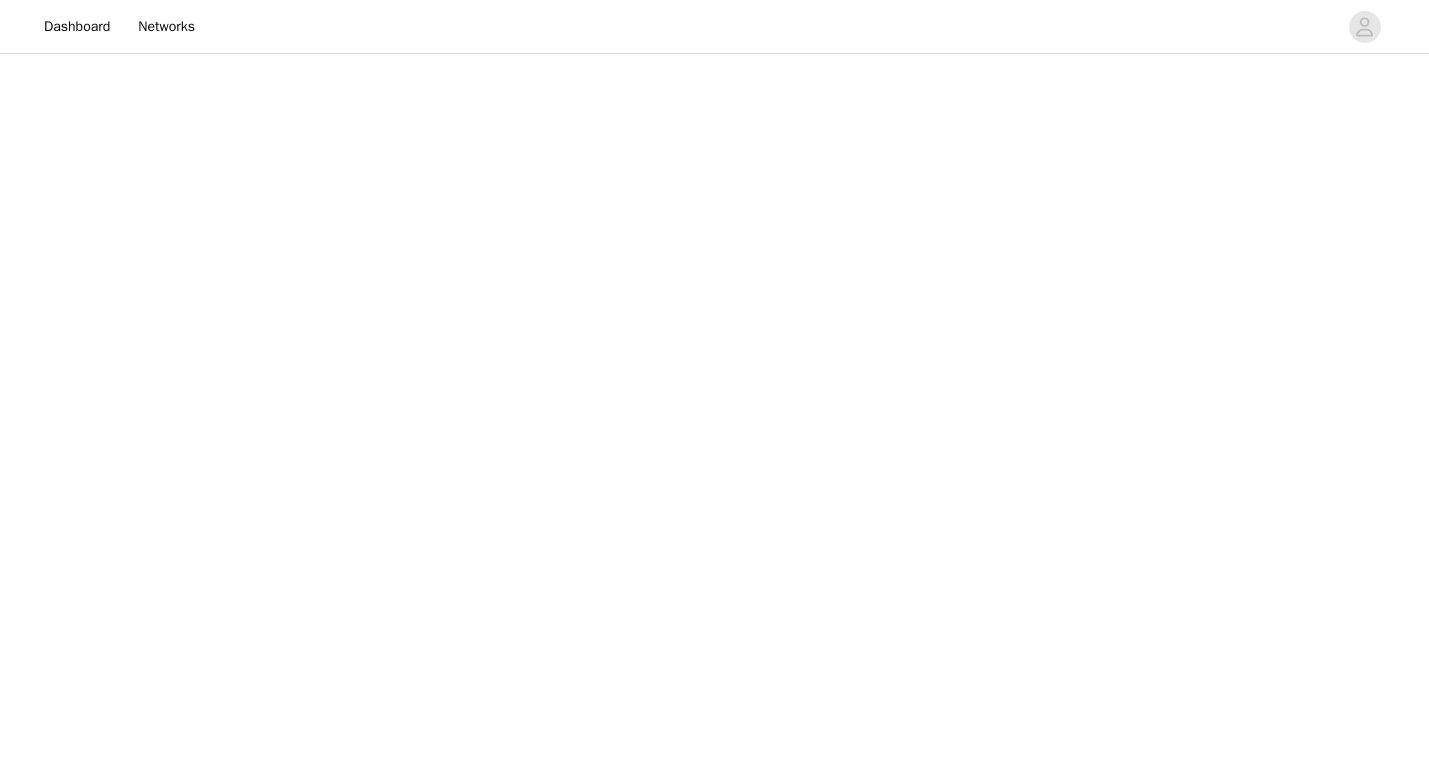 scroll, scrollTop: 0, scrollLeft: 0, axis: both 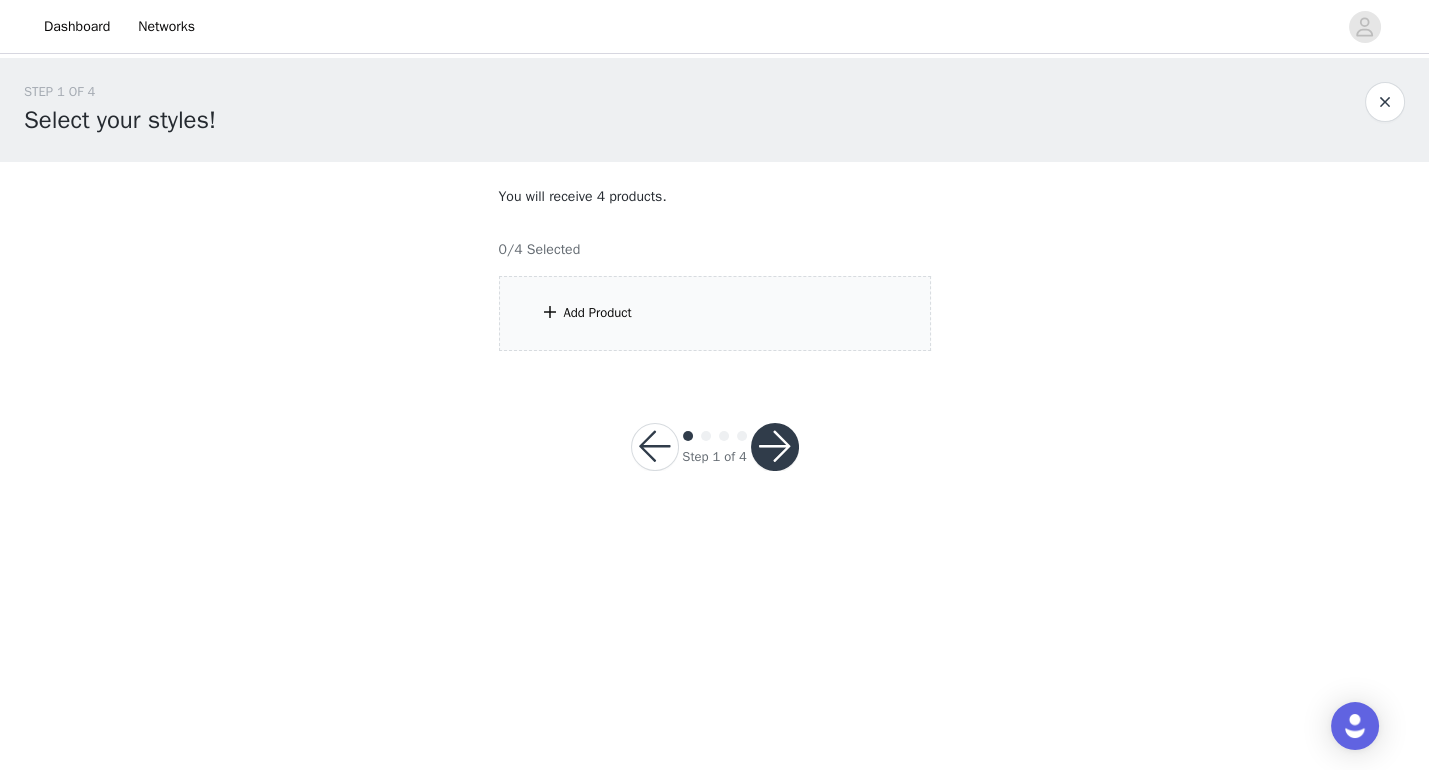 click on "Add Product" at bounding box center (715, 313) 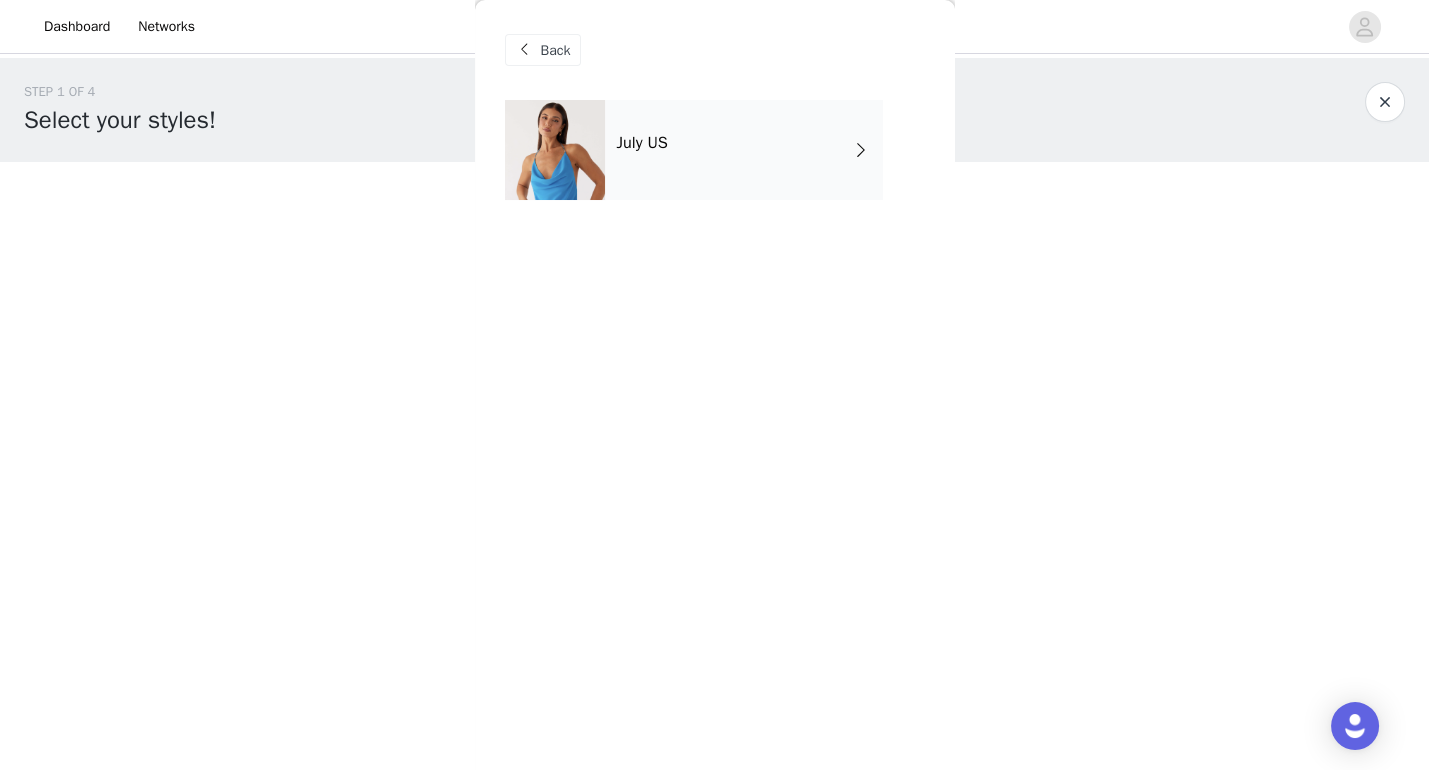 click on "Back" at bounding box center [715, 50] 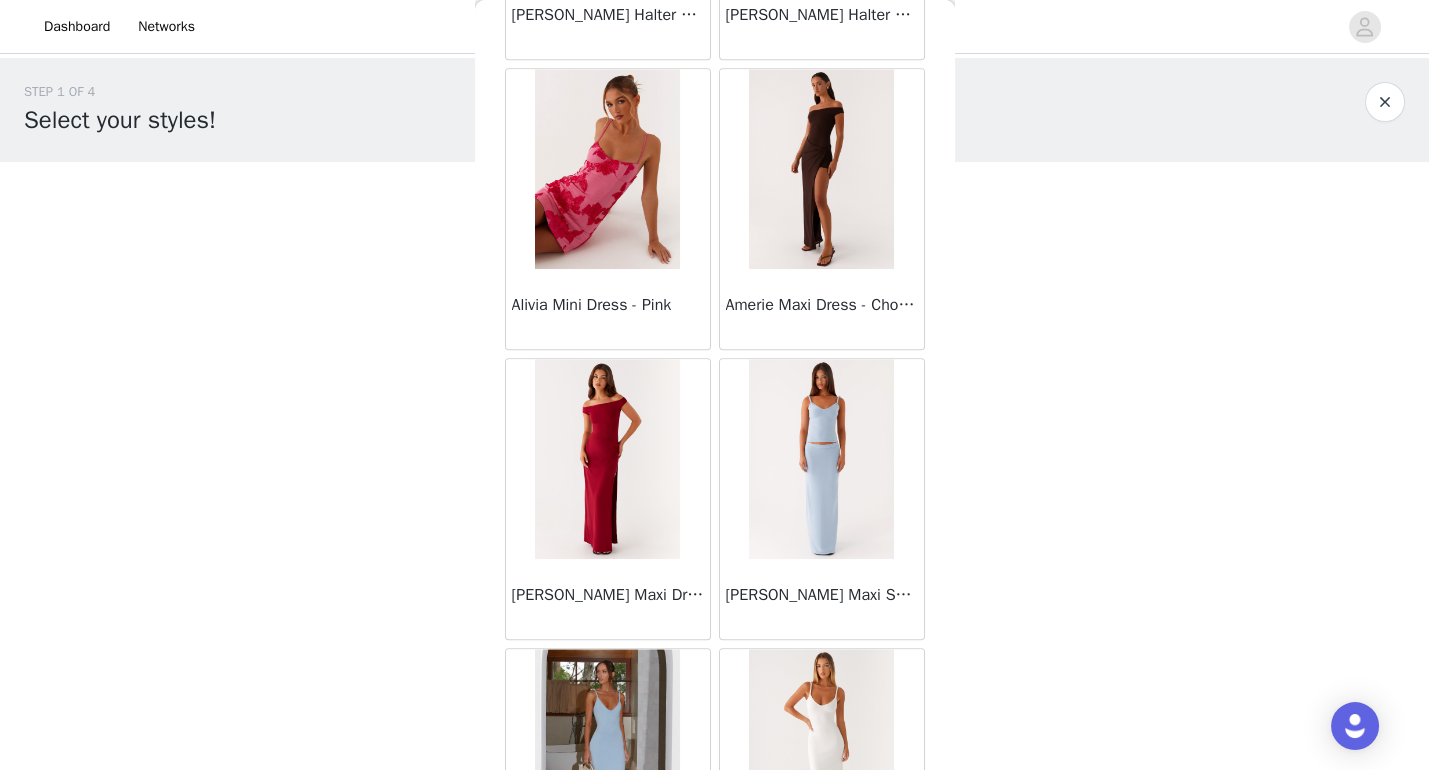 scroll, scrollTop: 2281, scrollLeft: 0, axis: vertical 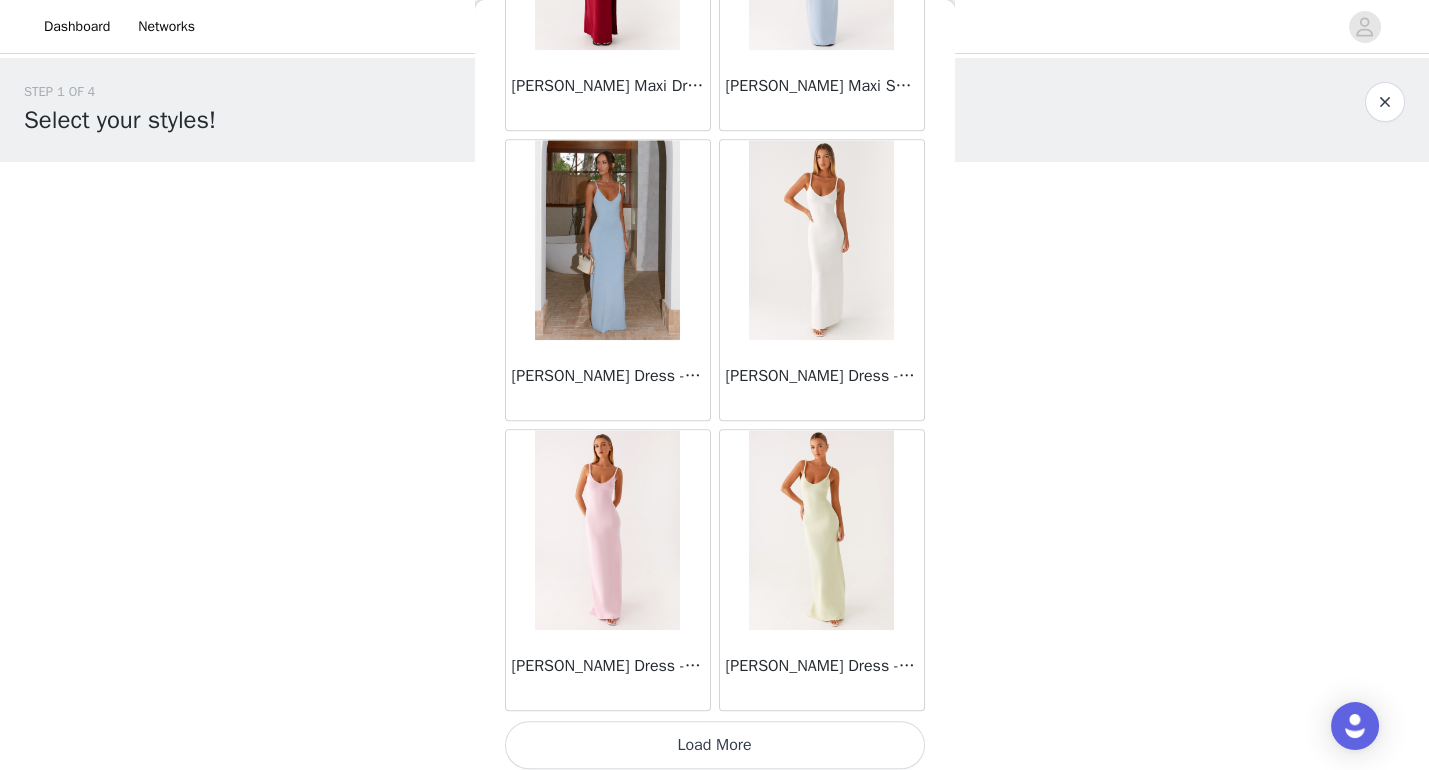 click on "Load More" at bounding box center (715, 745) 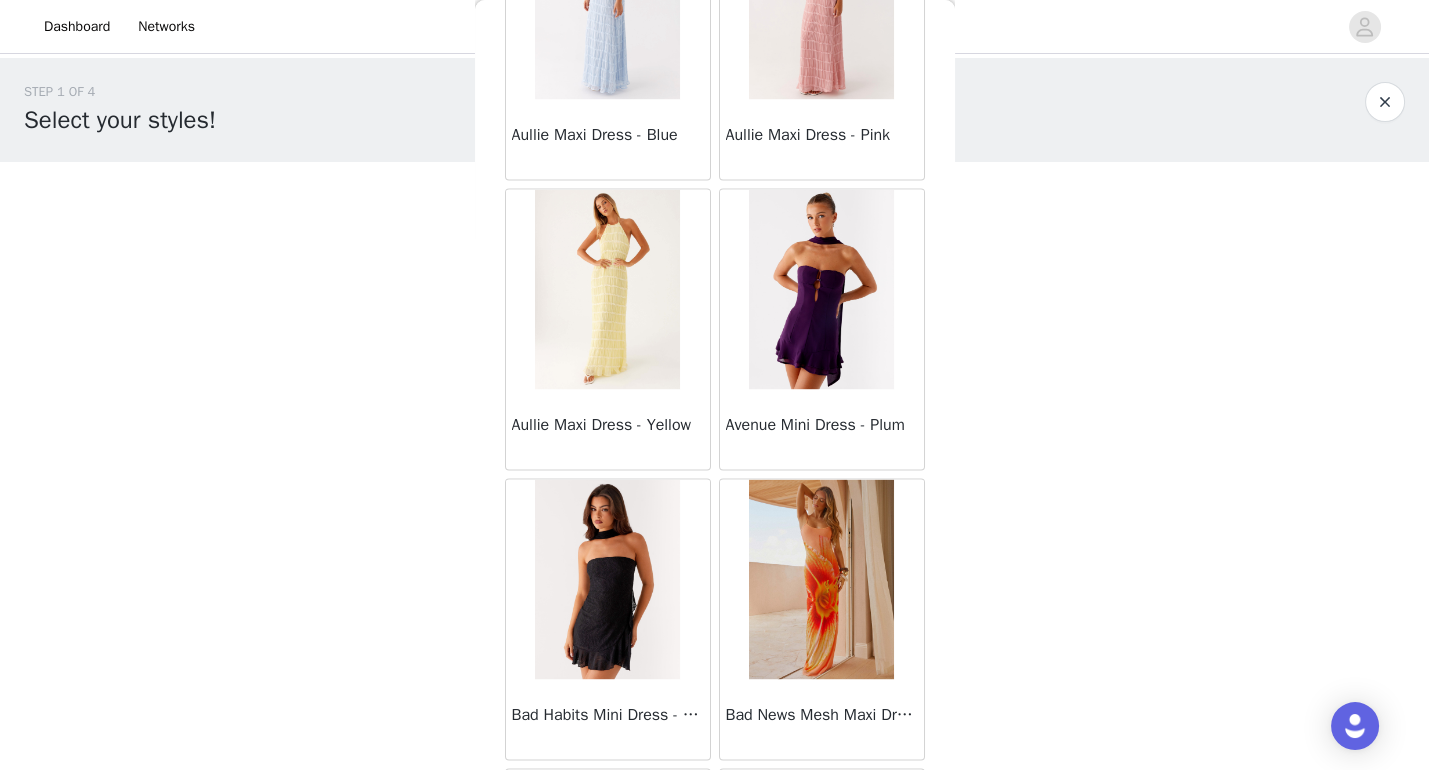 scroll, scrollTop: 5172, scrollLeft: 0, axis: vertical 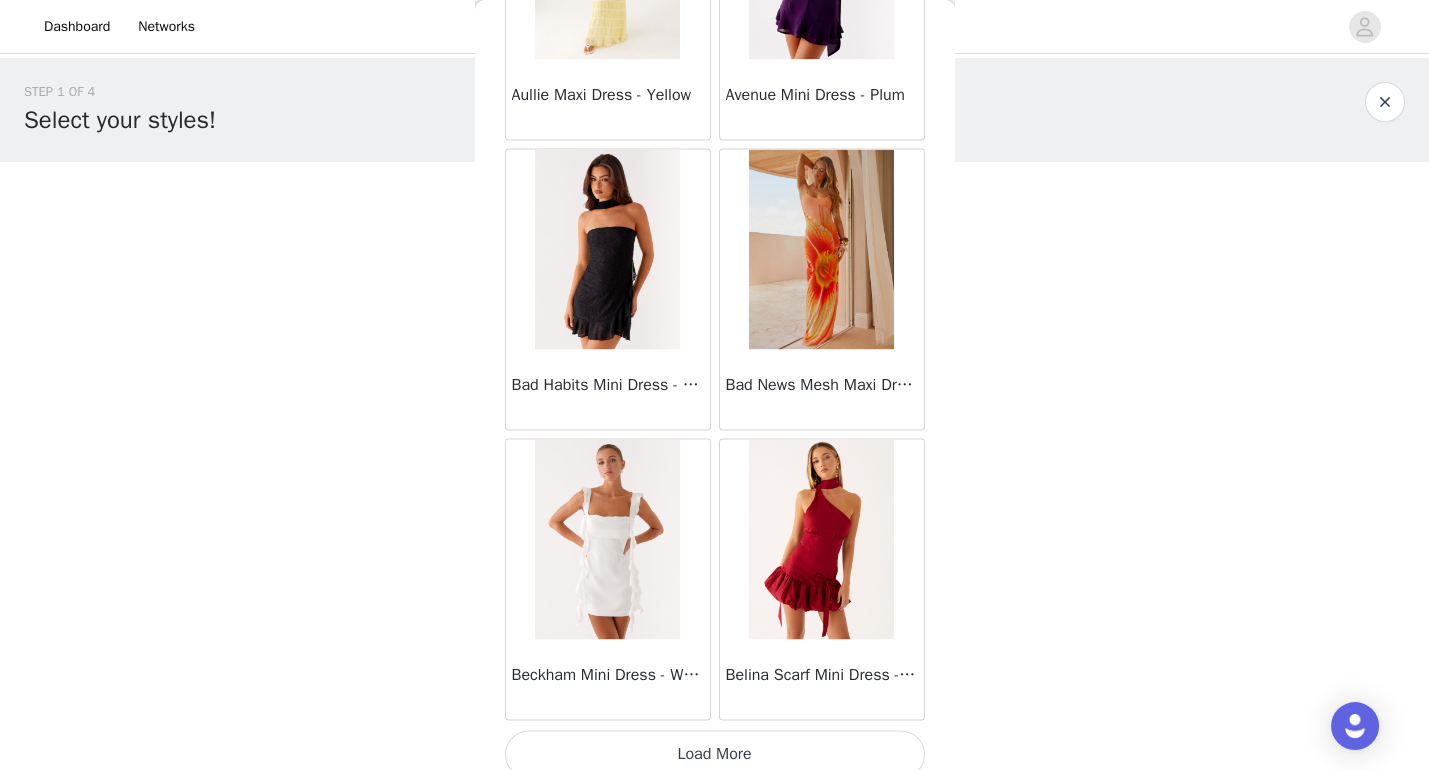 click on "Load More" at bounding box center (715, 754) 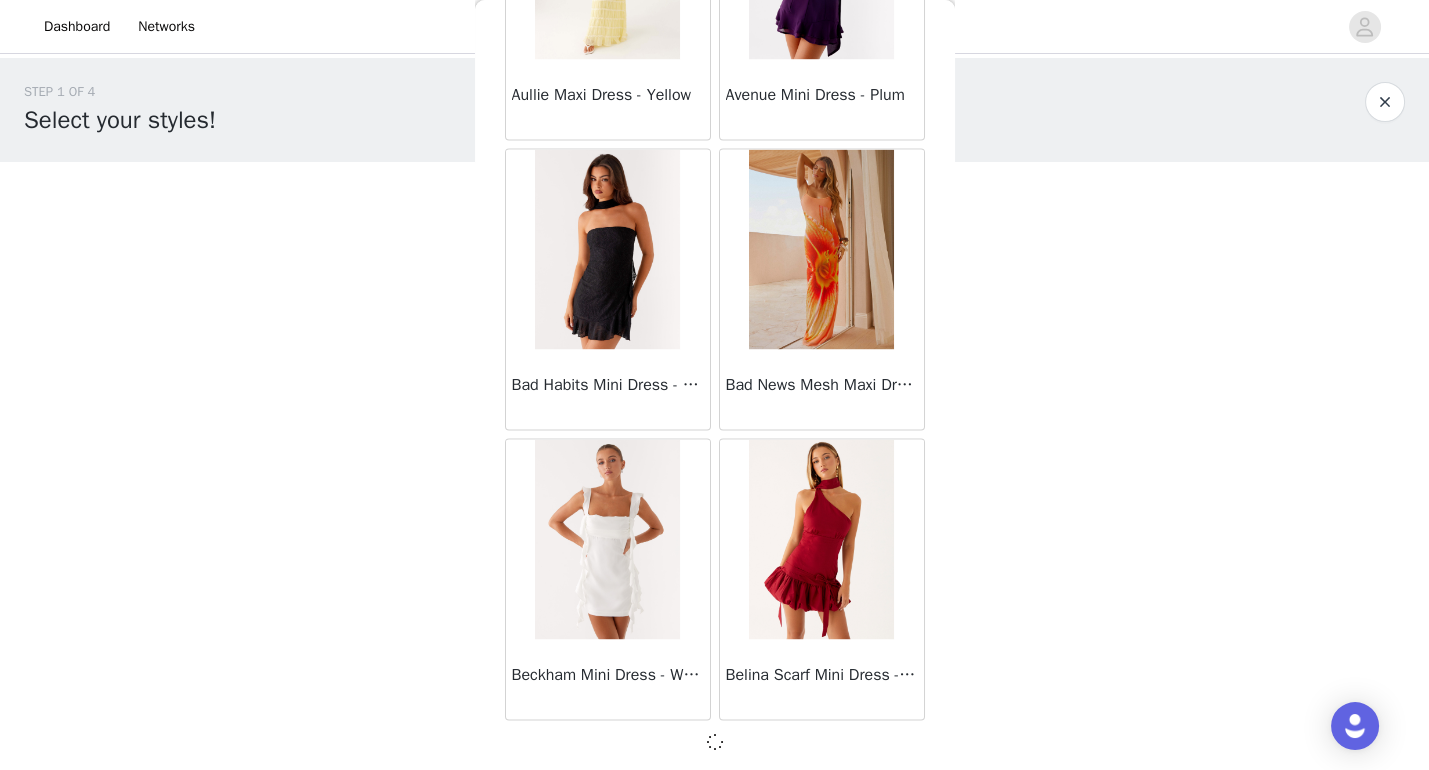 scroll, scrollTop: 5162, scrollLeft: 0, axis: vertical 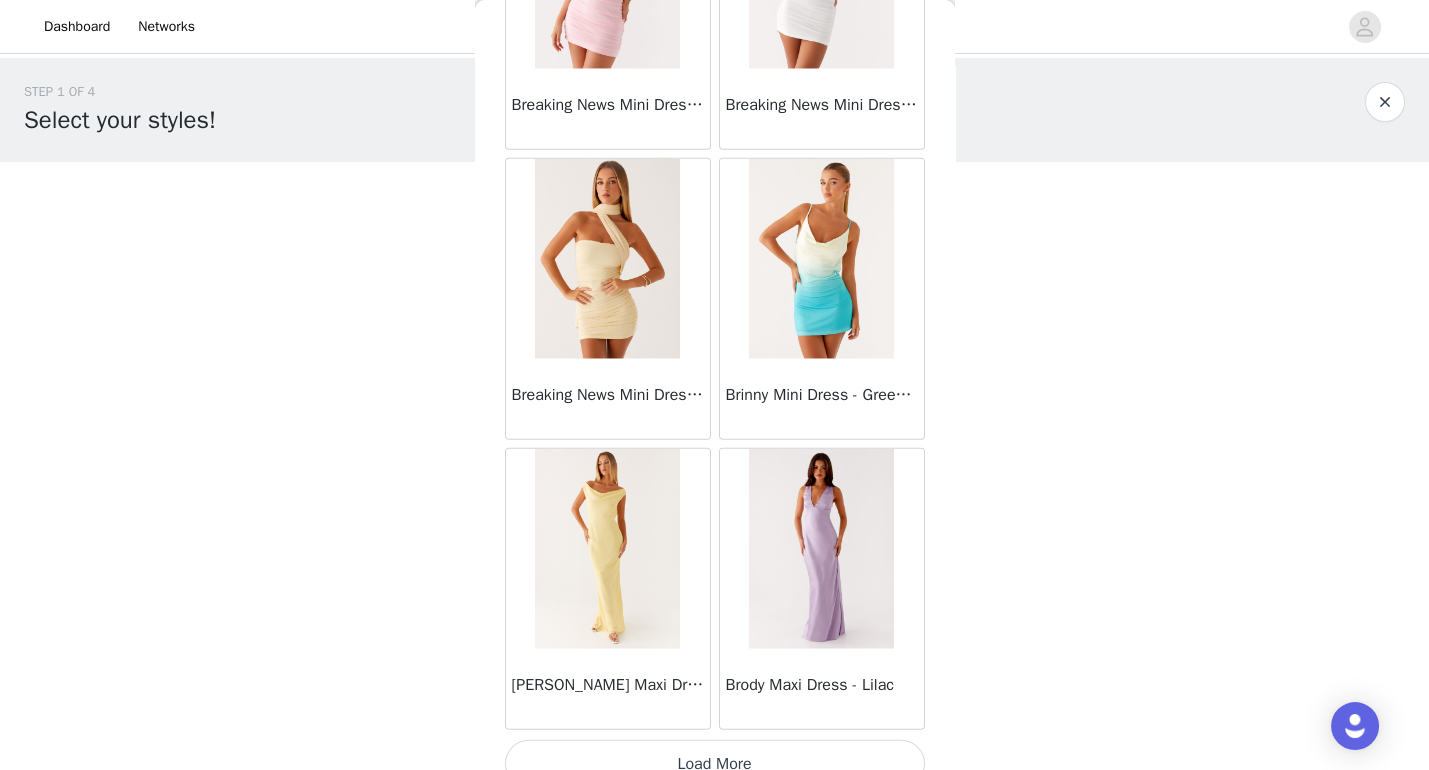 click on "Load More" at bounding box center (715, 764) 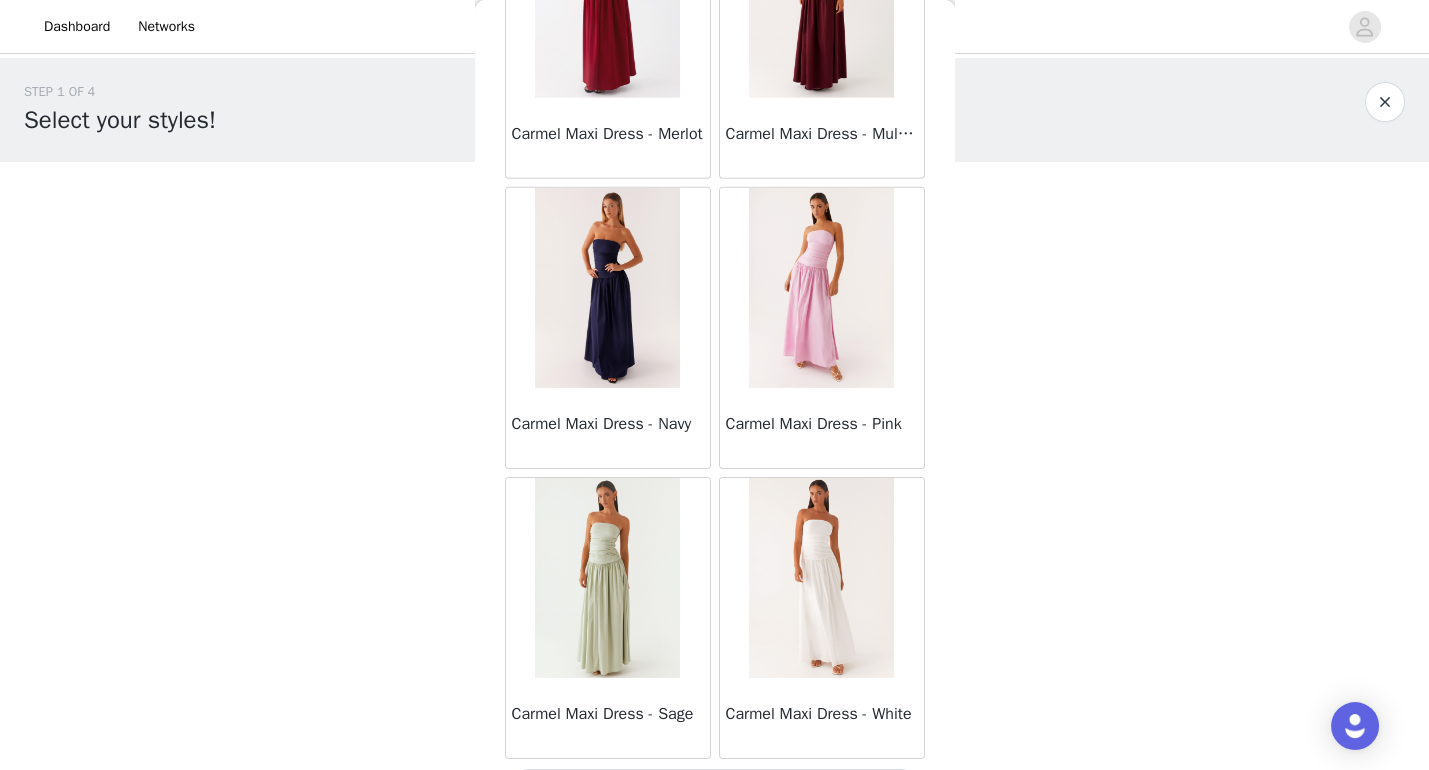 scroll, scrollTop: 10953, scrollLeft: 0, axis: vertical 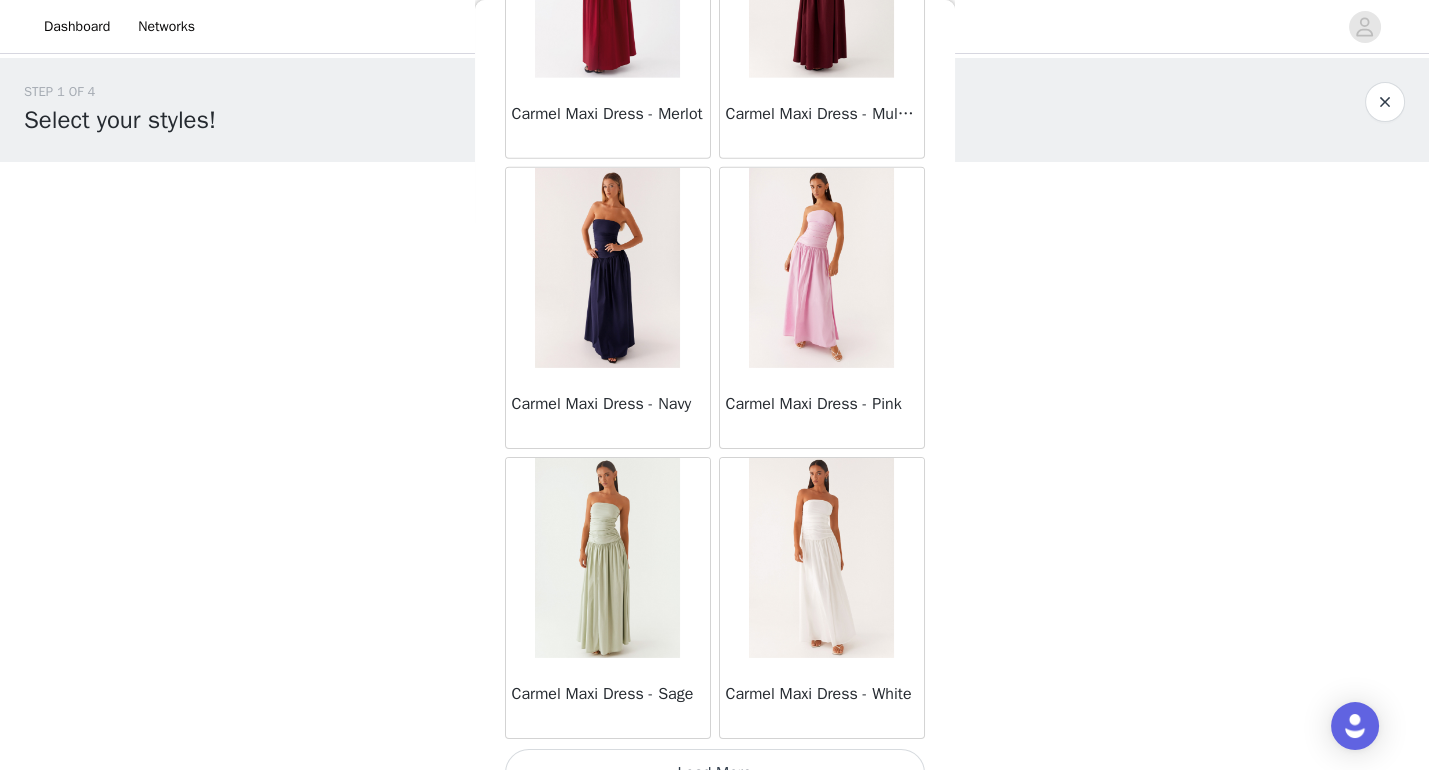 click on "Load More" at bounding box center (715, 773) 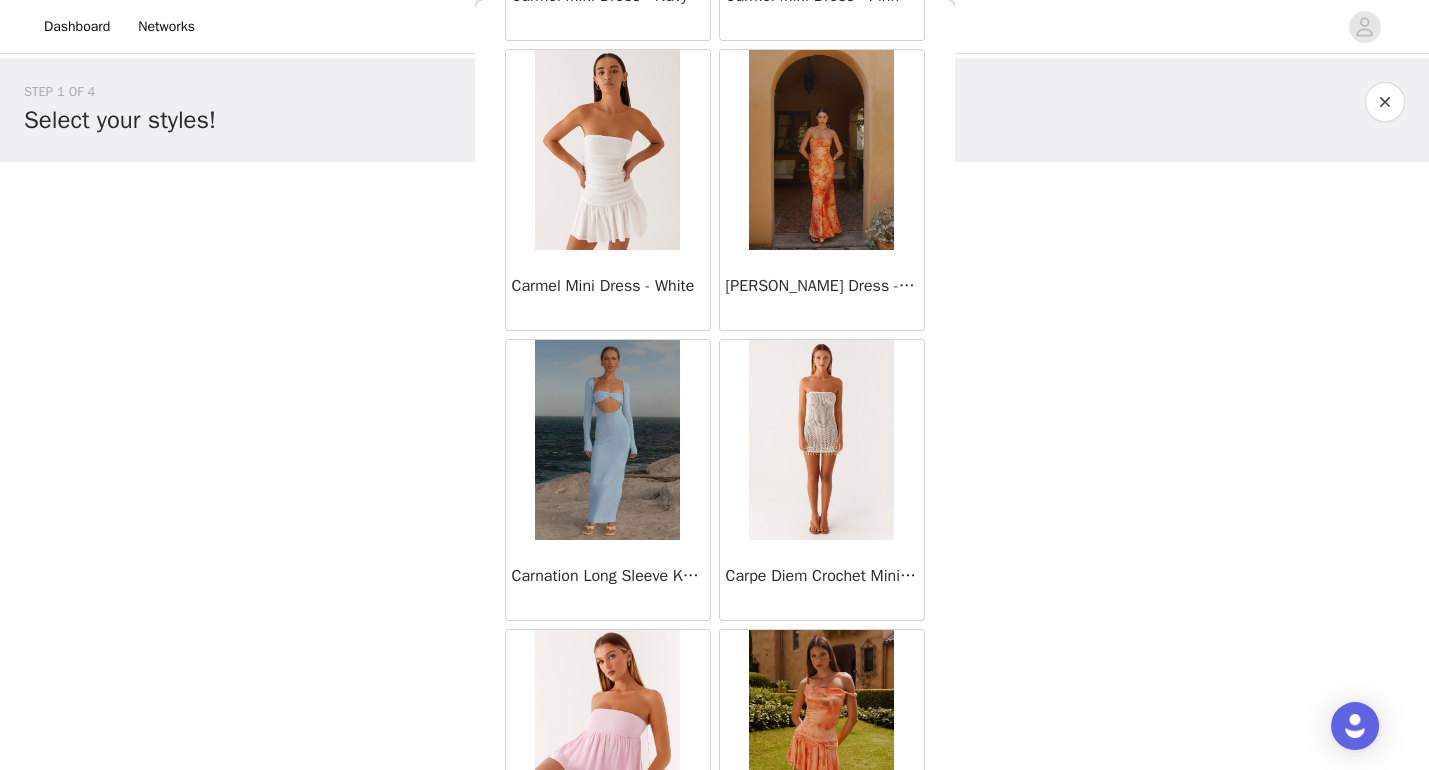 scroll, scrollTop: 12486, scrollLeft: 0, axis: vertical 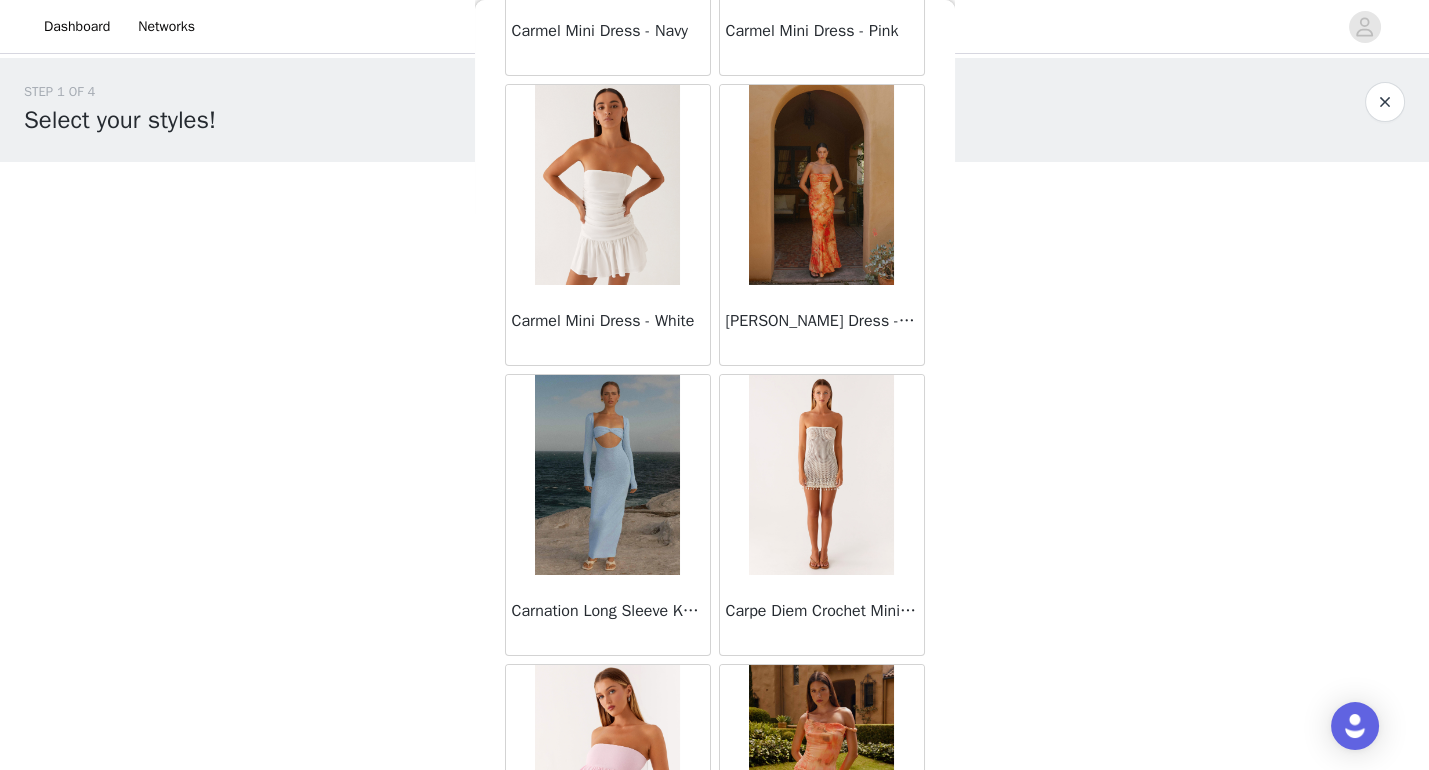 click at bounding box center [821, 475] 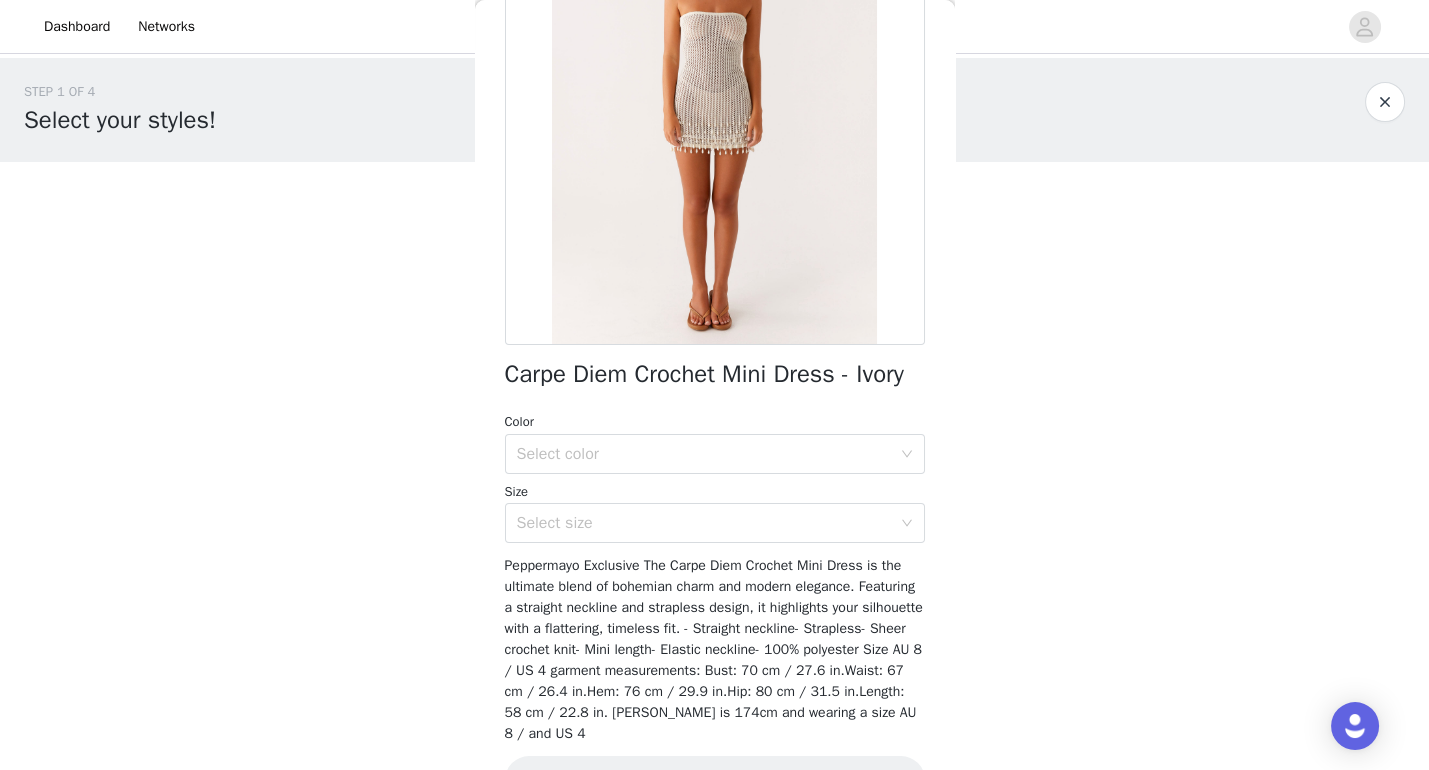 scroll, scrollTop: 262, scrollLeft: 0, axis: vertical 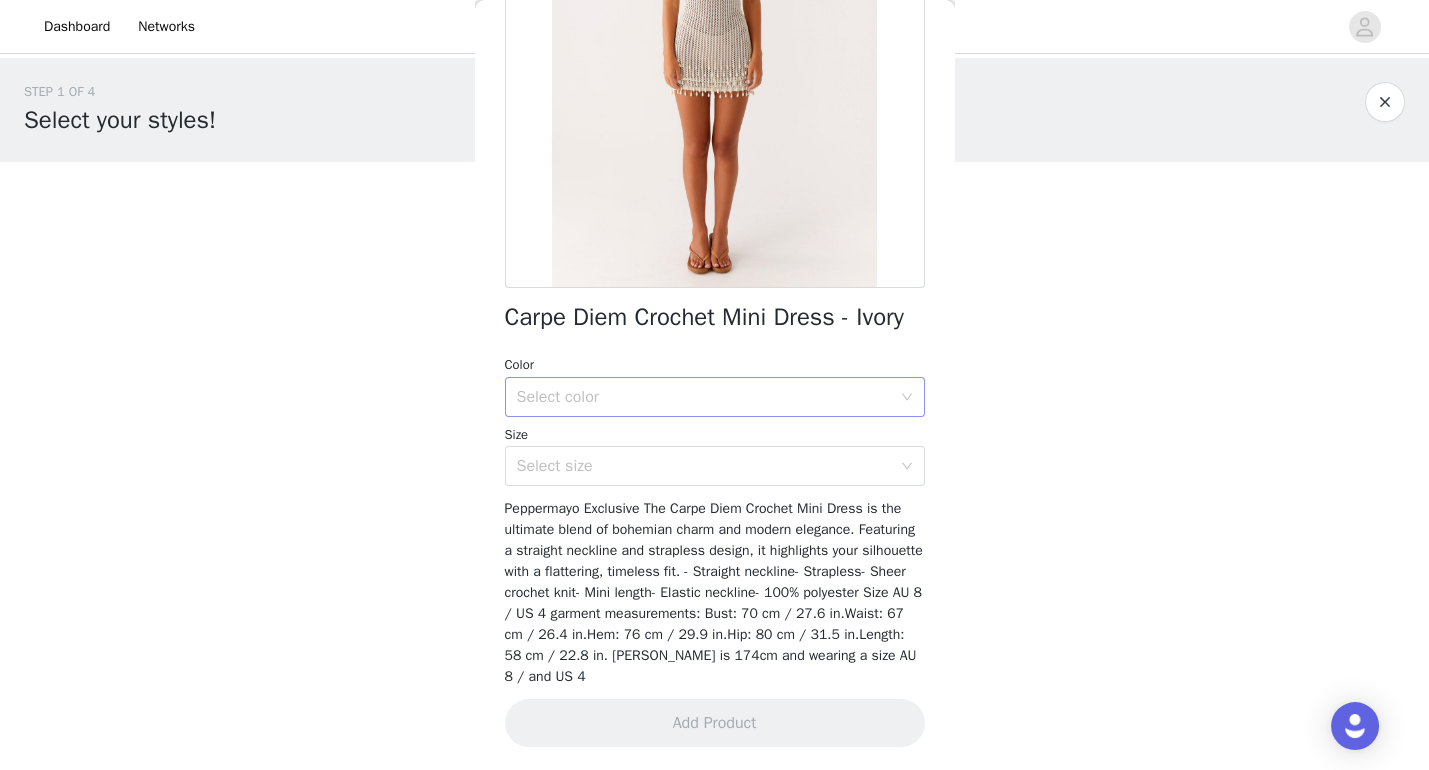 click on "Select color" at bounding box center (704, 397) 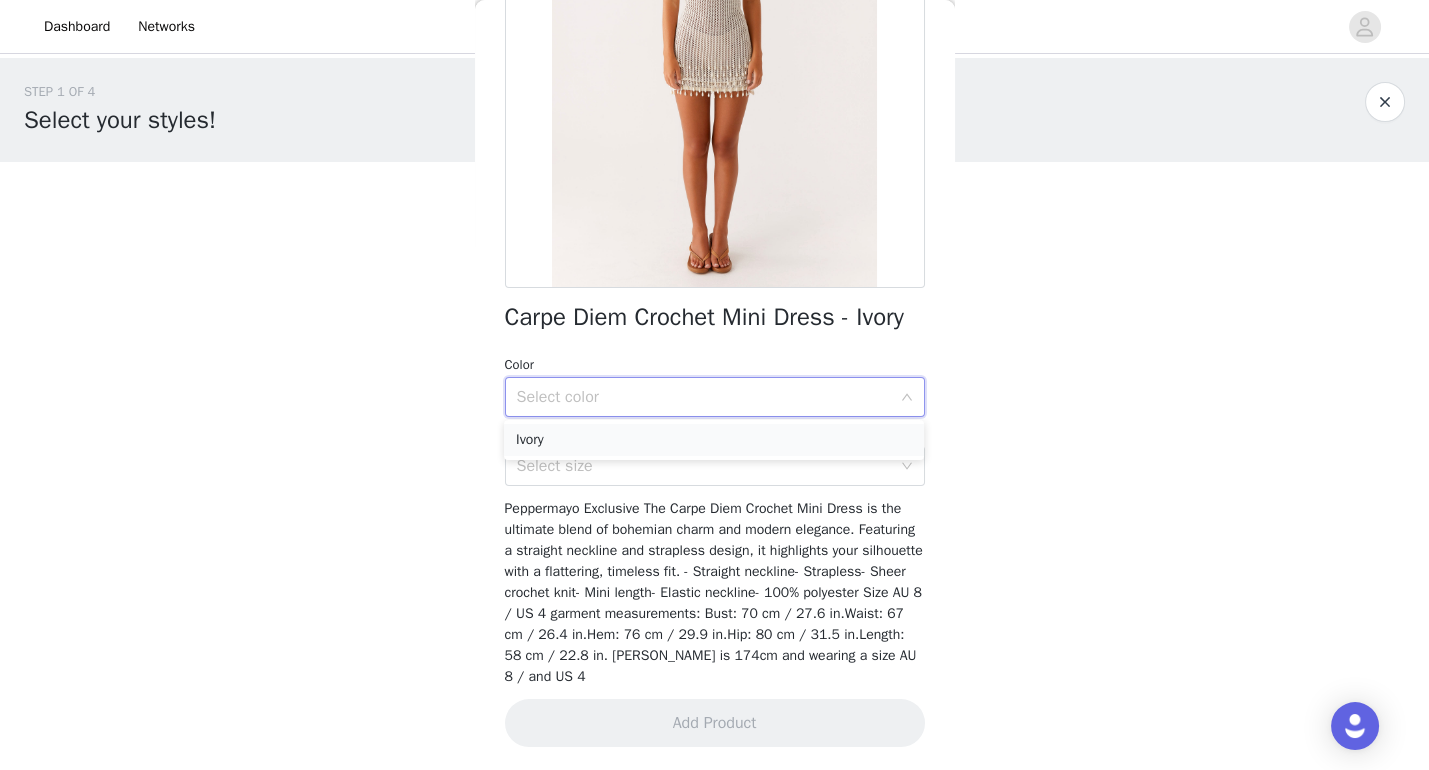 click on "Ivory" at bounding box center [714, 440] 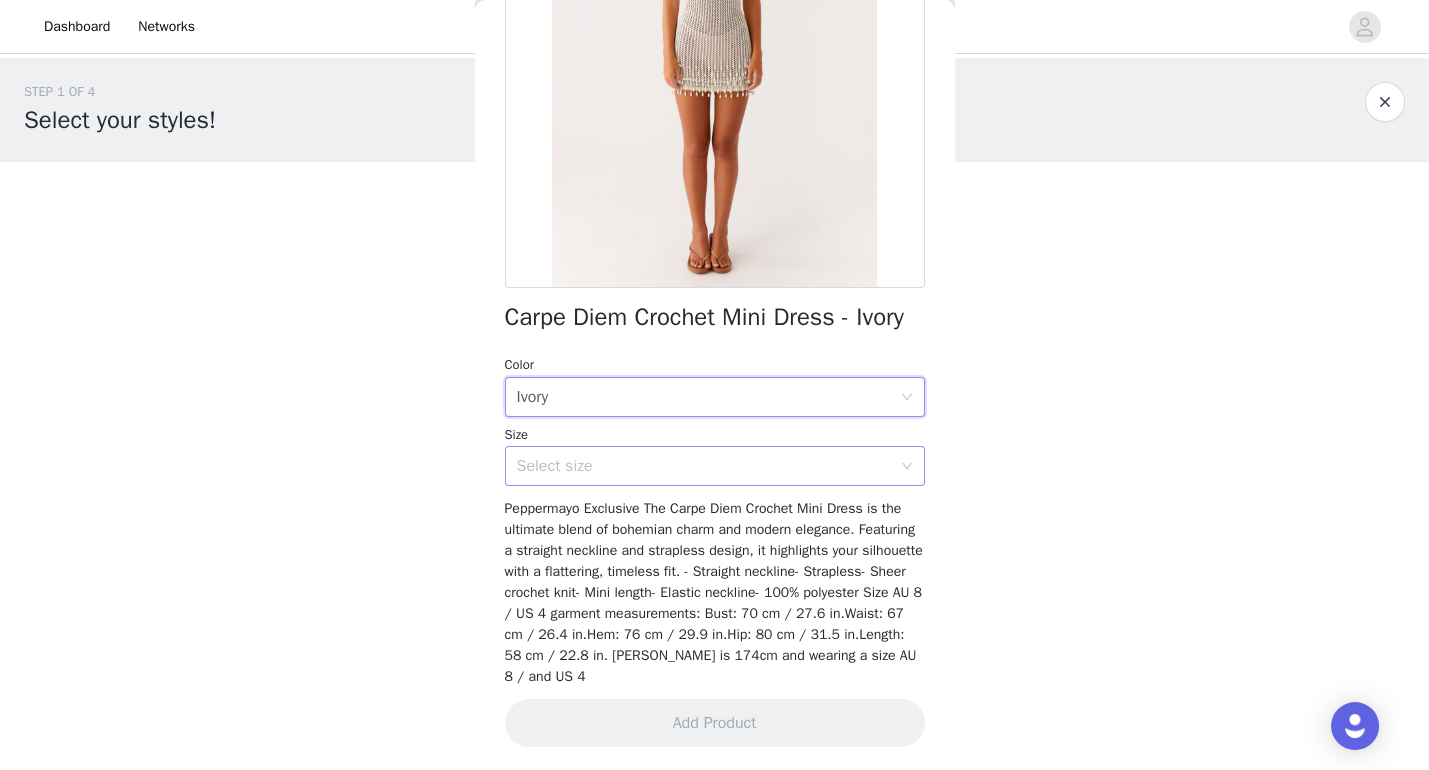 click on "Select size" at bounding box center (704, 466) 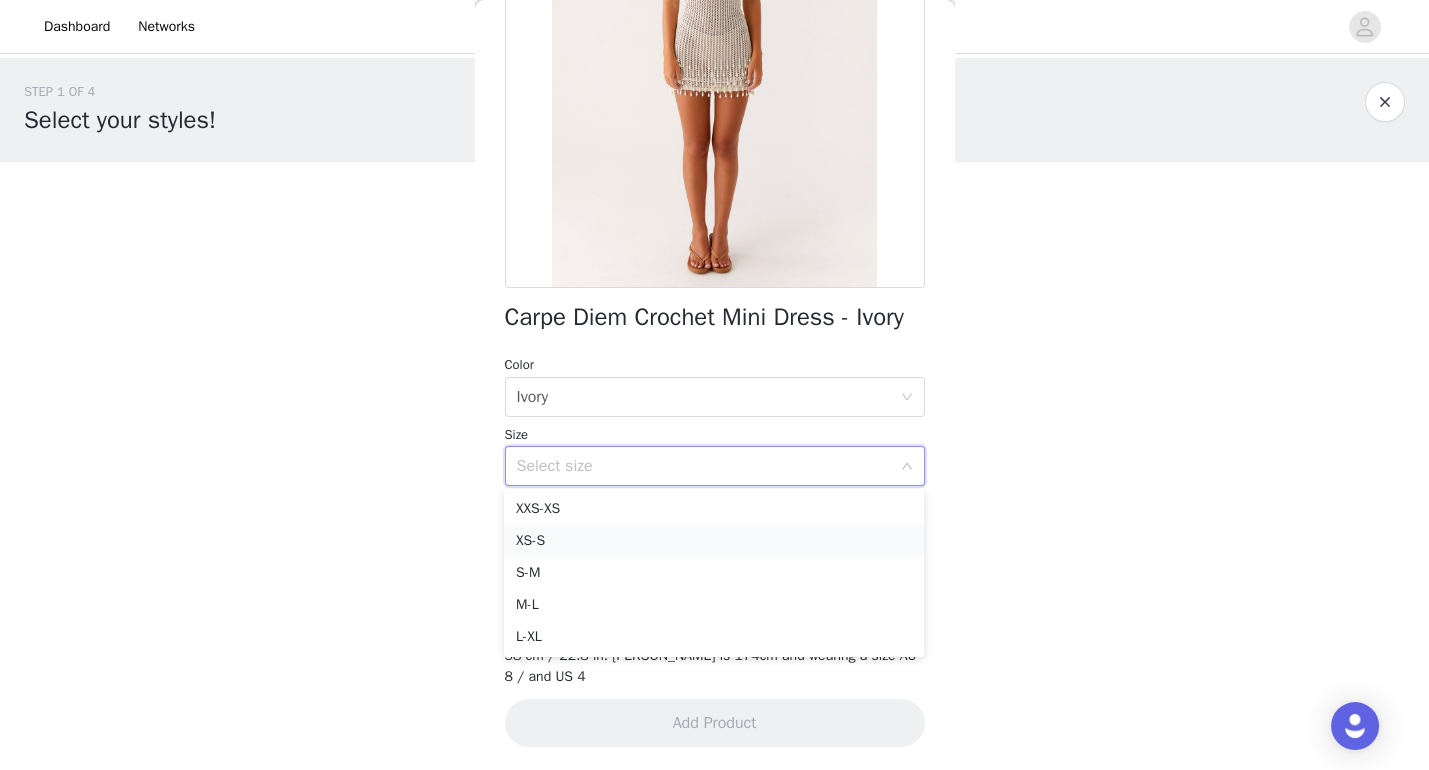 click on "XS-S" at bounding box center [714, 541] 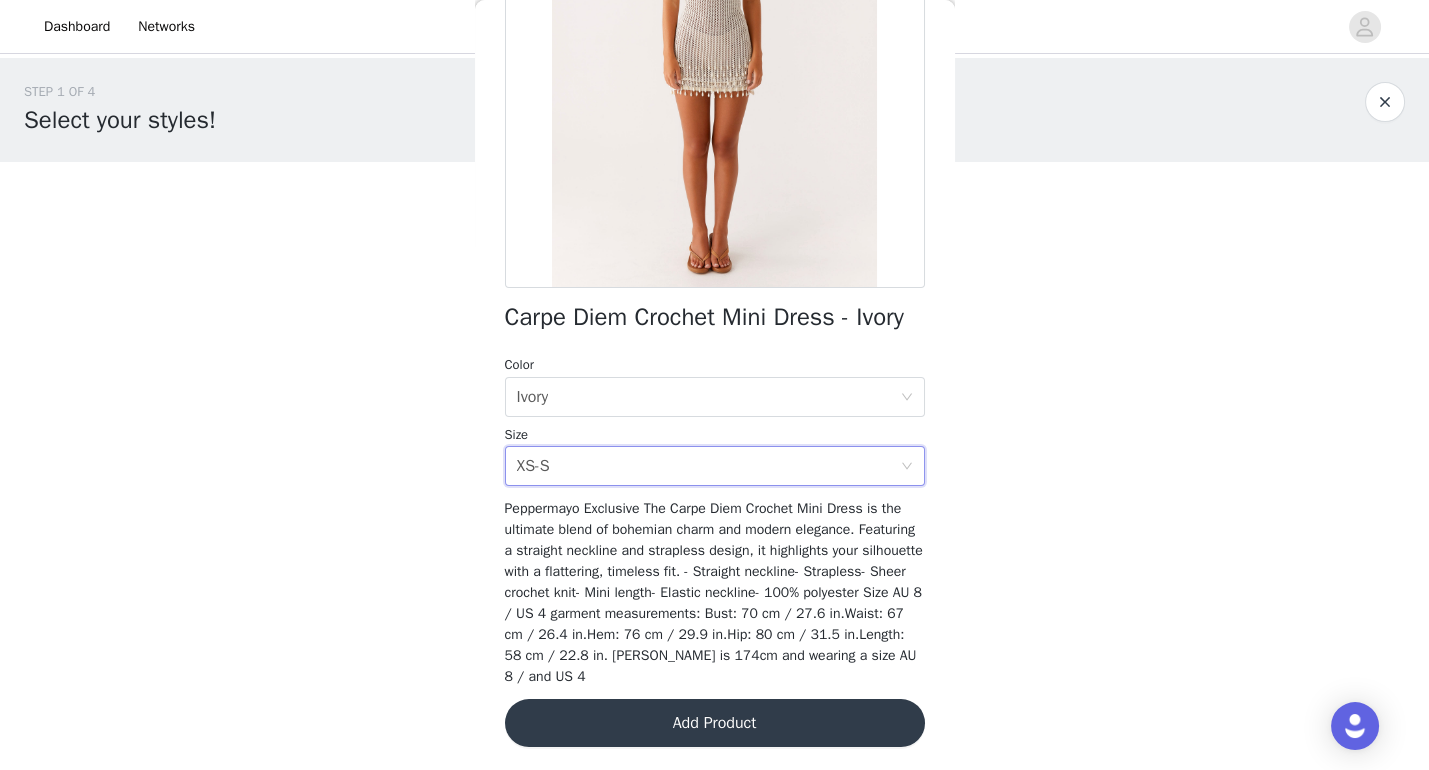 click on "Add Product" at bounding box center (715, 723) 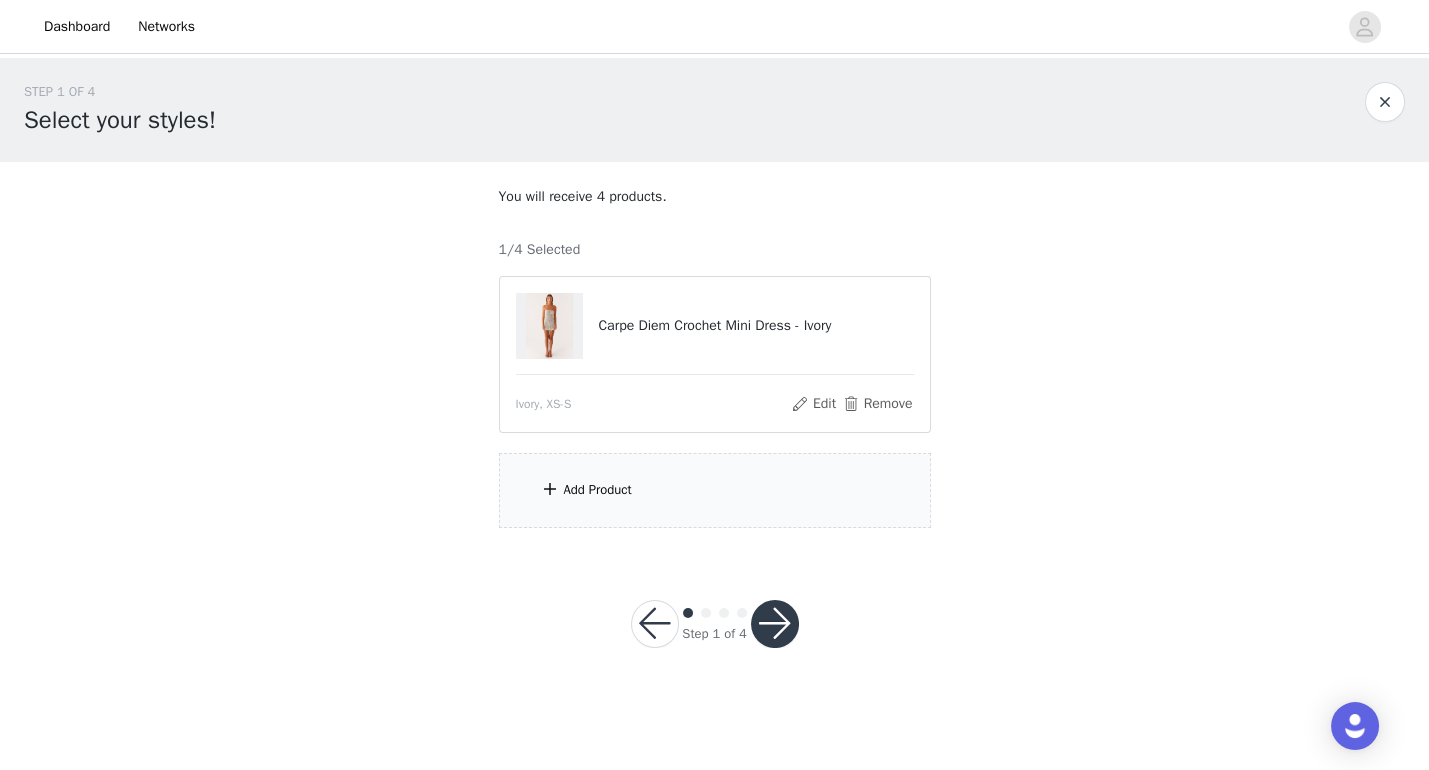 click on "Add Product" at bounding box center [715, 490] 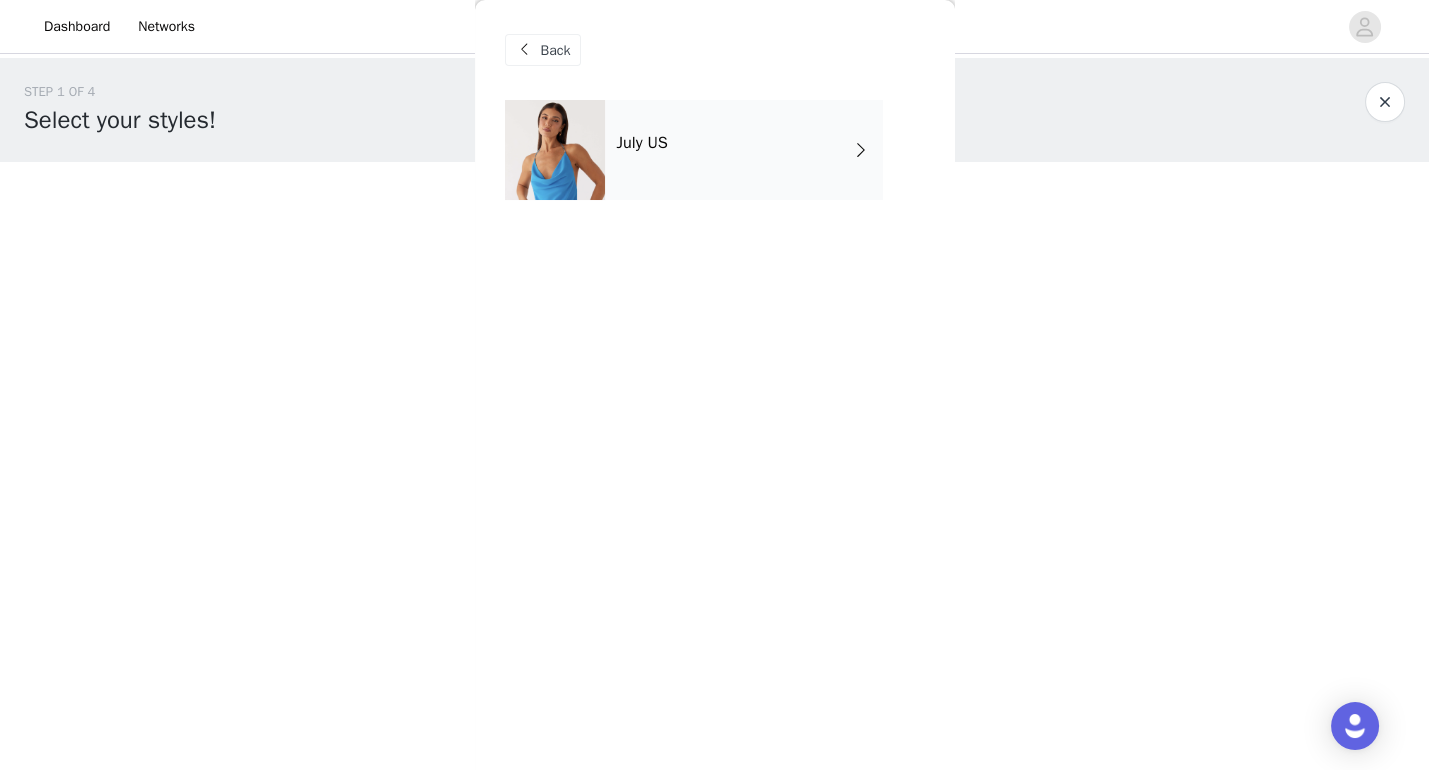 click on "Back" at bounding box center (715, 50) 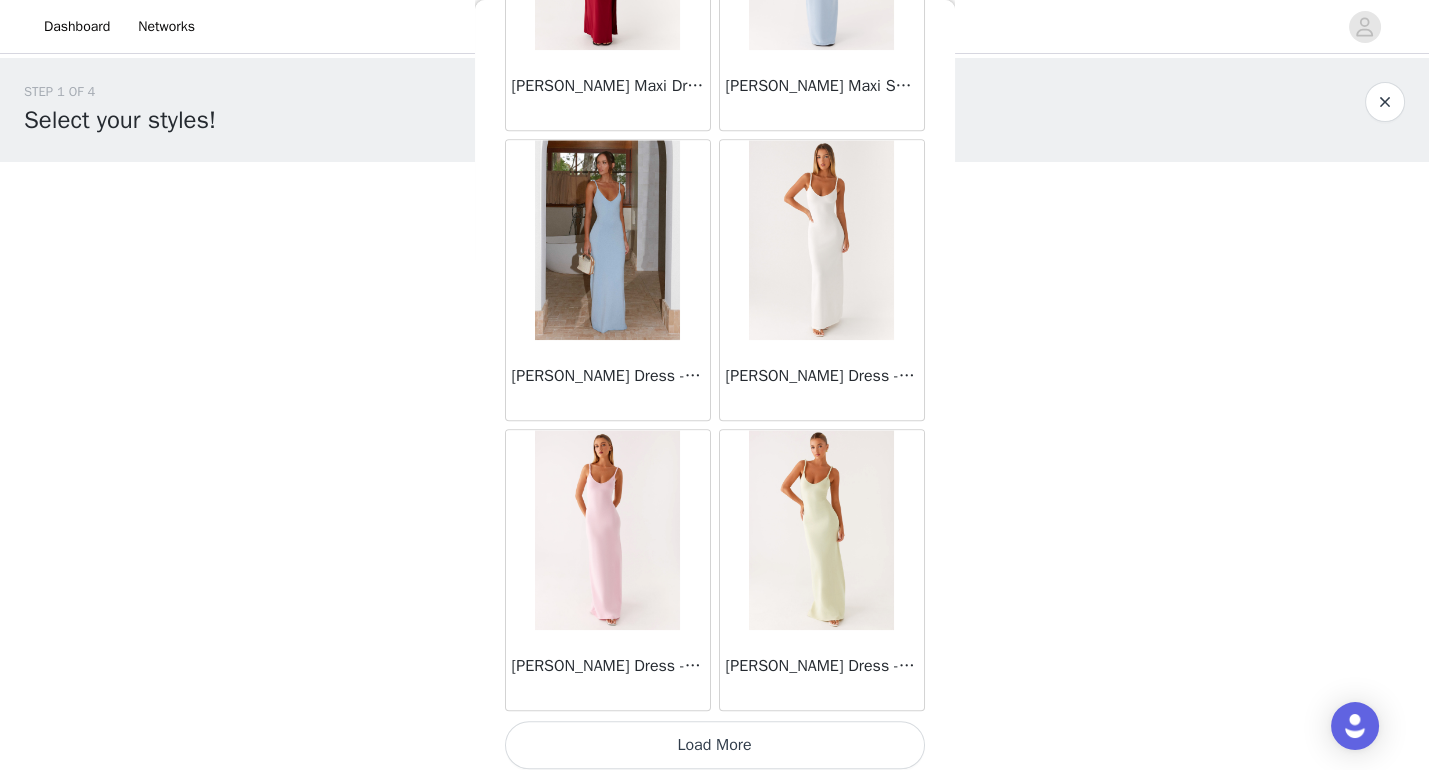 click on "Load More" at bounding box center [715, 745] 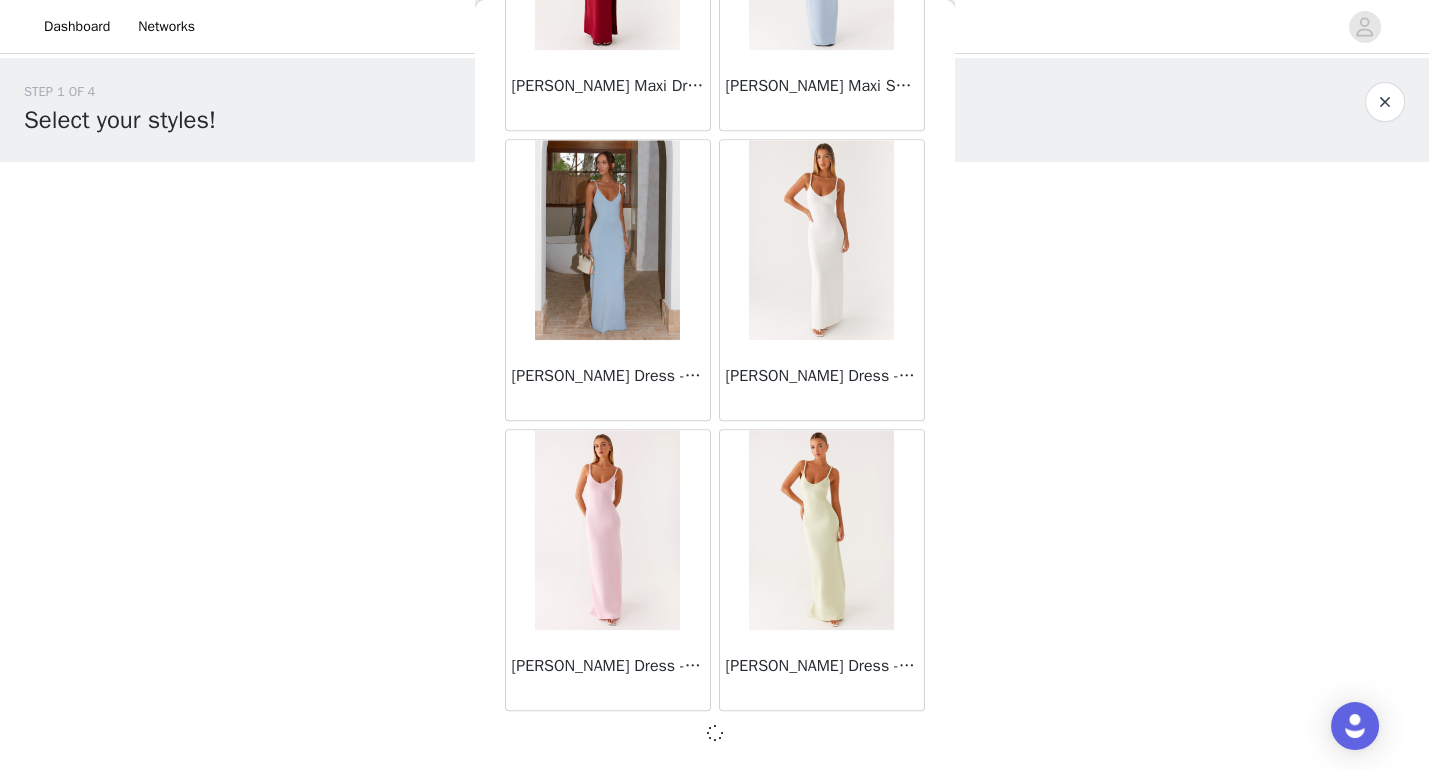 scroll, scrollTop: 2272, scrollLeft: 0, axis: vertical 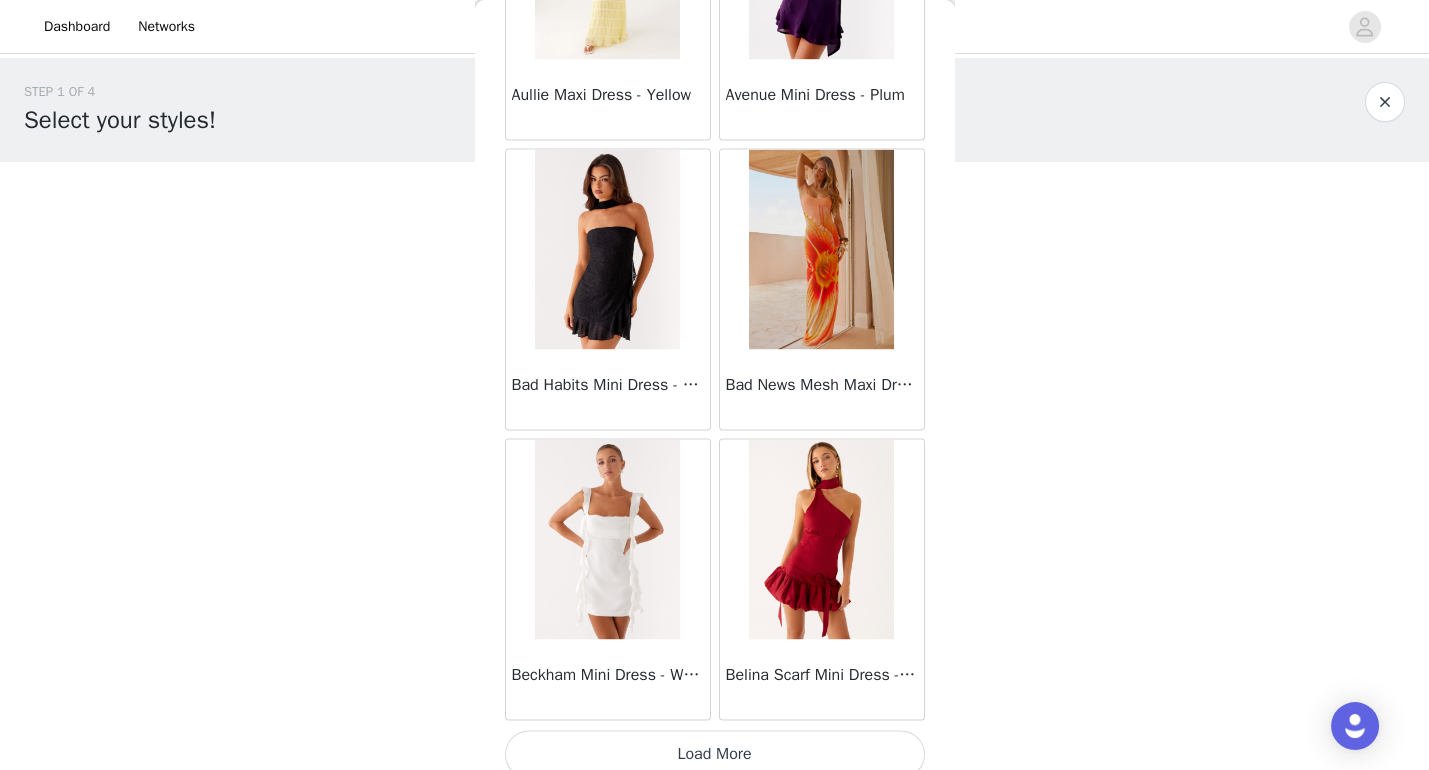 click on "Load More" at bounding box center [715, 754] 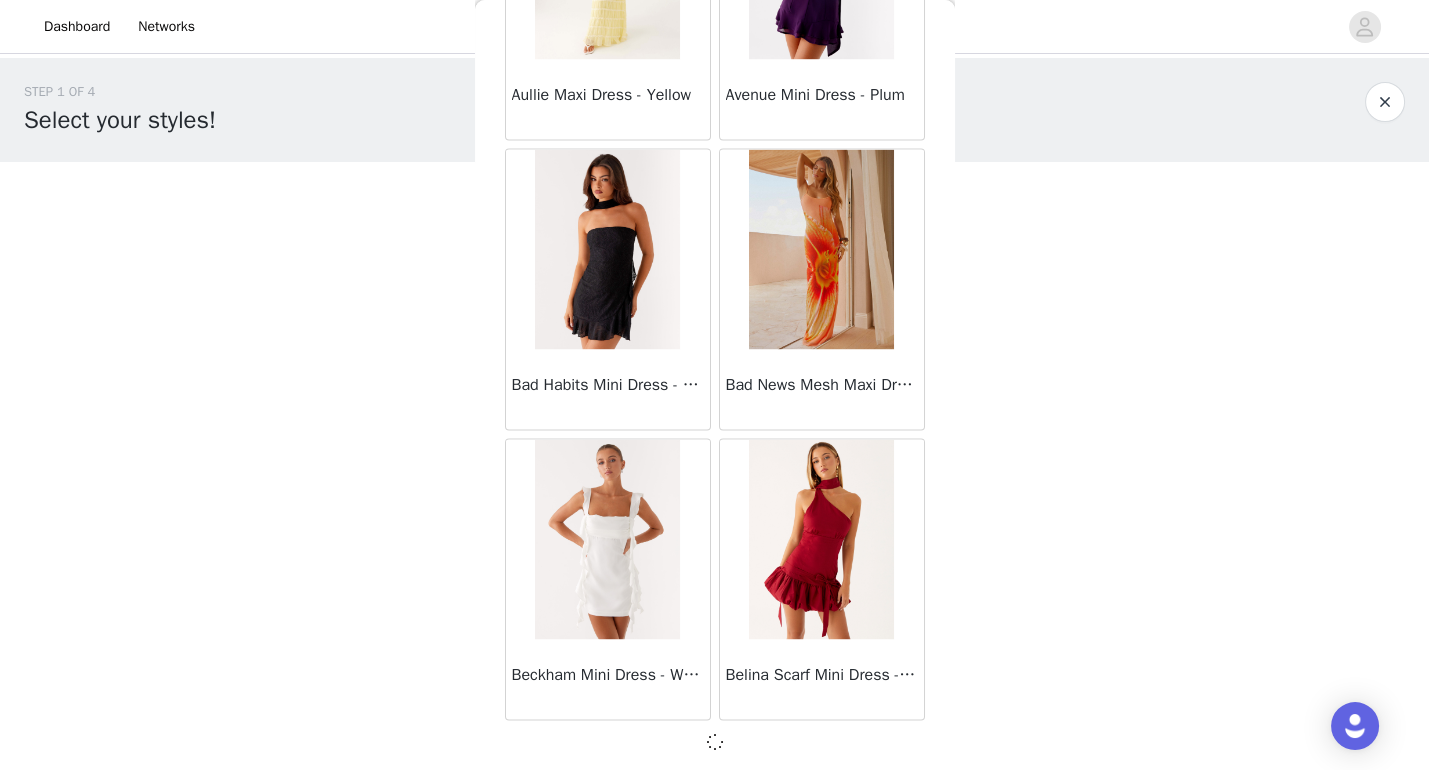 scroll, scrollTop: 5162, scrollLeft: 0, axis: vertical 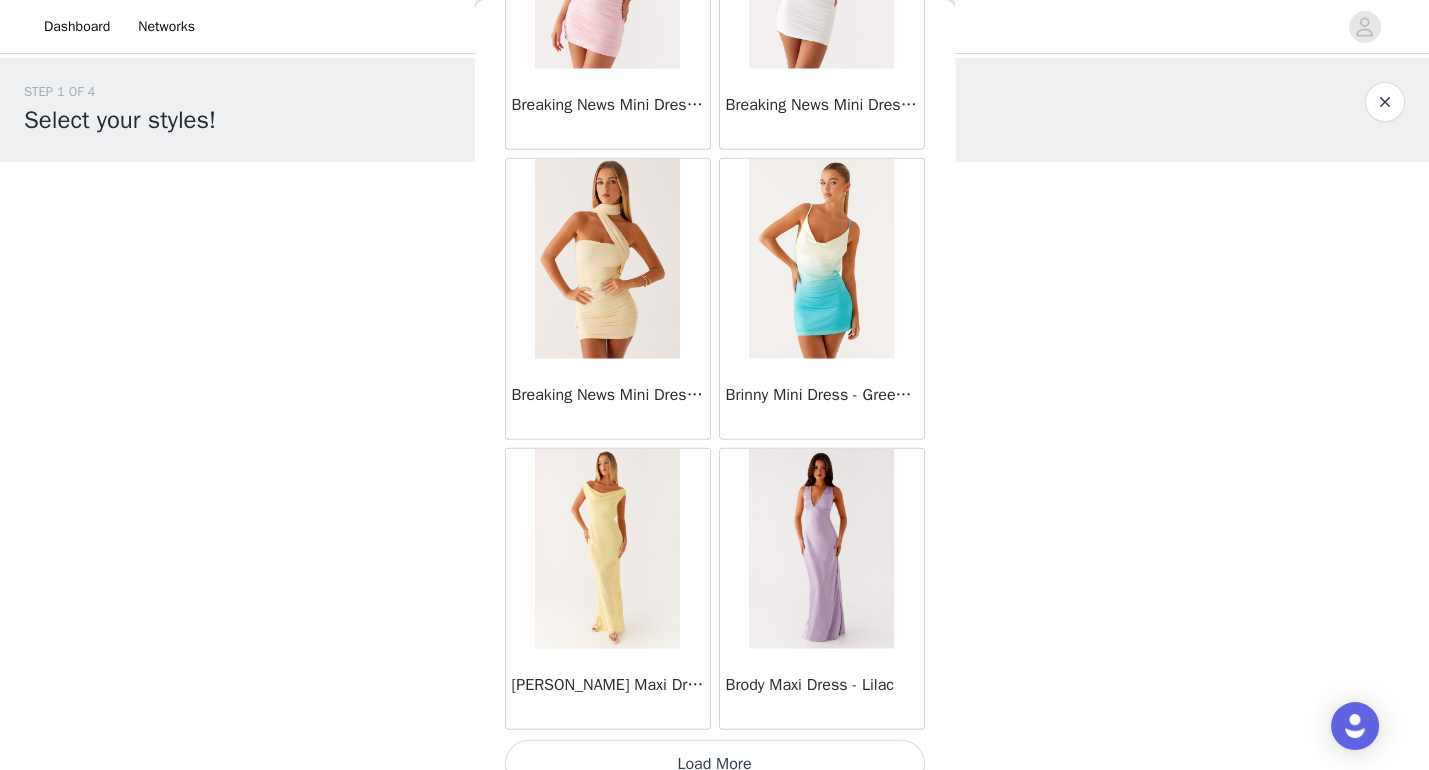 click on "Load More" at bounding box center (715, 764) 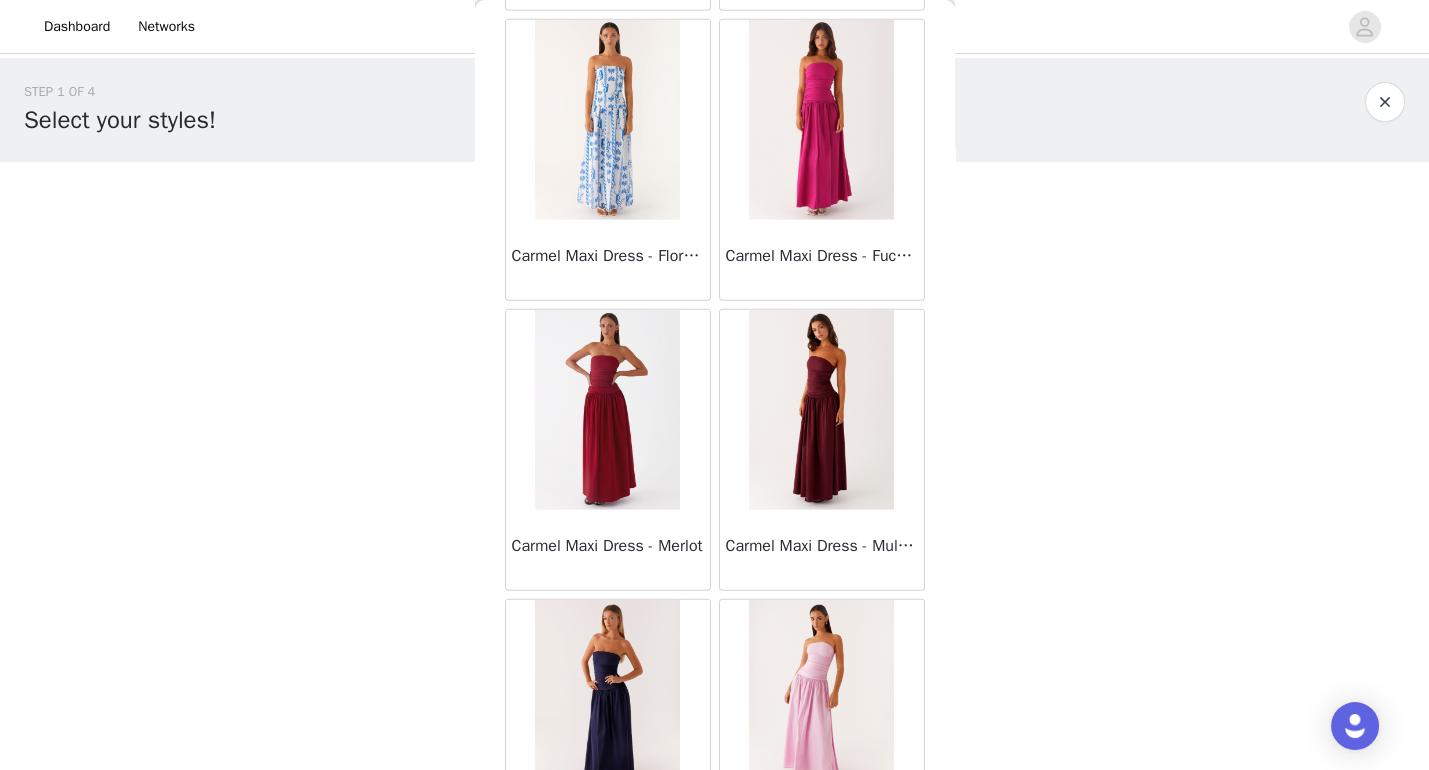 scroll, scrollTop: 10953, scrollLeft: 0, axis: vertical 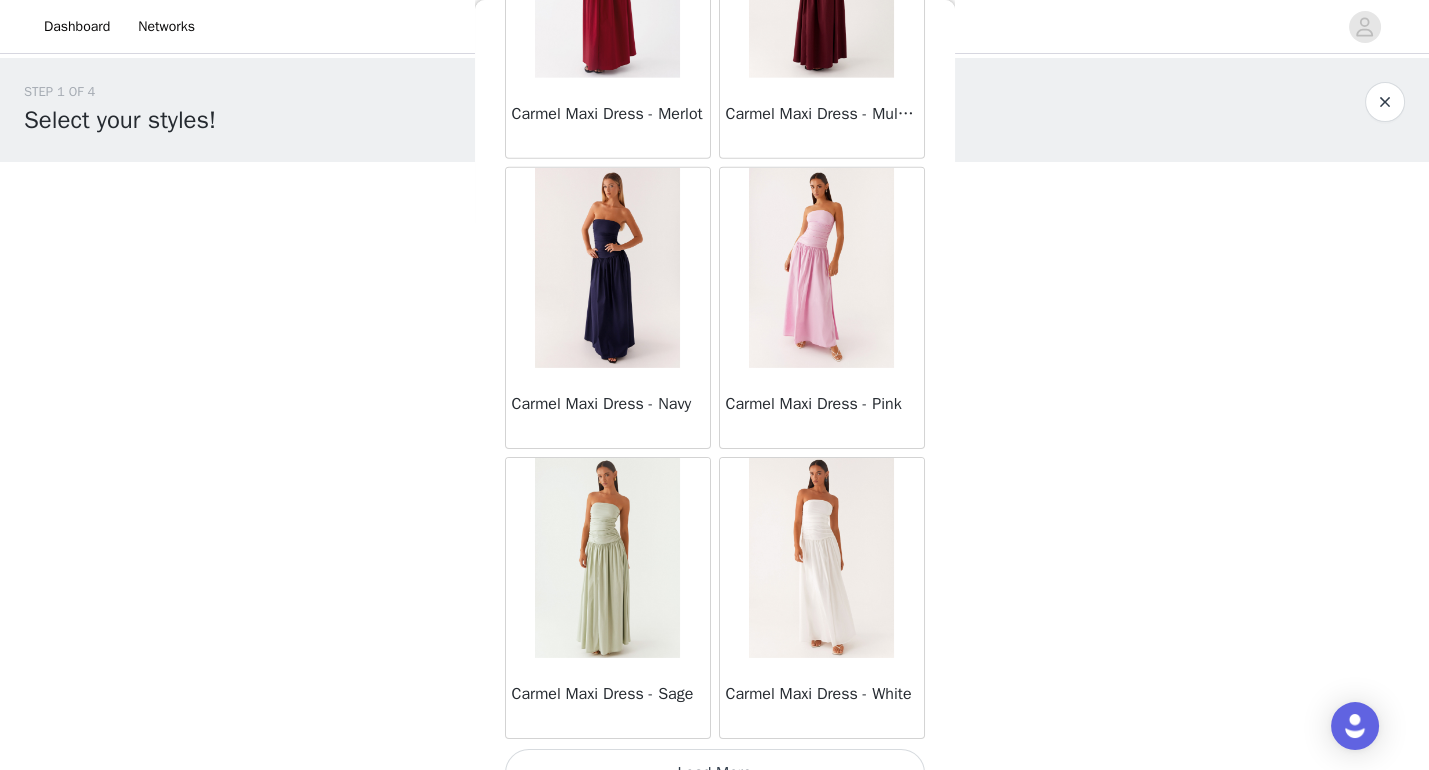 click on "Load More" at bounding box center [715, 773] 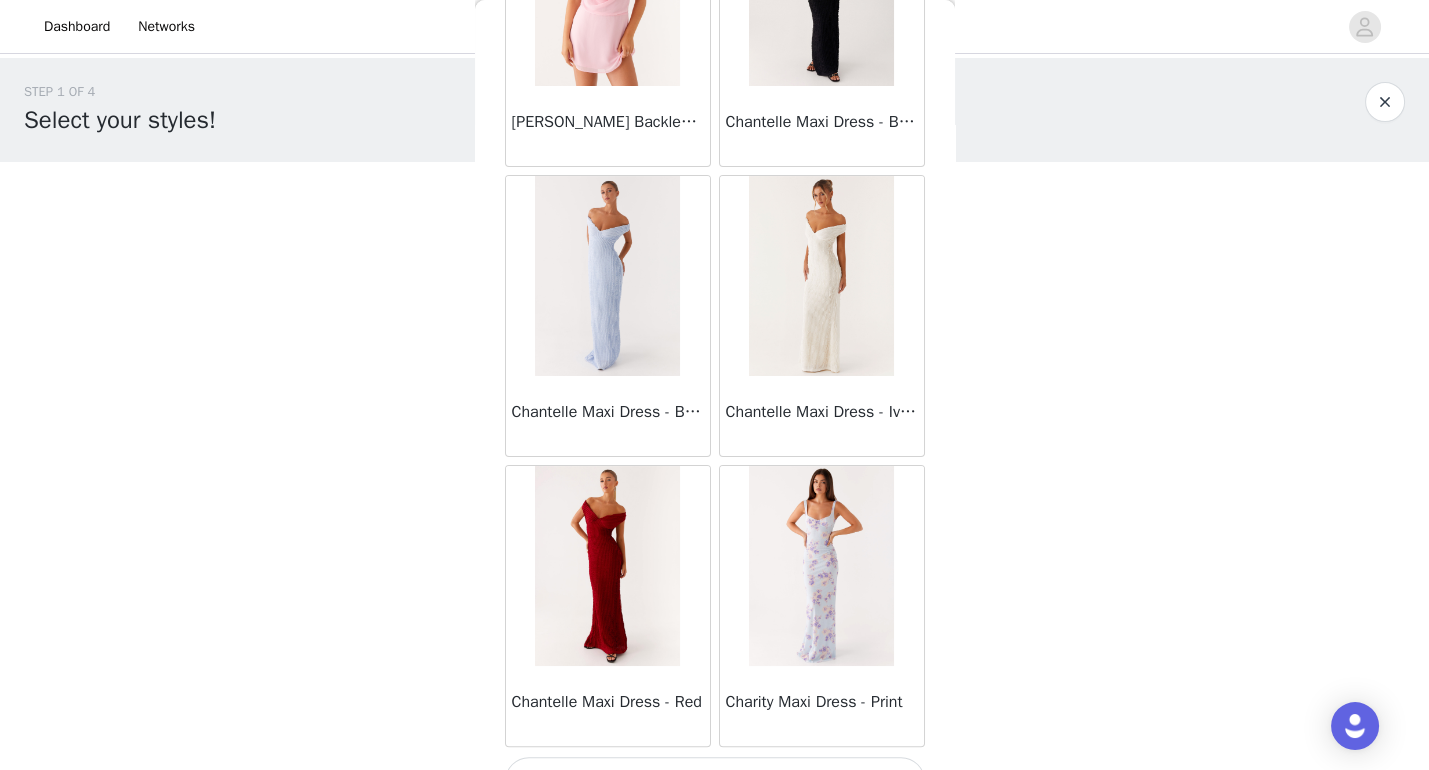 click on "Load More" at bounding box center [715, 781] 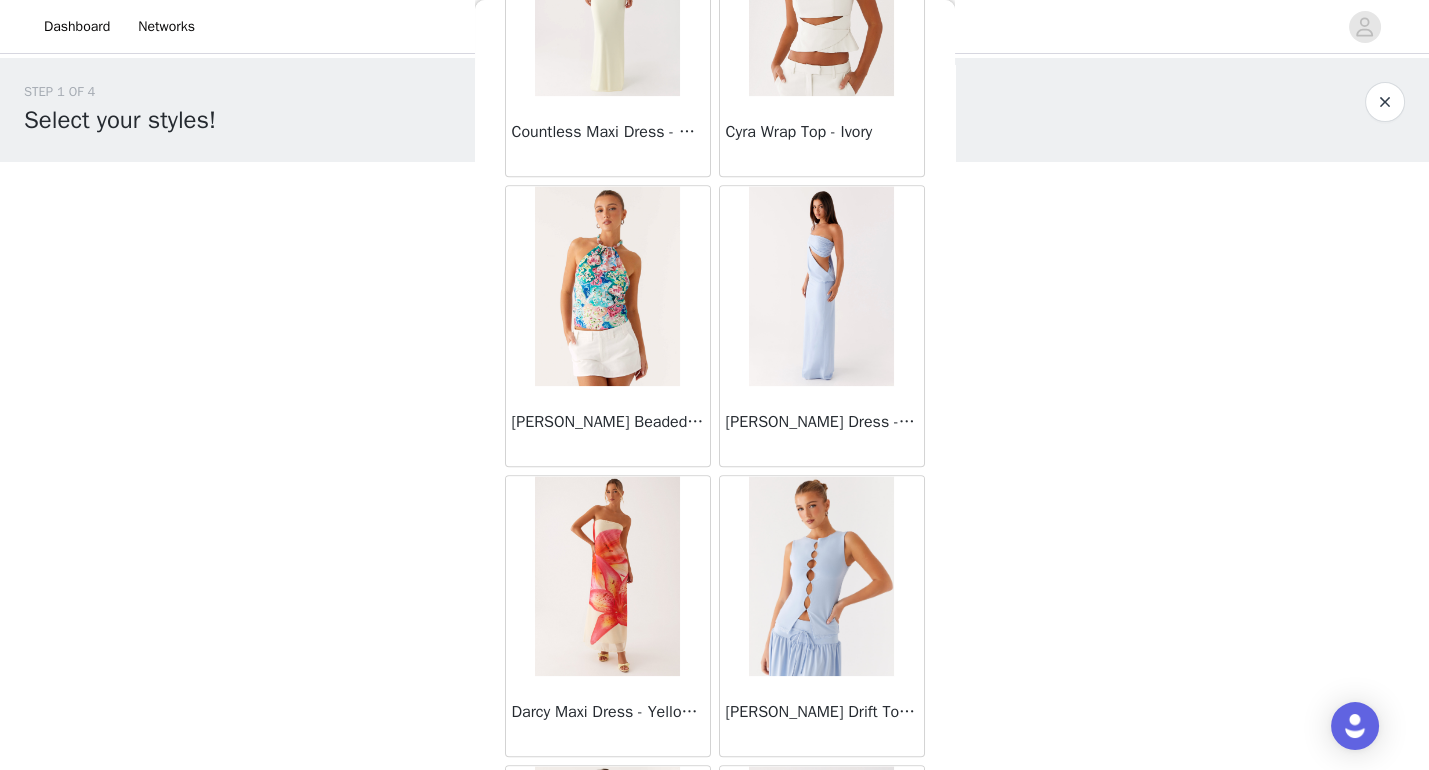 scroll, scrollTop: 16498, scrollLeft: 0, axis: vertical 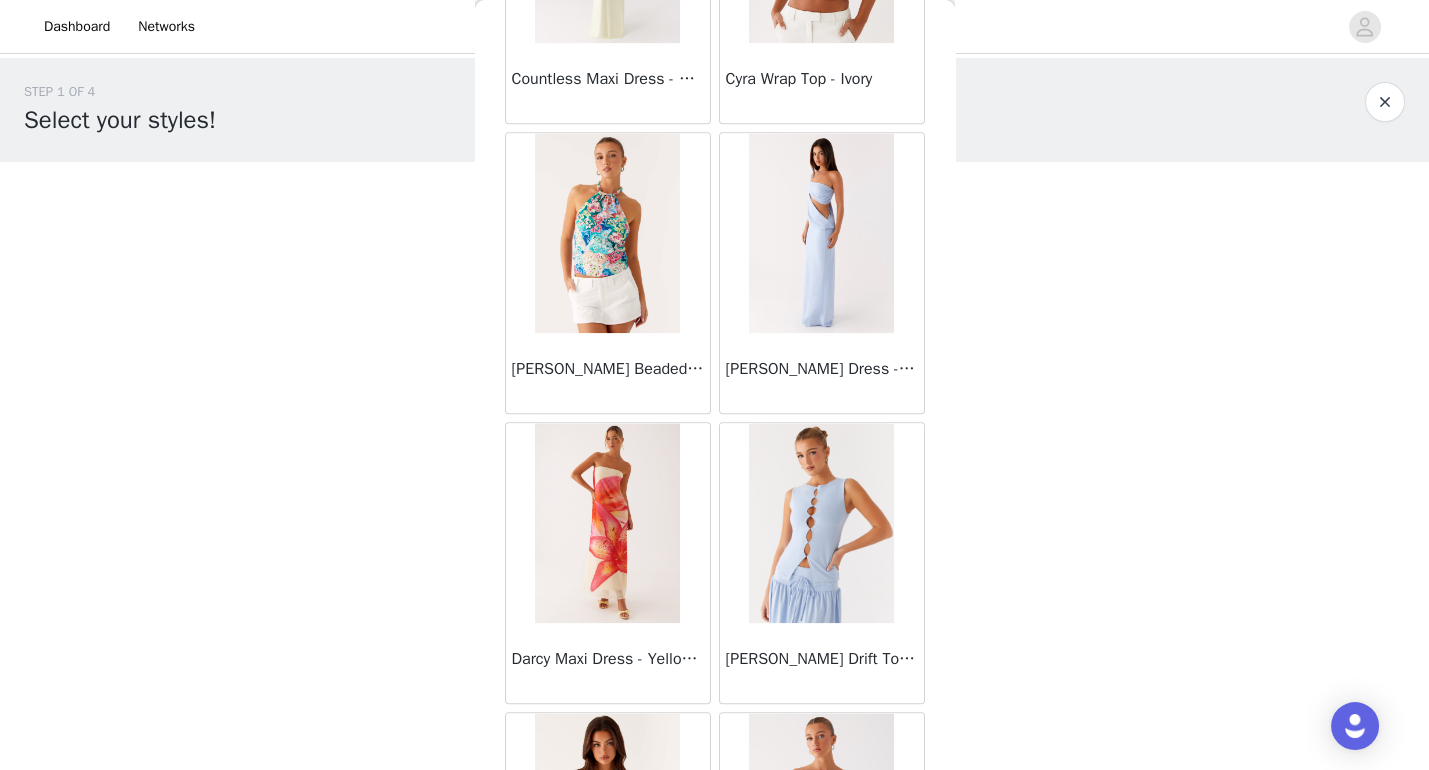 click at bounding box center [607, 233] 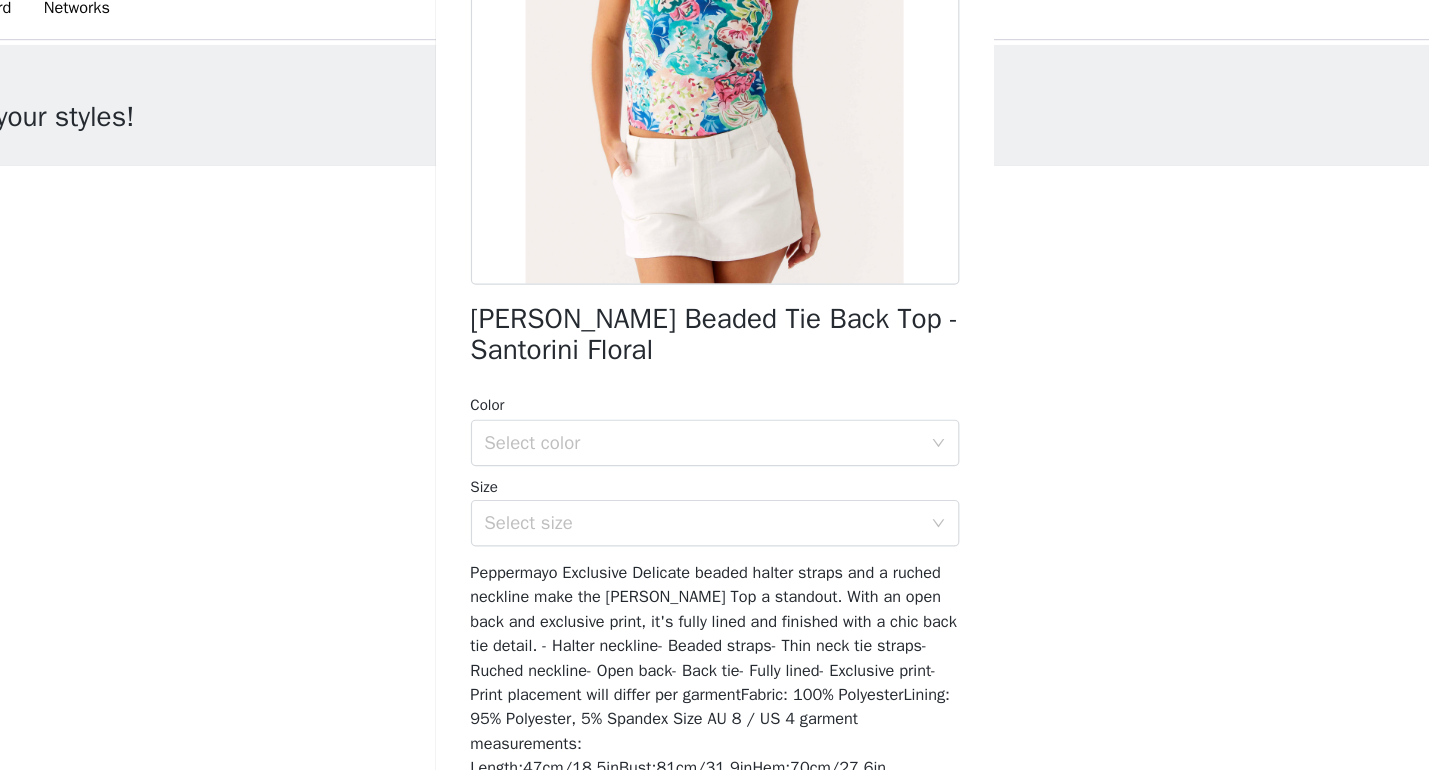 scroll, scrollTop: 311, scrollLeft: 0, axis: vertical 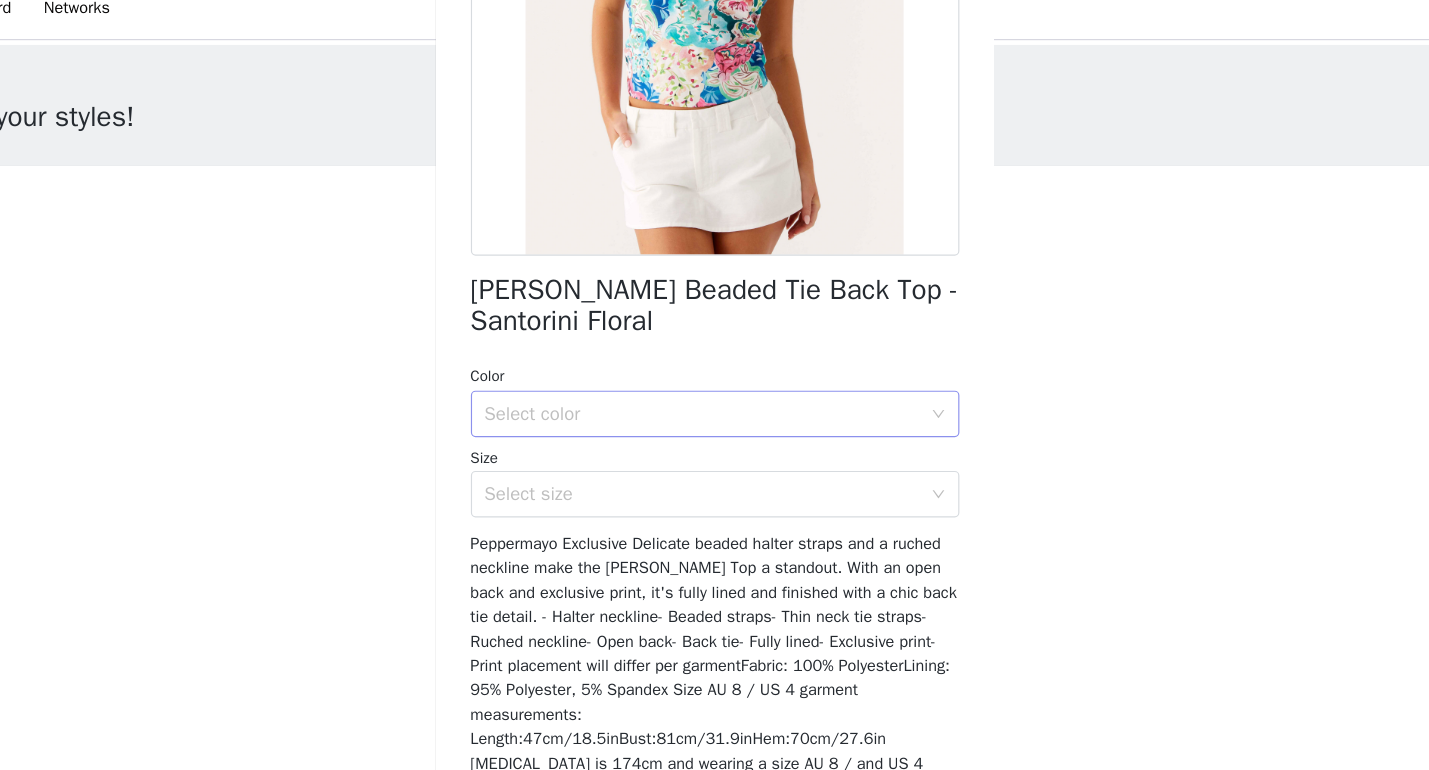 click on "Select color" at bounding box center [704, 375] 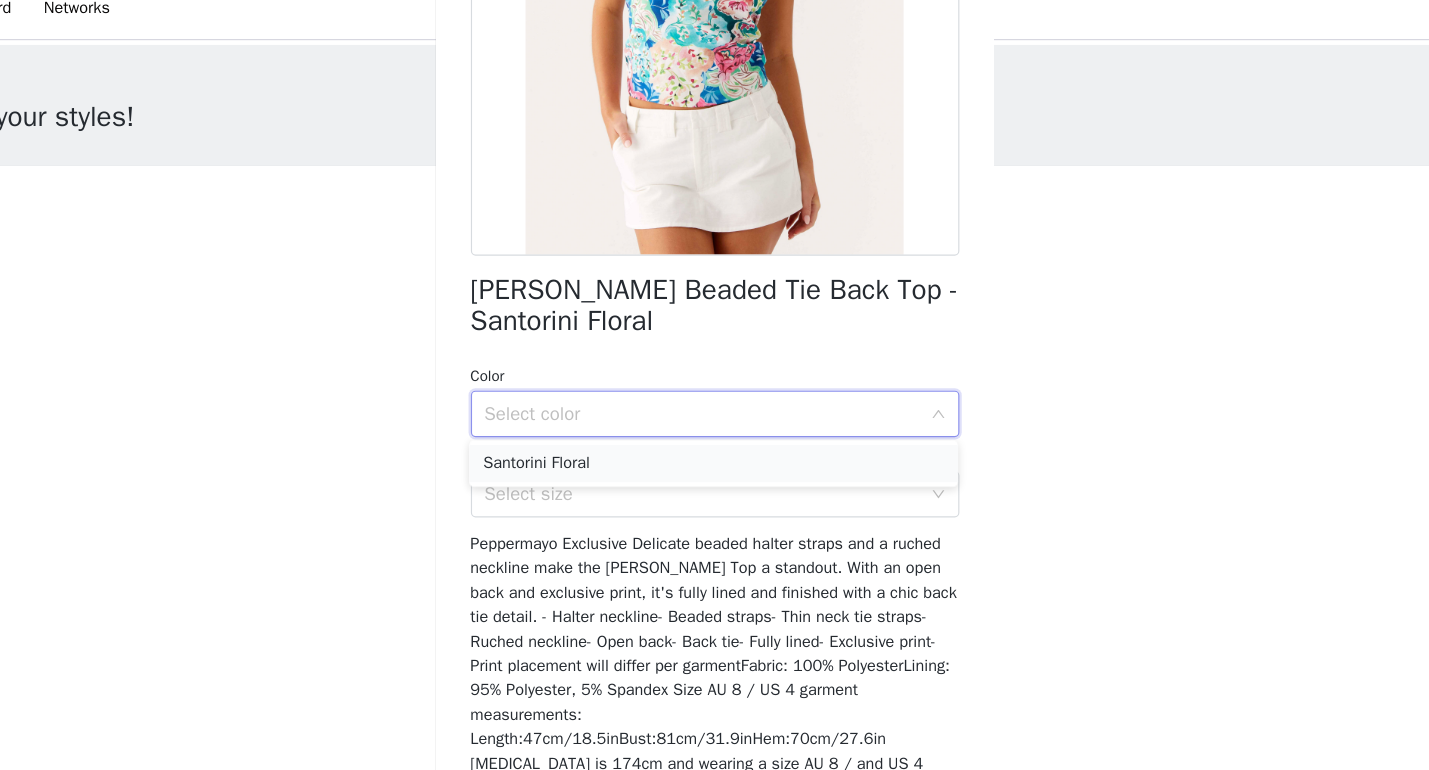 click on "Santorini Floral" at bounding box center (714, 418) 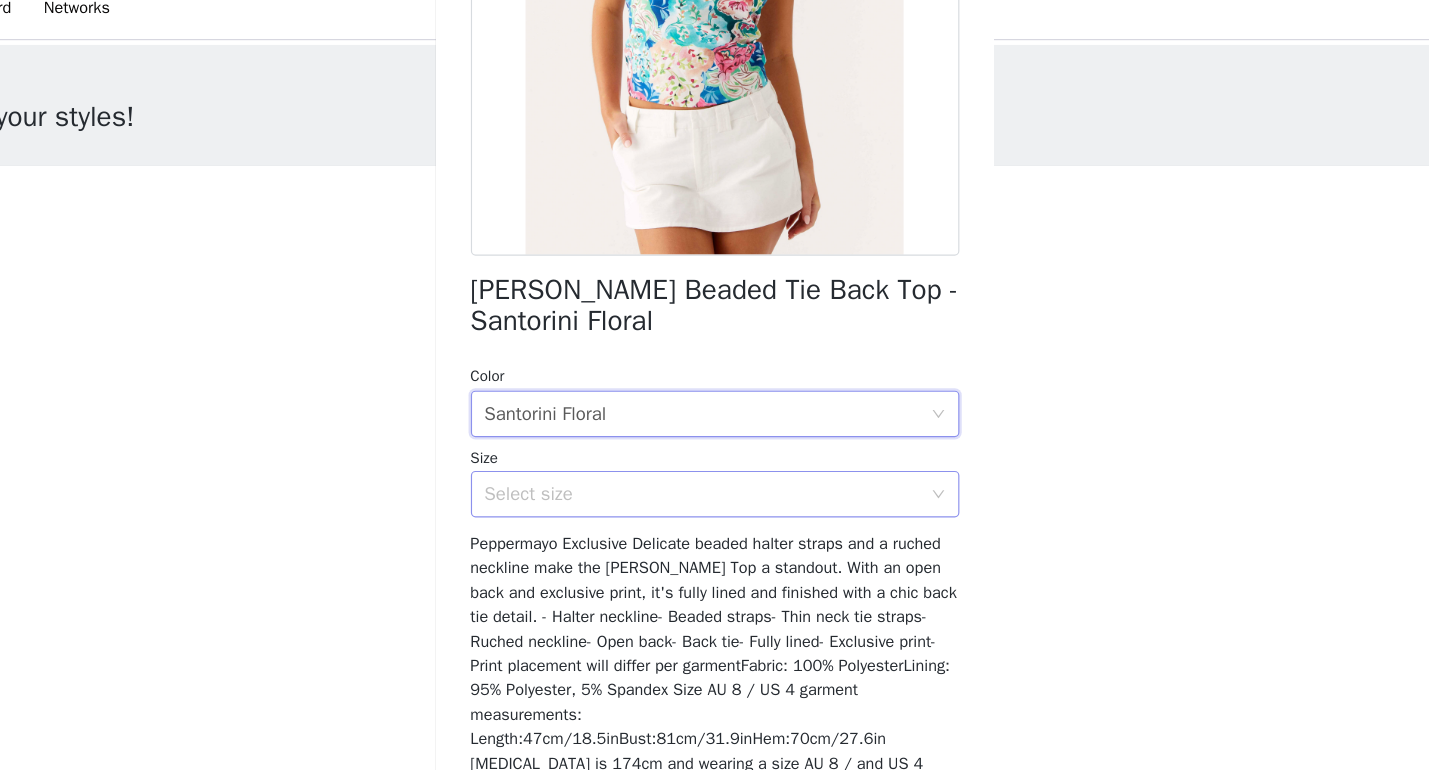 click on "Select size" at bounding box center (704, 444) 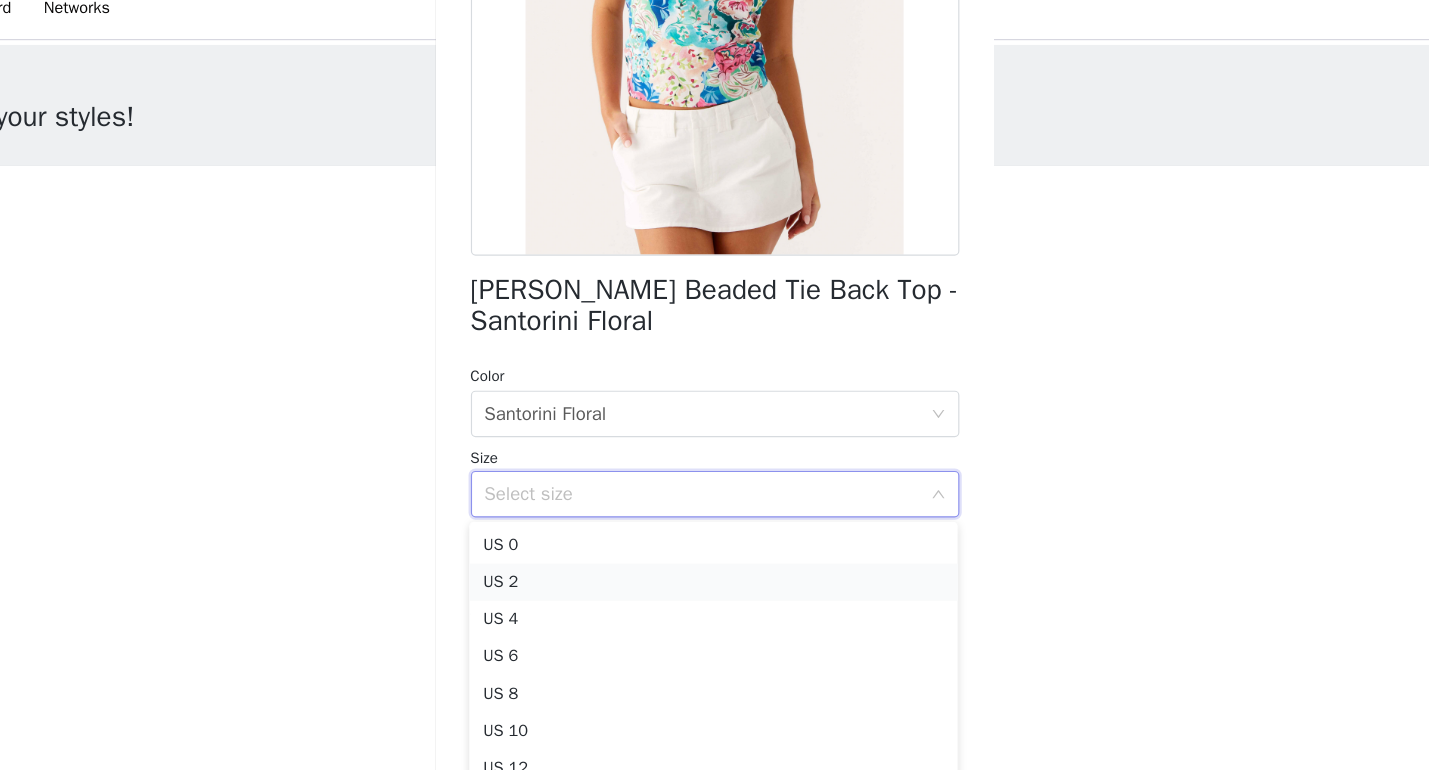 click on "US 2" at bounding box center [714, 520] 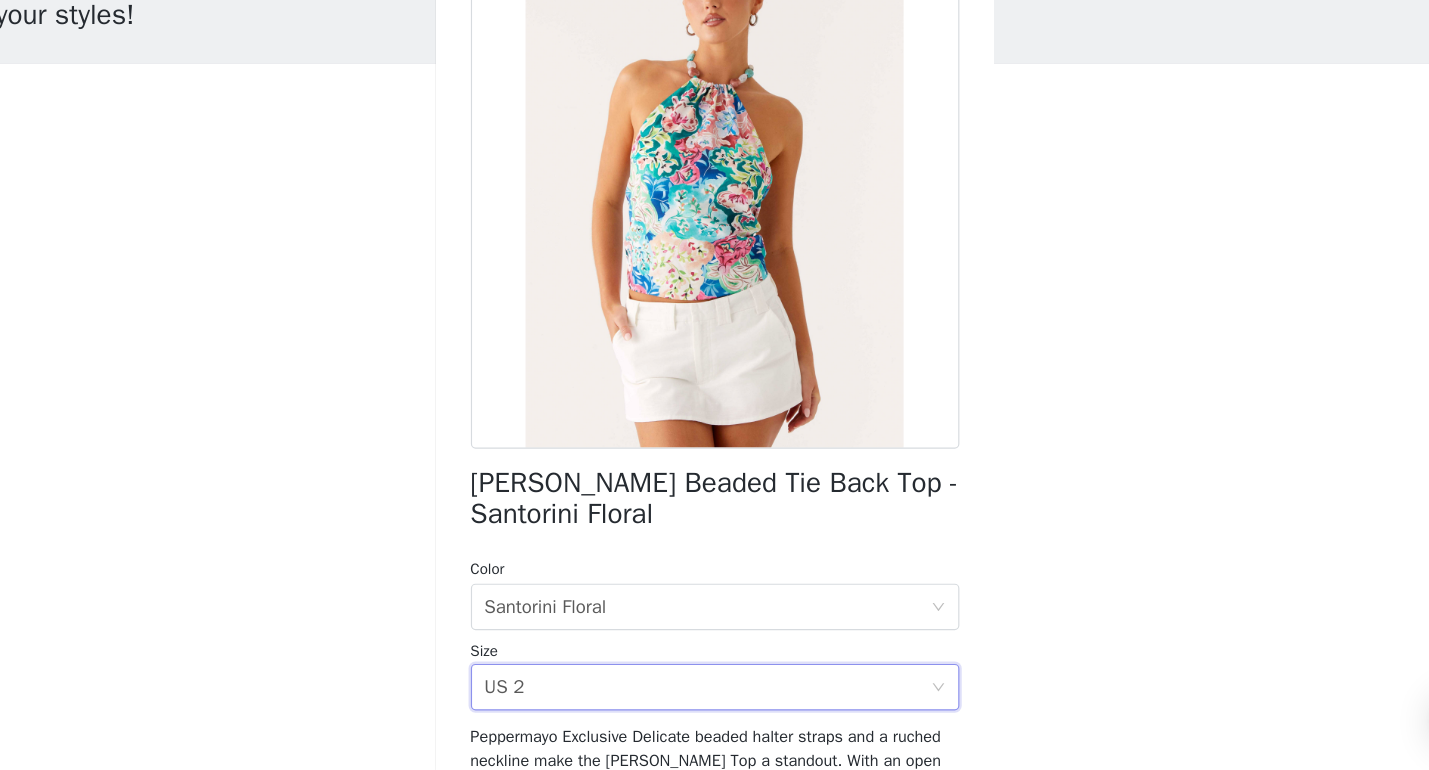 scroll, scrollTop: 55, scrollLeft: 0, axis: vertical 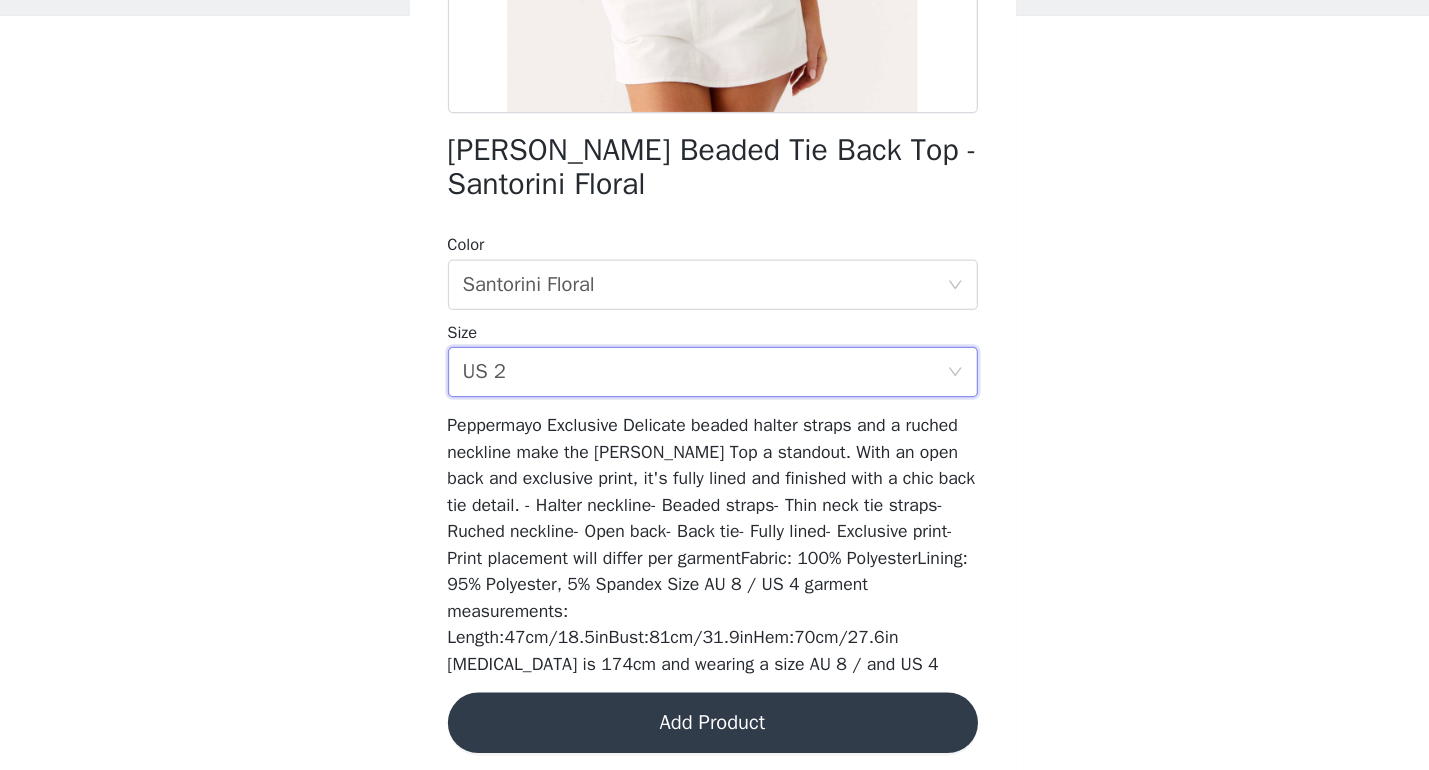 click on "Add Product" at bounding box center (715, 722) 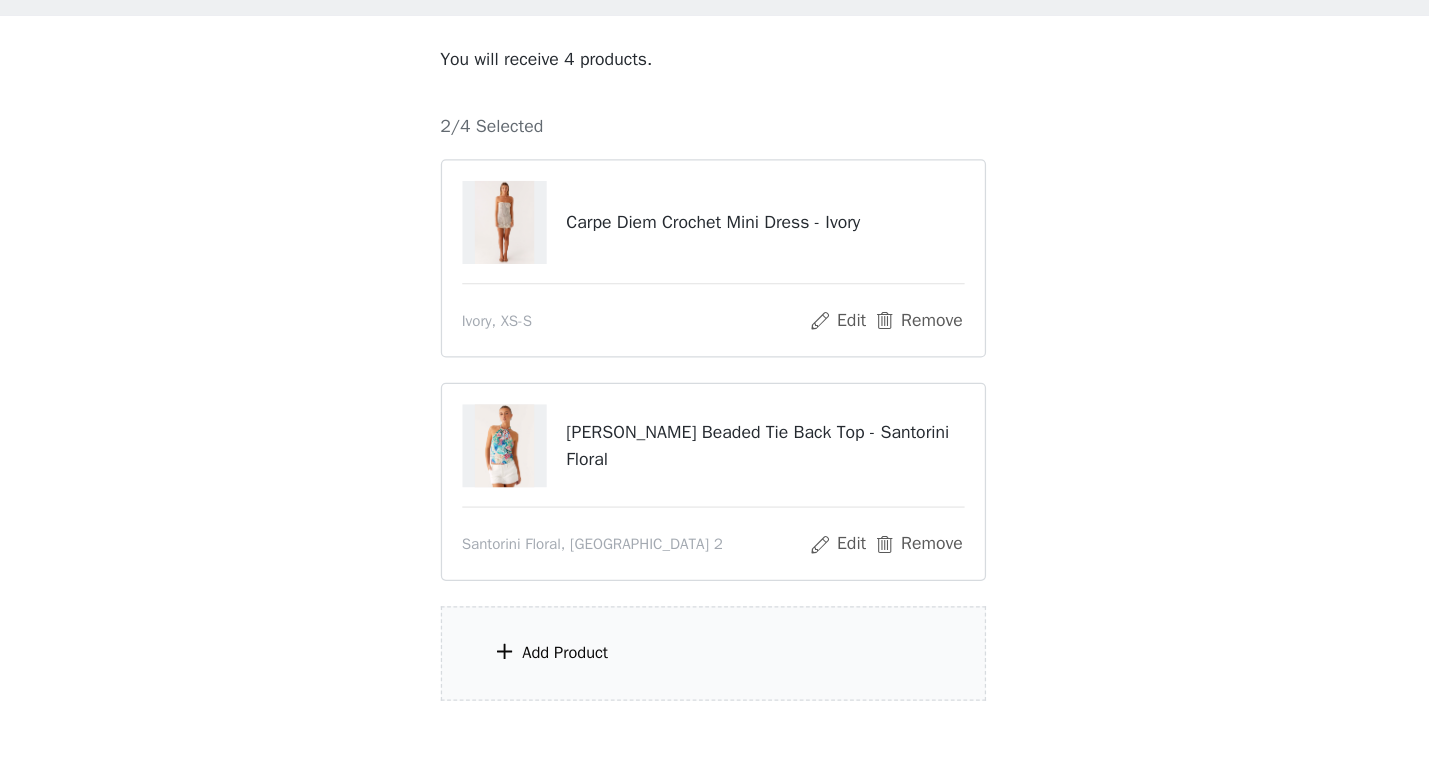 click on "Add Product" at bounding box center [715, 667] 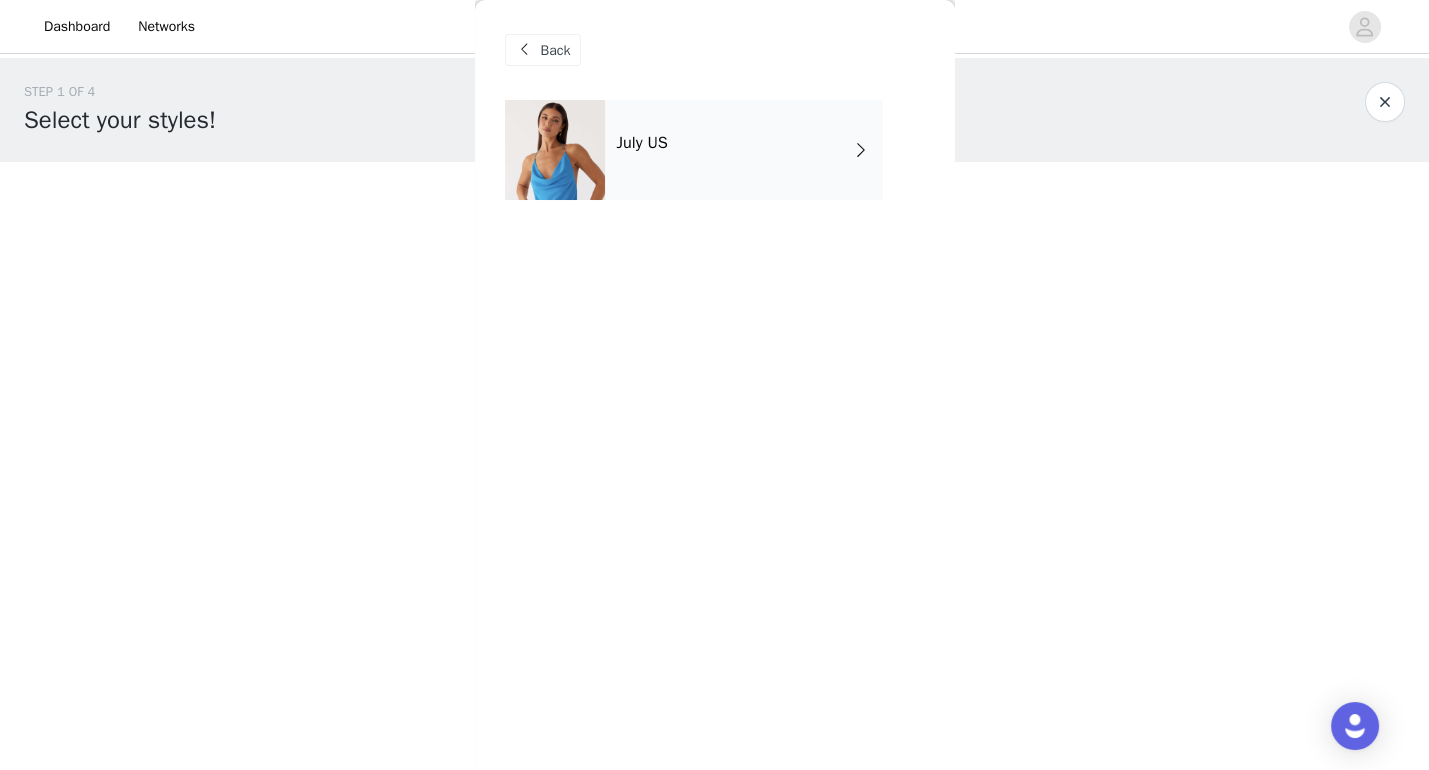 click on "July US" at bounding box center [642, 143] 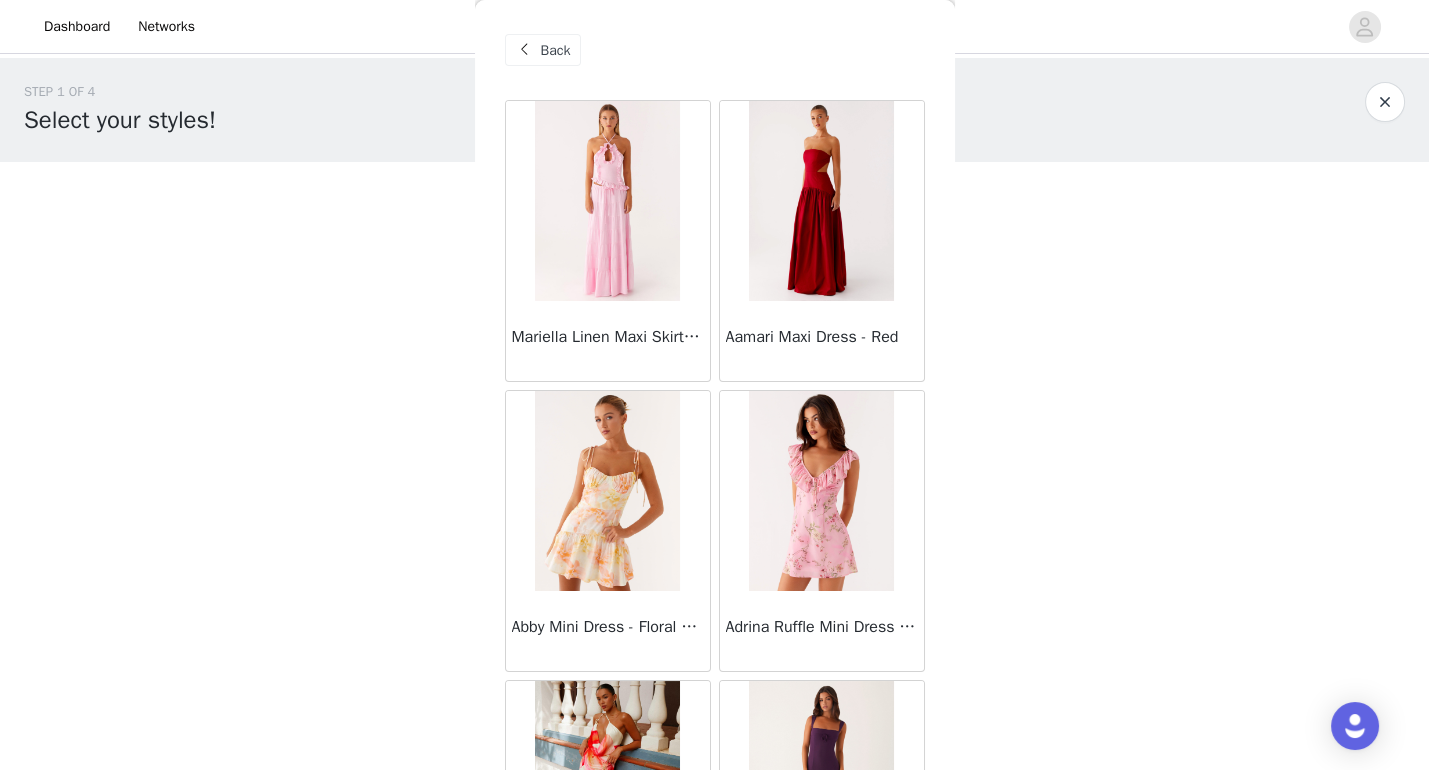 scroll, scrollTop: 100, scrollLeft: 0, axis: vertical 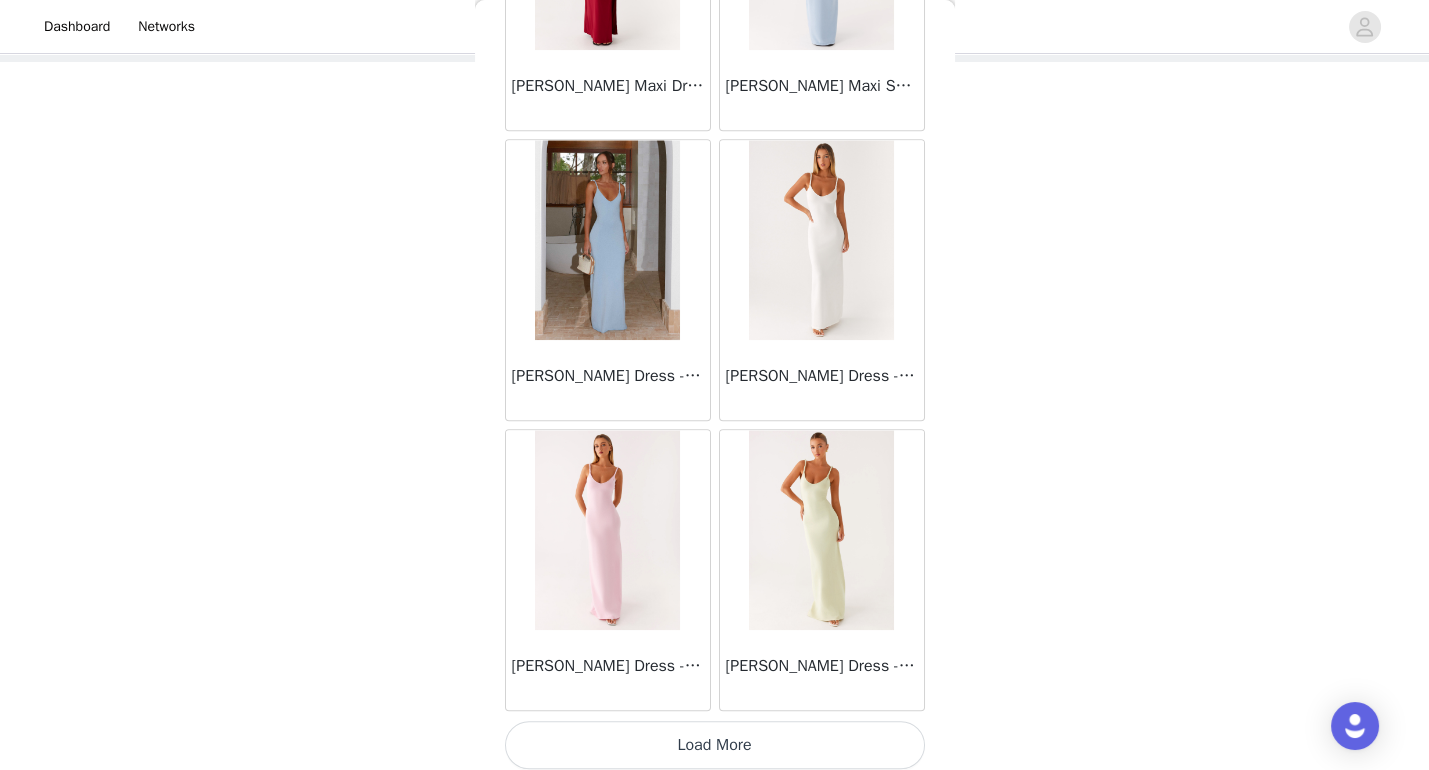 click on "Load More" at bounding box center [715, 745] 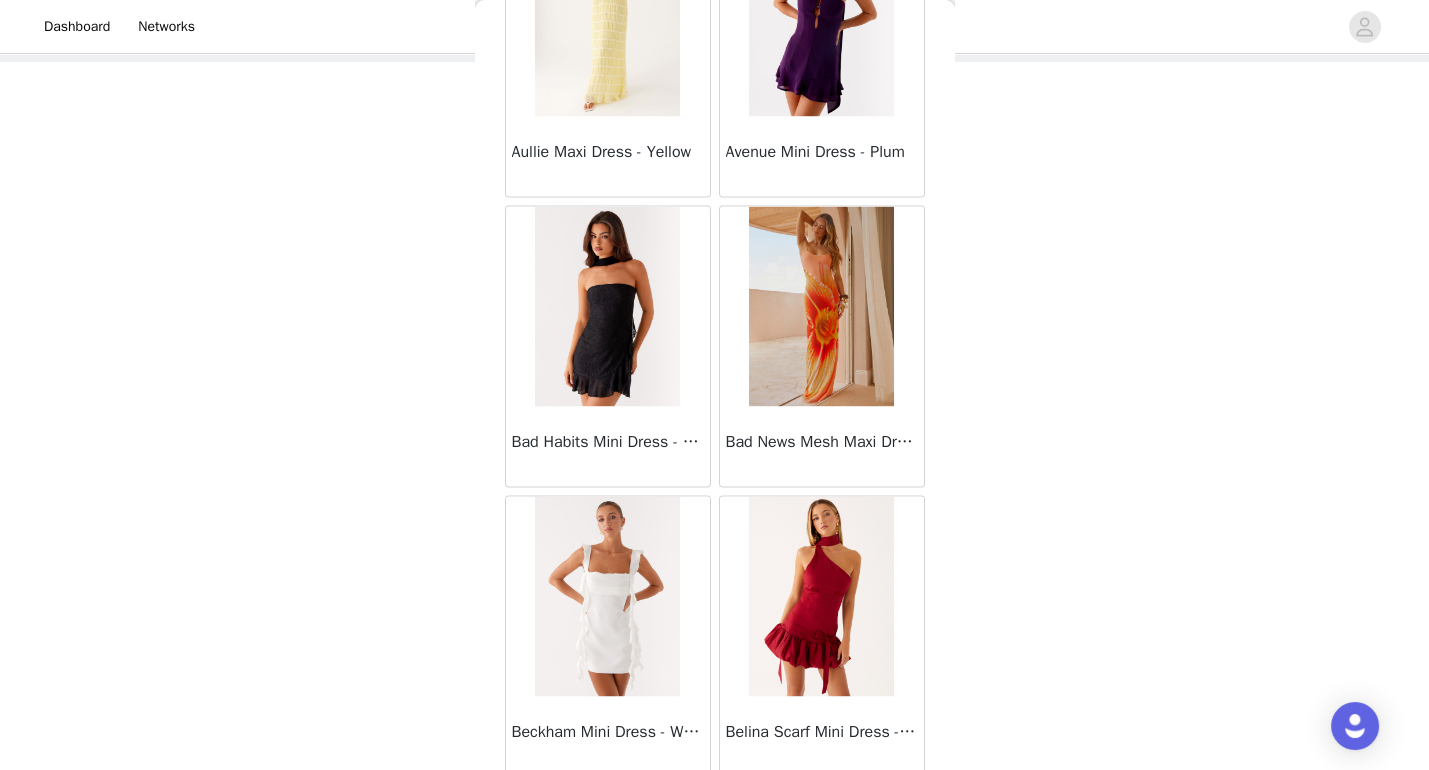 scroll, scrollTop: 5172, scrollLeft: 0, axis: vertical 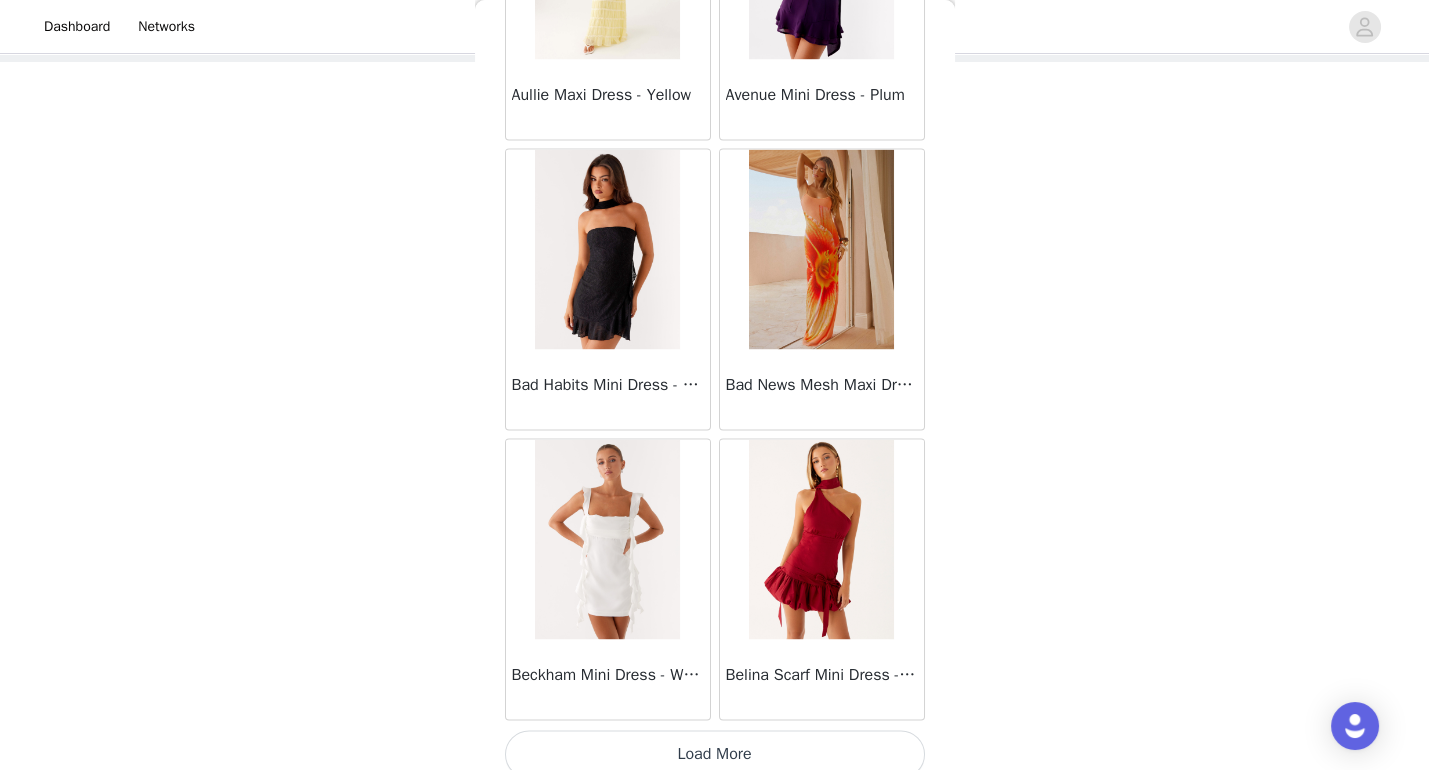 click on "Load More" at bounding box center [715, 754] 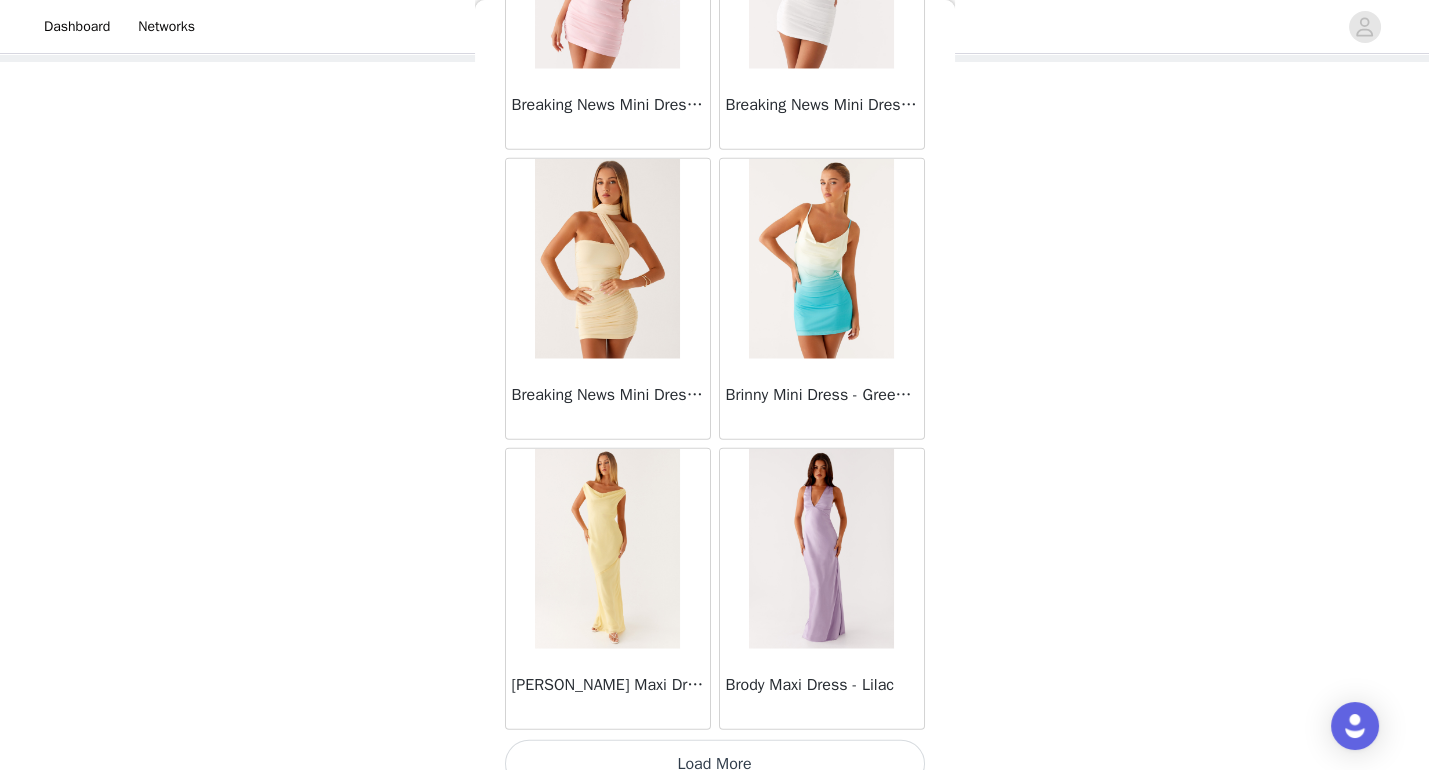 click on "Load More" at bounding box center [715, 764] 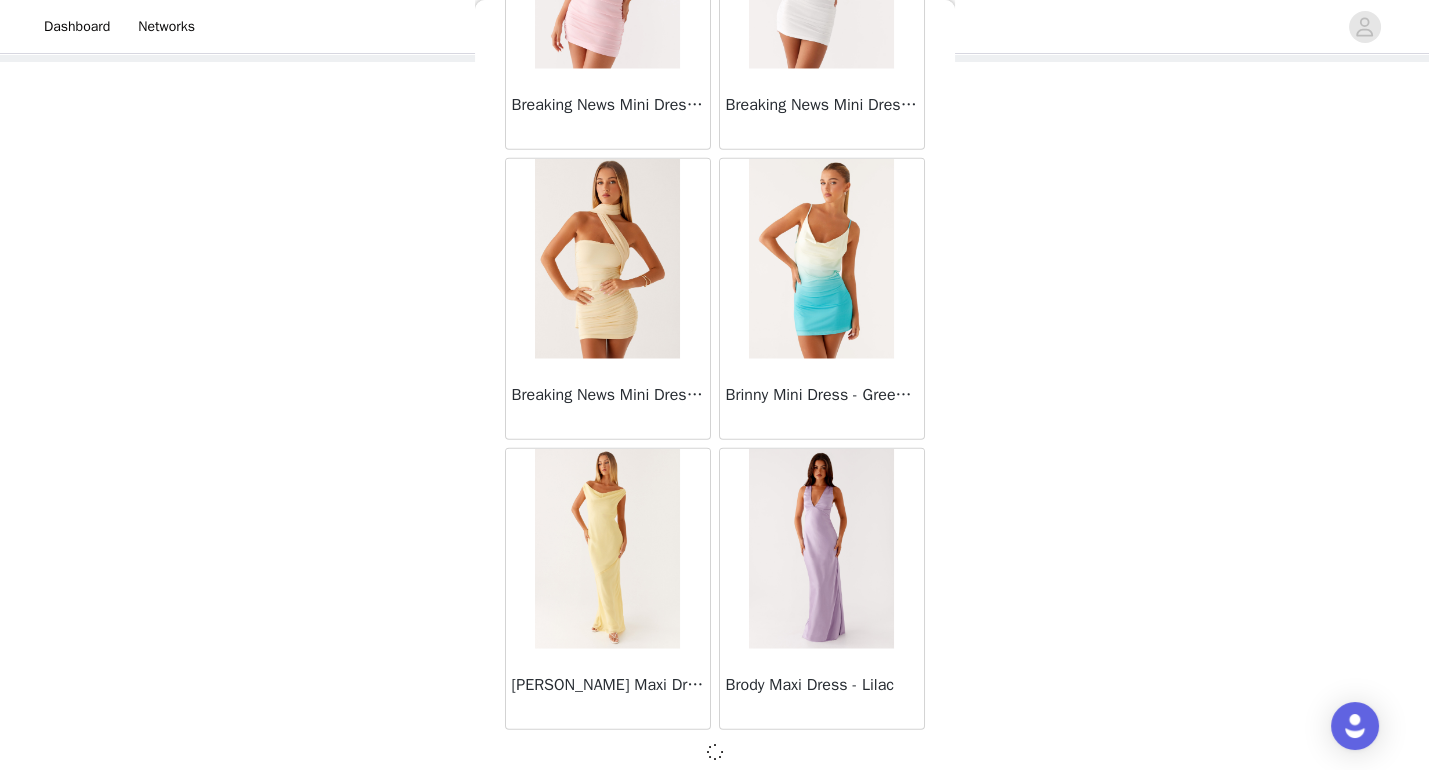 scroll, scrollTop: 8053, scrollLeft: 0, axis: vertical 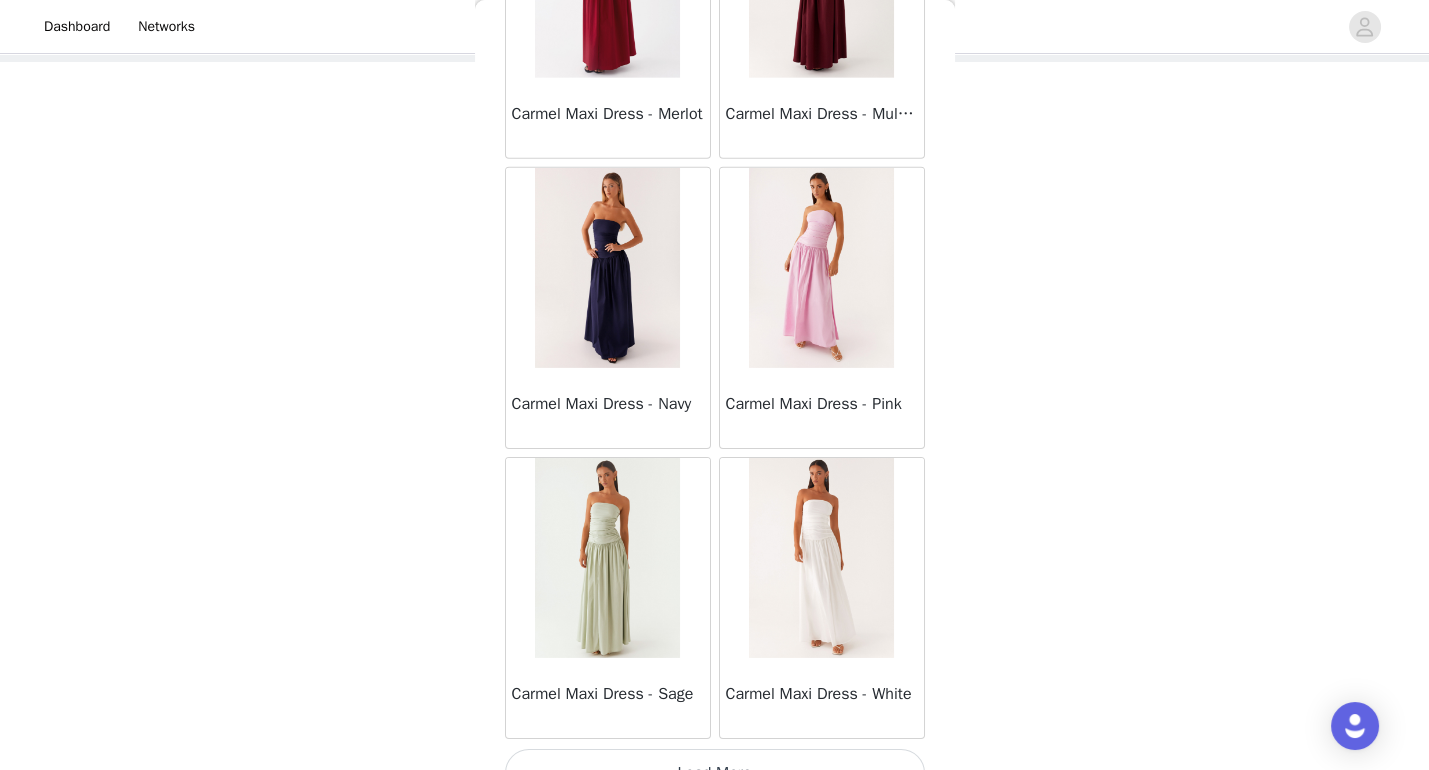 click on "Load More" at bounding box center (715, 773) 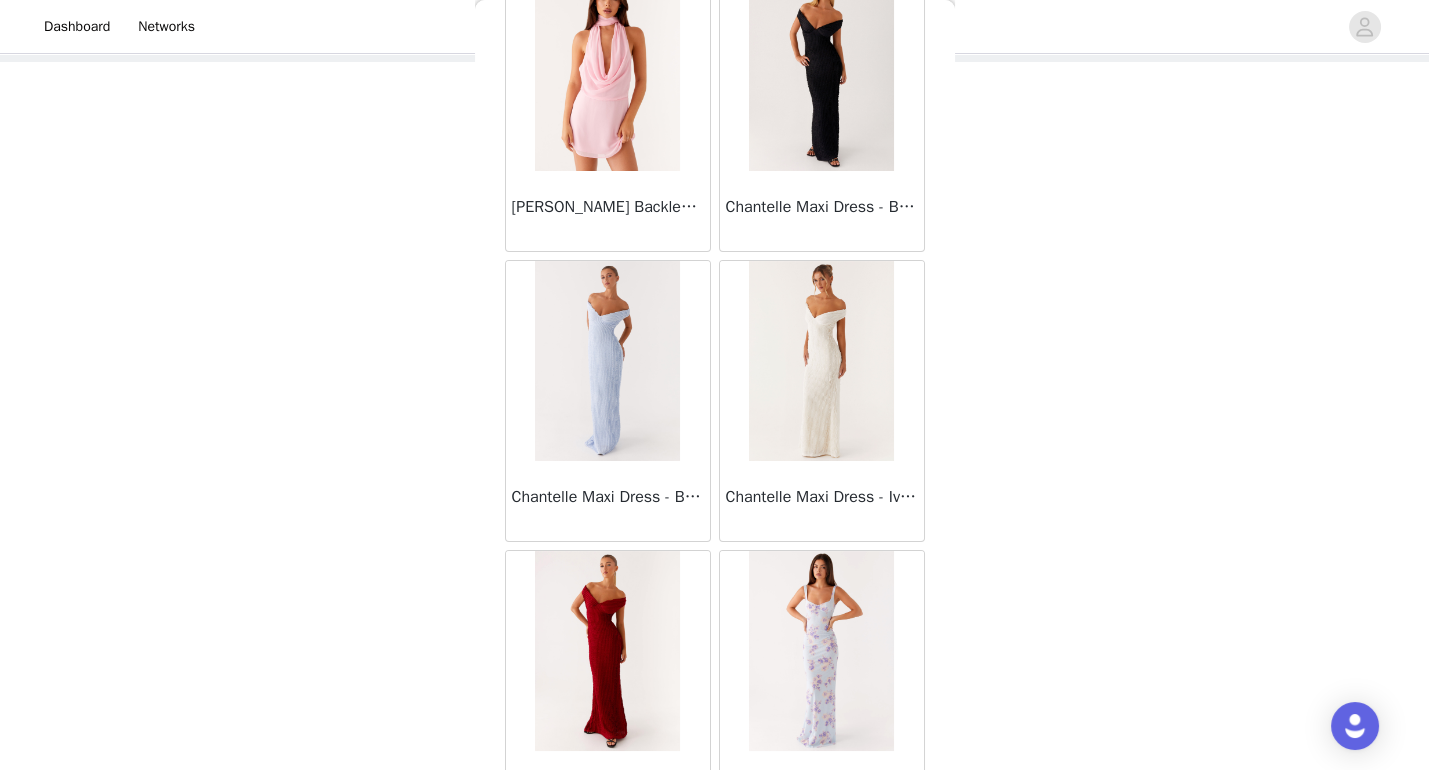 scroll, scrollTop: 13845, scrollLeft: 0, axis: vertical 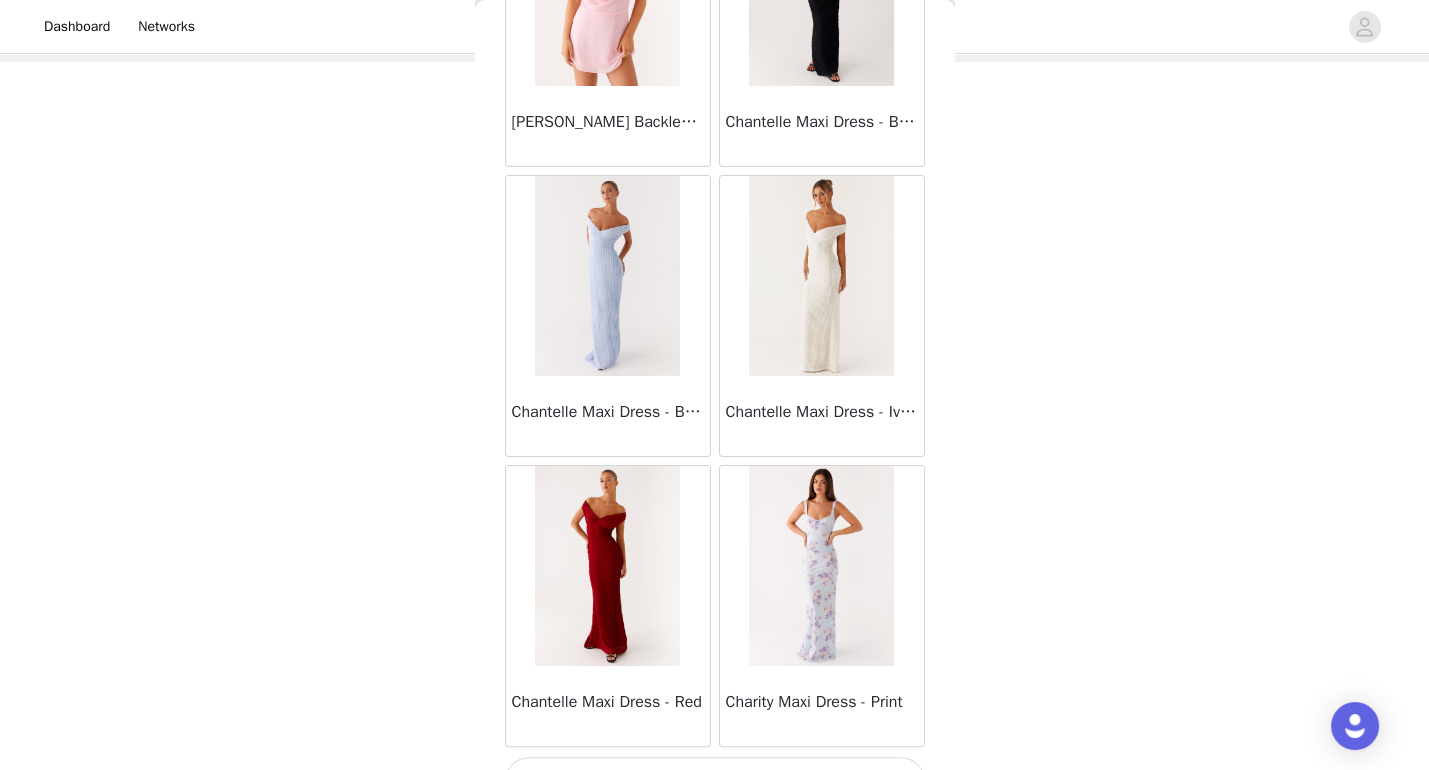 click on "Load More" at bounding box center (715, 781) 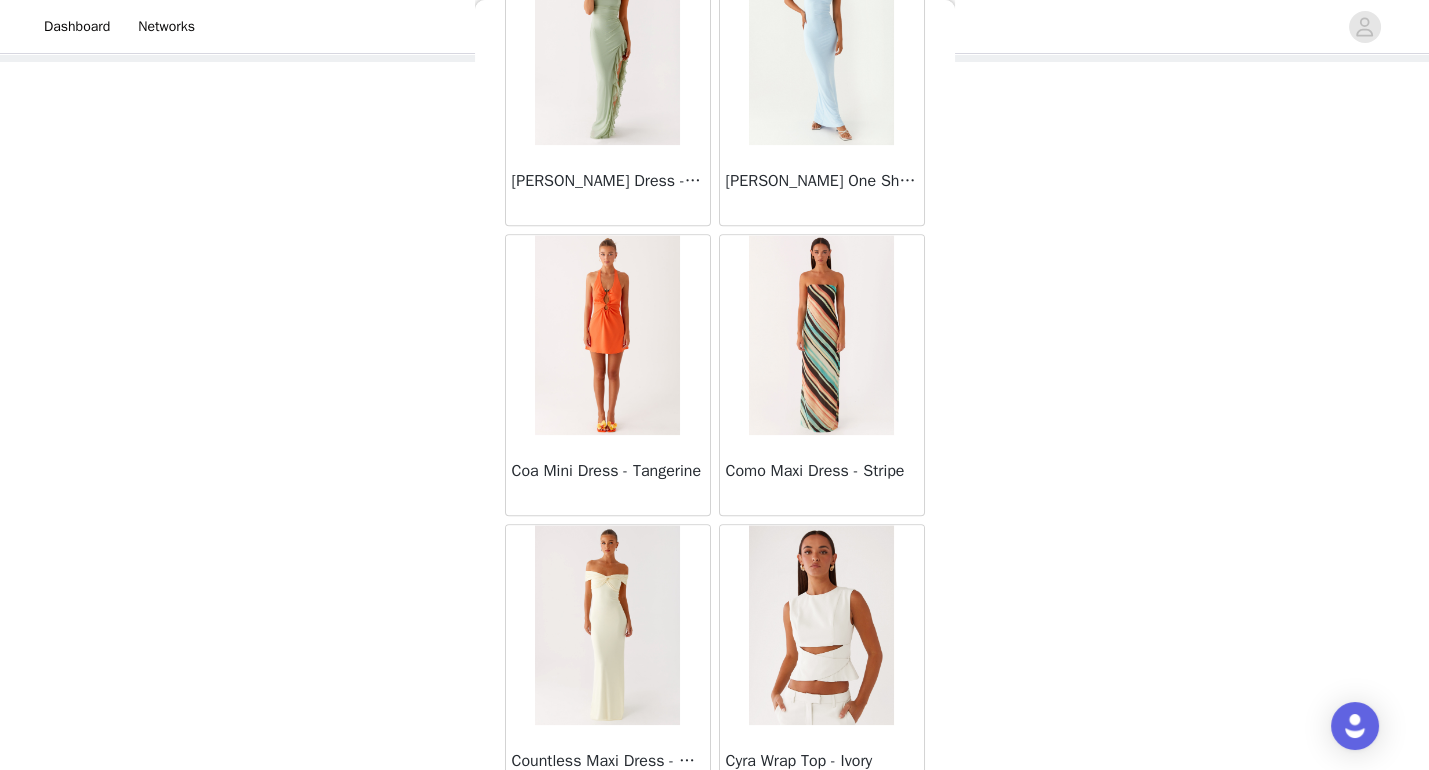 scroll, scrollTop: 16736, scrollLeft: 0, axis: vertical 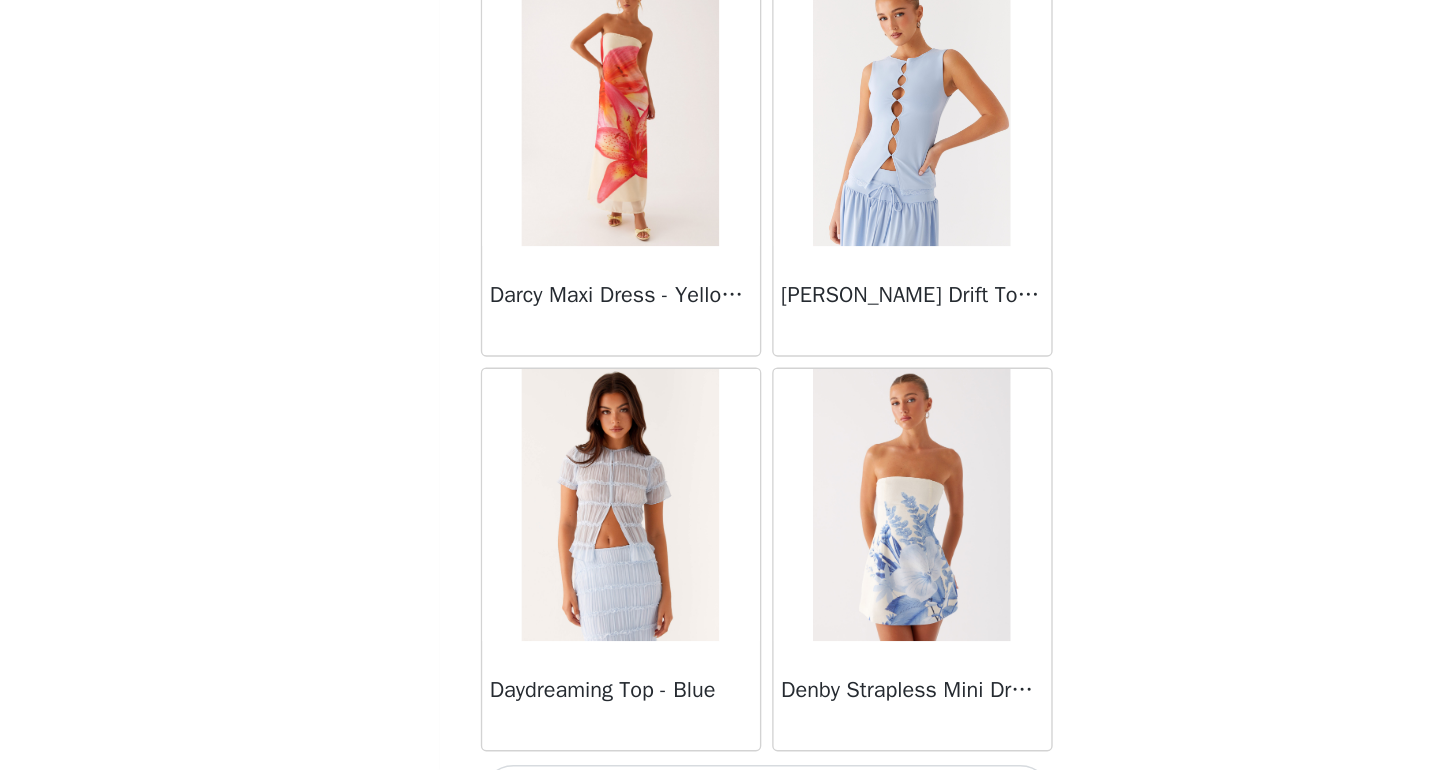 click on "Load More" at bounding box center [715, 790] 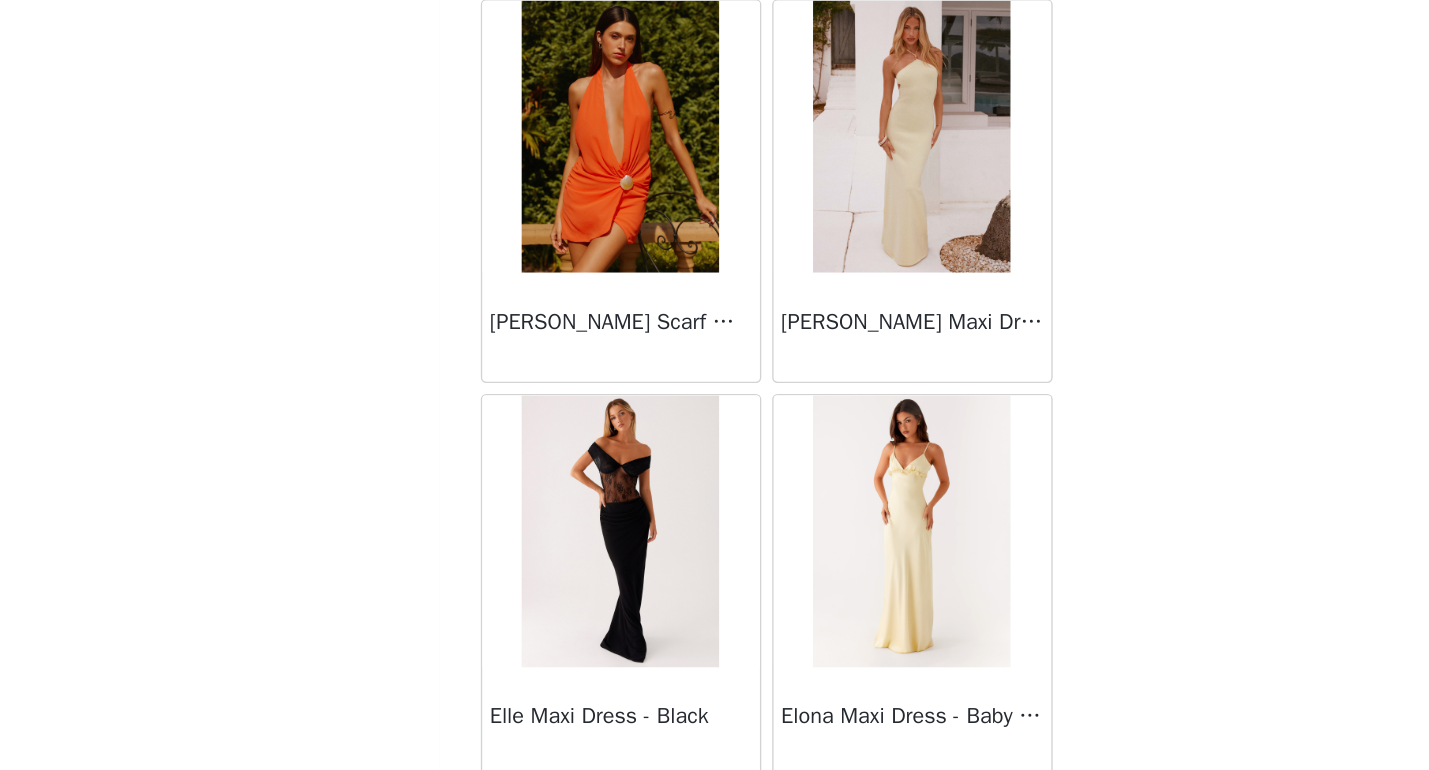 scroll, scrollTop: 19626, scrollLeft: 0, axis: vertical 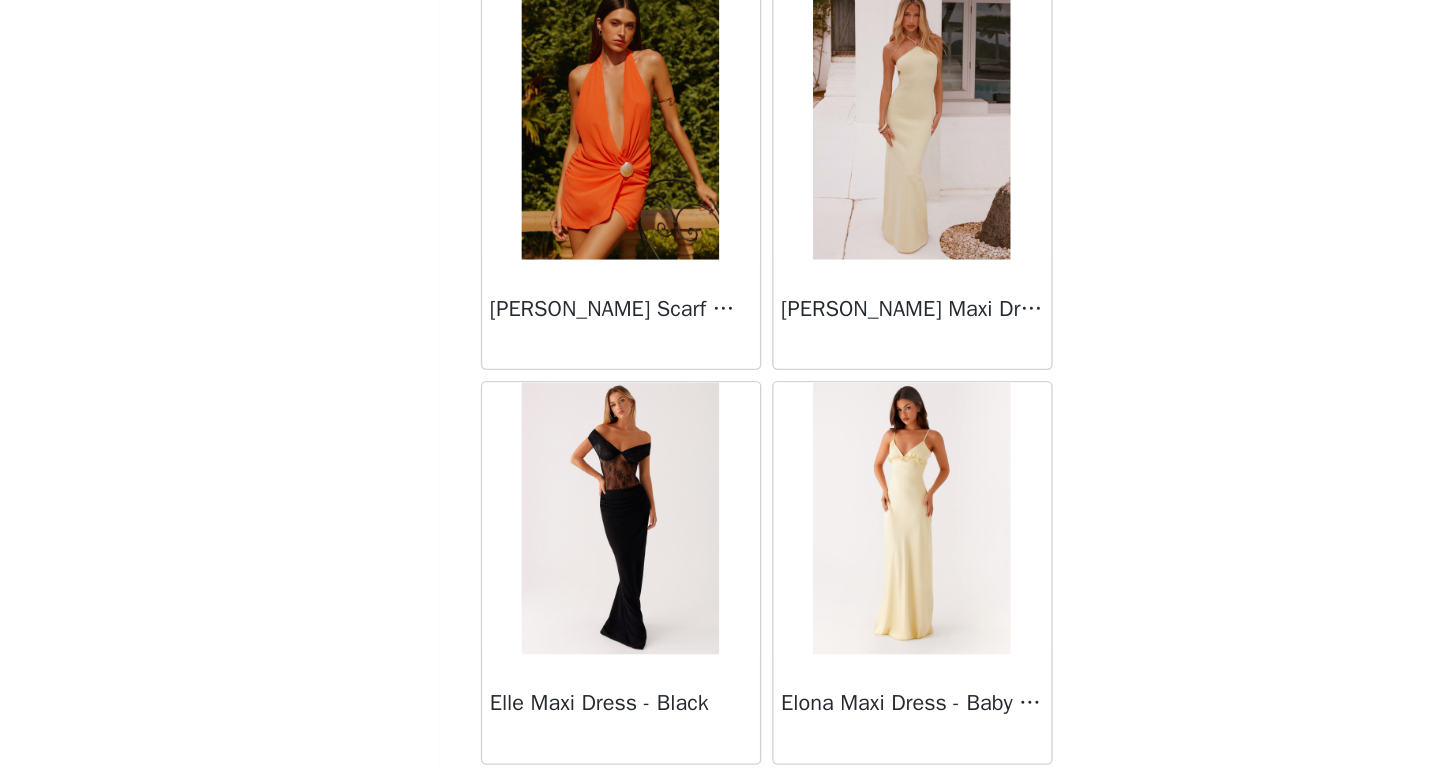 click on "Load More" at bounding box center (715, 800) 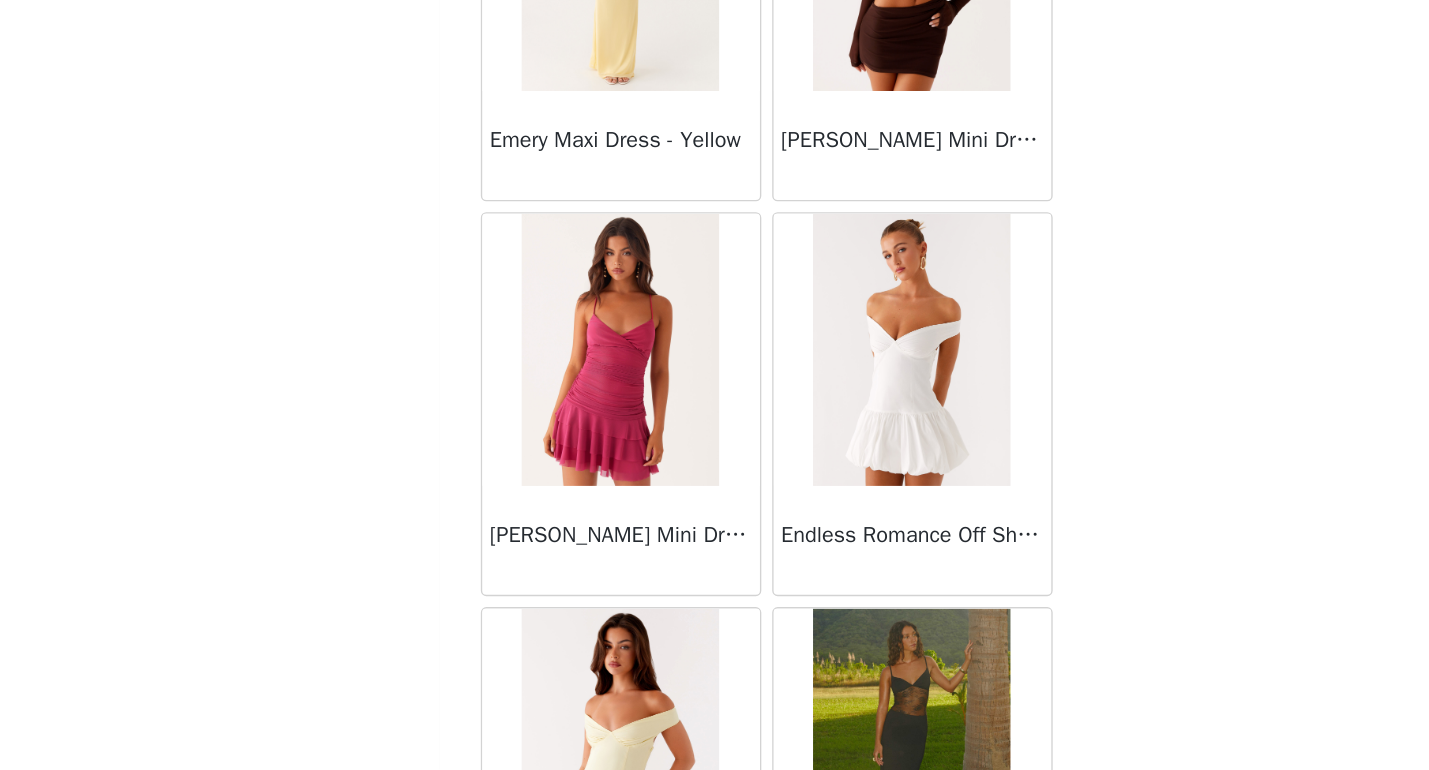scroll, scrollTop: 20924, scrollLeft: 0, axis: vertical 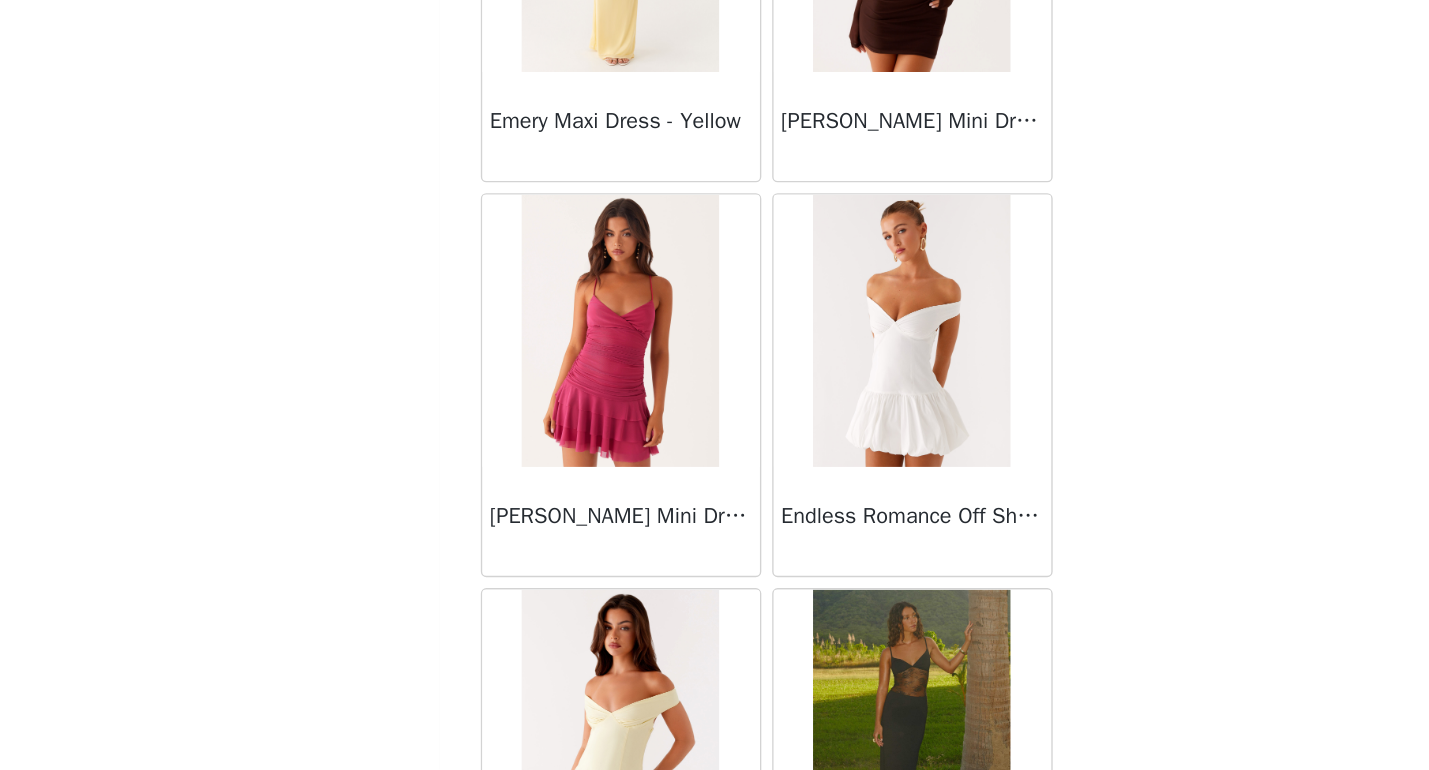 click on "Endless Romance Off Shoulder Mini Dress - White" at bounding box center [822, 587] 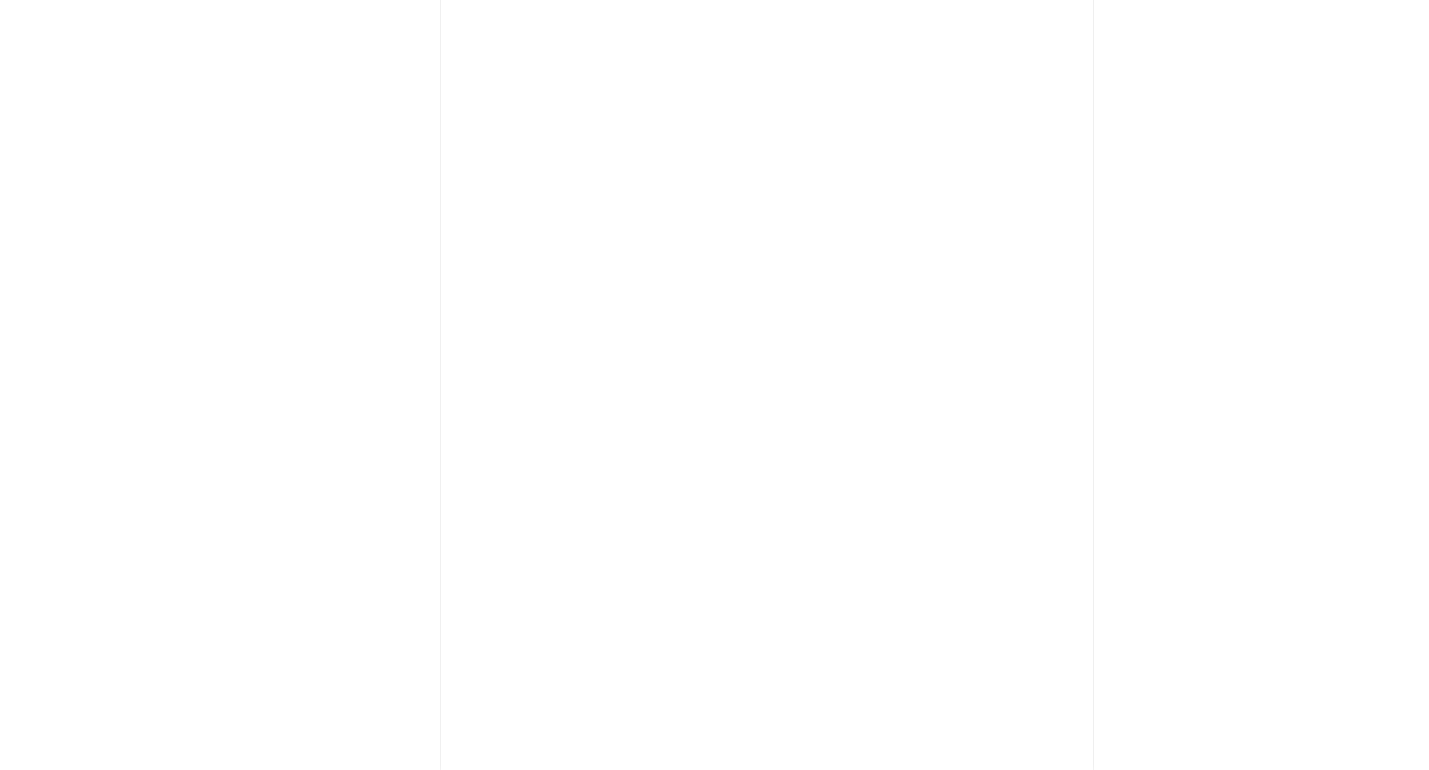 scroll, scrollTop: 0, scrollLeft: 0, axis: both 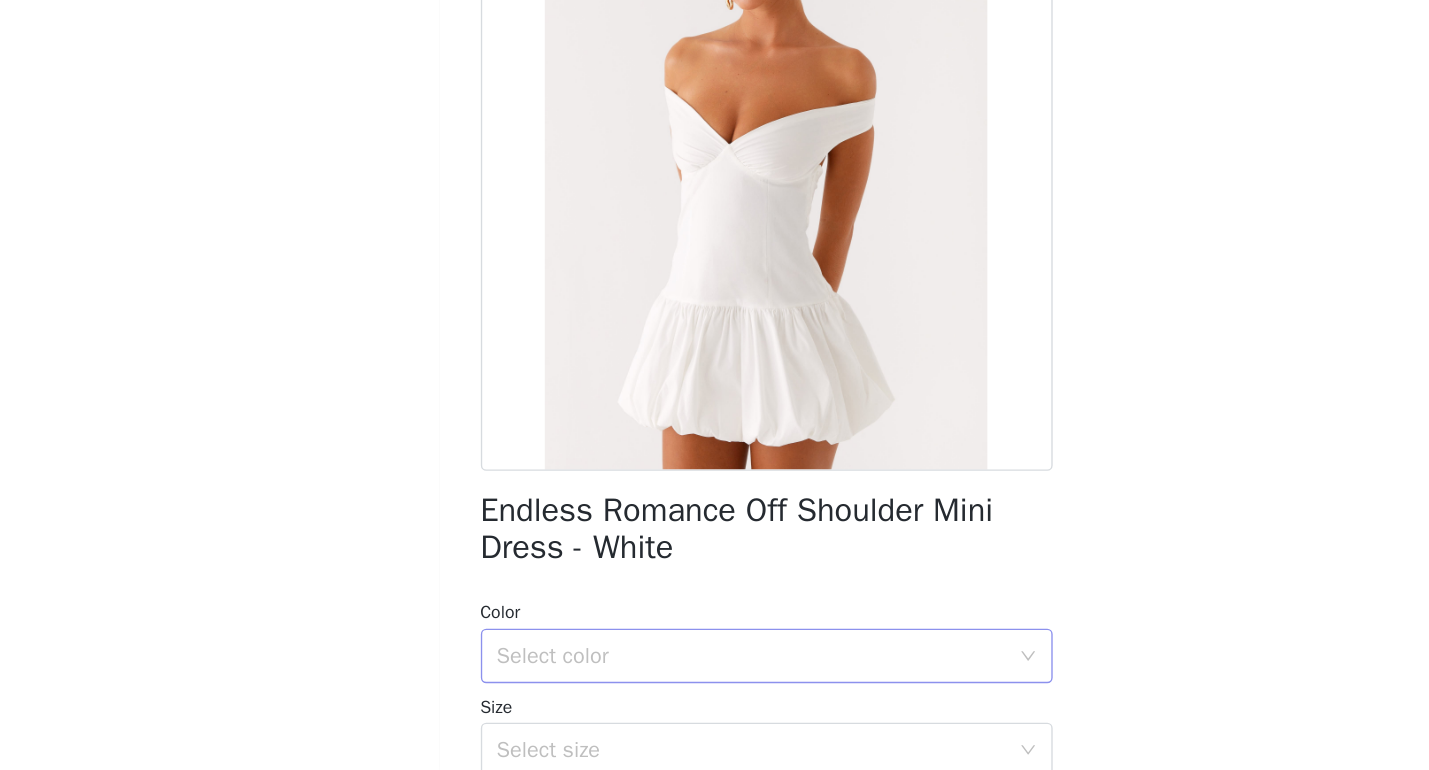 click on "Select color" at bounding box center (704, 686) 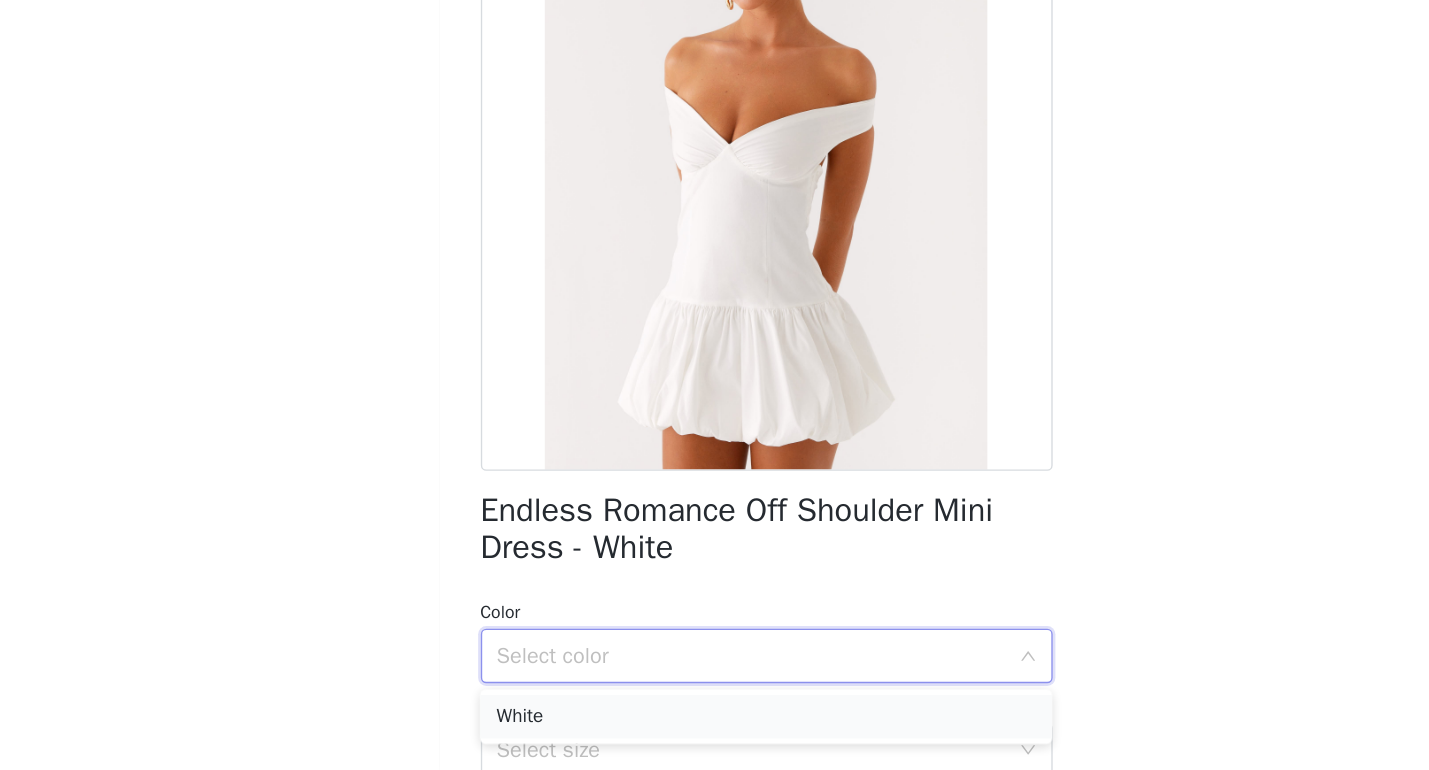 click on "White" at bounding box center (714, 730) 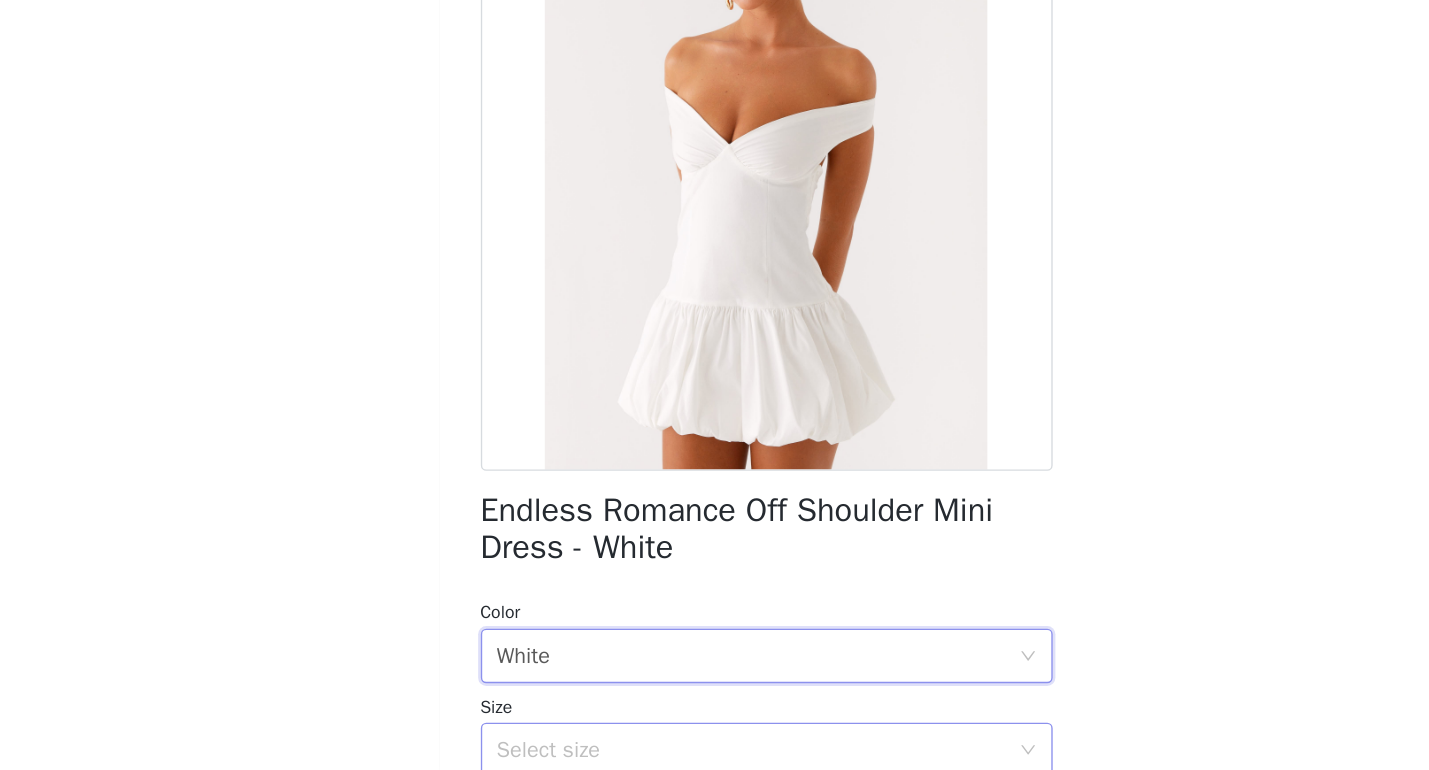 click on "Select size" at bounding box center [704, 755] 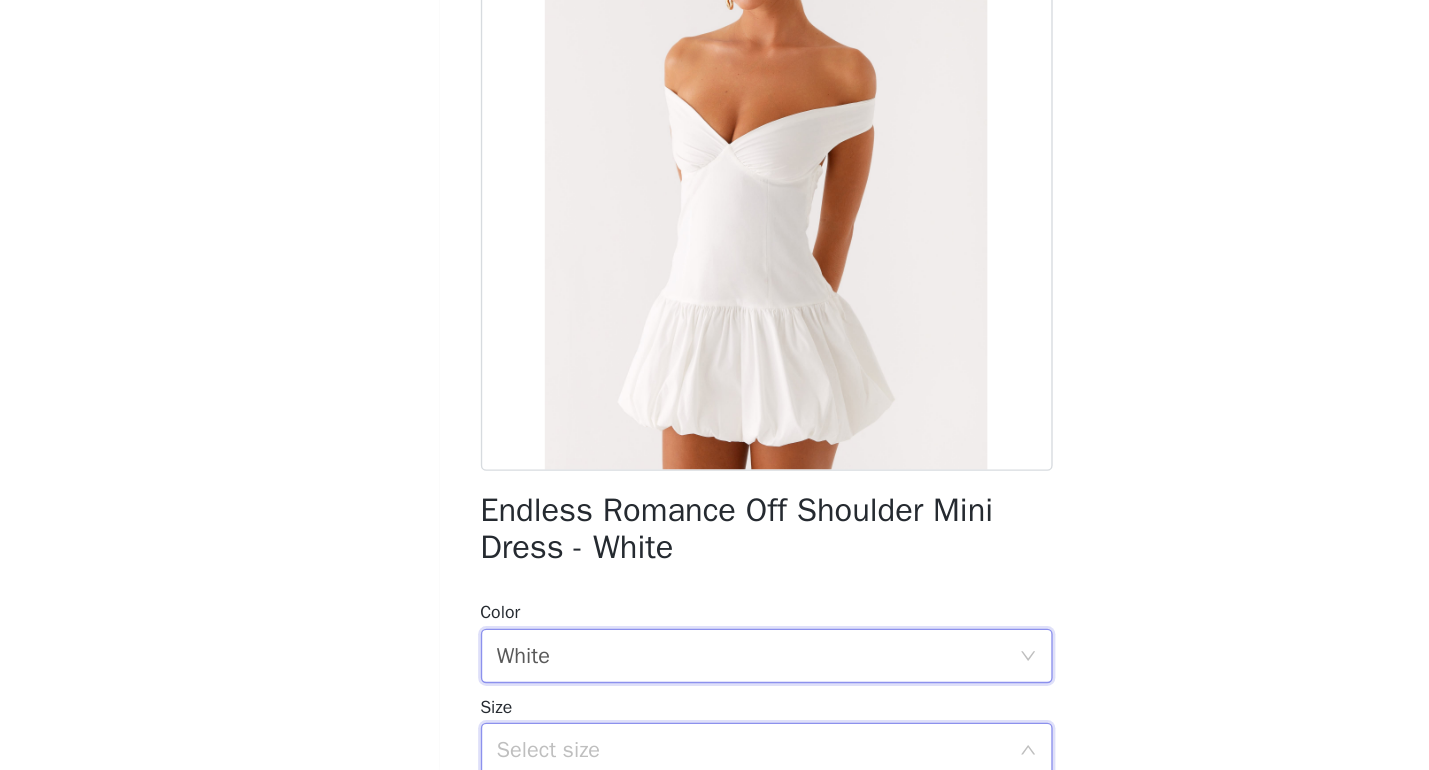 scroll, scrollTop: 5, scrollLeft: 0, axis: vertical 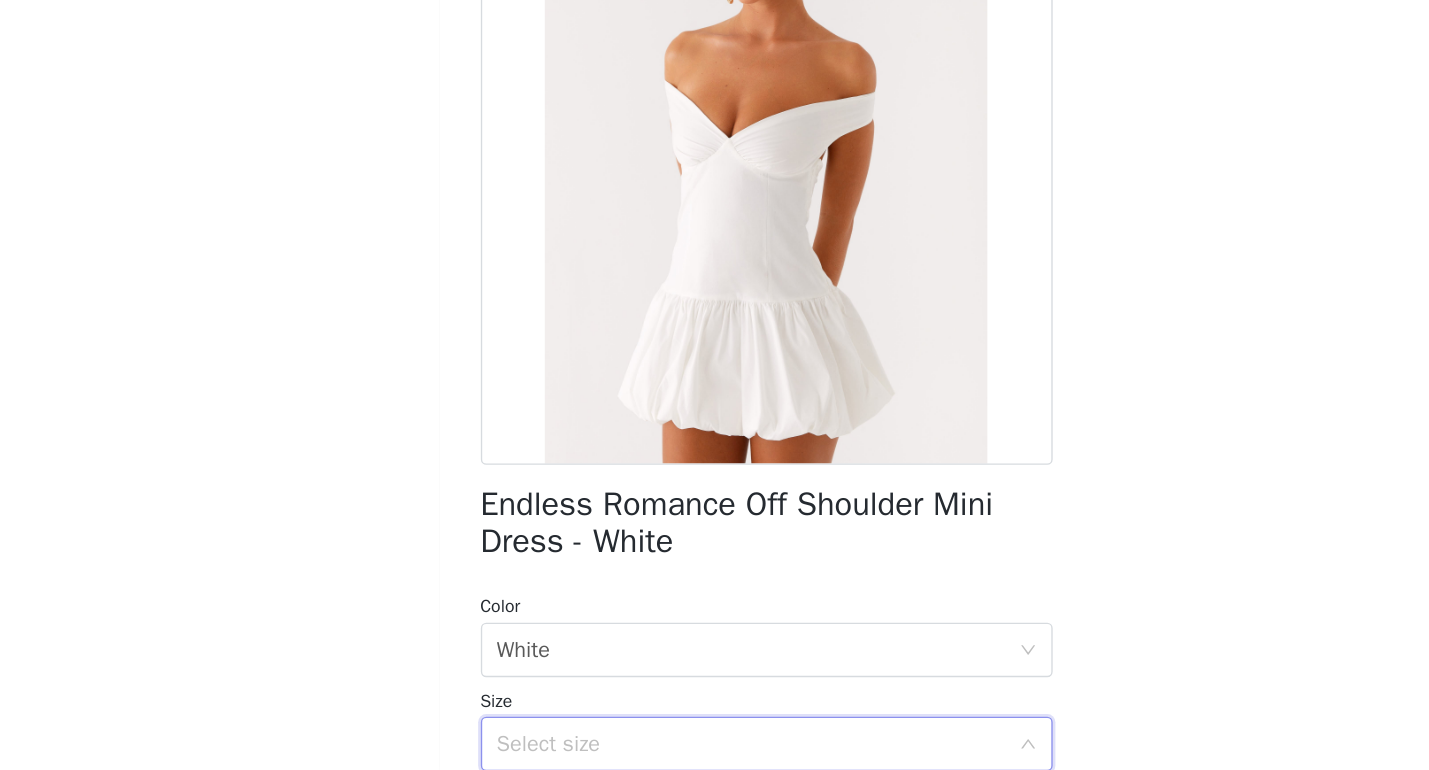 click on "Select size" at bounding box center (704, 750) 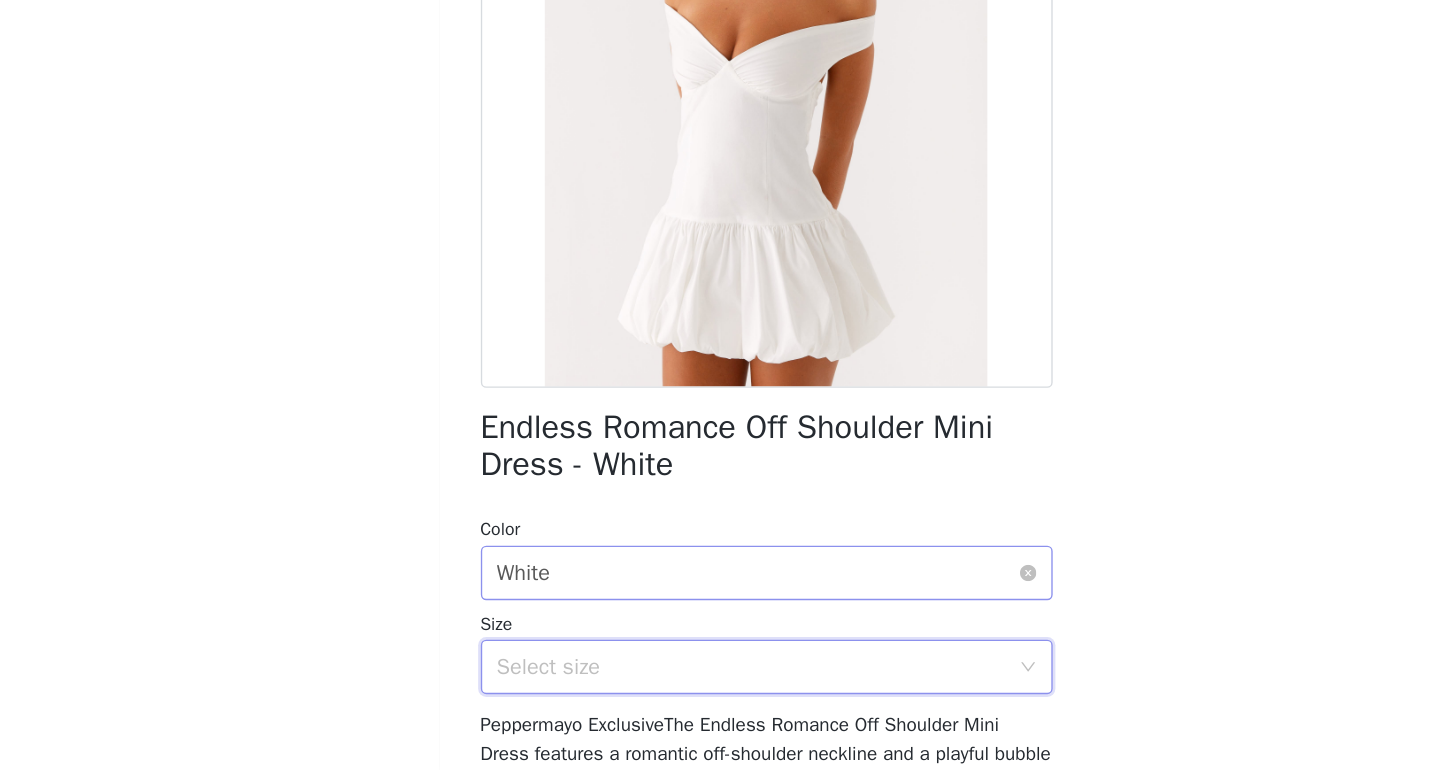 scroll, scrollTop: 84, scrollLeft: 0, axis: vertical 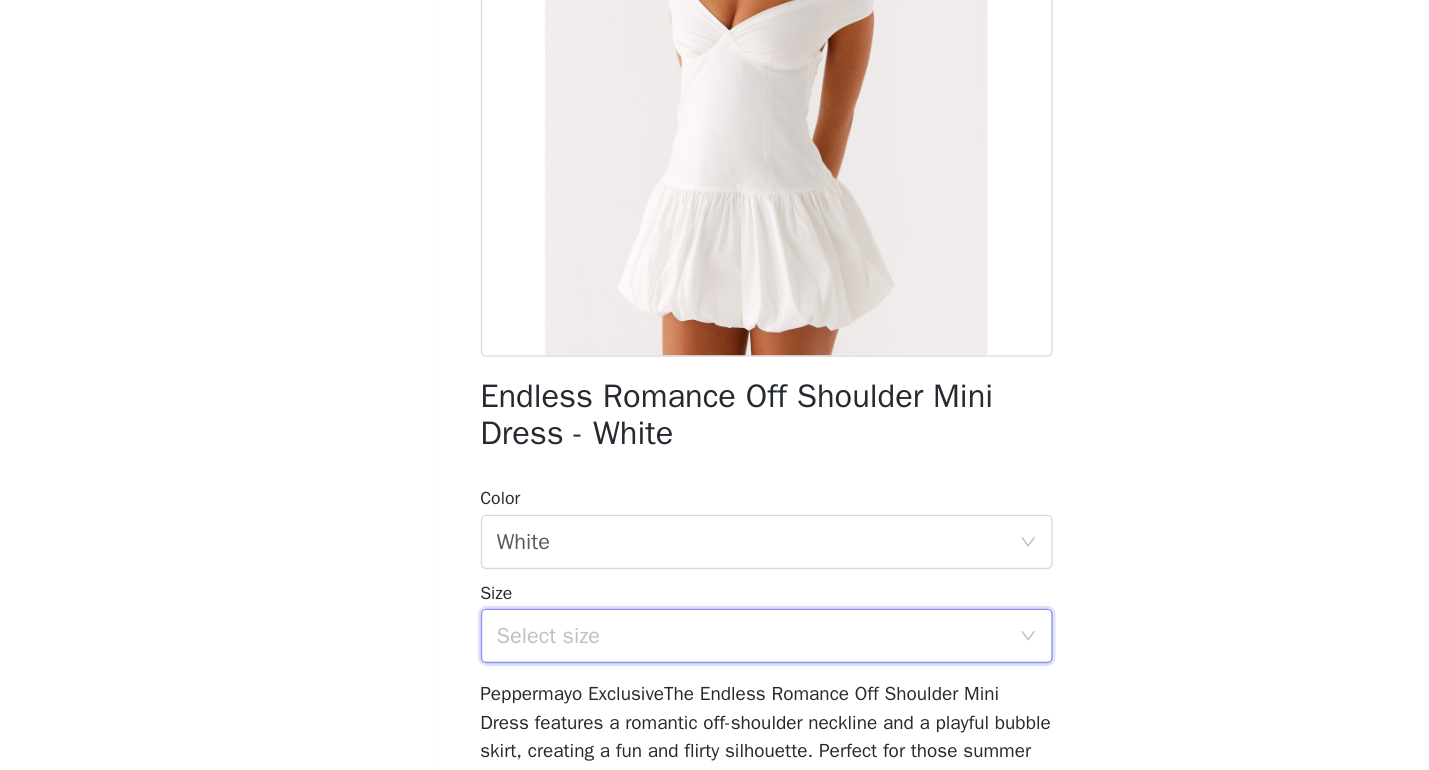 click on "Select size" at bounding box center (704, 671) 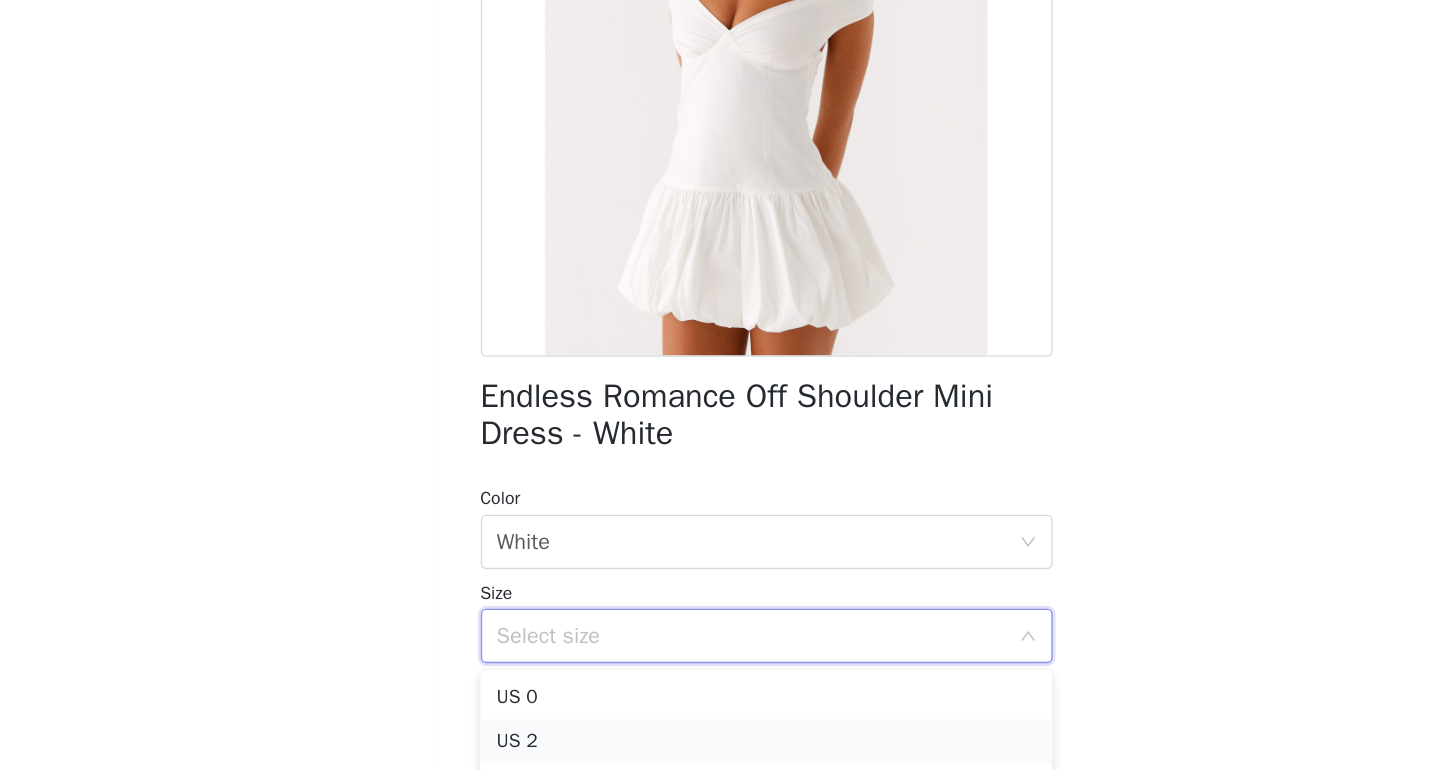 click on "US 2" at bounding box center (714, 748) 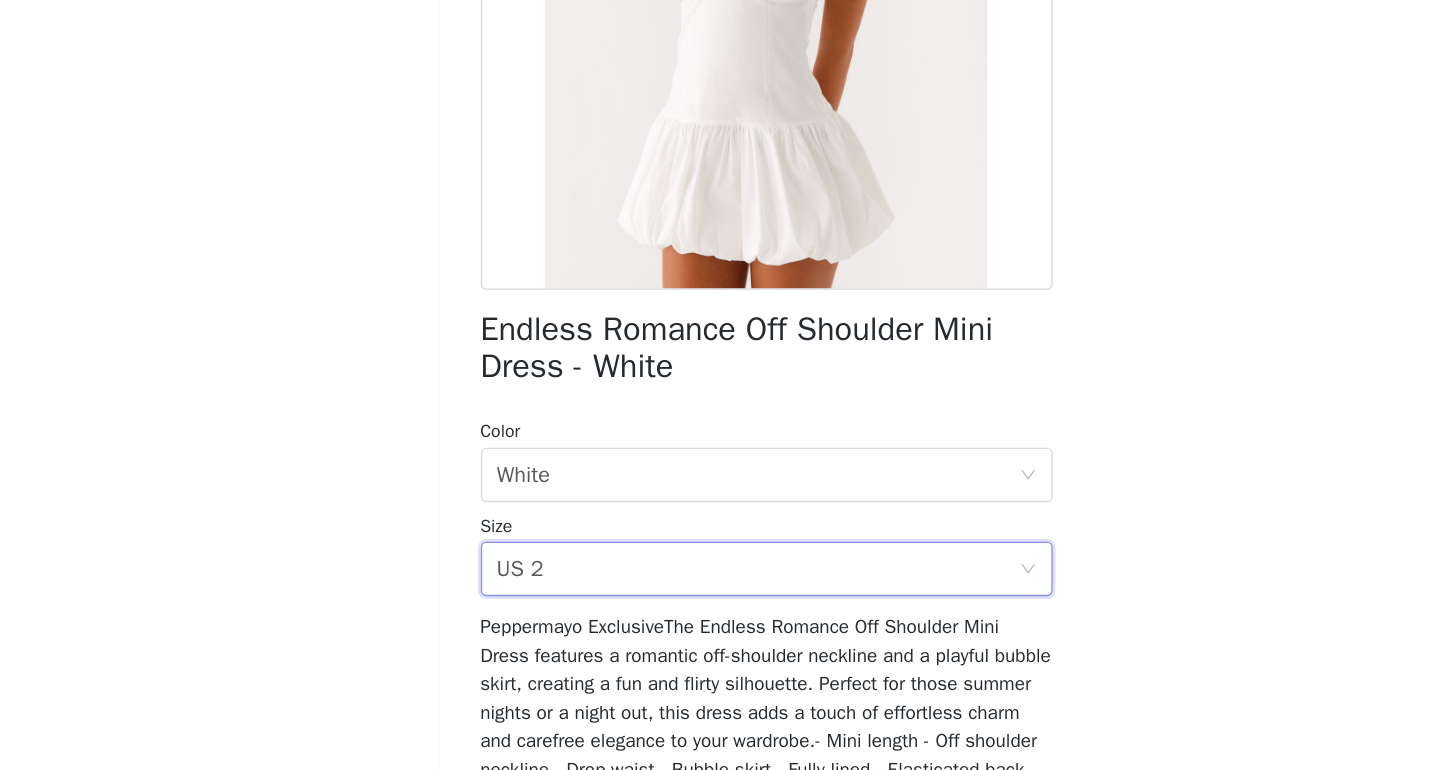 scroll, scrollTop: 0, scrollLeft: 0, axis: both 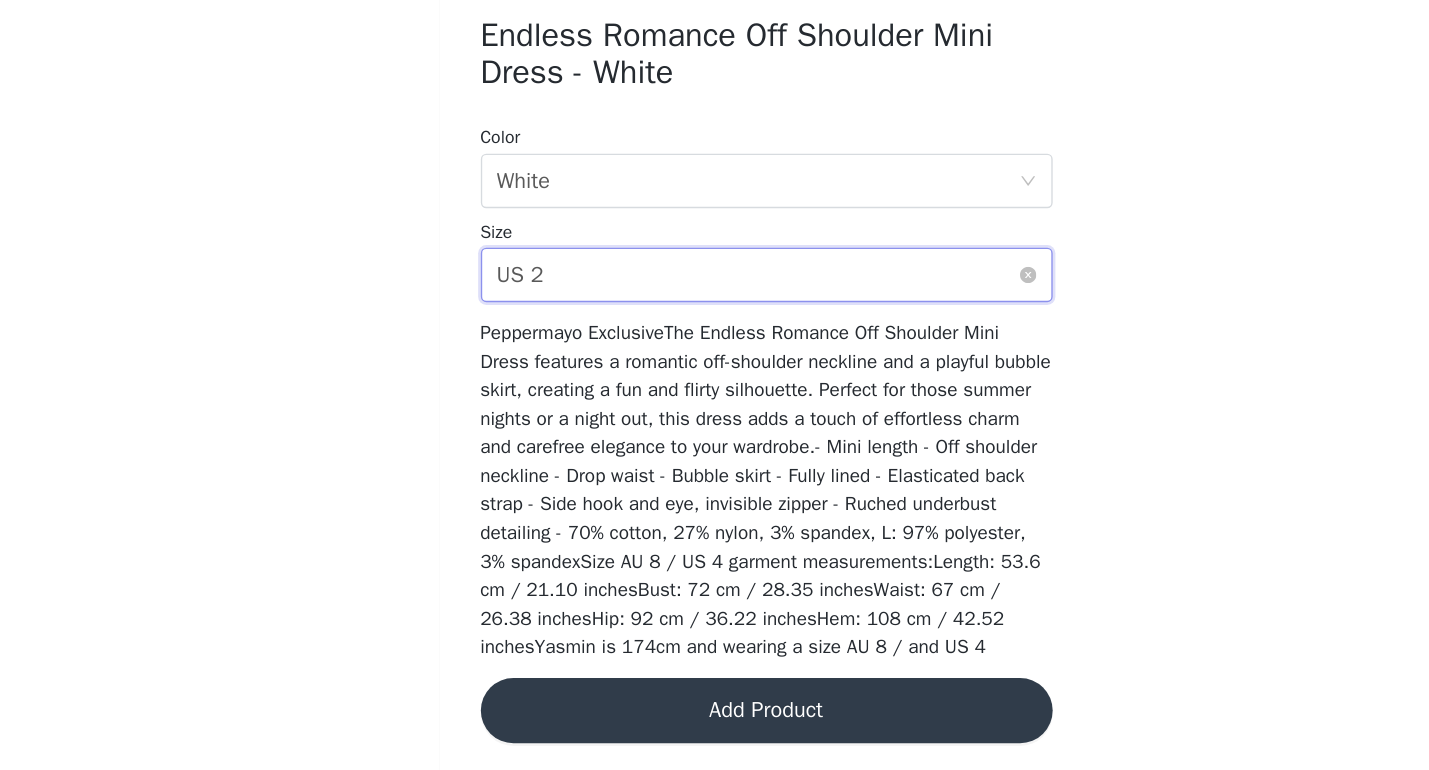 click on "Select size US 2" at bounding box center [708, 402] 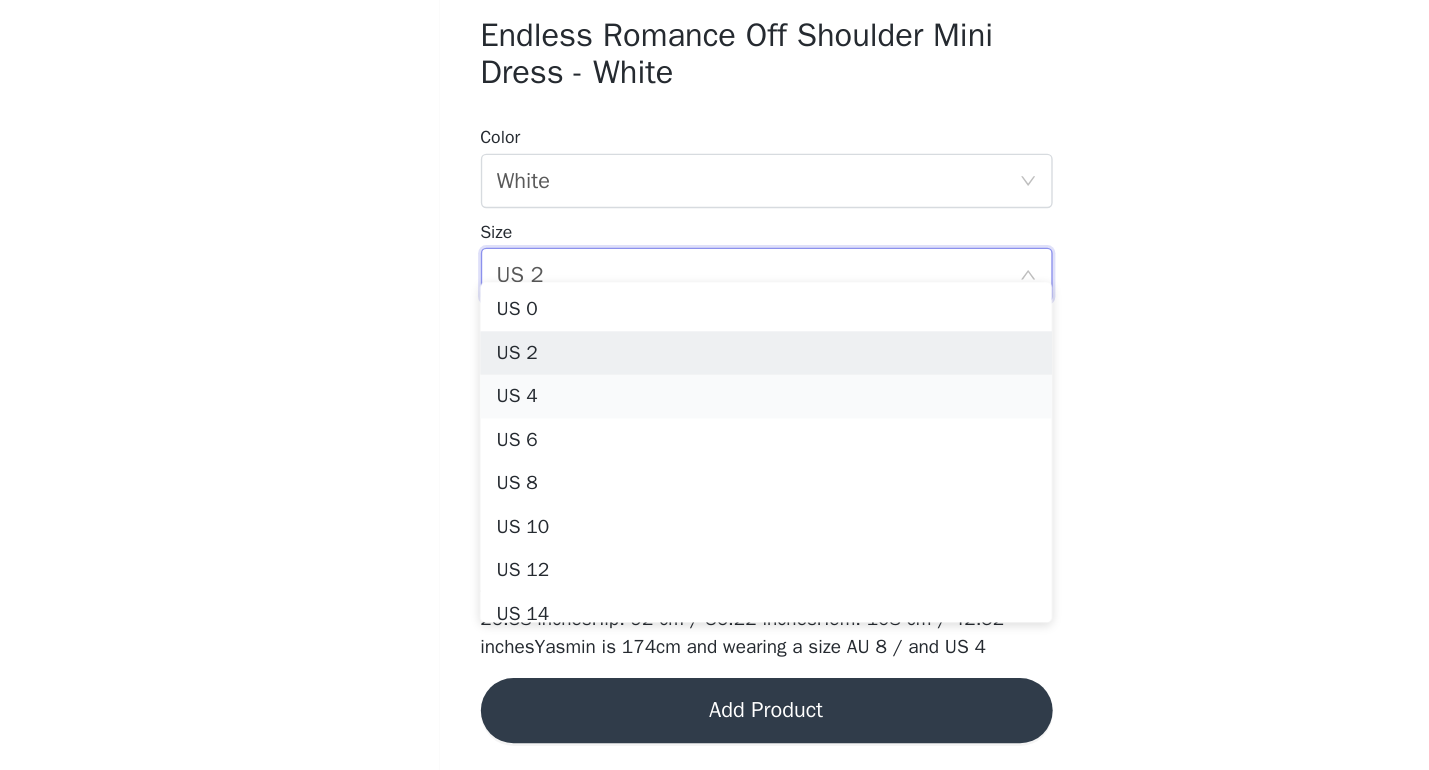 click on "US 4" at bounding box center (714, 491) 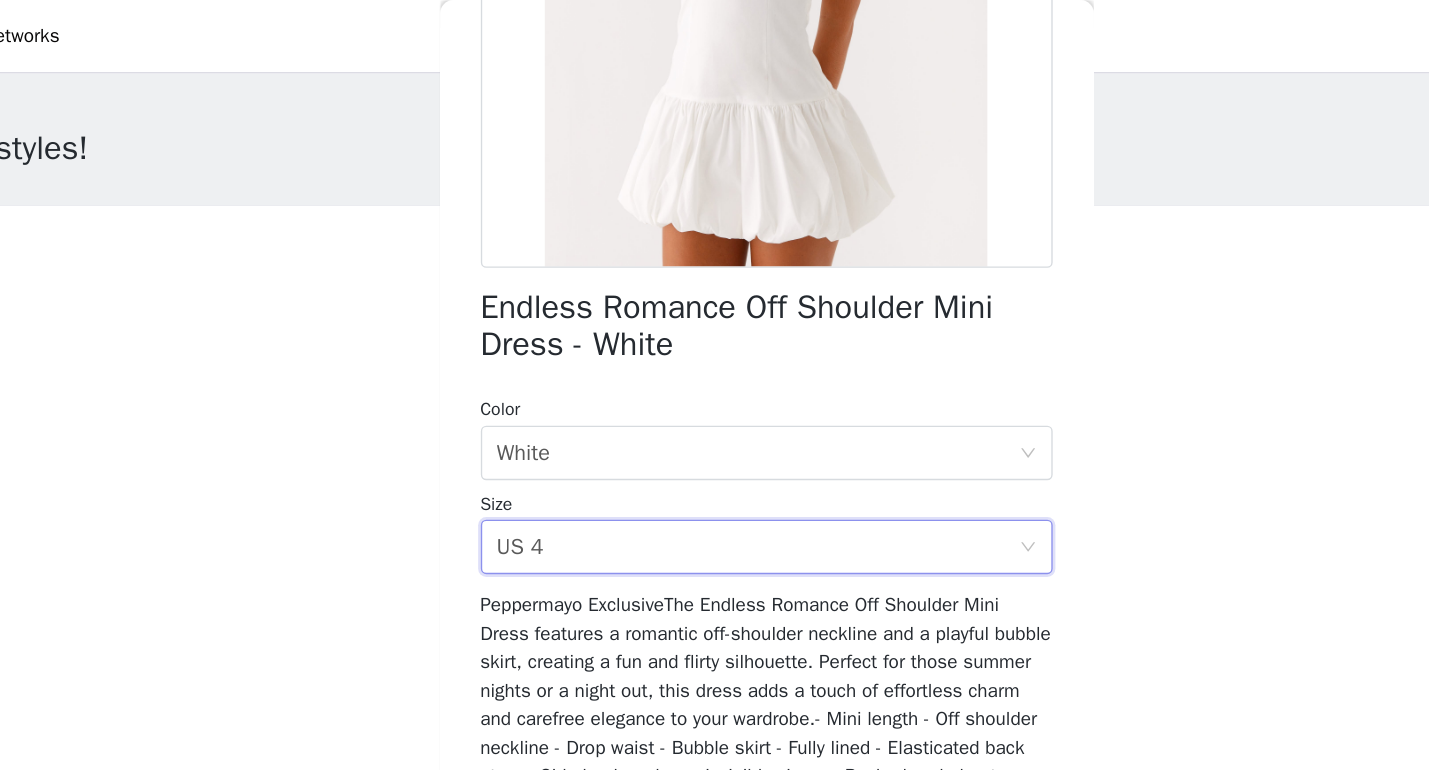 scroll, scrollTop: 0, scrollLeft: 0, axis: both 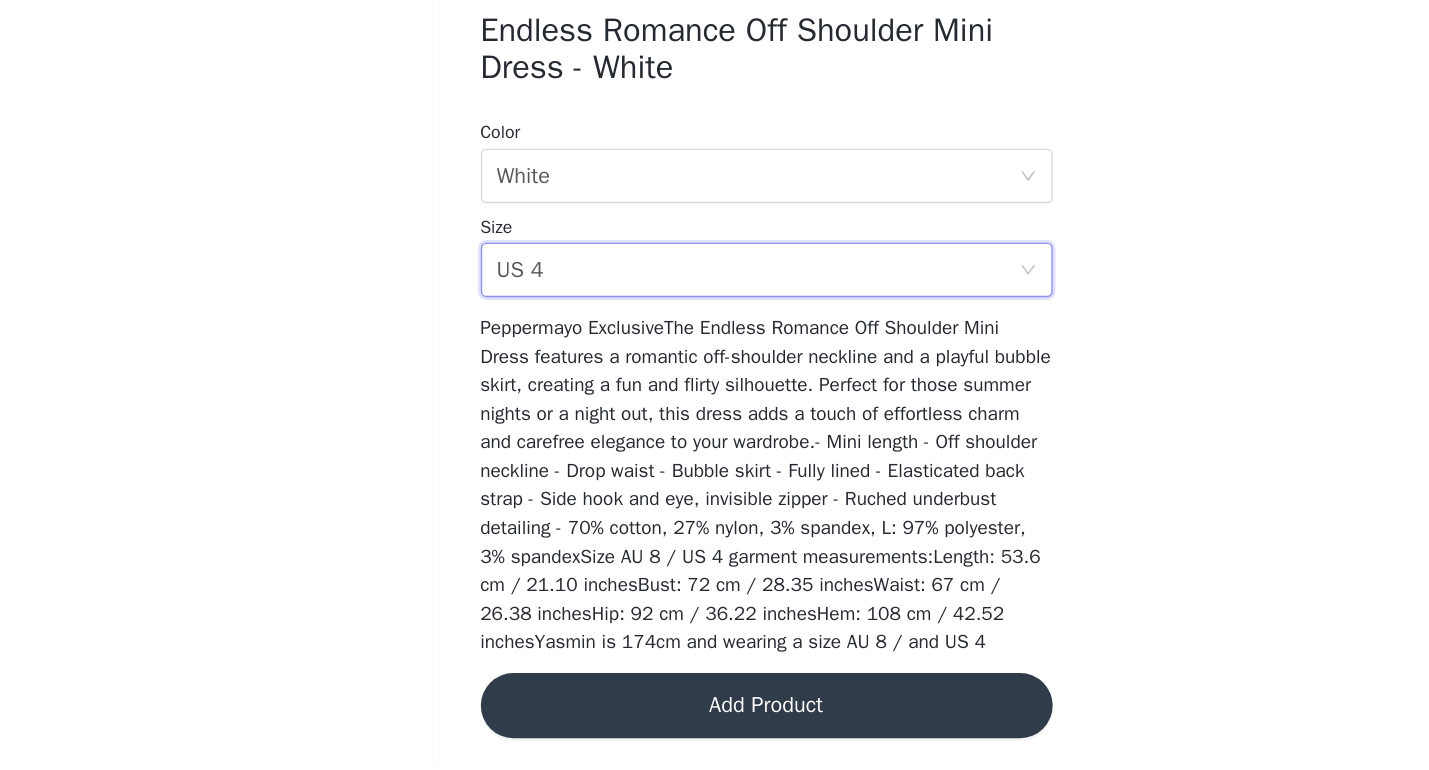 click on "Add Product" at bounding box center [715, 722] 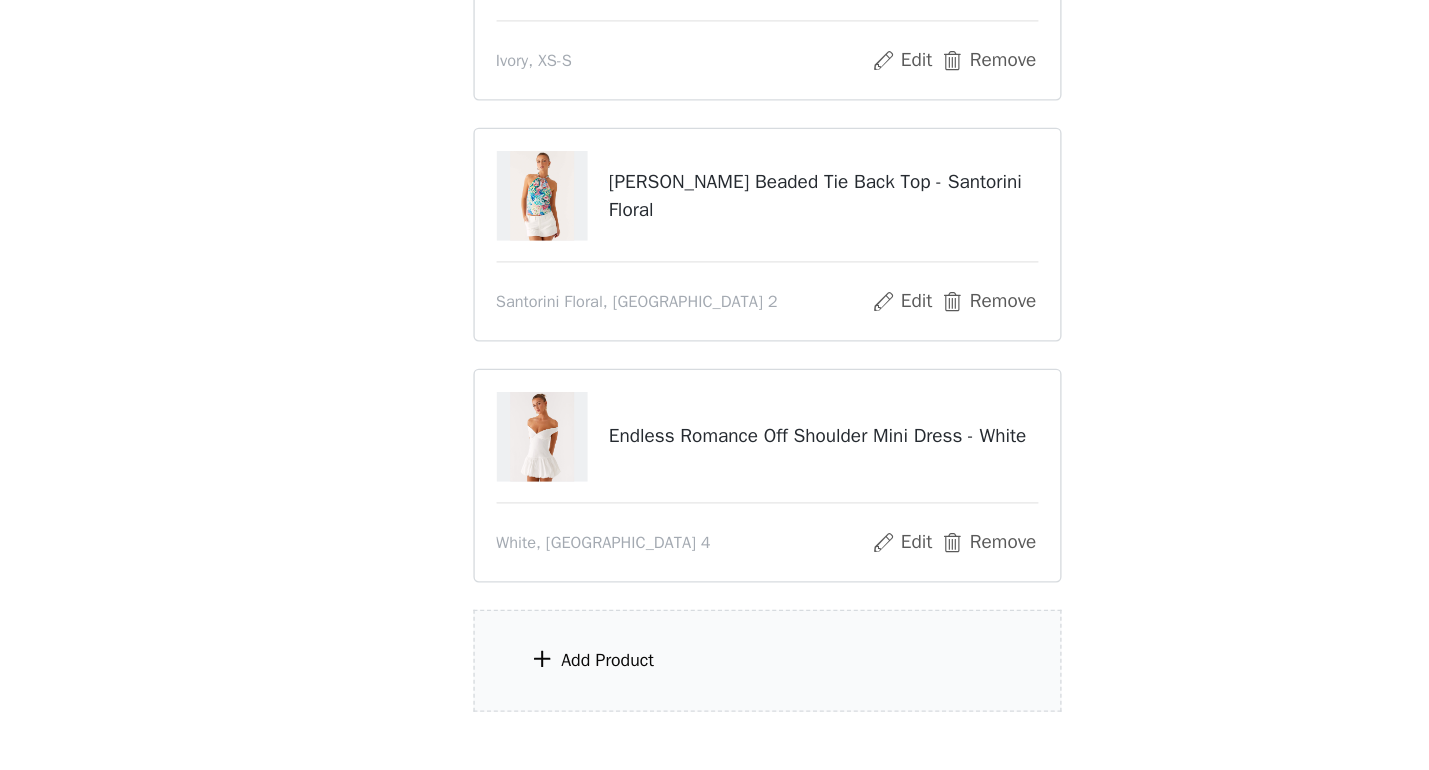 scroll, scrollTop: 159, scrollLeft: 0, axis: vertical 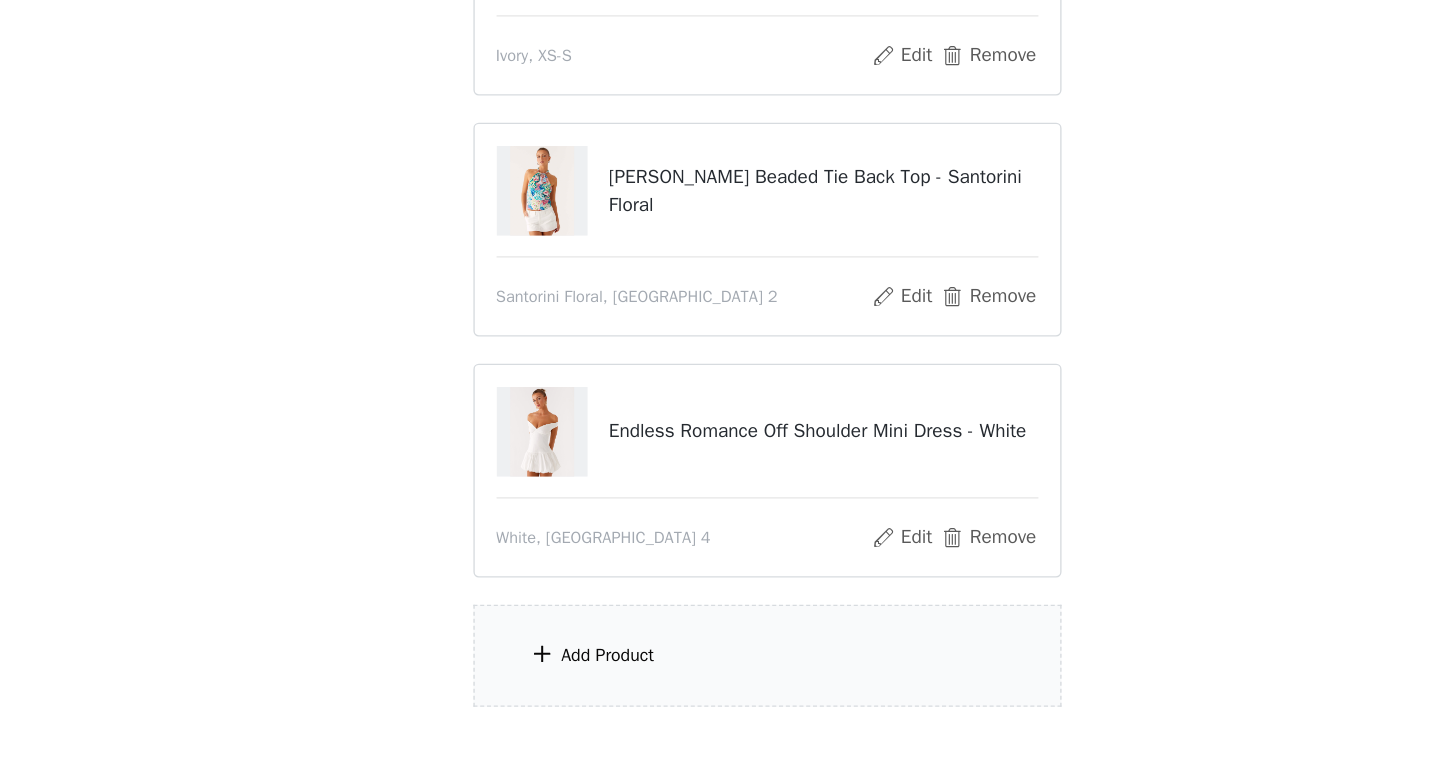click on "Add Product" at bounding box center [715, 685] 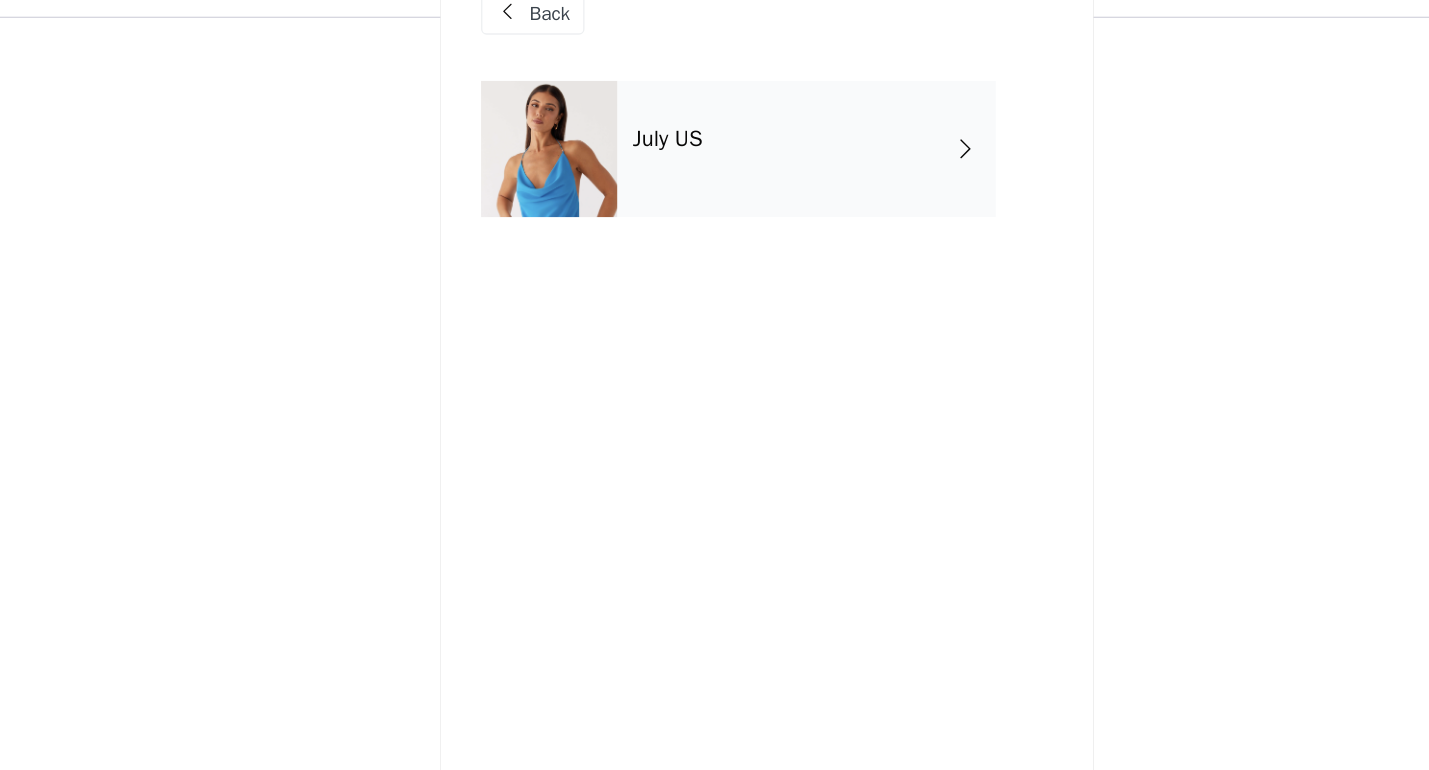 scroll, scrollTop: 0, scrollLeft: 0, axis: both 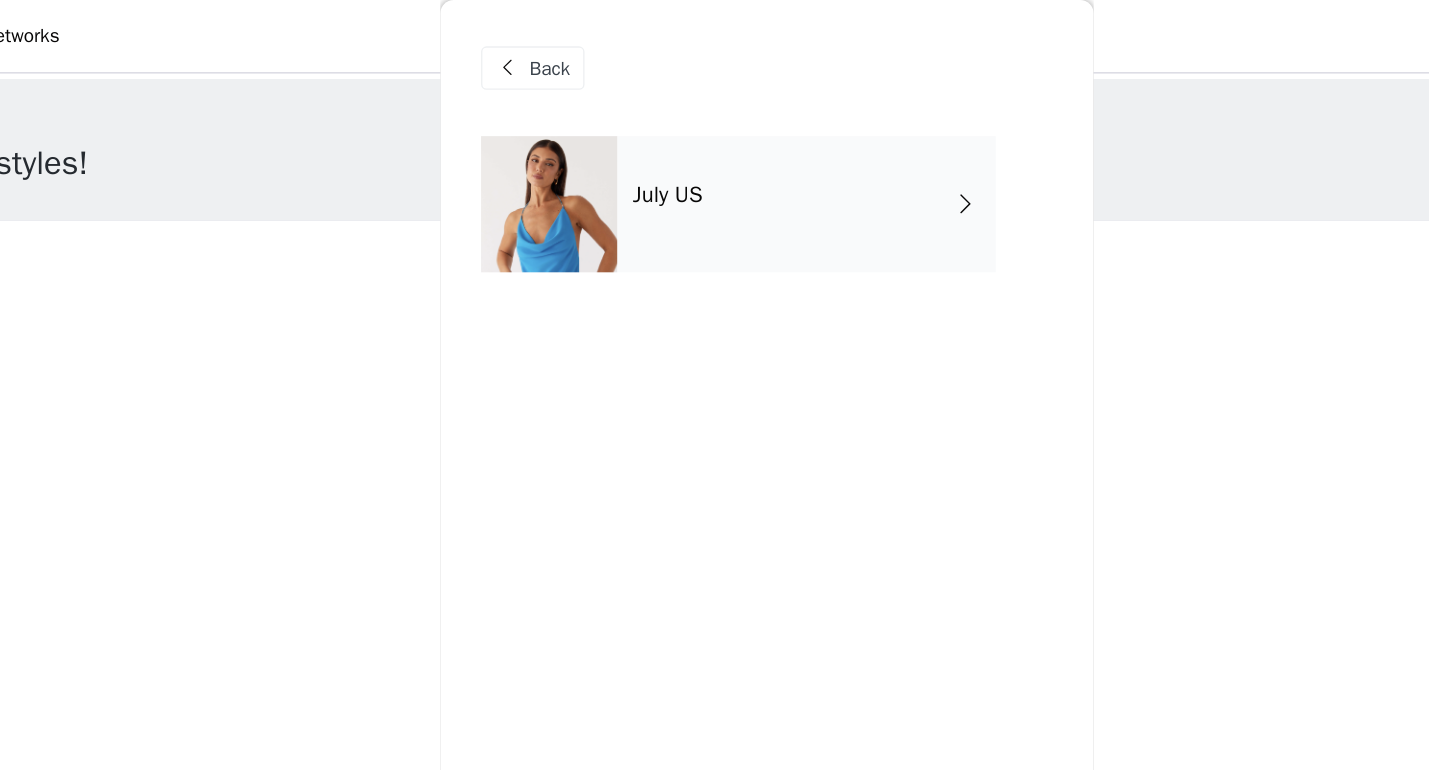 click at bounding box center [525, 50] 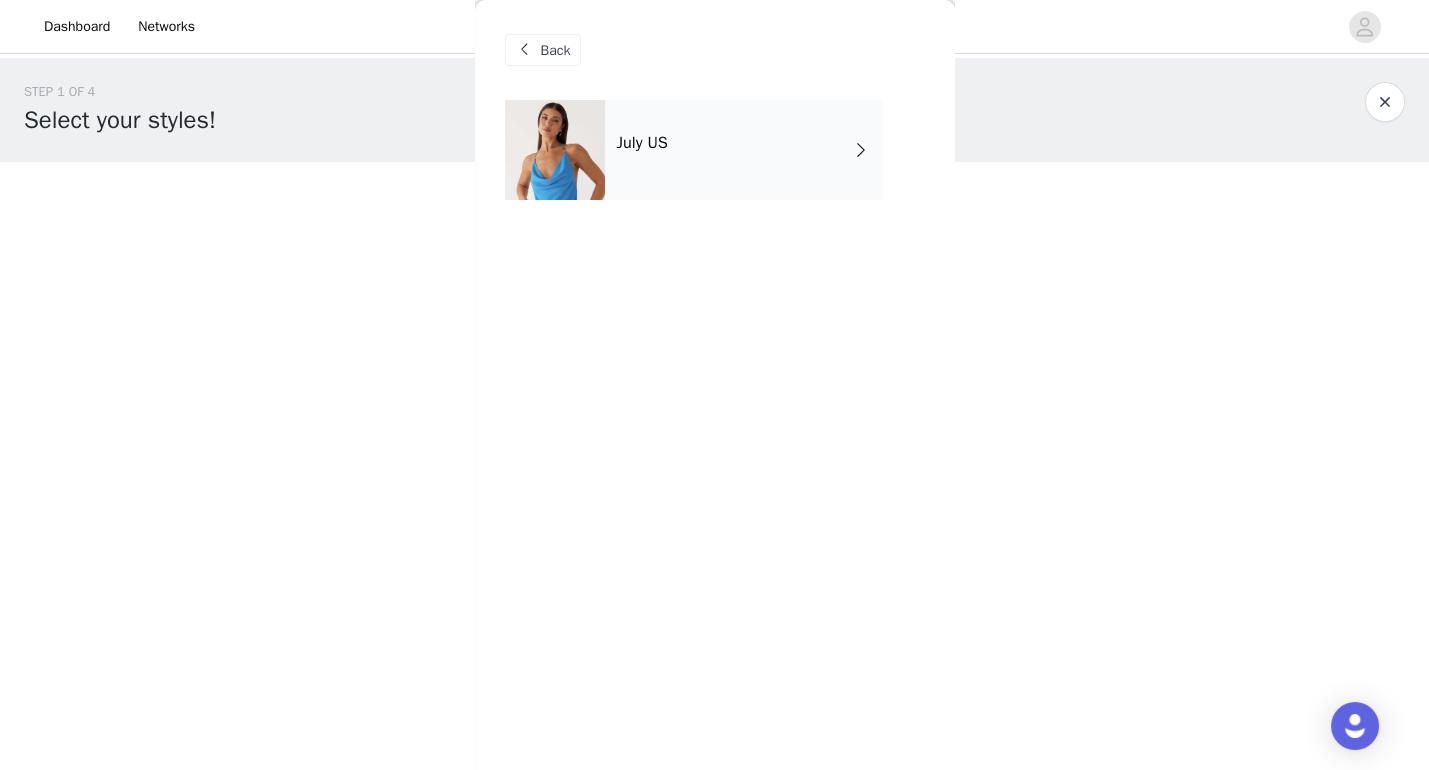 click on "July US" at bounding box center (642, 143) 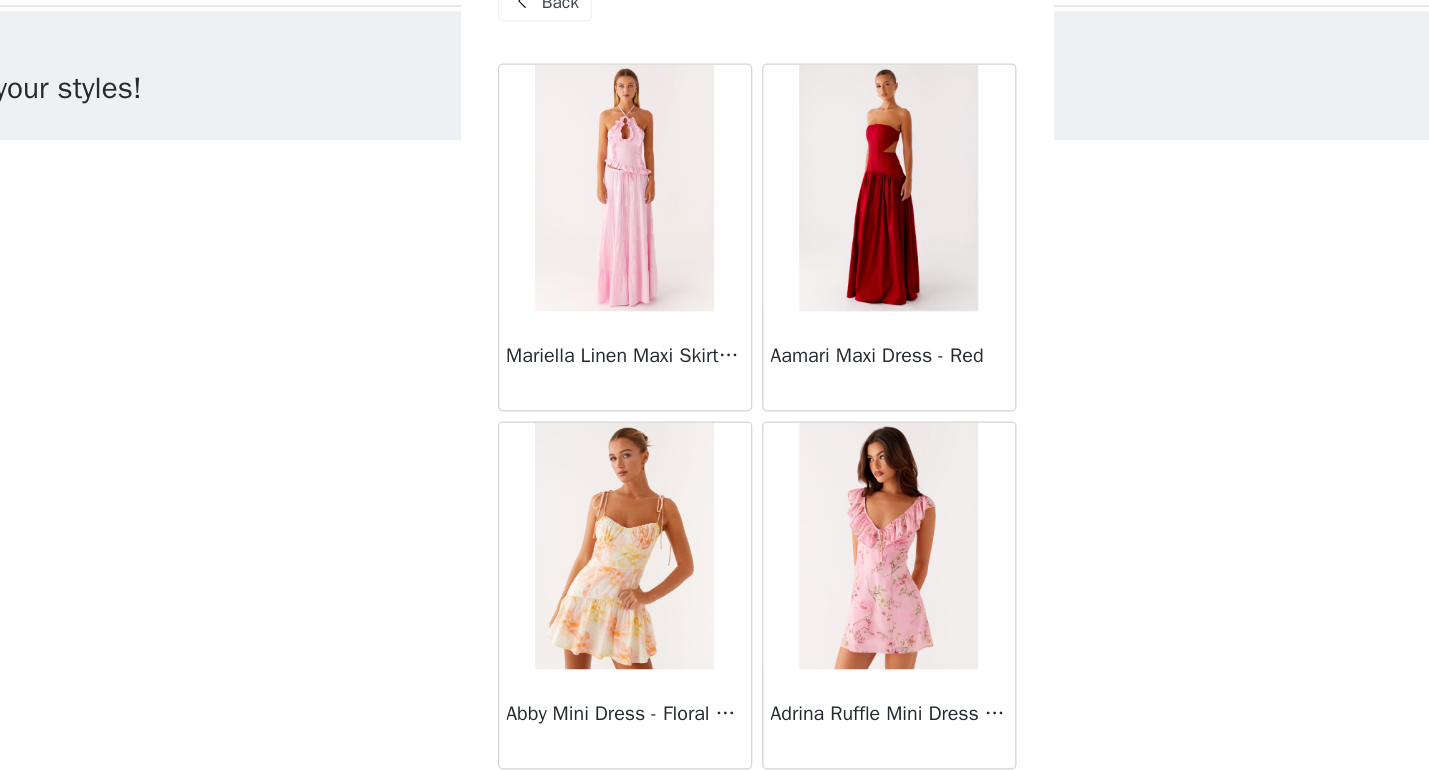 click on "Back" at bounding box center [556, 50] 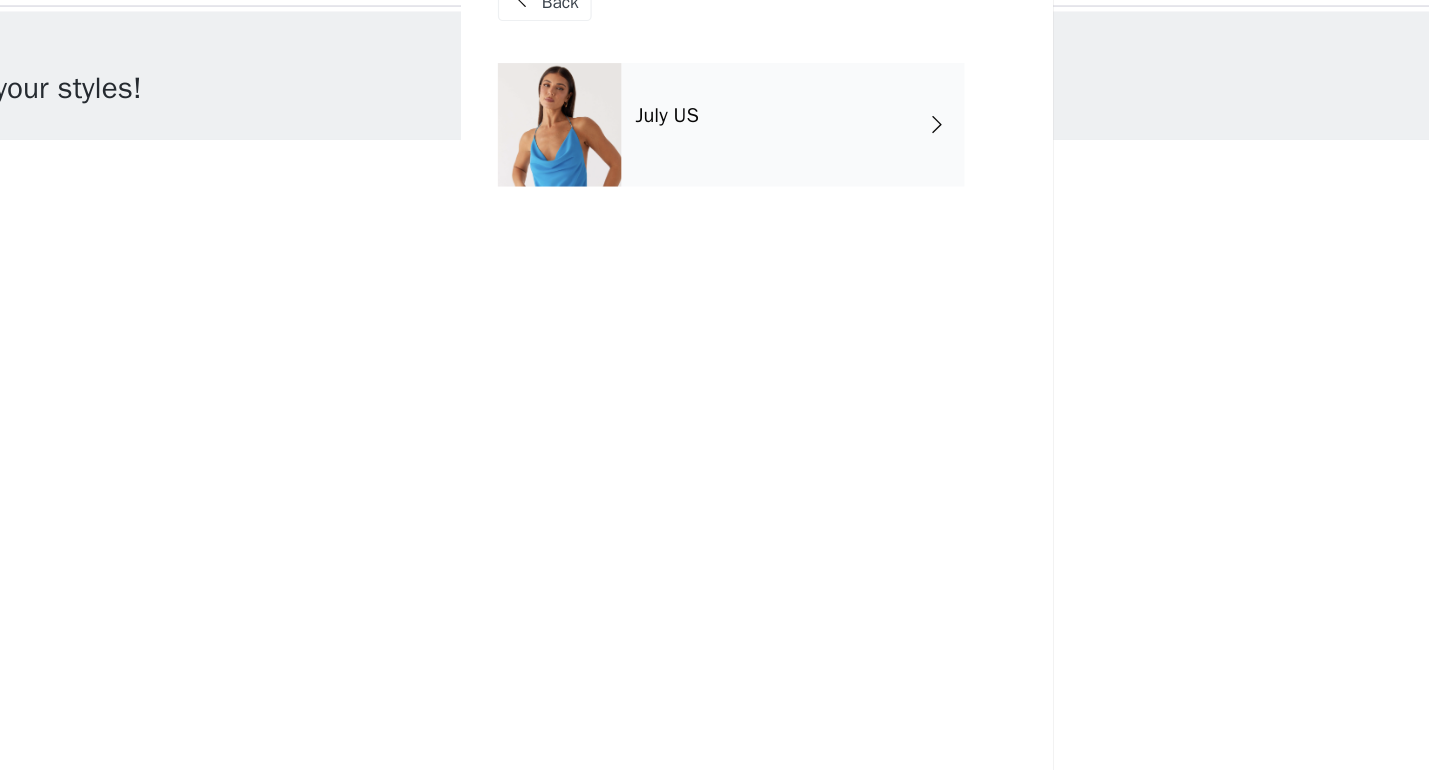 click on "Back" at bounding box center (543, 50) 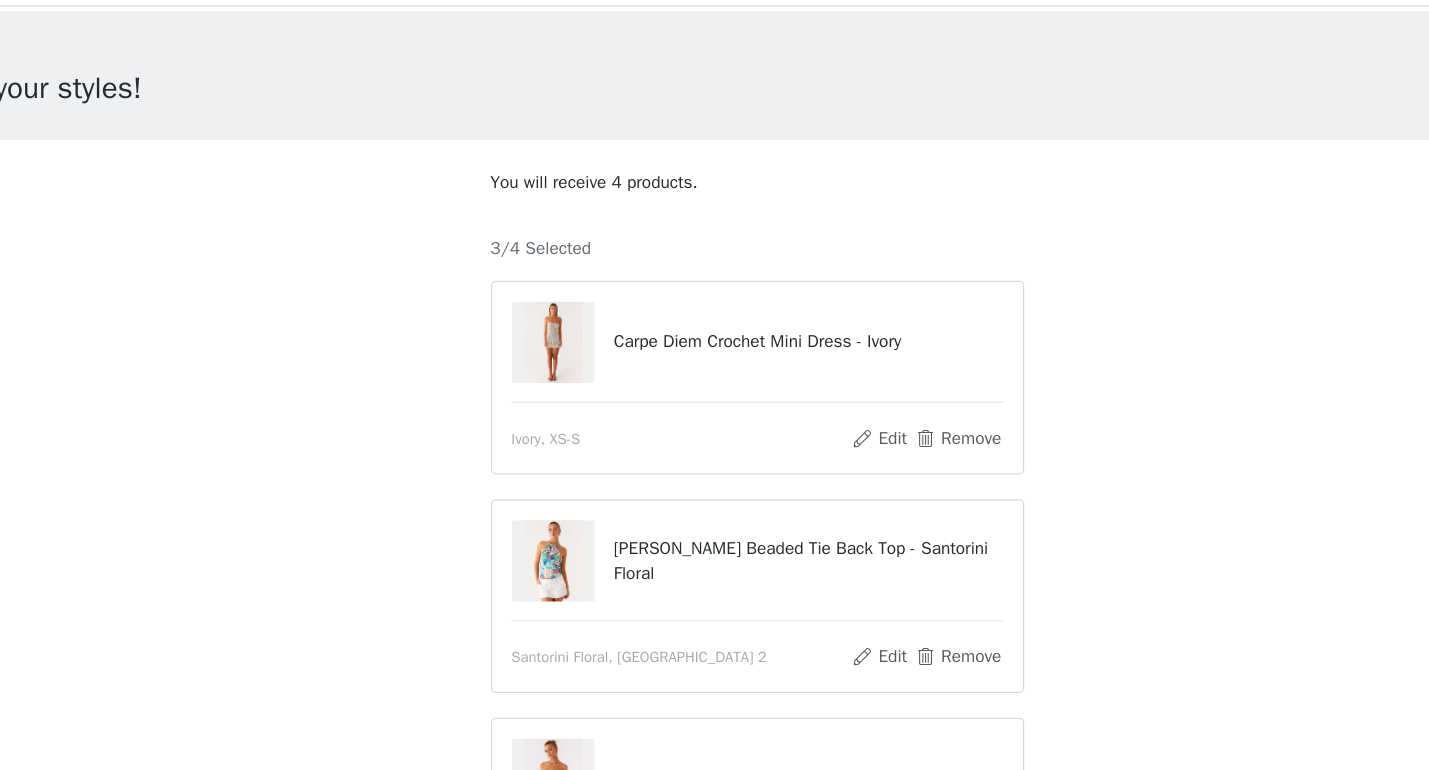 click on "[PERSON_NAME] Beaded Tie Back Top - Santorini Floral" at bounding box center [755, 503] 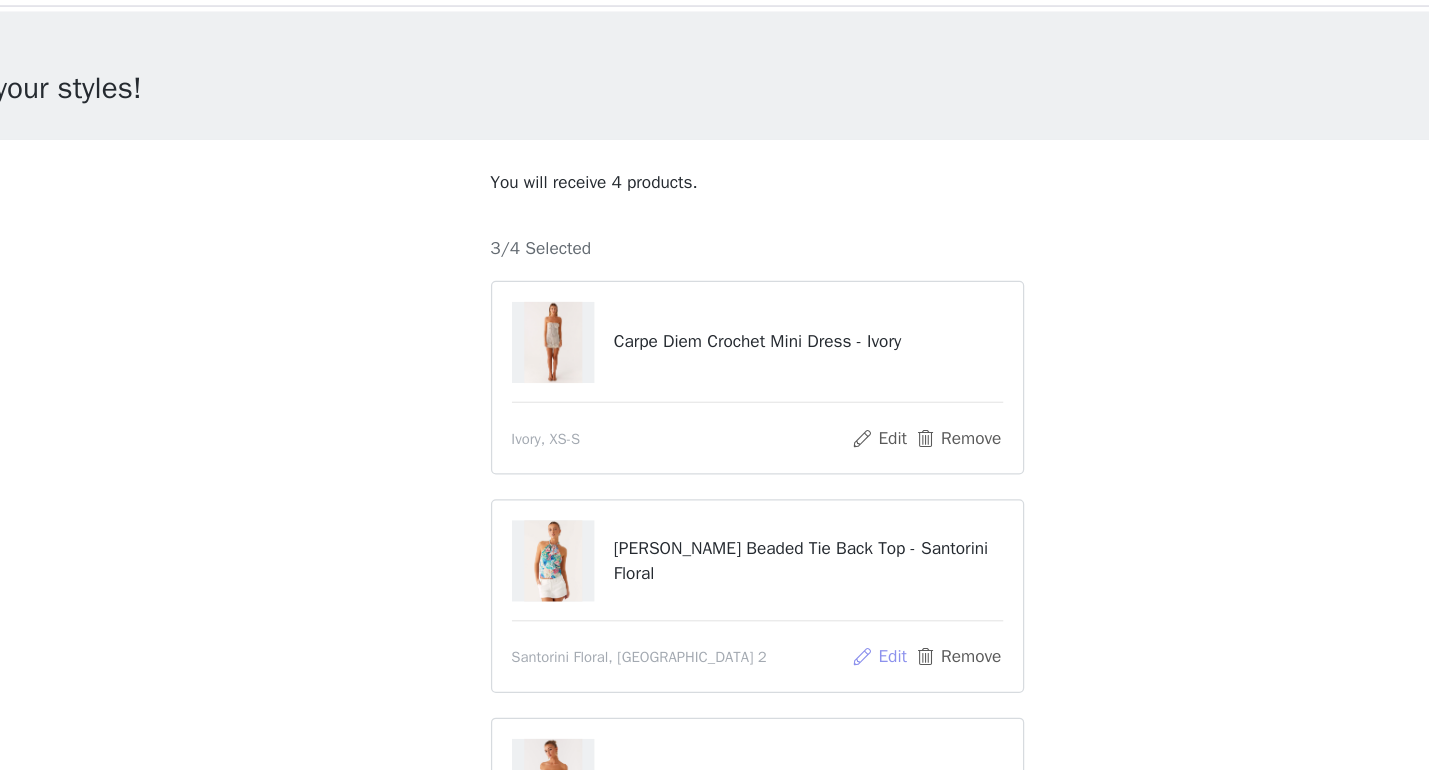 click on "Edit" at bounding box center (813, 581) 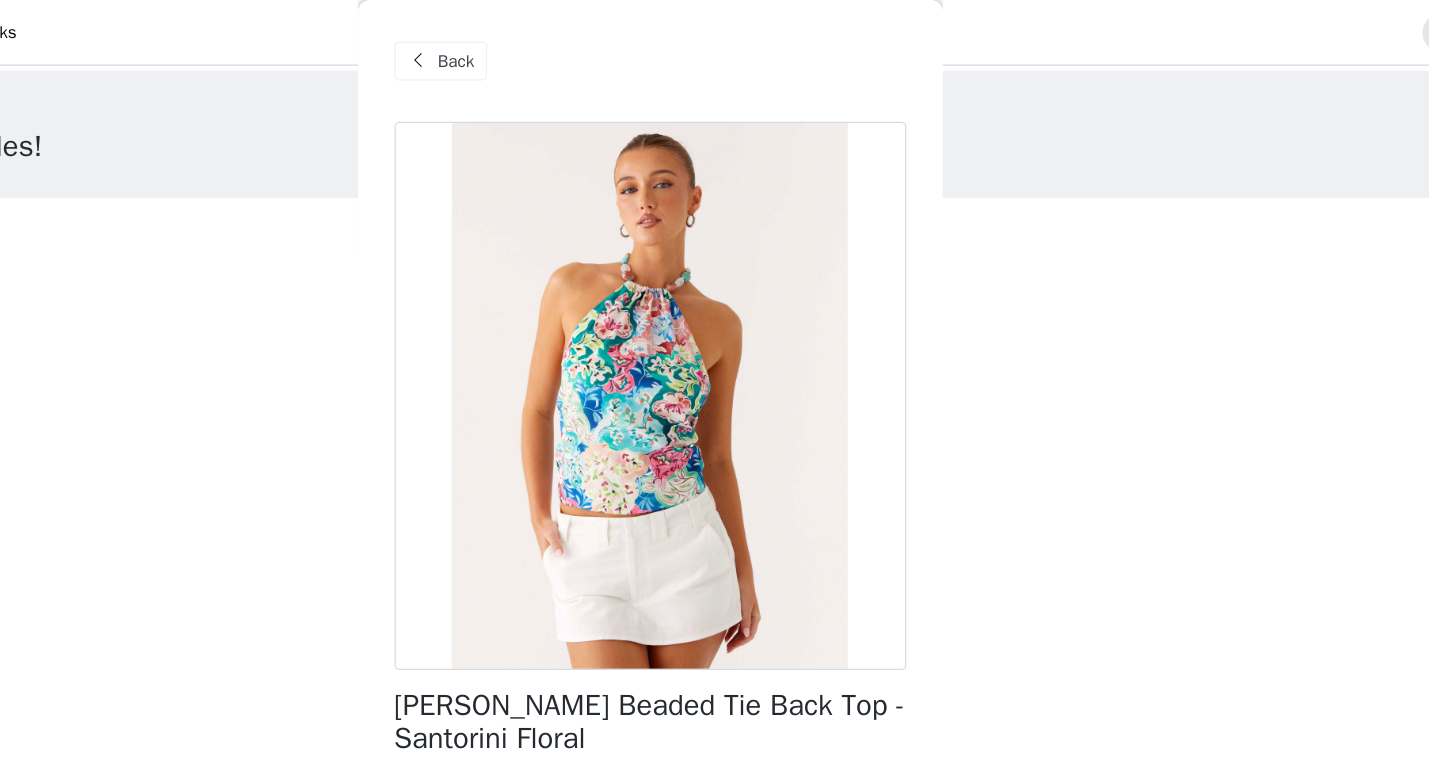 click on "Back" at bounding box center (543, 50) 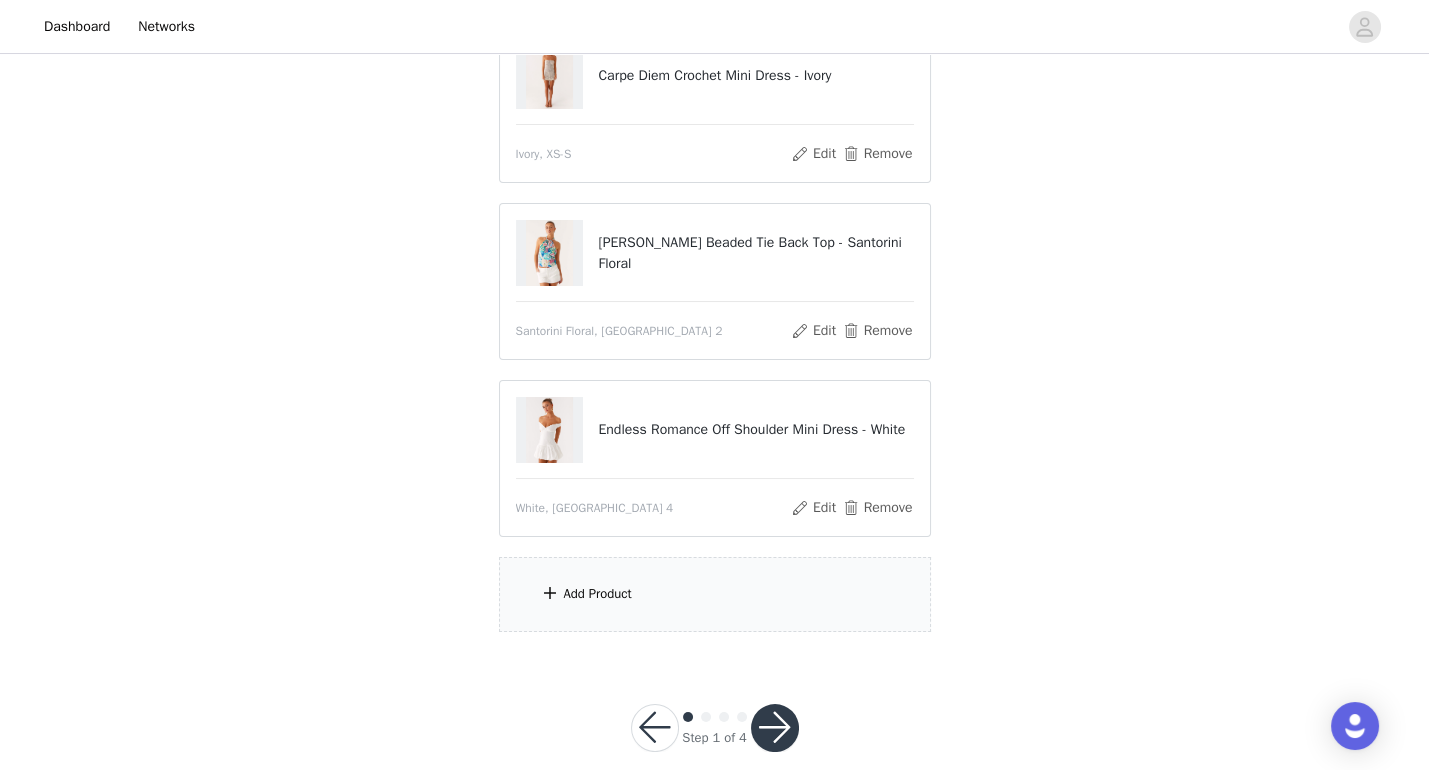 scroll, scrollTop: 276, scrollLeft: 0, axis: vertical 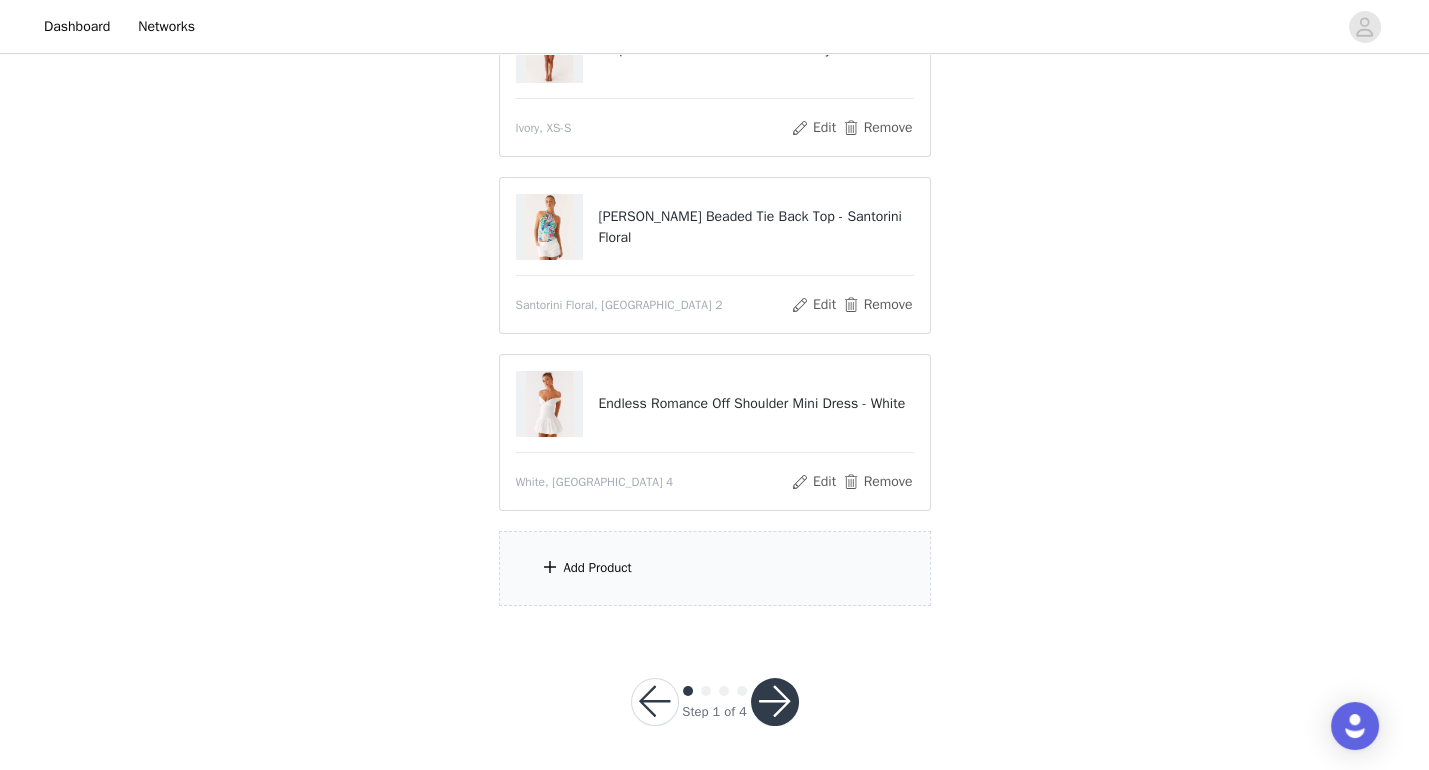 click on "Add Product" at bounding box center [598, 568] 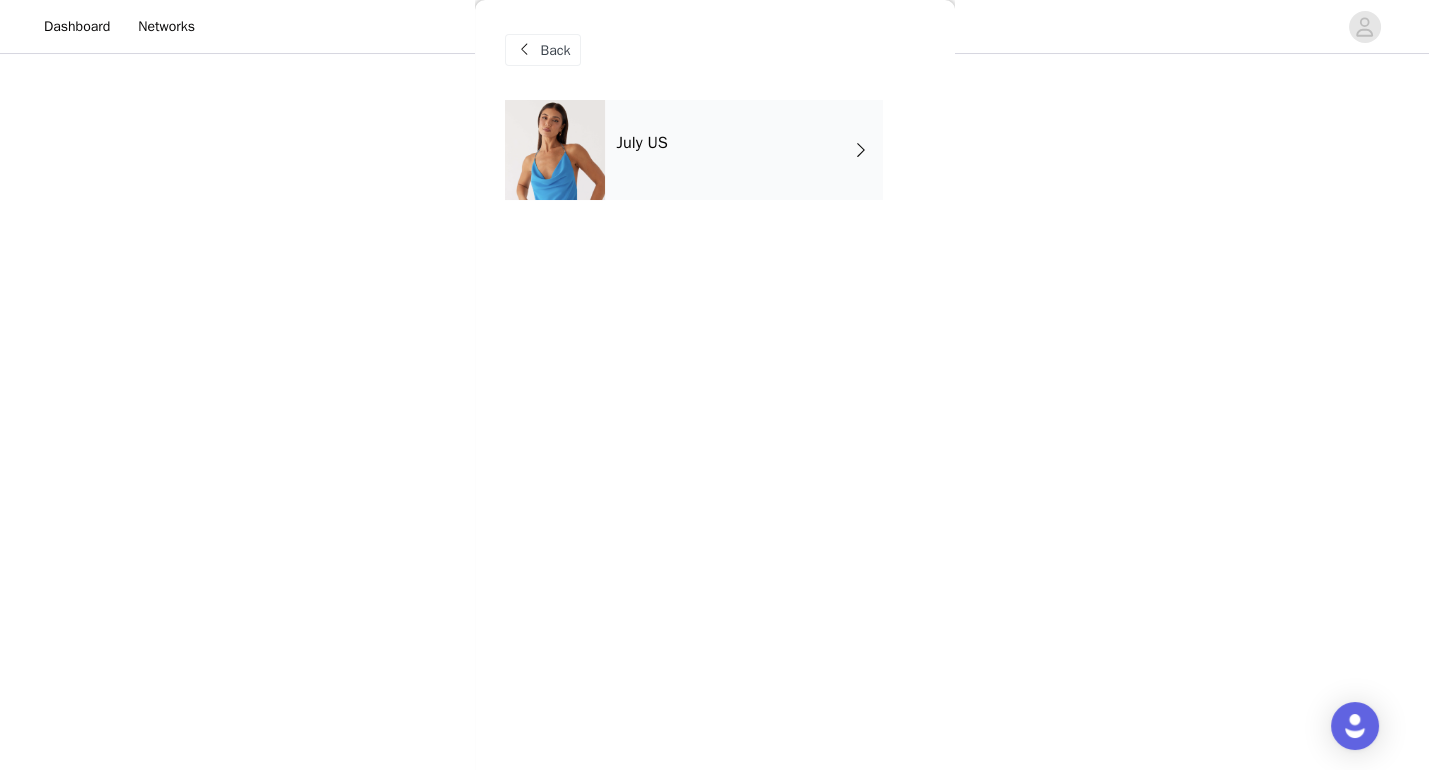 click on "July US" at bounding box center (744, 150) 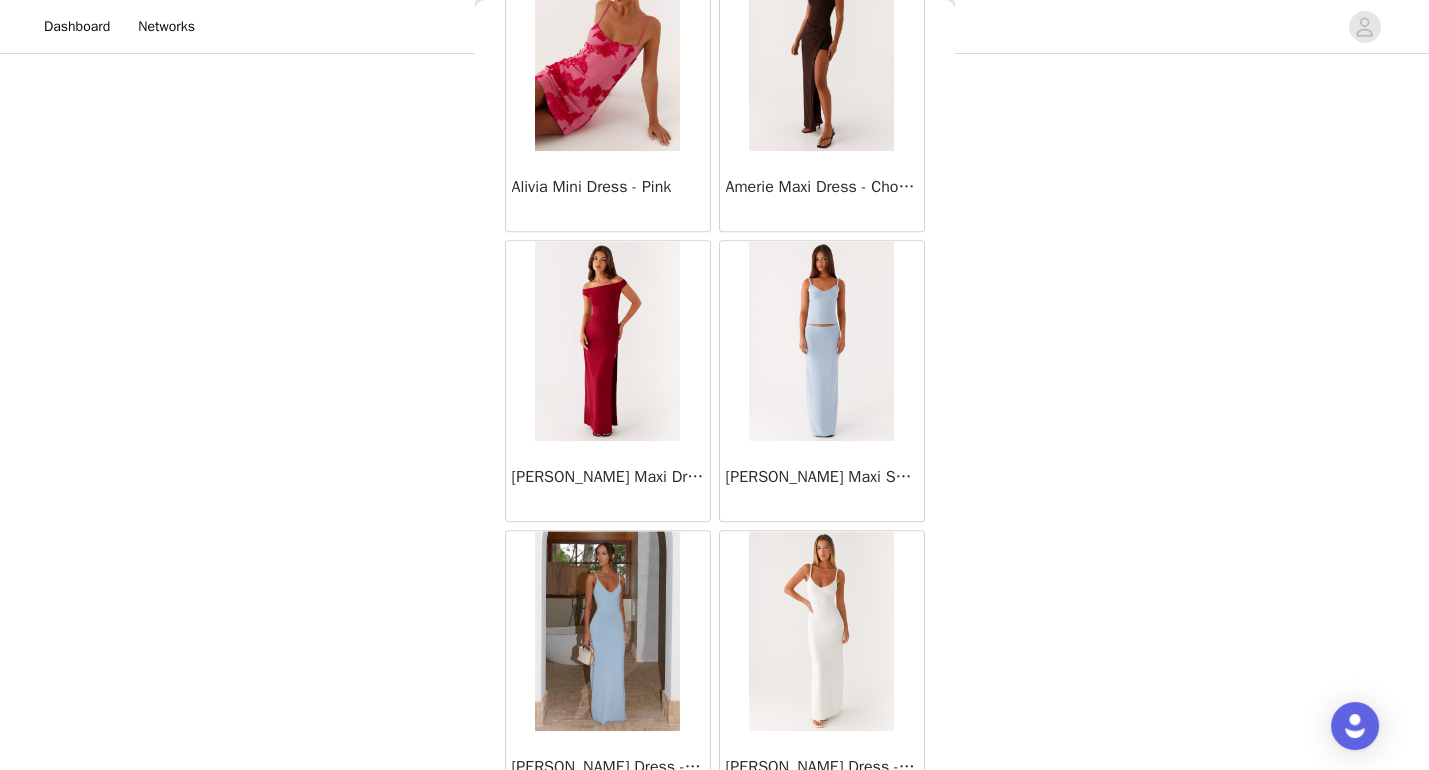 scroll, scrollTop: 2281, scrollLeft: 0, axis: vertical 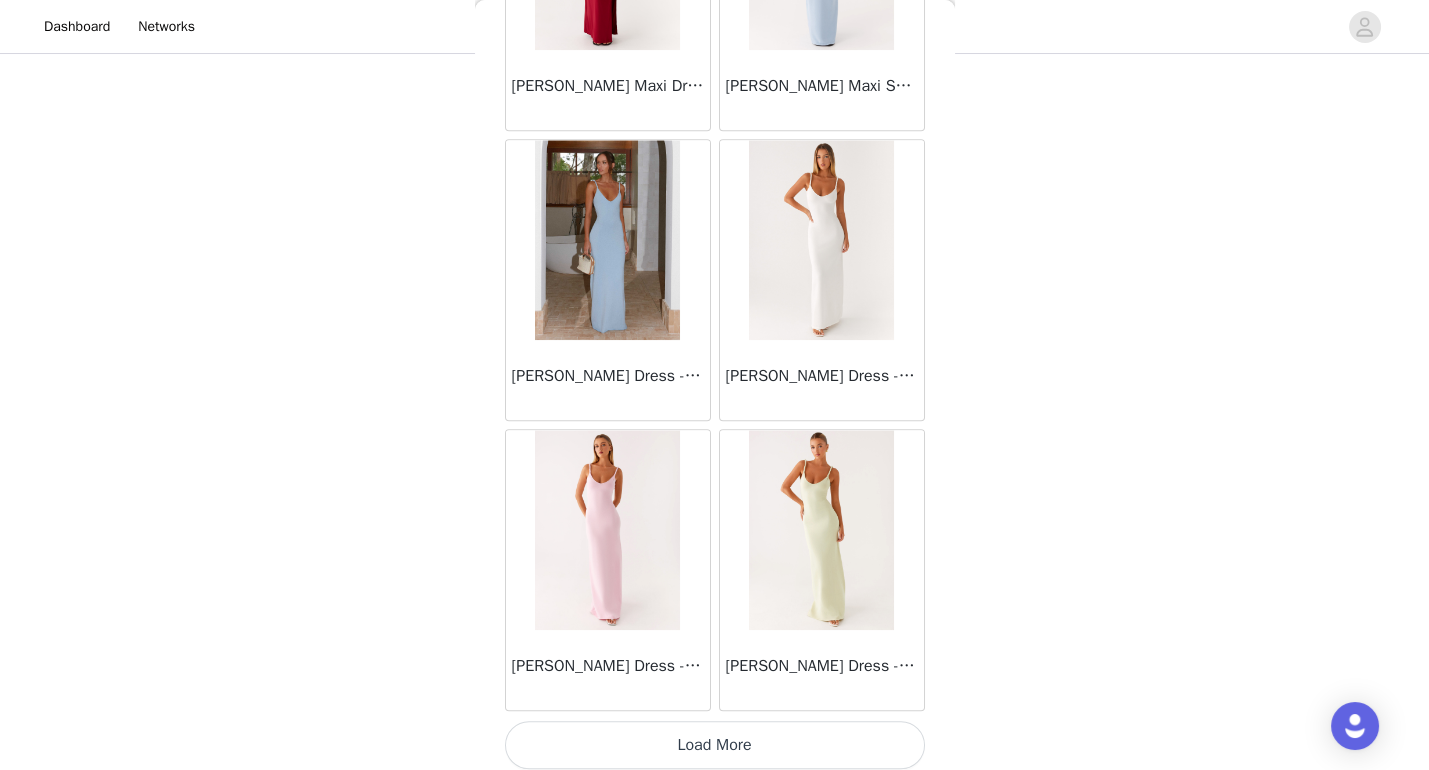 click on "Load More" at bounding box center [715, 745] 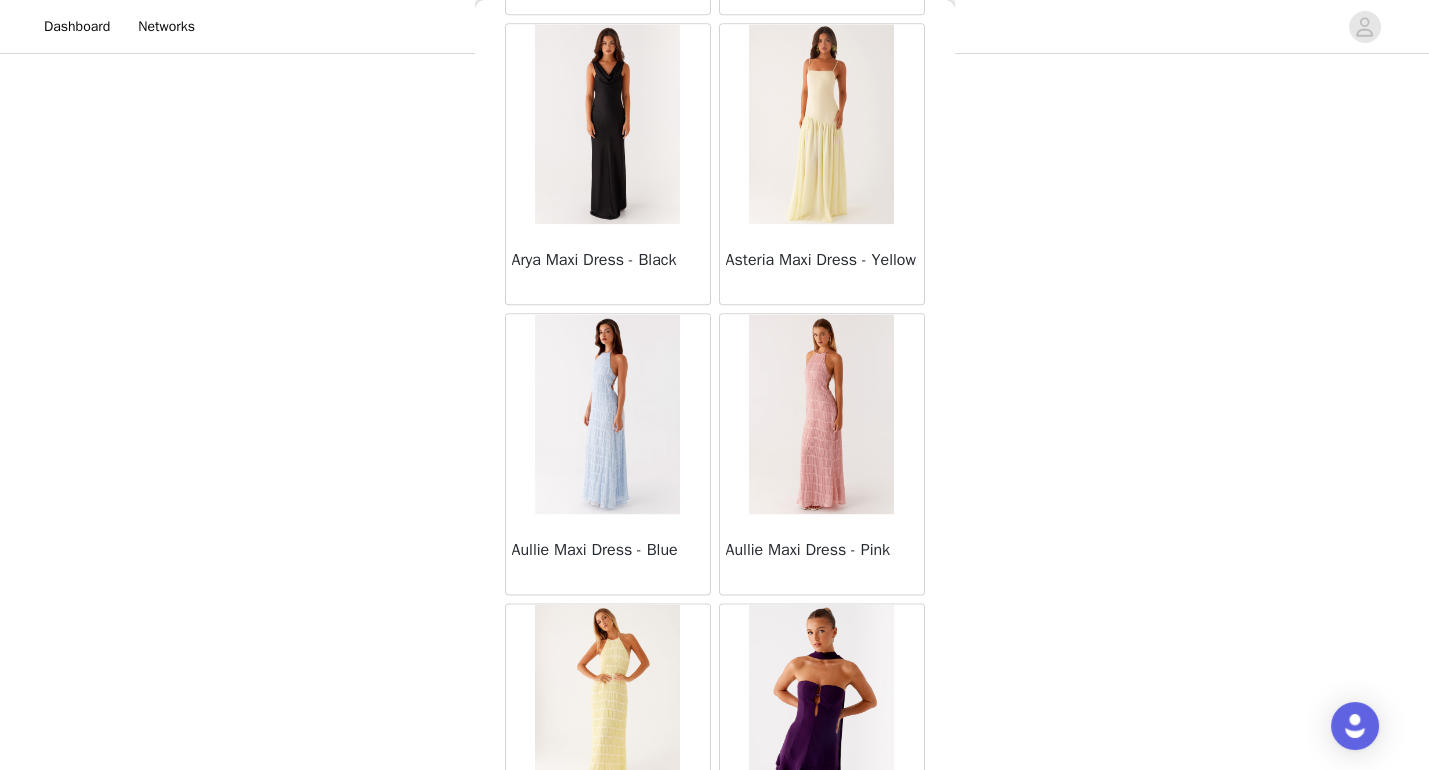 scroll, scrollTop: 5172, scrollLeft: 0, axis: vertical 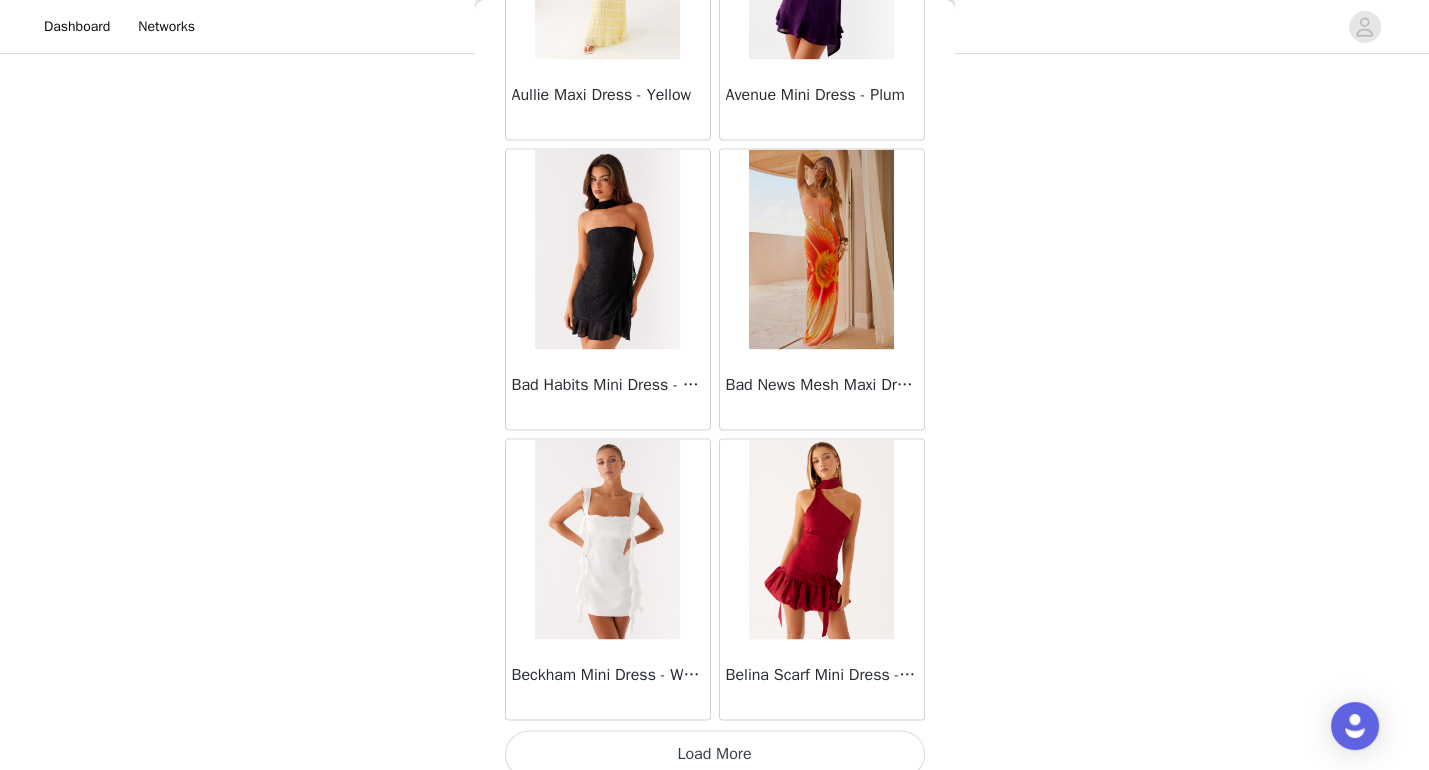 click on "Load More" at bounding box center [715, 754] 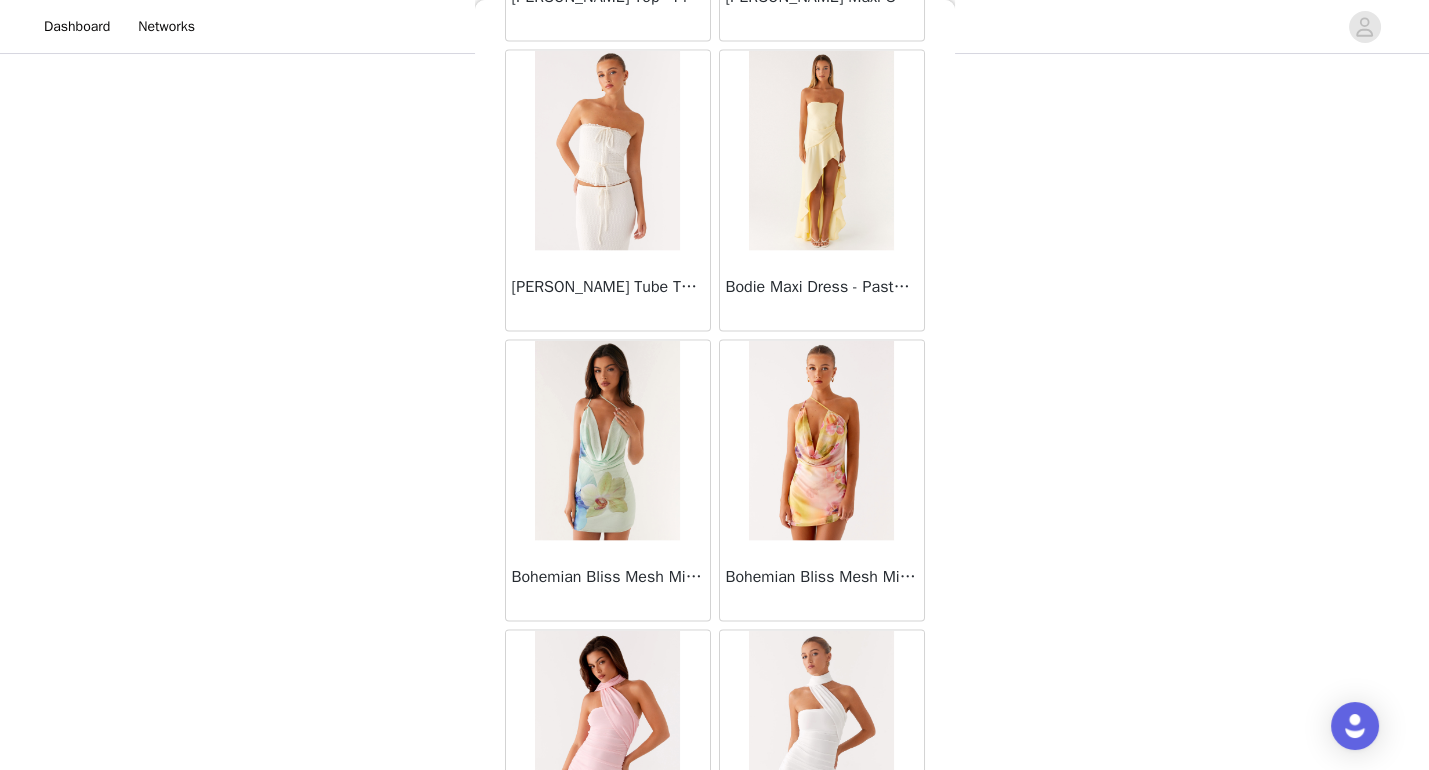 scroll, scrollTop: 8062, scrollLeft: 0, axis: vertical 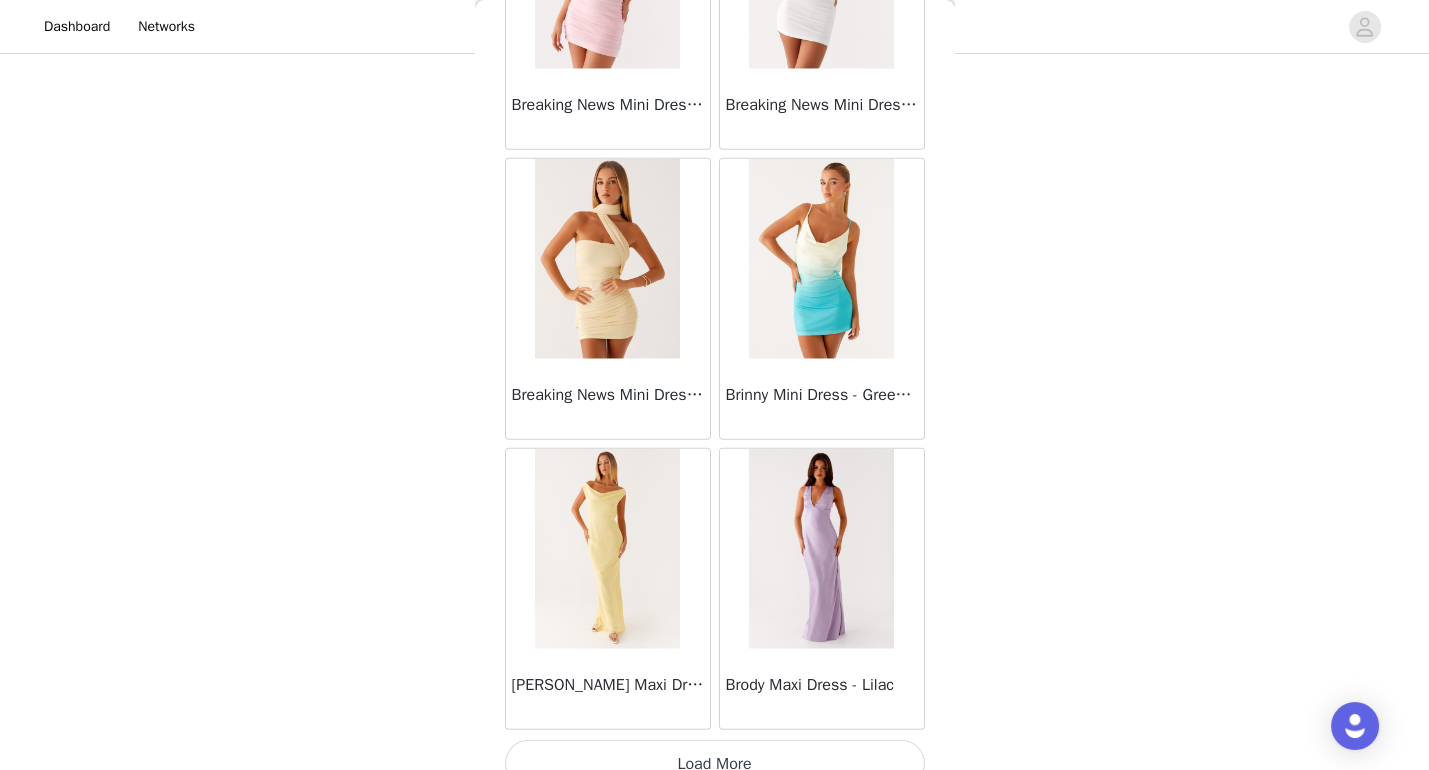 click on "Load More" at bounding box center [715, 764] 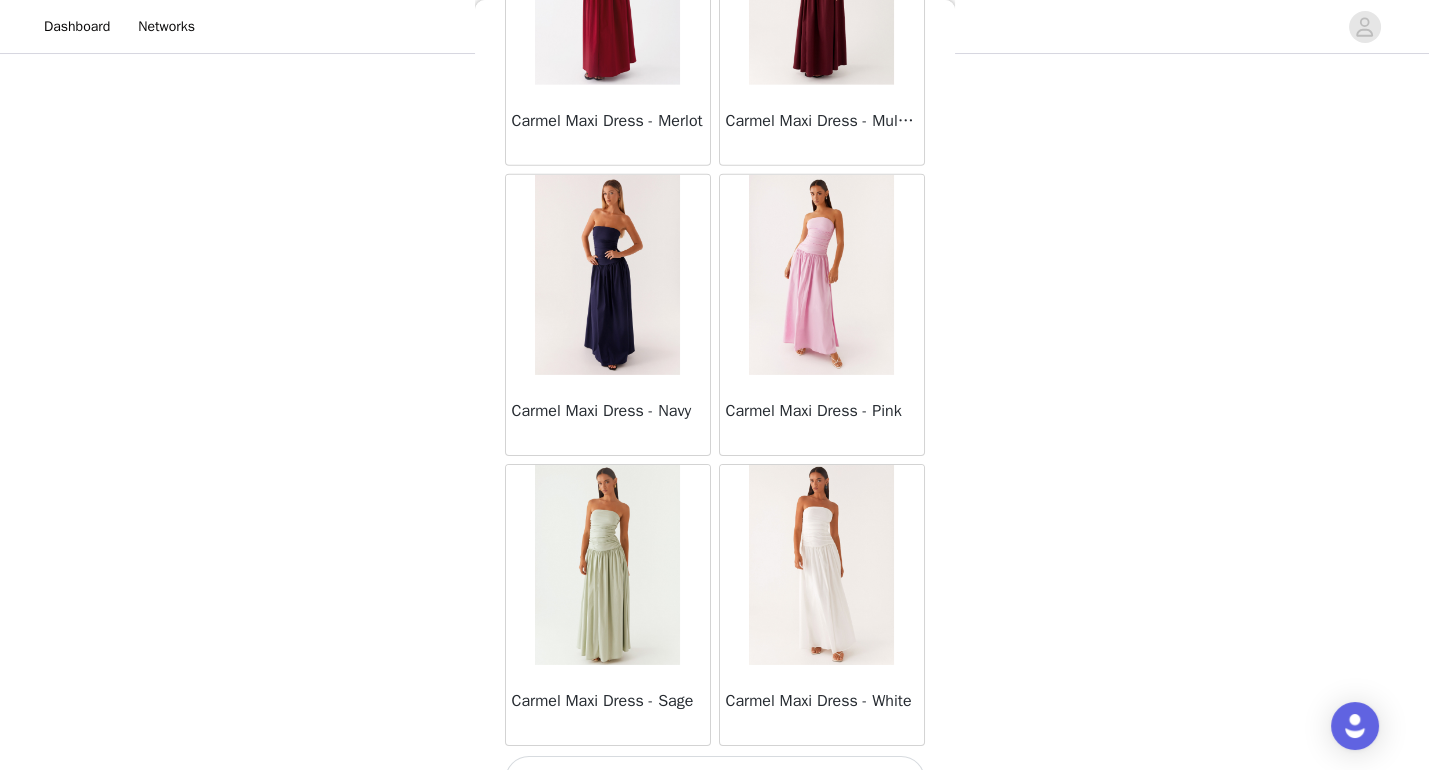scroll, scrollTop: 10953, scrollLeft: 0, axis: vertical 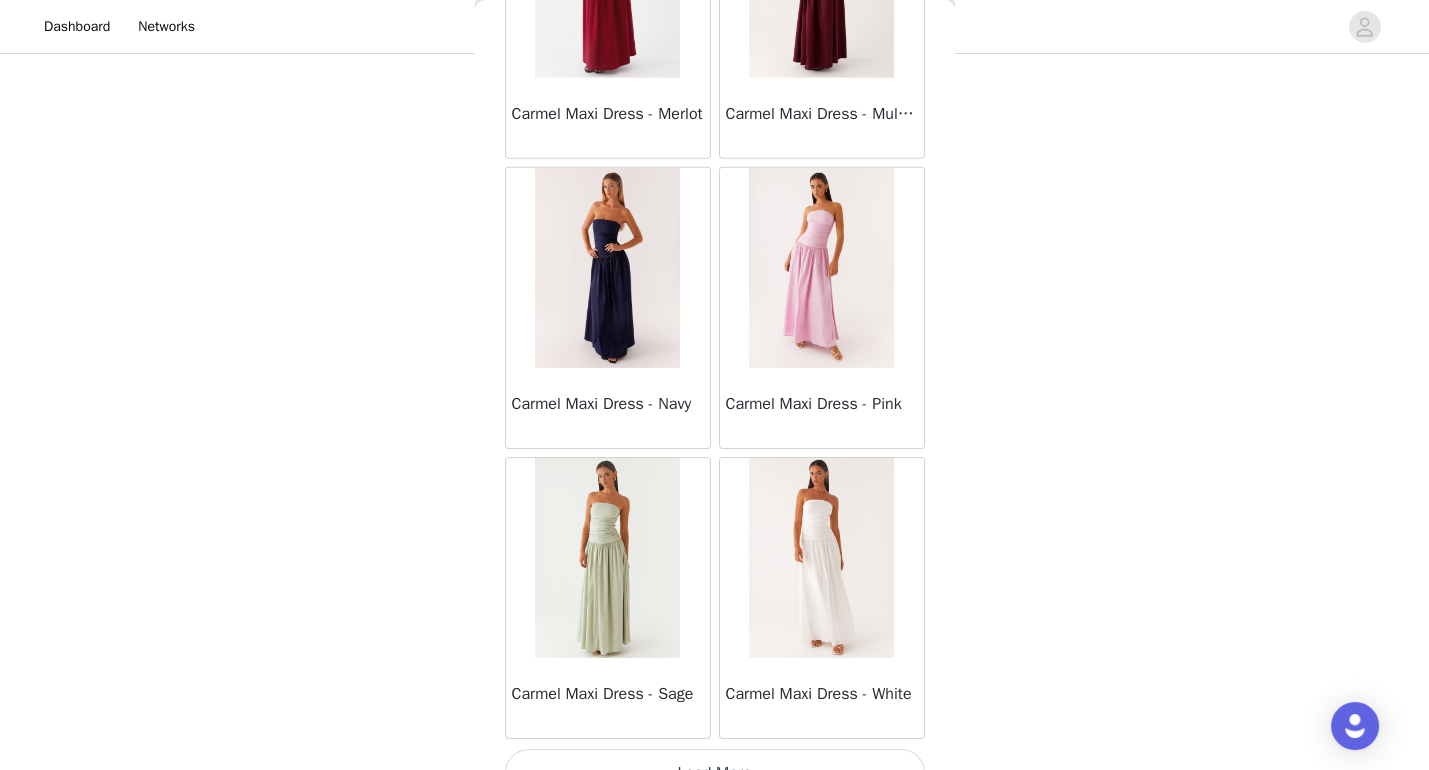 click on "Load More" at bounding box center (715, 773) 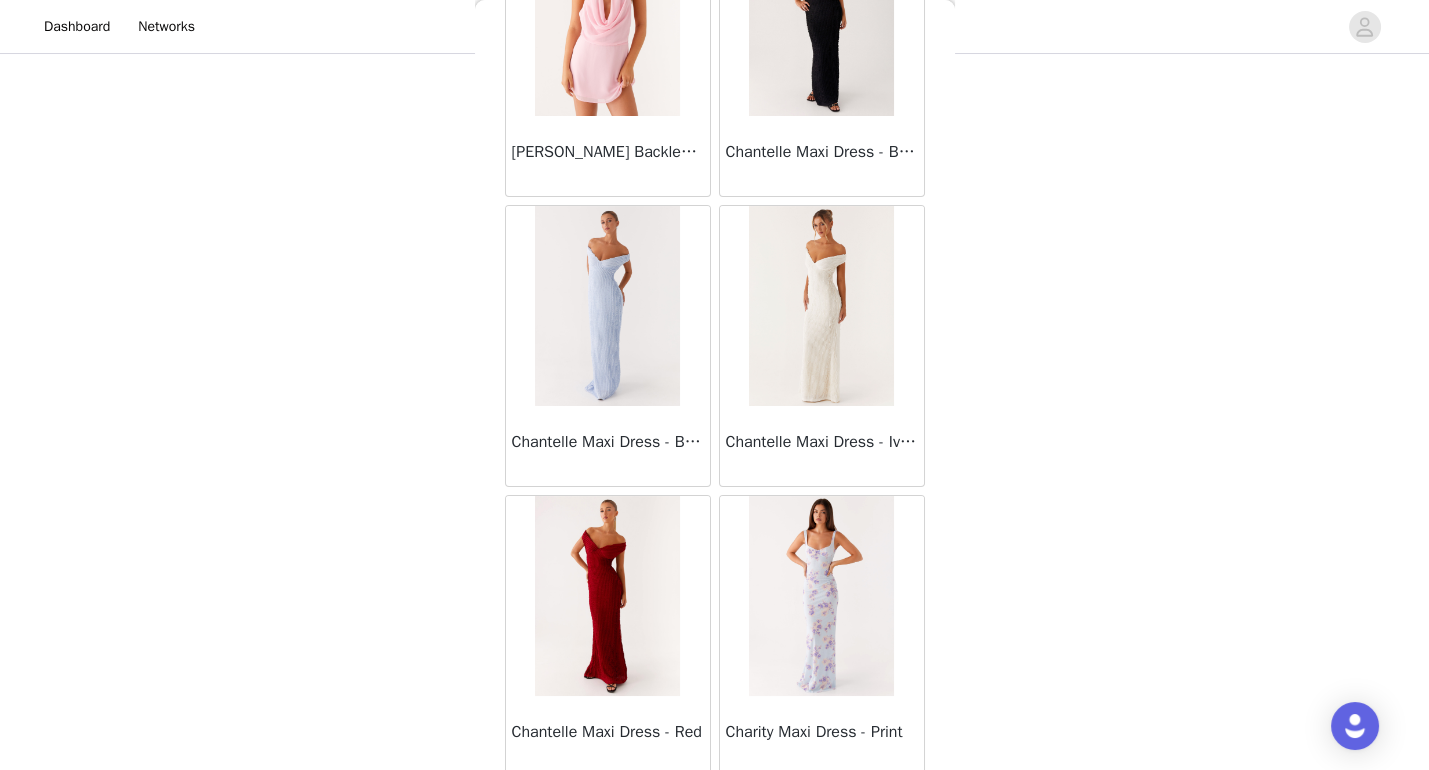 scroll, scrollTop: 13845, scrollLeft: 0, axis: vertical 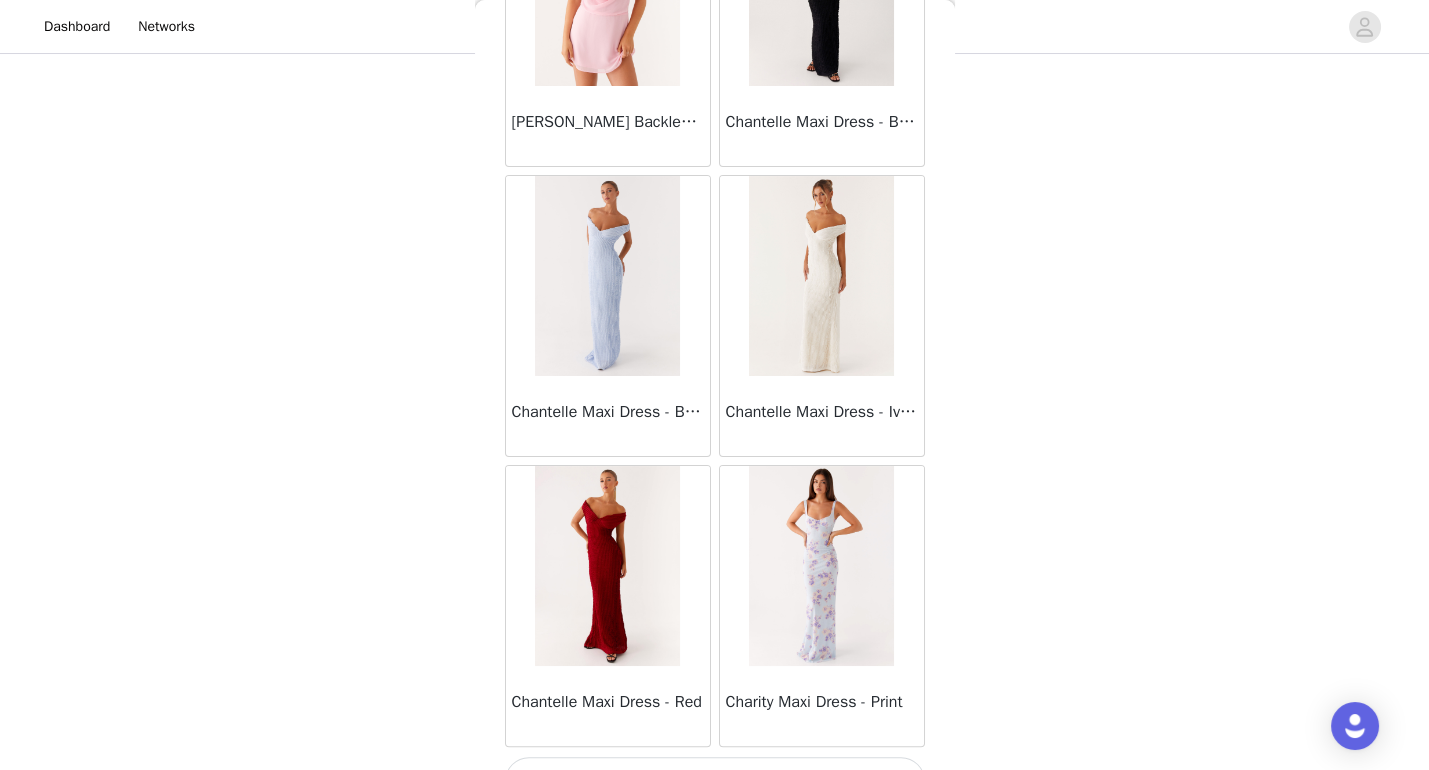 click on "Load More" at bounding box center [715, 781] 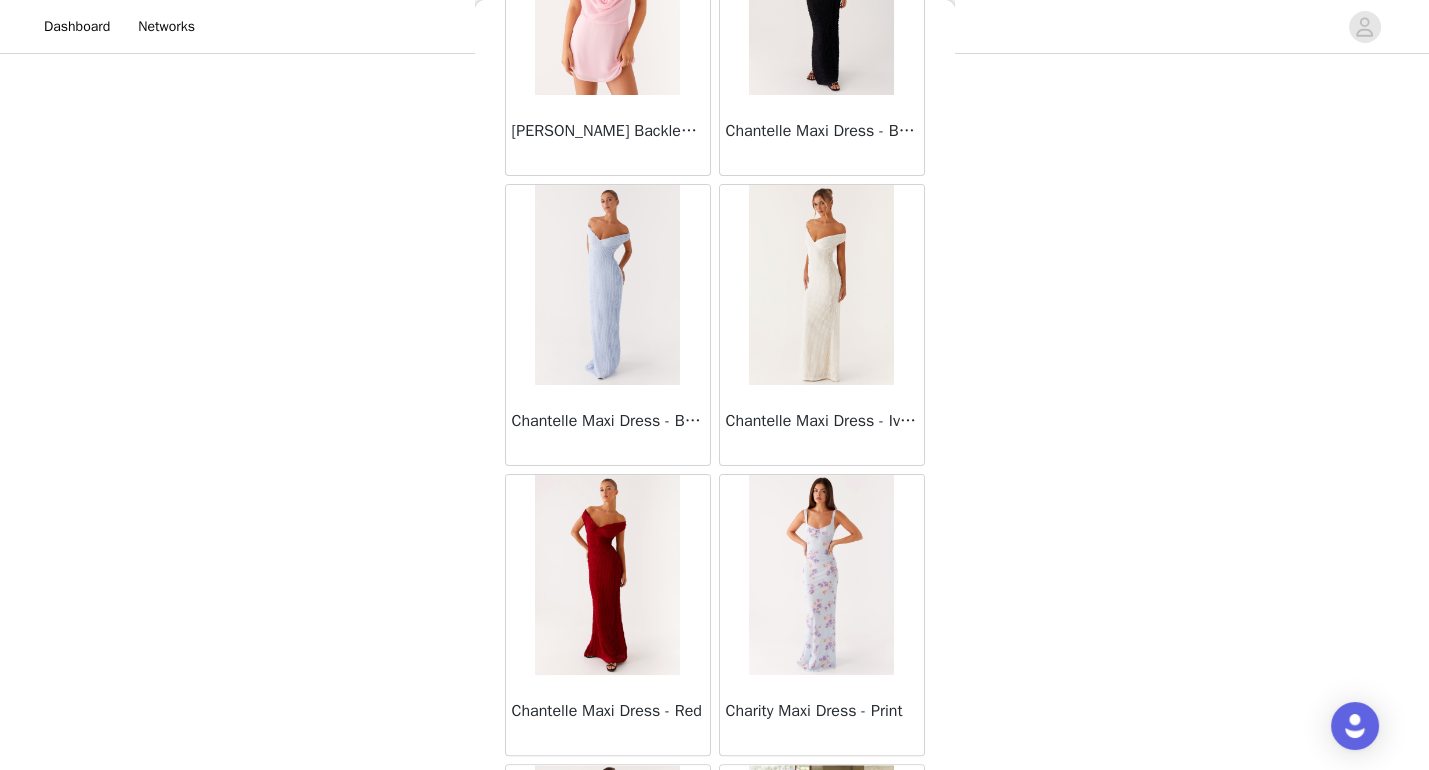 scroll, scrollTop: 13845, scrollLeft: 0, axis: vertical 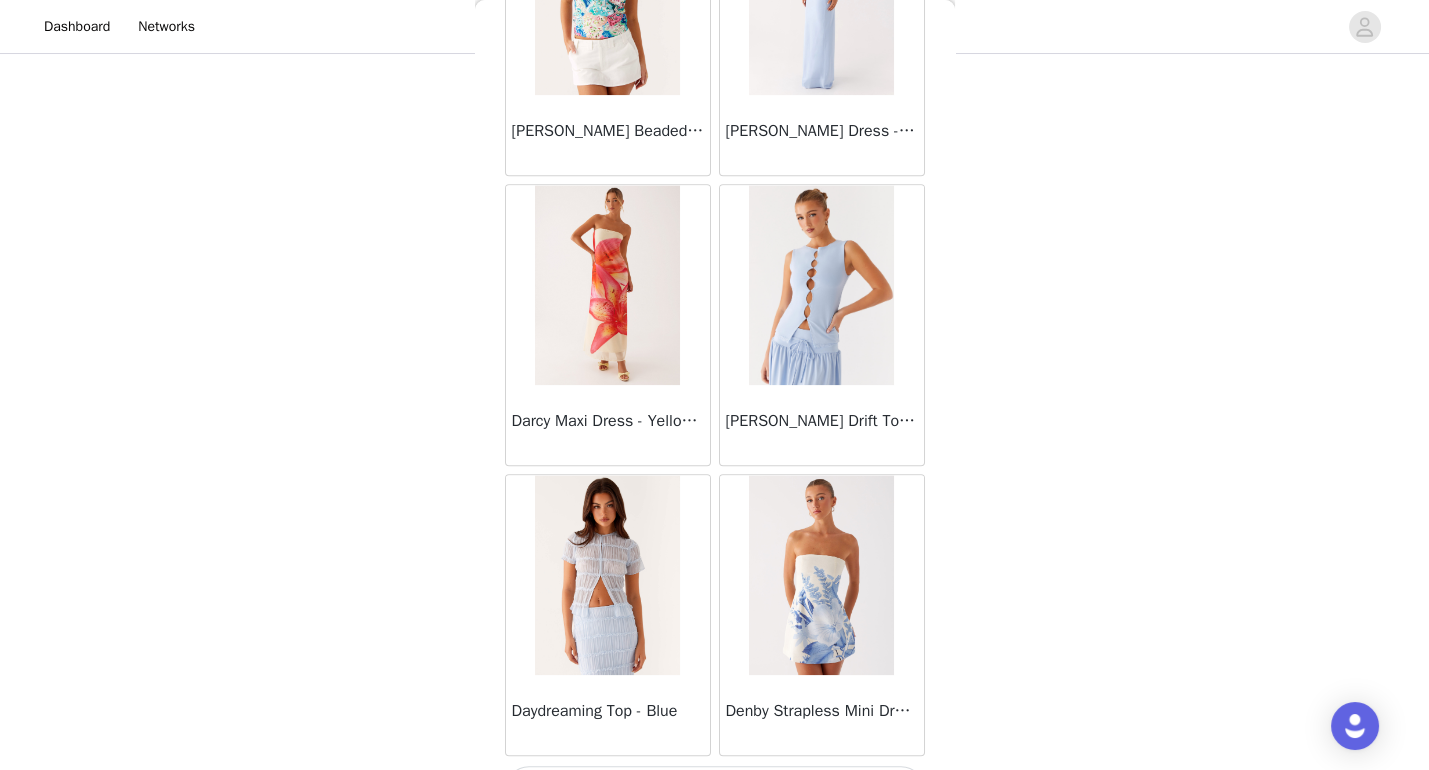 click on "Load More" at bounding box center [715, 790] 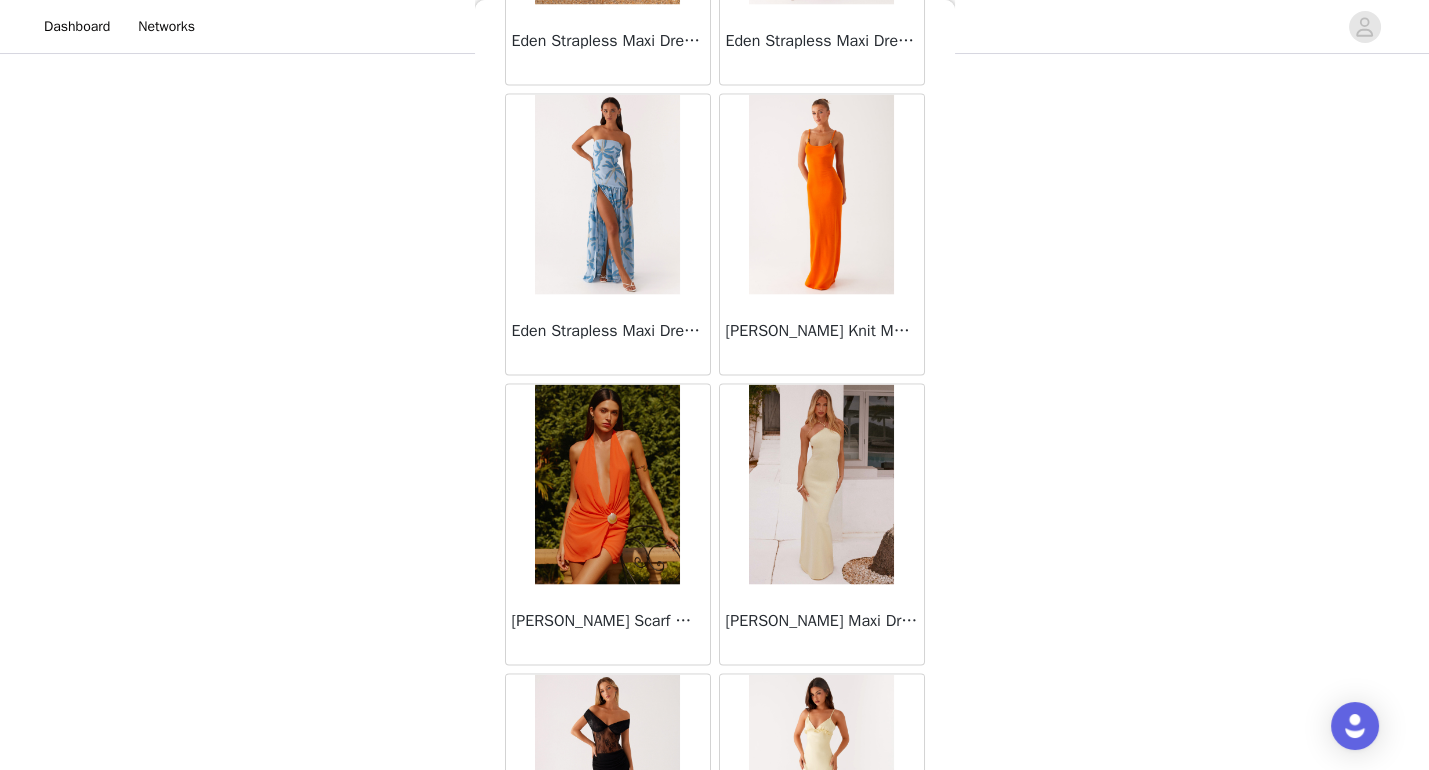 scroll, scrollTop: 19626, scrollLeft: 0, axis: vertical 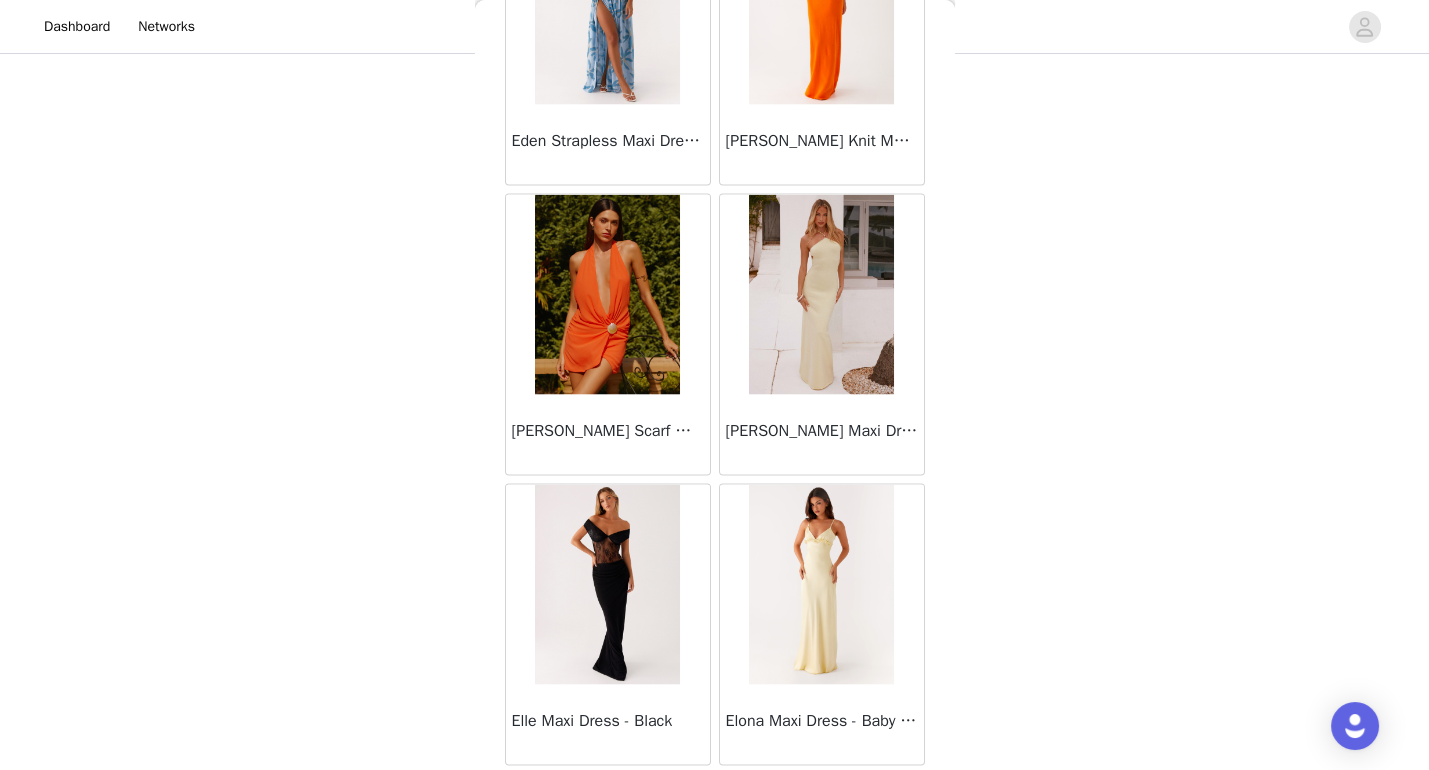 click on "Load More" at bounding box center (715, 800) 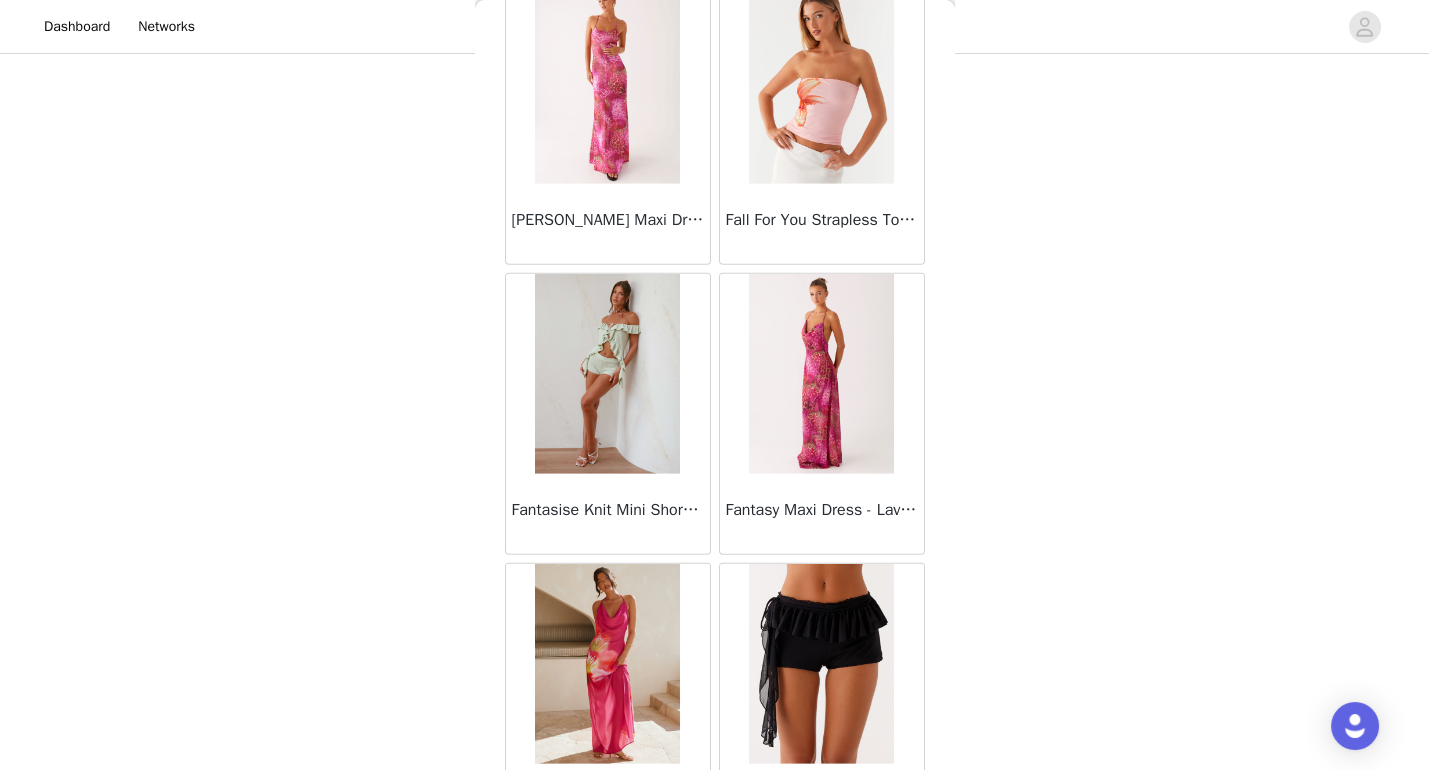 scroll, scrollTop: 22517, scrollLeft: 0, axis: vertical 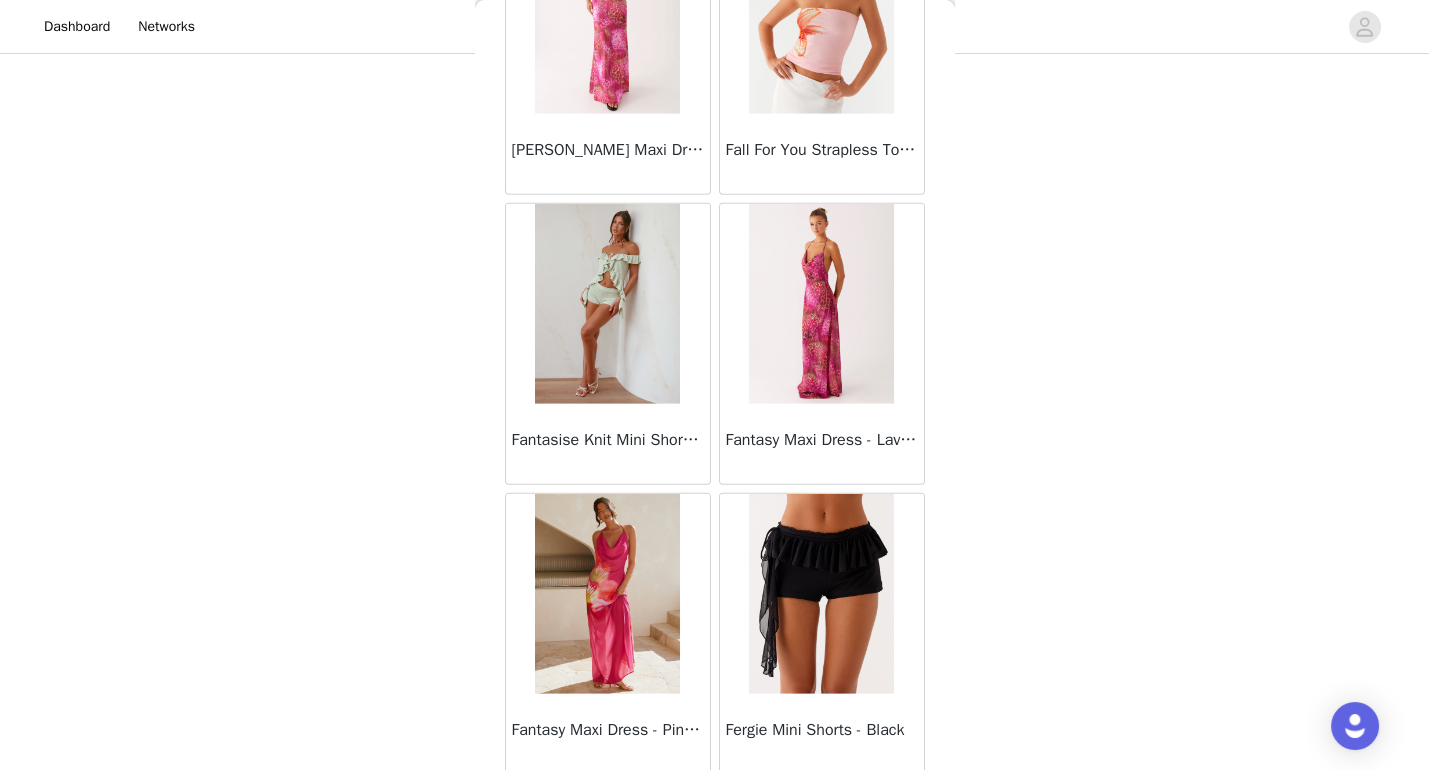 click on "Load More" at bounding box center [715, 809] 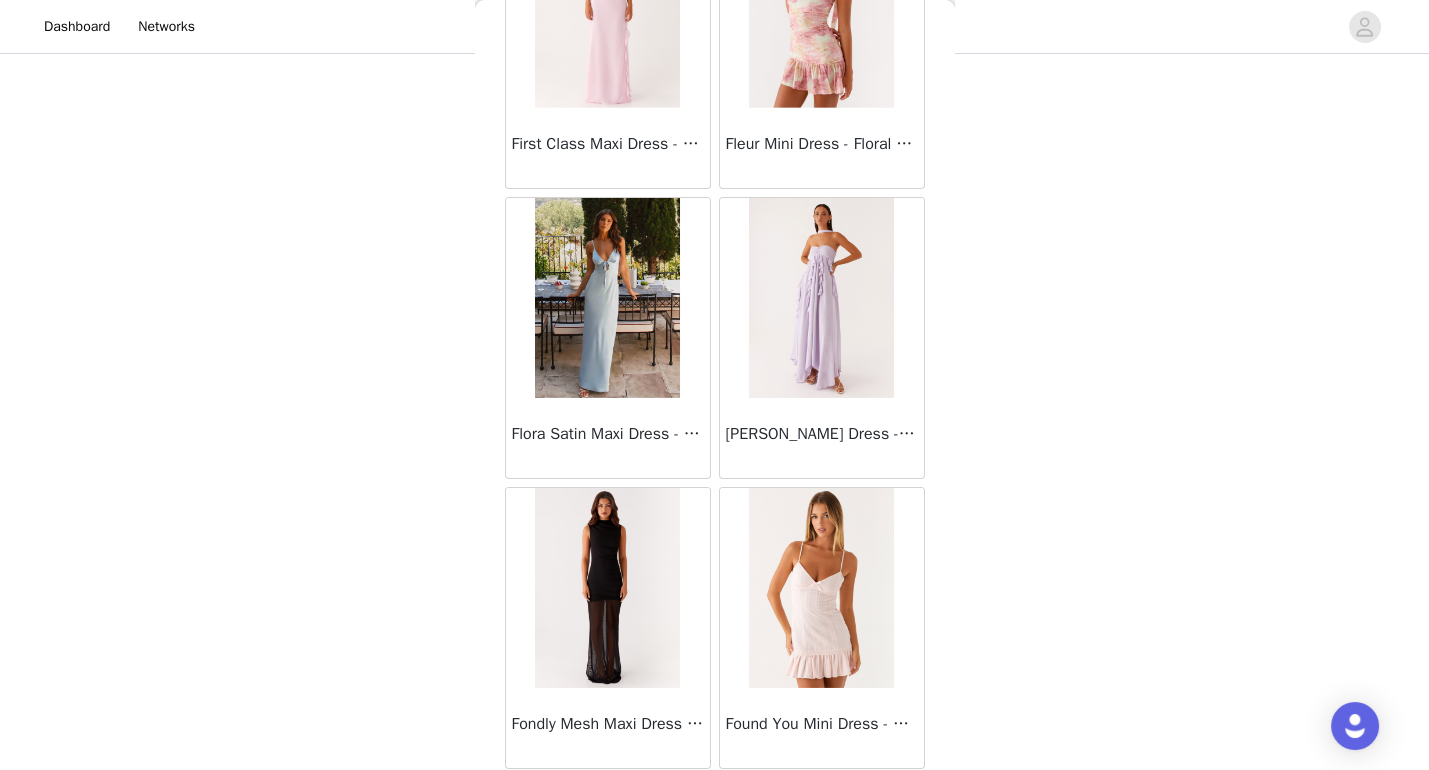 scroll, scrollTop: 22957, scrollLeft: 0, axis: vertical 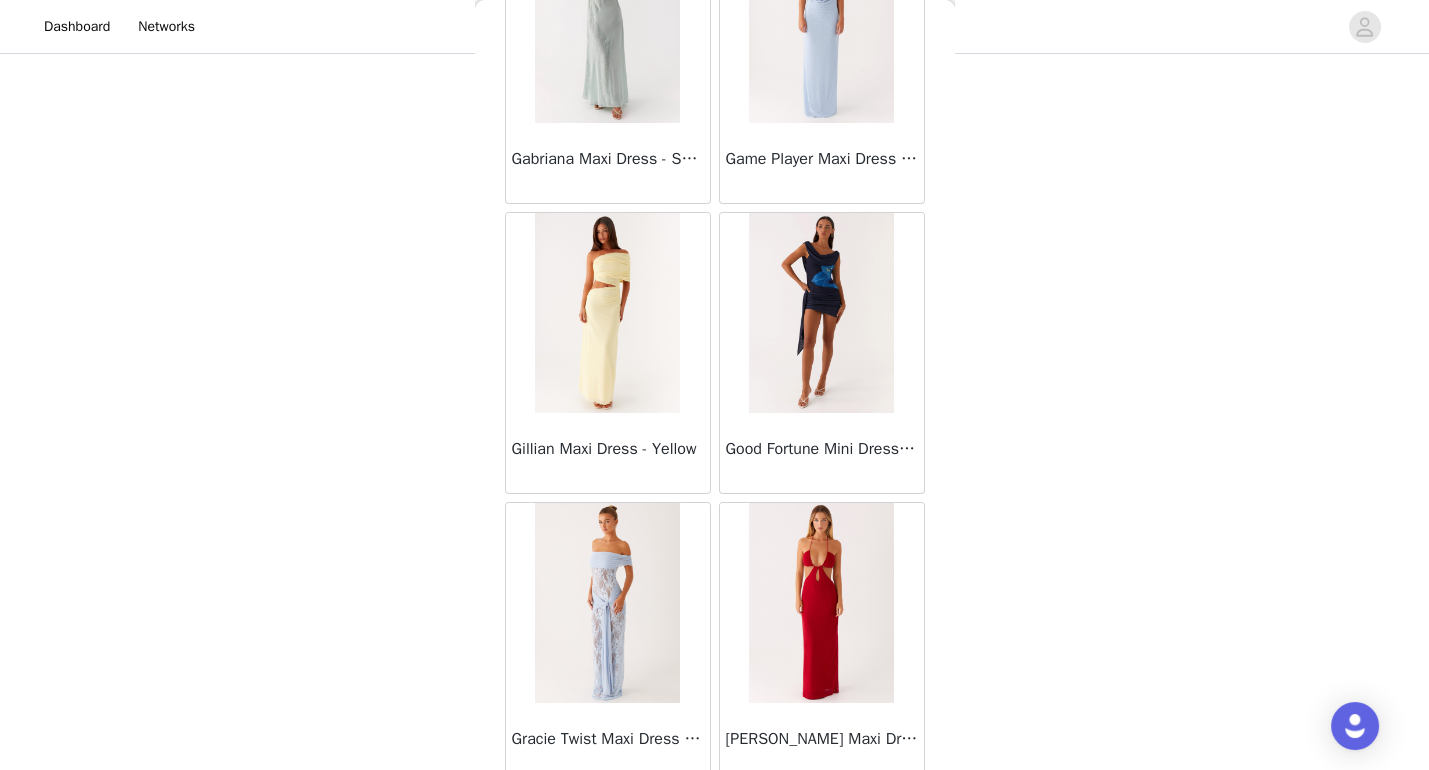 click on "Load More" at bounding box center (715, 818) 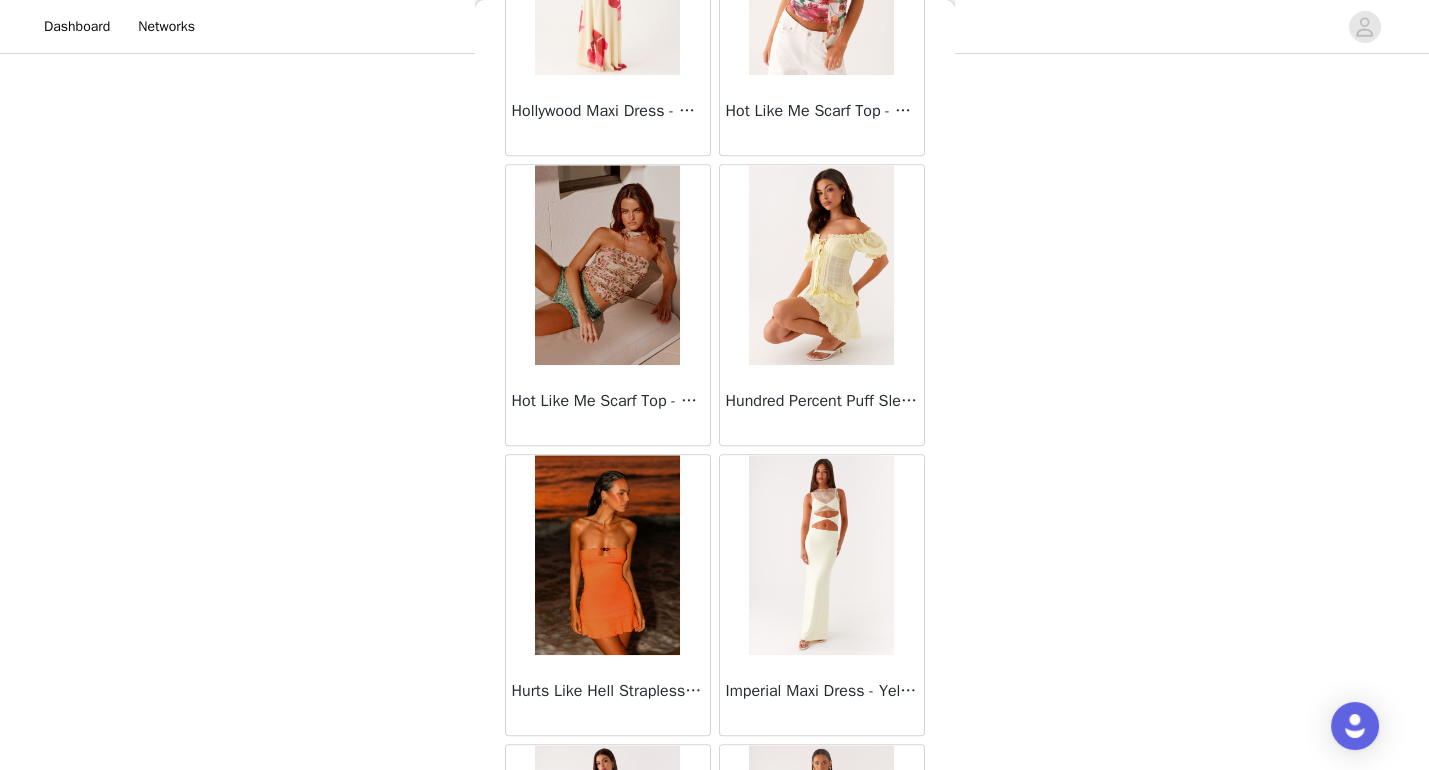 scroll, scrollTop: 28300, scrollLeft: 0, axis: vertical 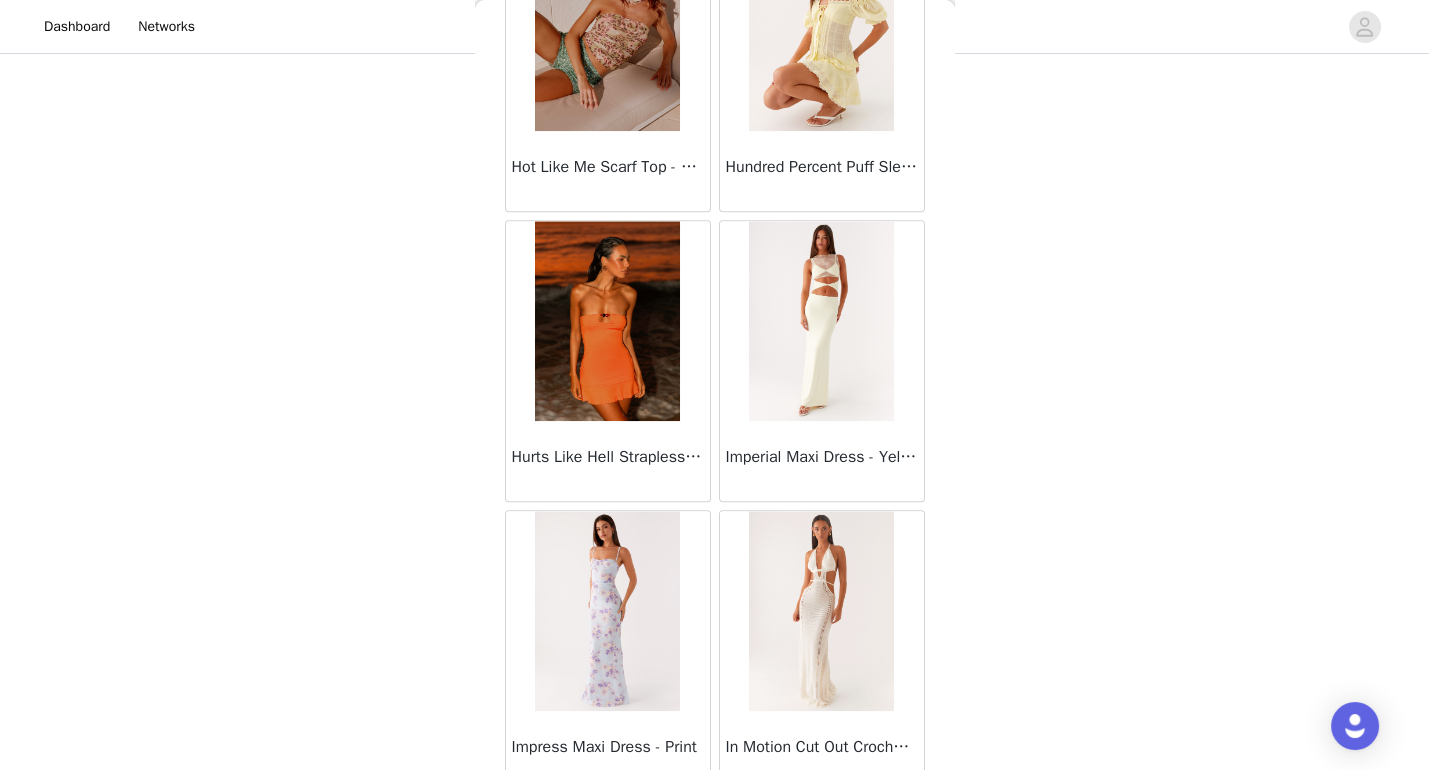 click on "Load More" at bounding box center [715, 826] 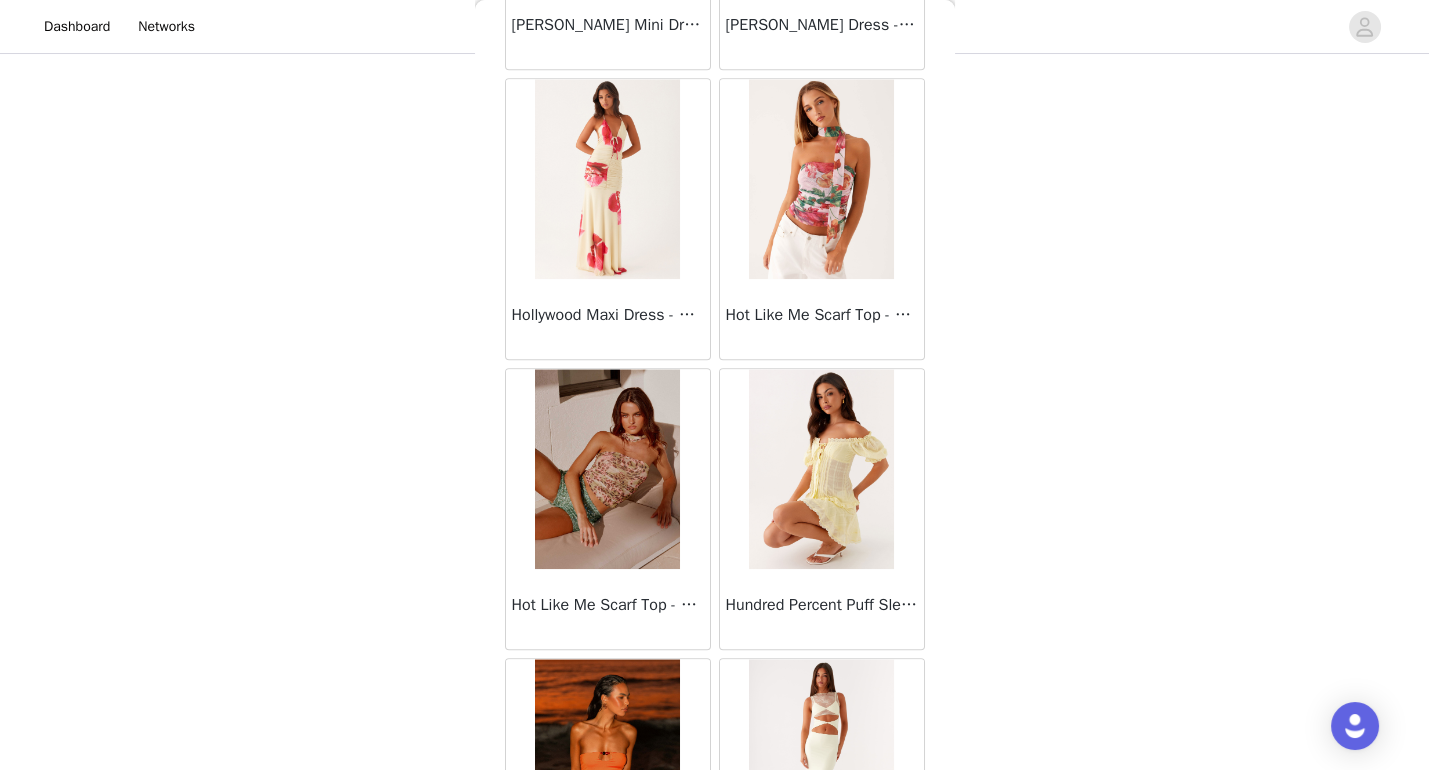 scroll, scrollTop: 27802, scrollLeft: 0, axis: vertical 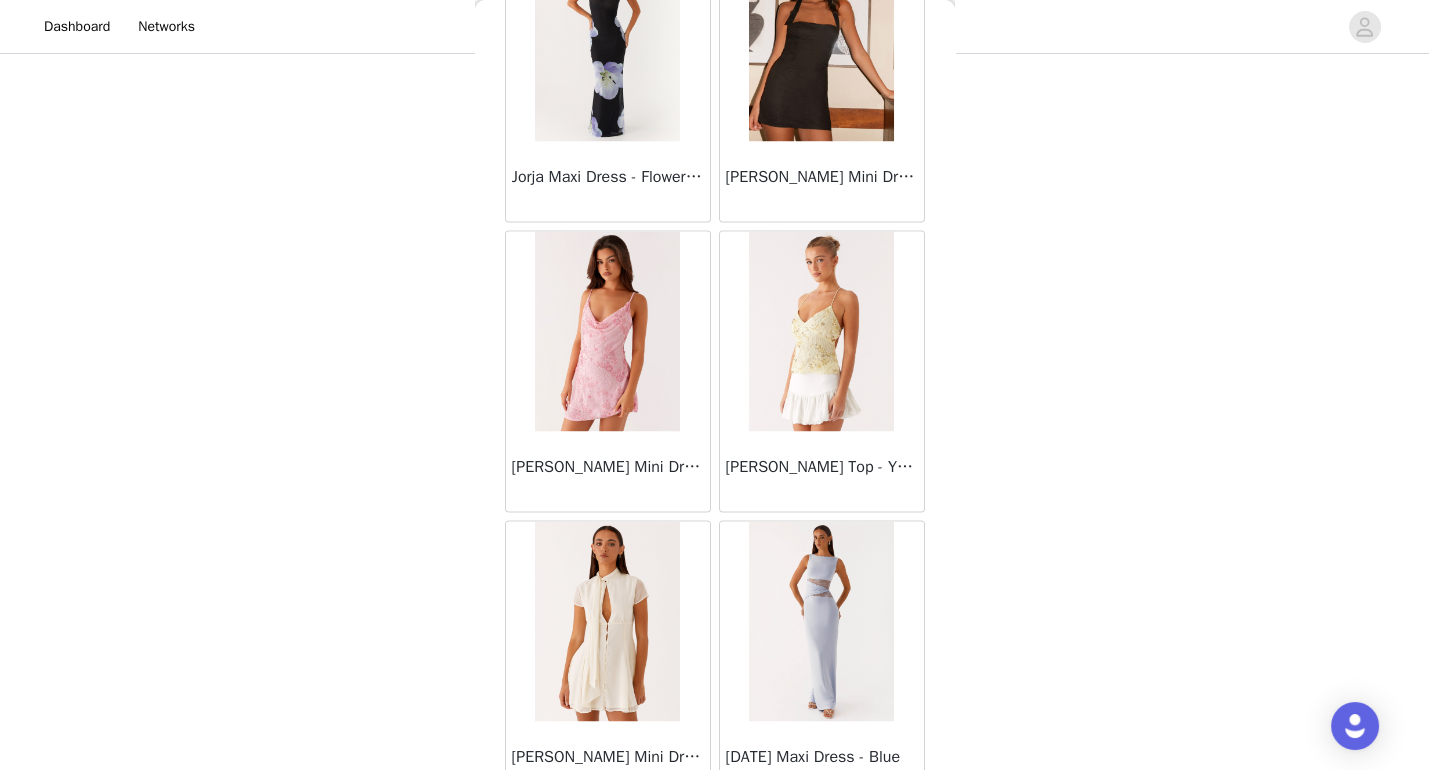 click on "Load More" at bounding box center (715, 836) 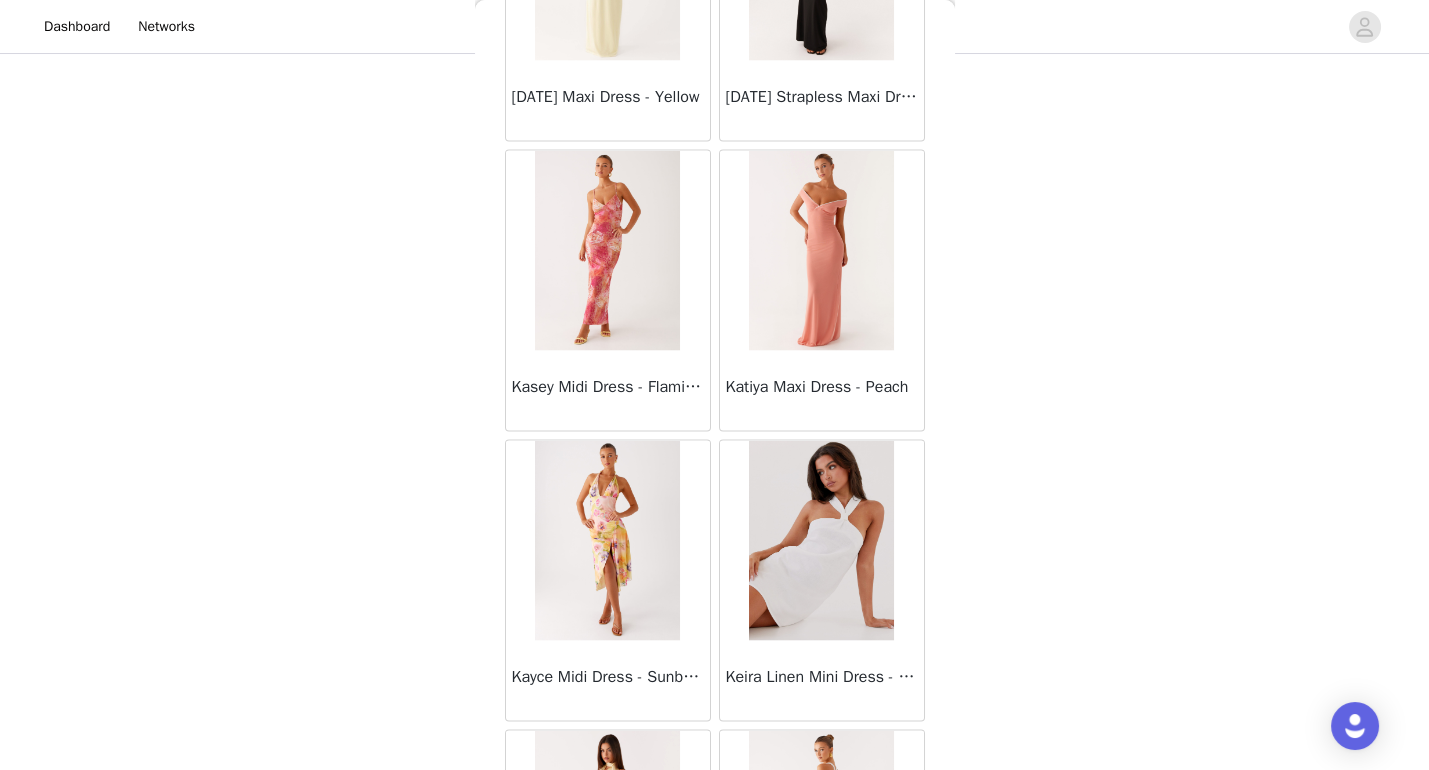 scroll, scrollTop: 32461, scrollLeft: 0, axis: vertical 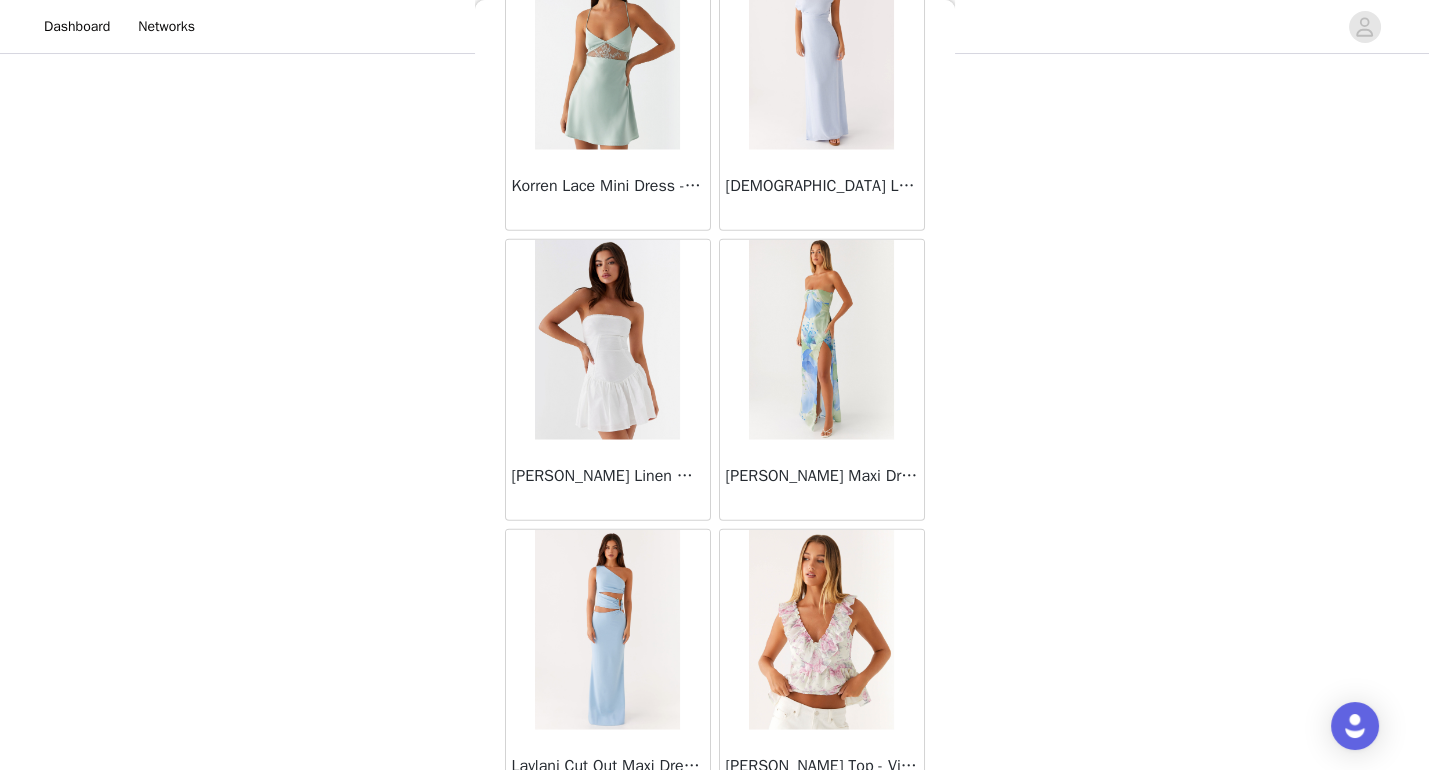 click on "Load More" at bounding box center [715, 845] 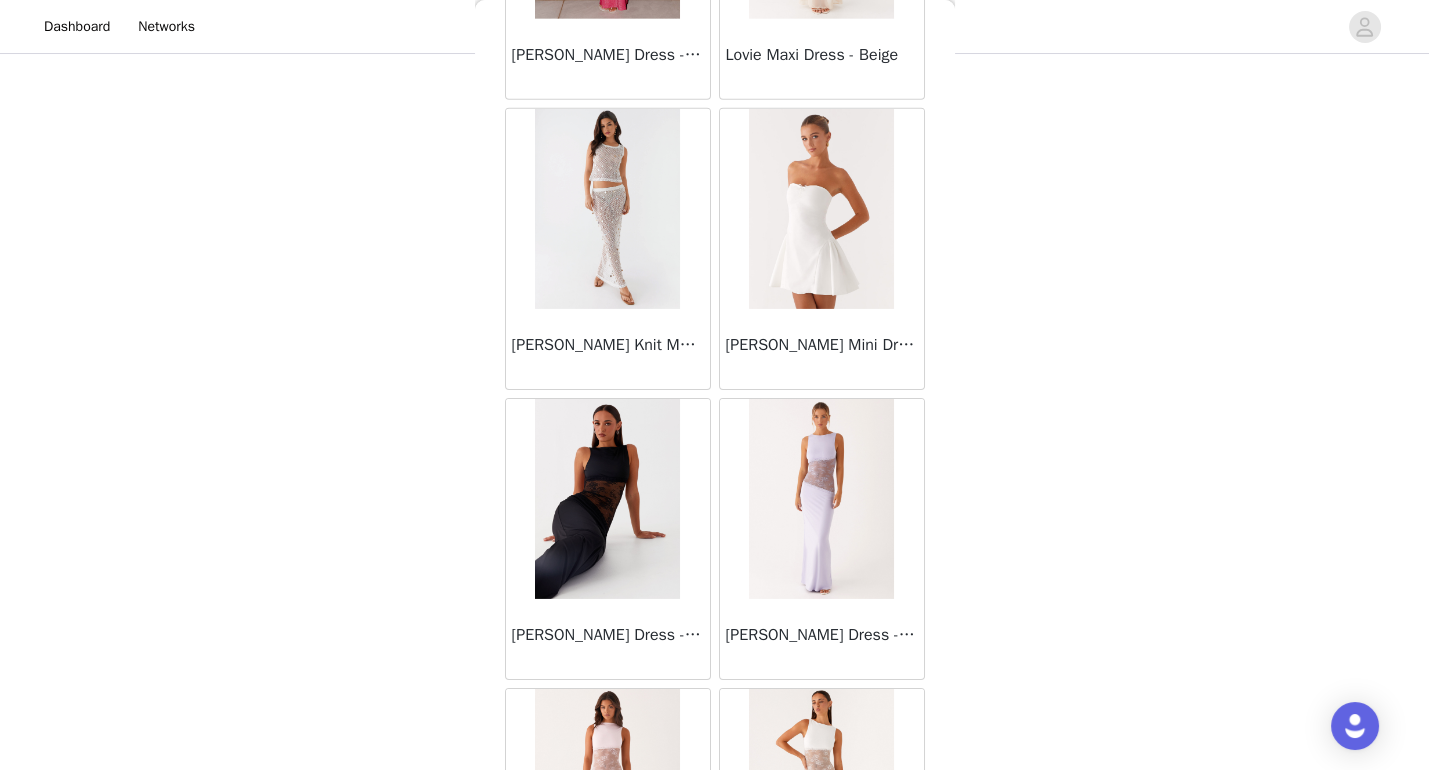 scroll, scrollTop: 36972, scrollLeft: 0, axis: vertical 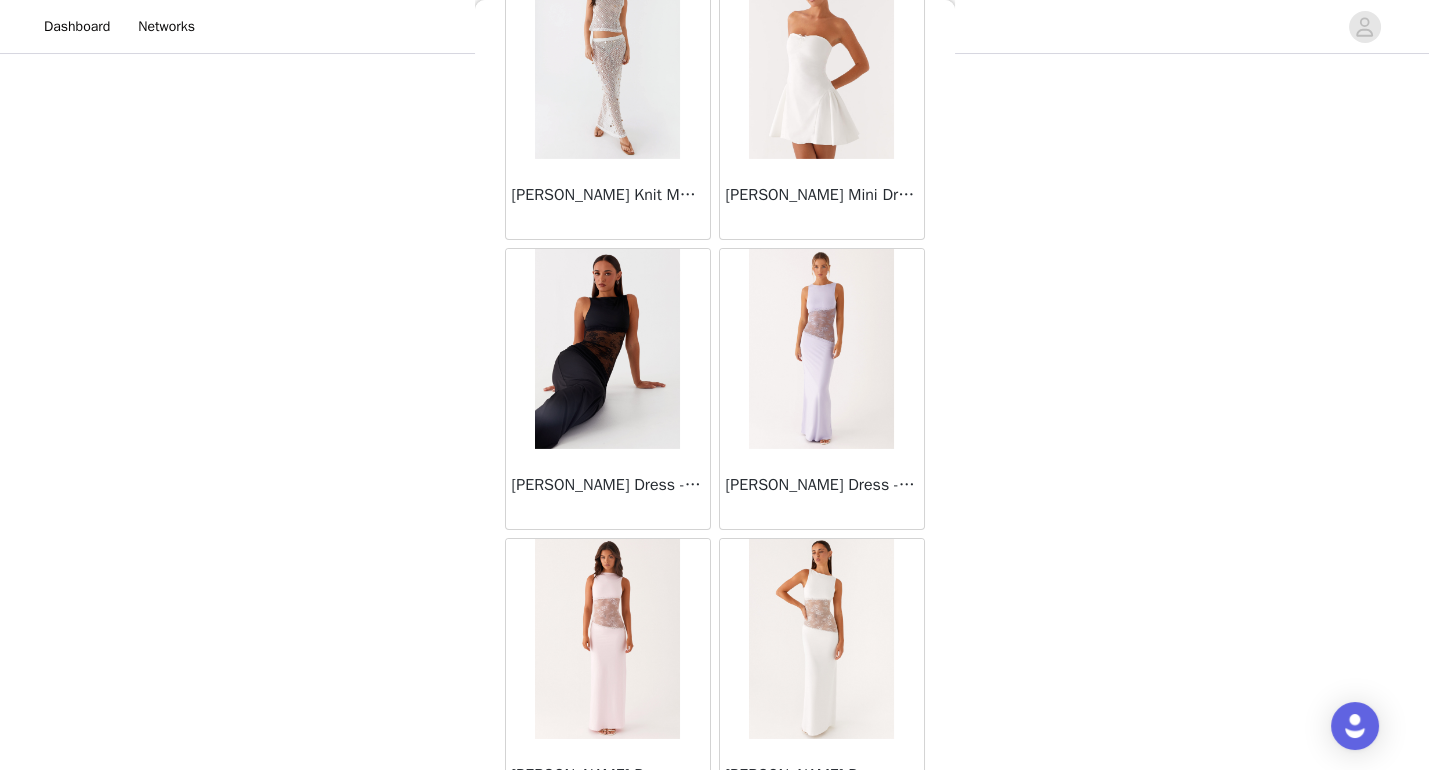 click on "Load More" at bounding box center (715, 854) 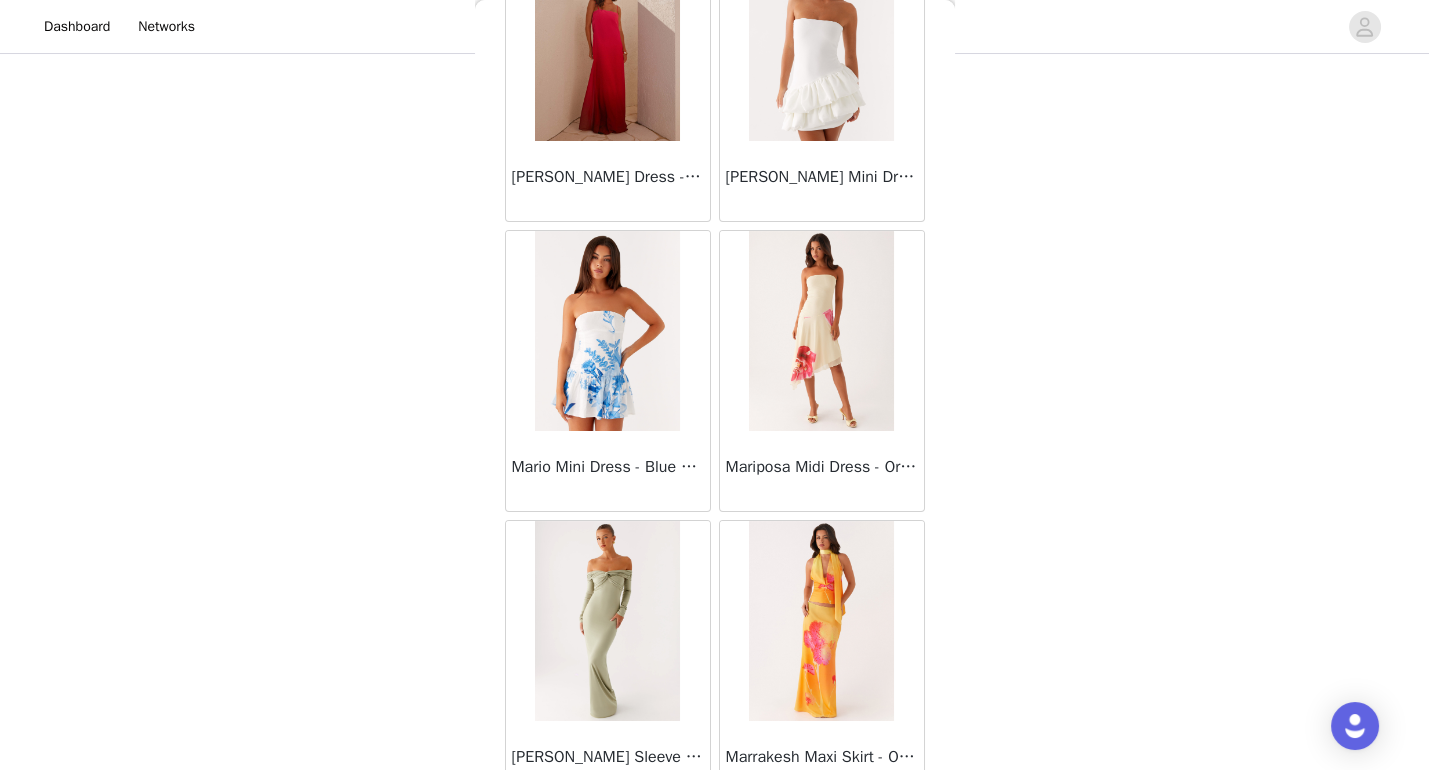scroll, scrollTop: 39863, scrollLeft: 0, axis: vertical 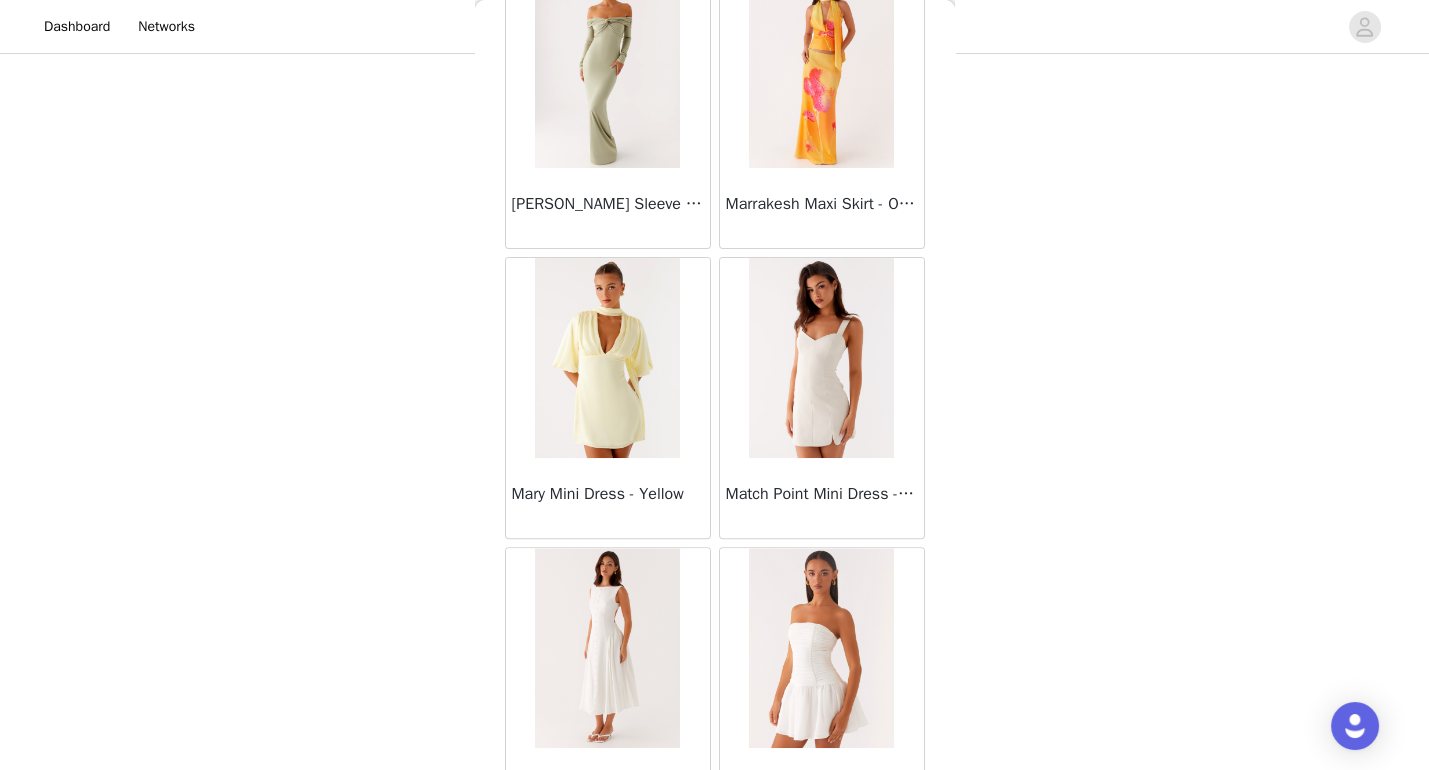 click on "Load More" at bounding box center [715, 863] 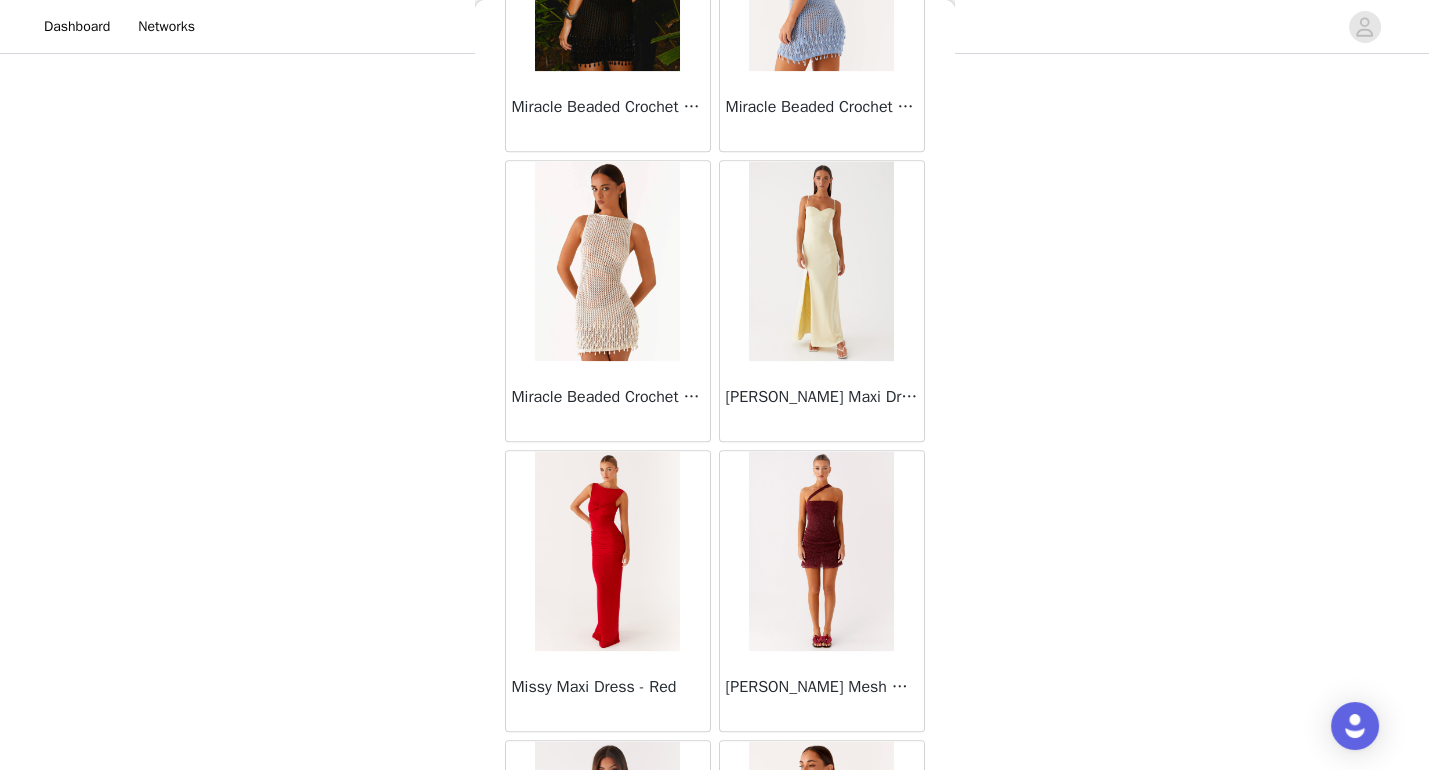 scroll, scrollTop: 42754, scrollLeft: 0, axis: vertical 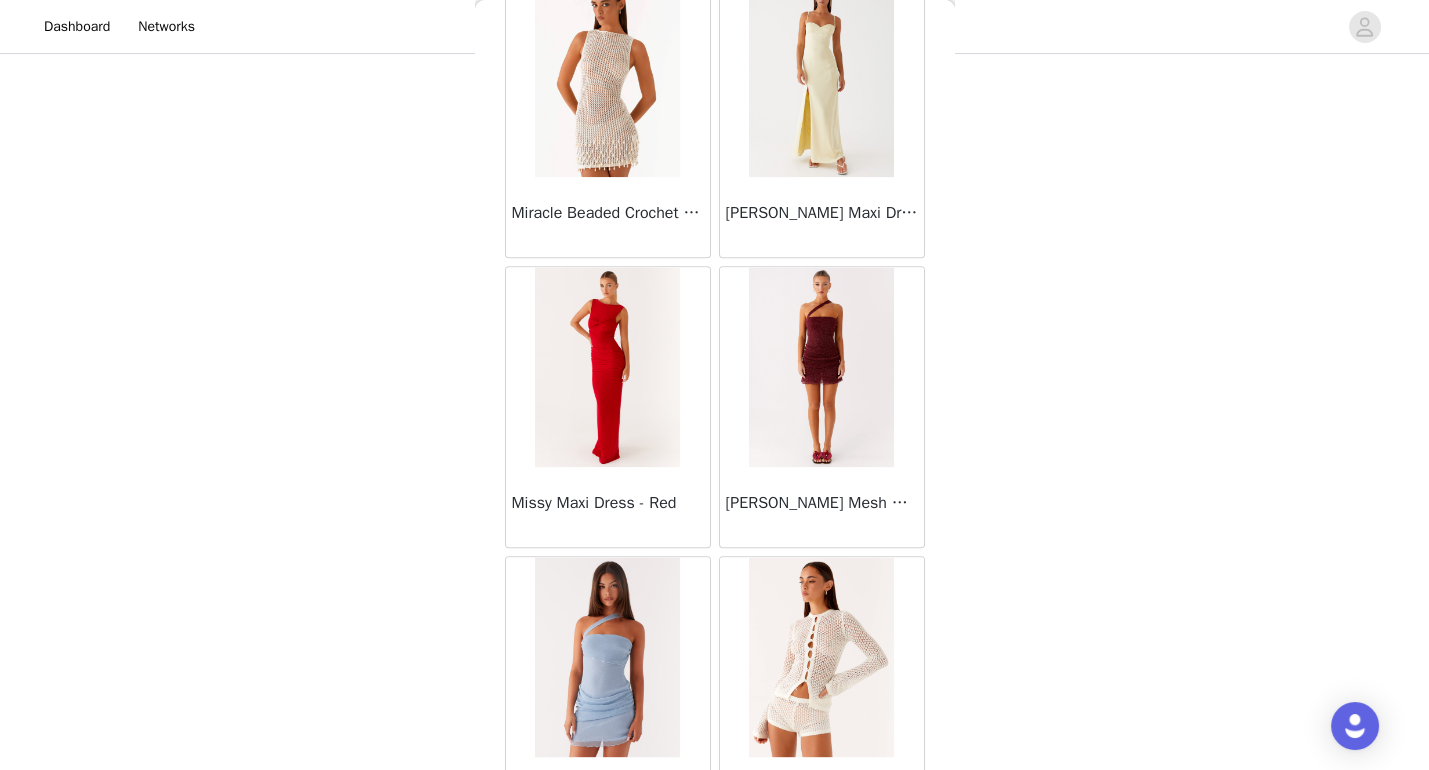 click on "Load More" at bounding box center [715, 872] 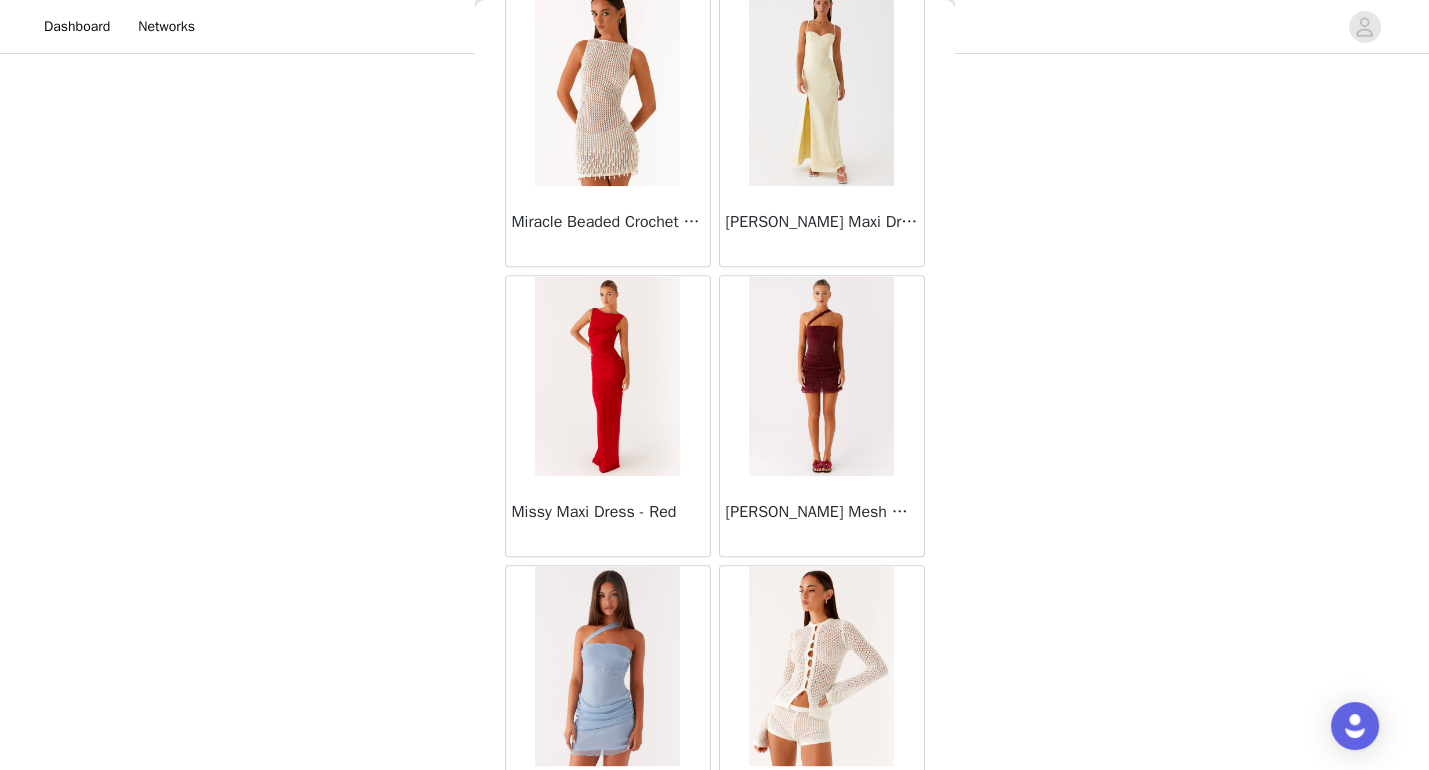 scroll, scrollTop: 193, scrollLeft: 0, axis: vertical 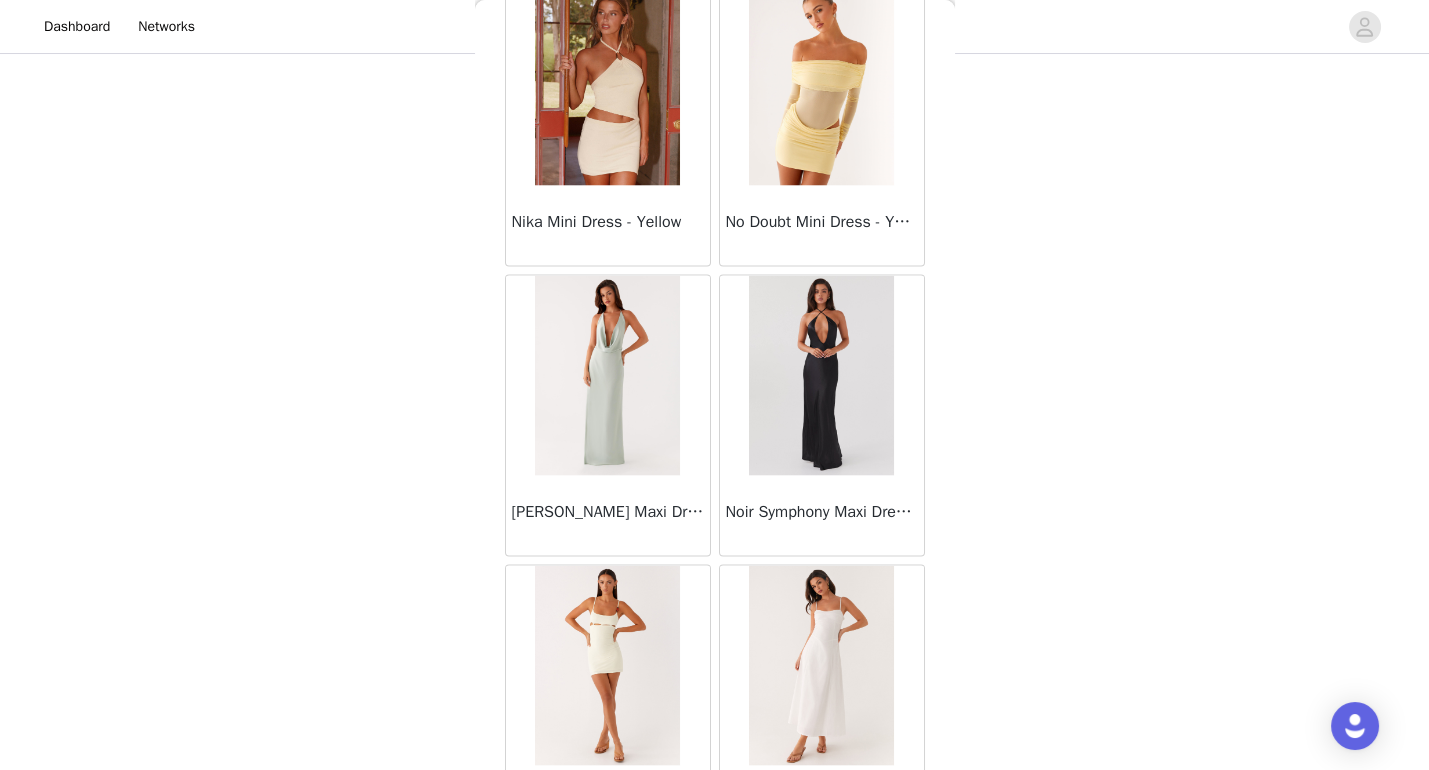 click on "Load More" at bounding box center (715, 881) 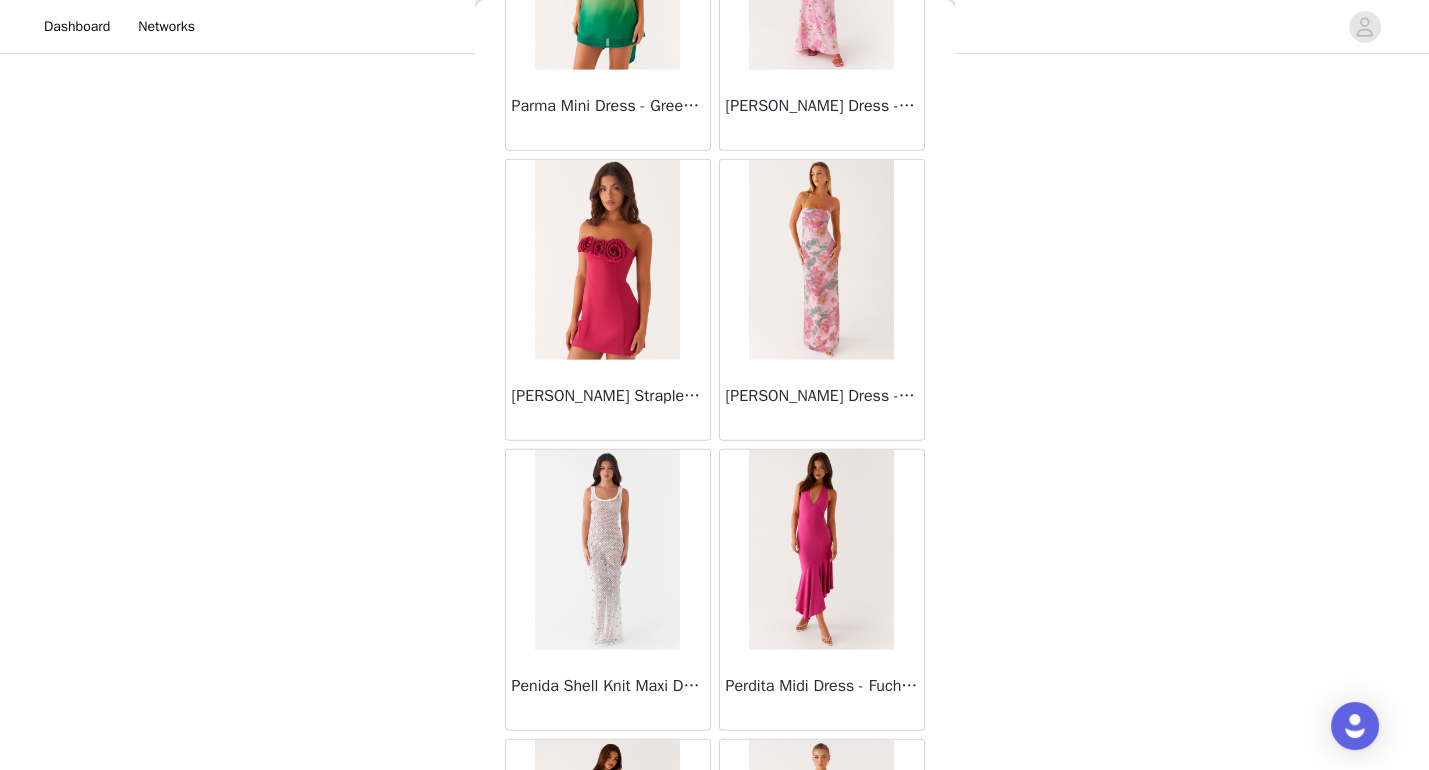 scroll, scrollTop: 48536, scrollLeft: 0, axis: vertical 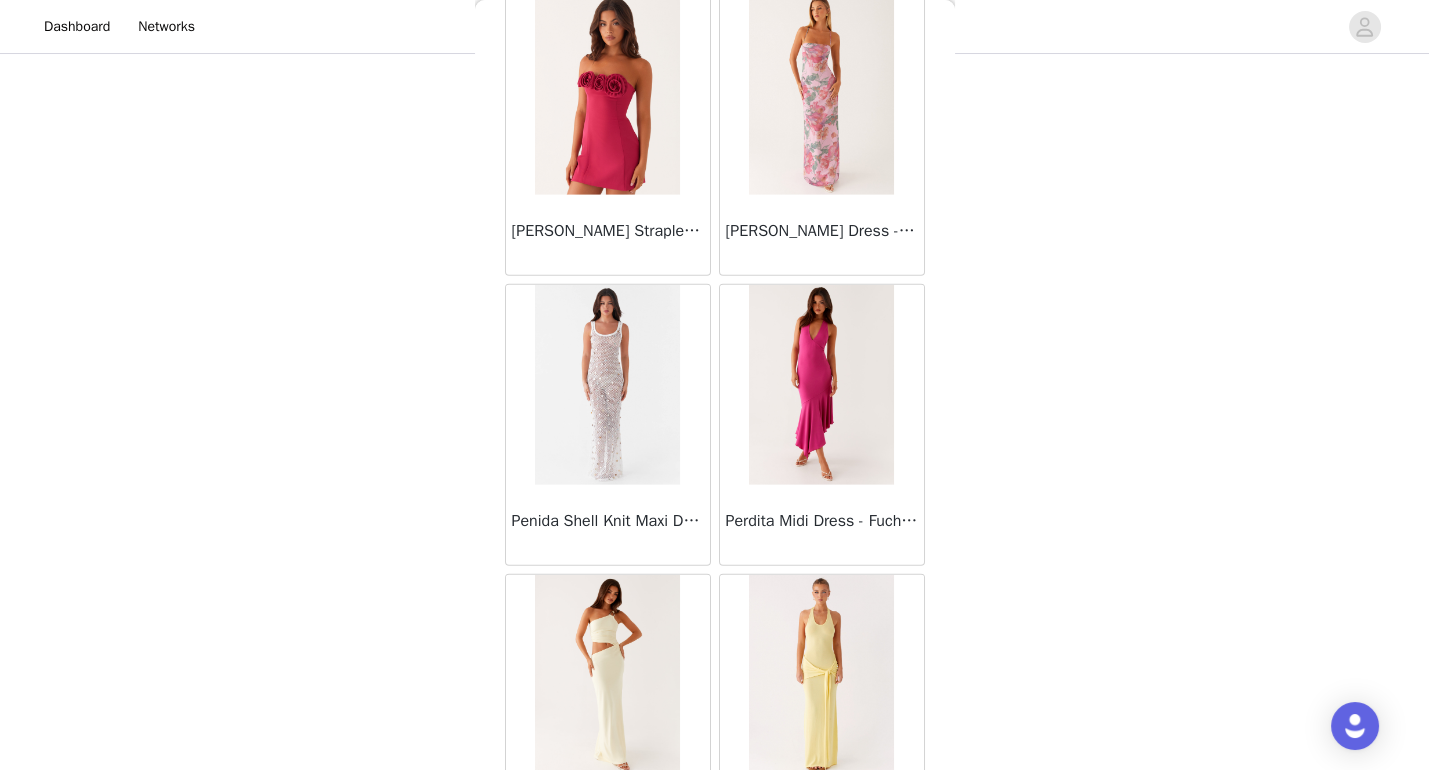 click on "Load More" at bounding box center (715, 890) 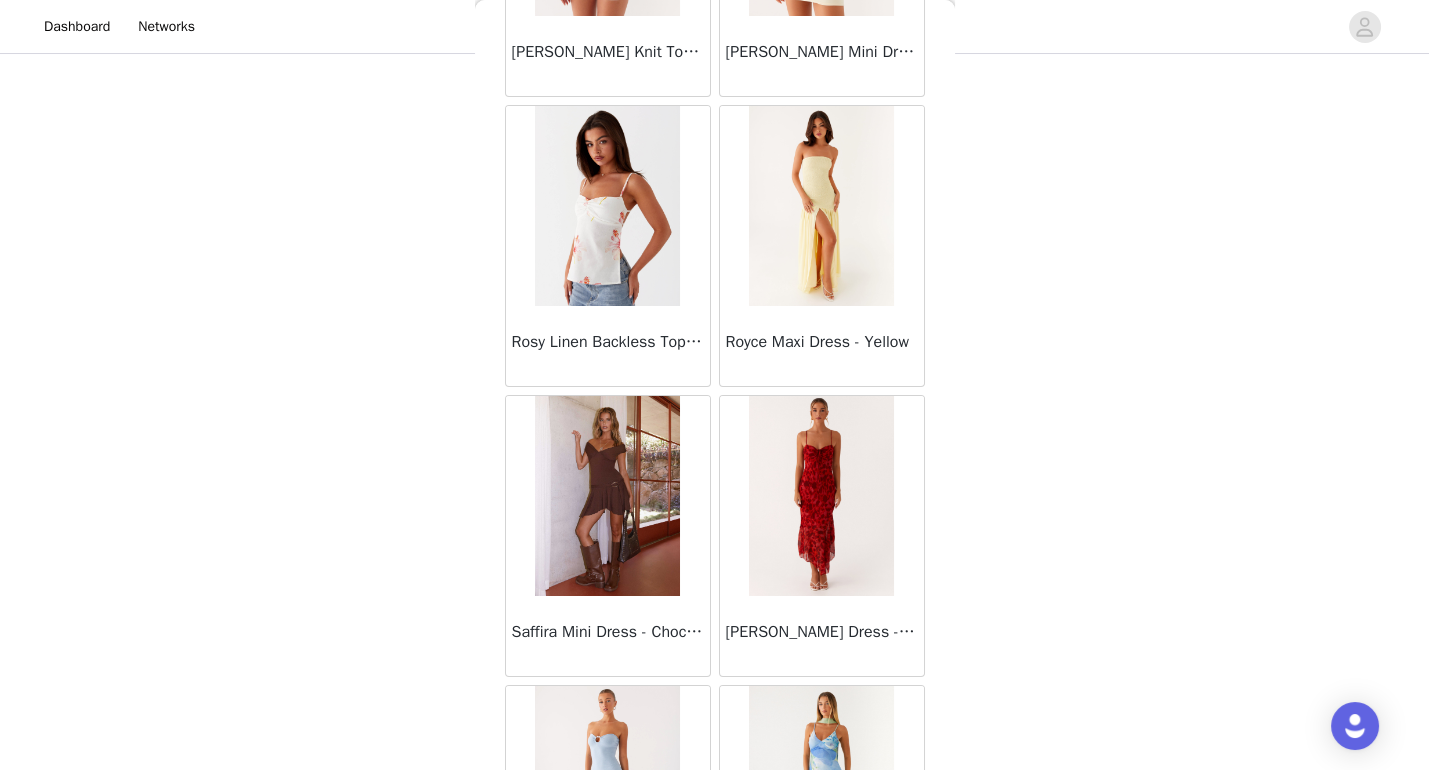 scroll, scrollTop: 51165, scrollLeft: 0, axis: vertical 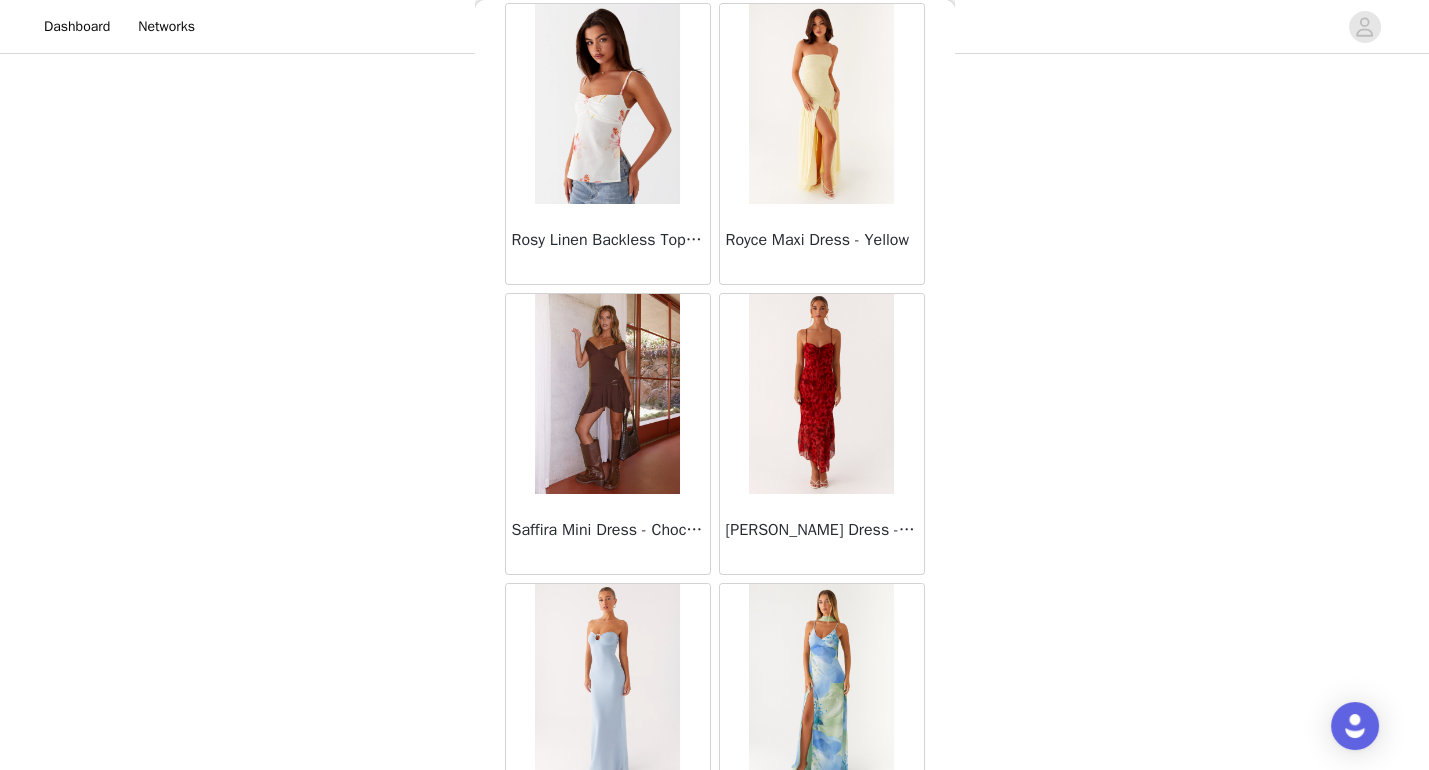 click on "Load More" at bounding box center [715, 899] 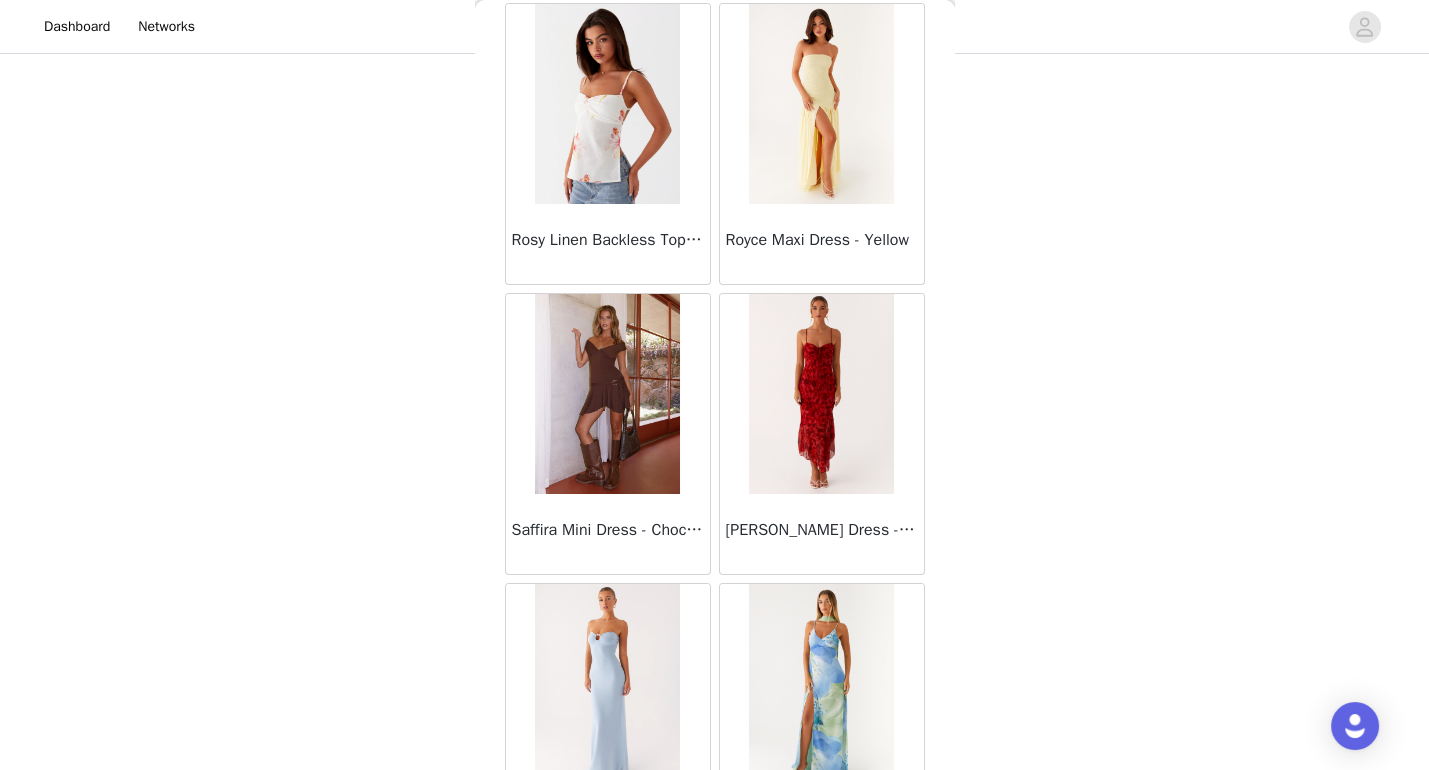 scroll, scrollTop: 51418, scrollLeft: 0, axis: vertical 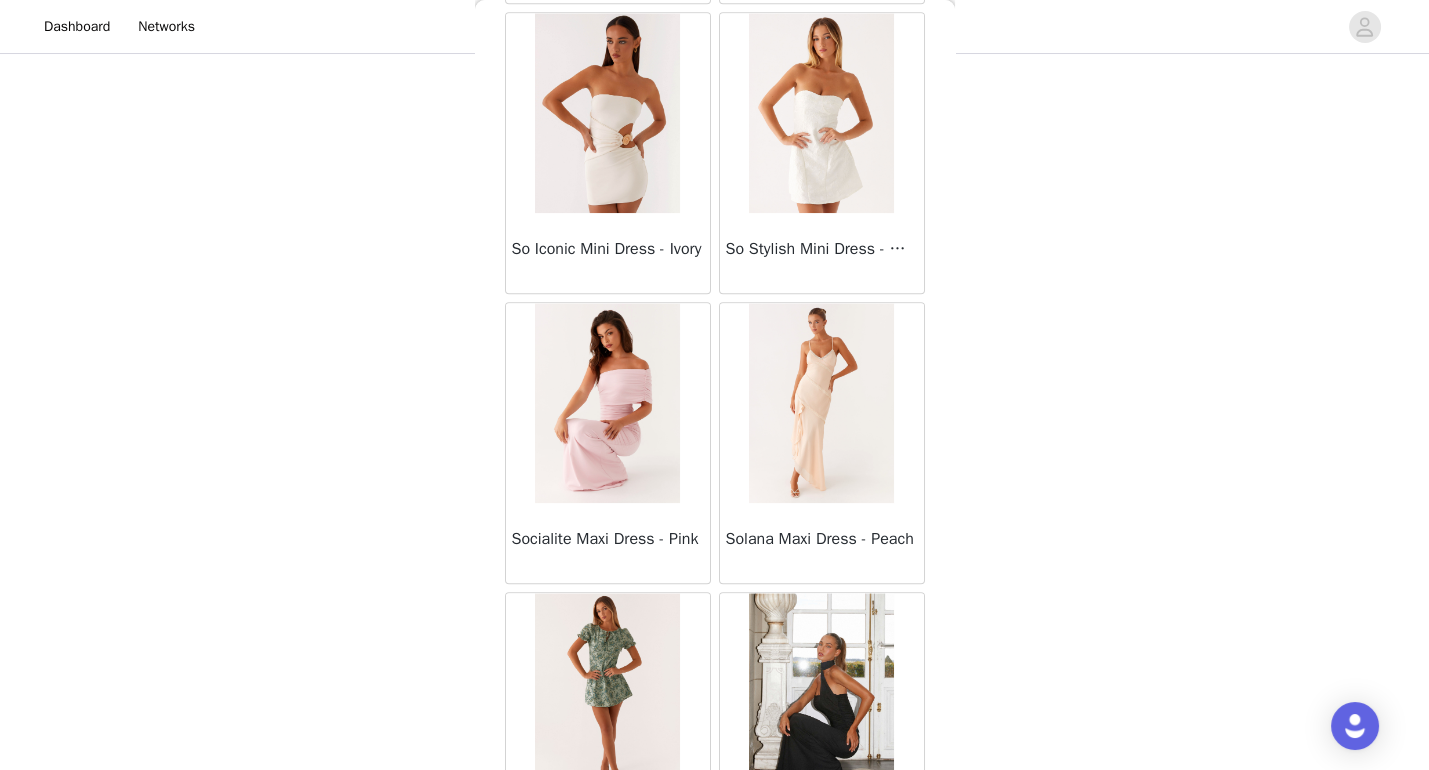 click on "Load More" at bounding box center [715, 908] 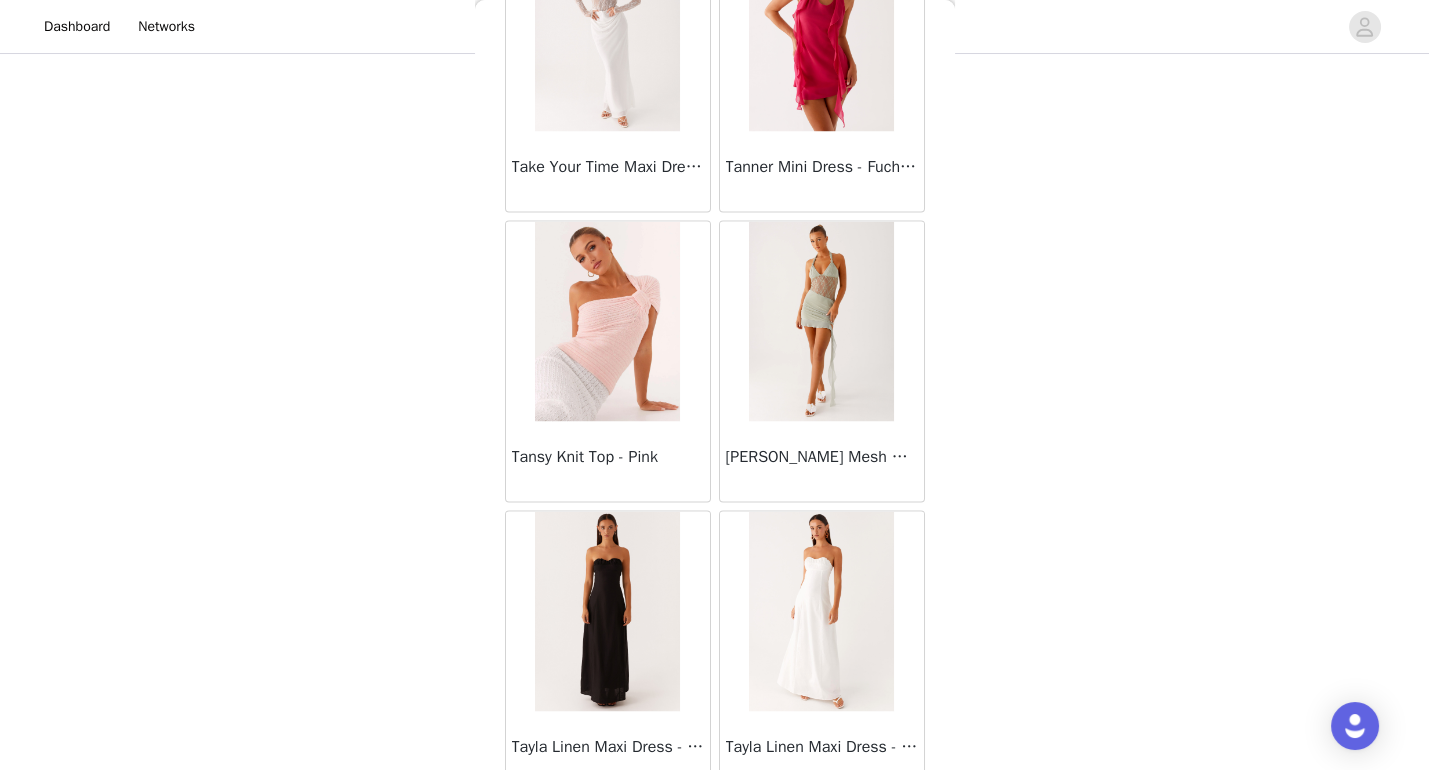 scroll, scrollTop: 57009, scrollLeft: 0, axis: vertical 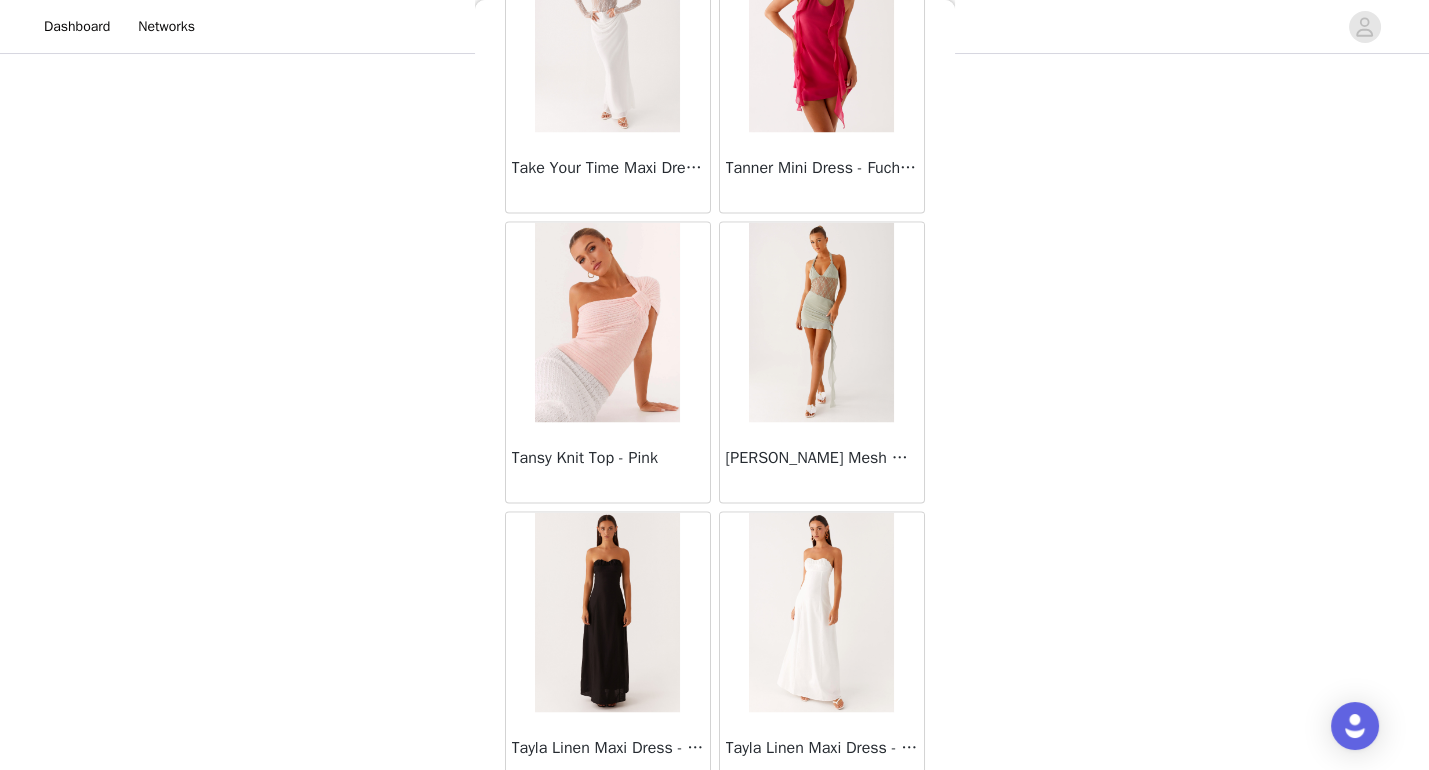 click on "Tansy Knit Top - Pink" at bounding box center (608, 458) 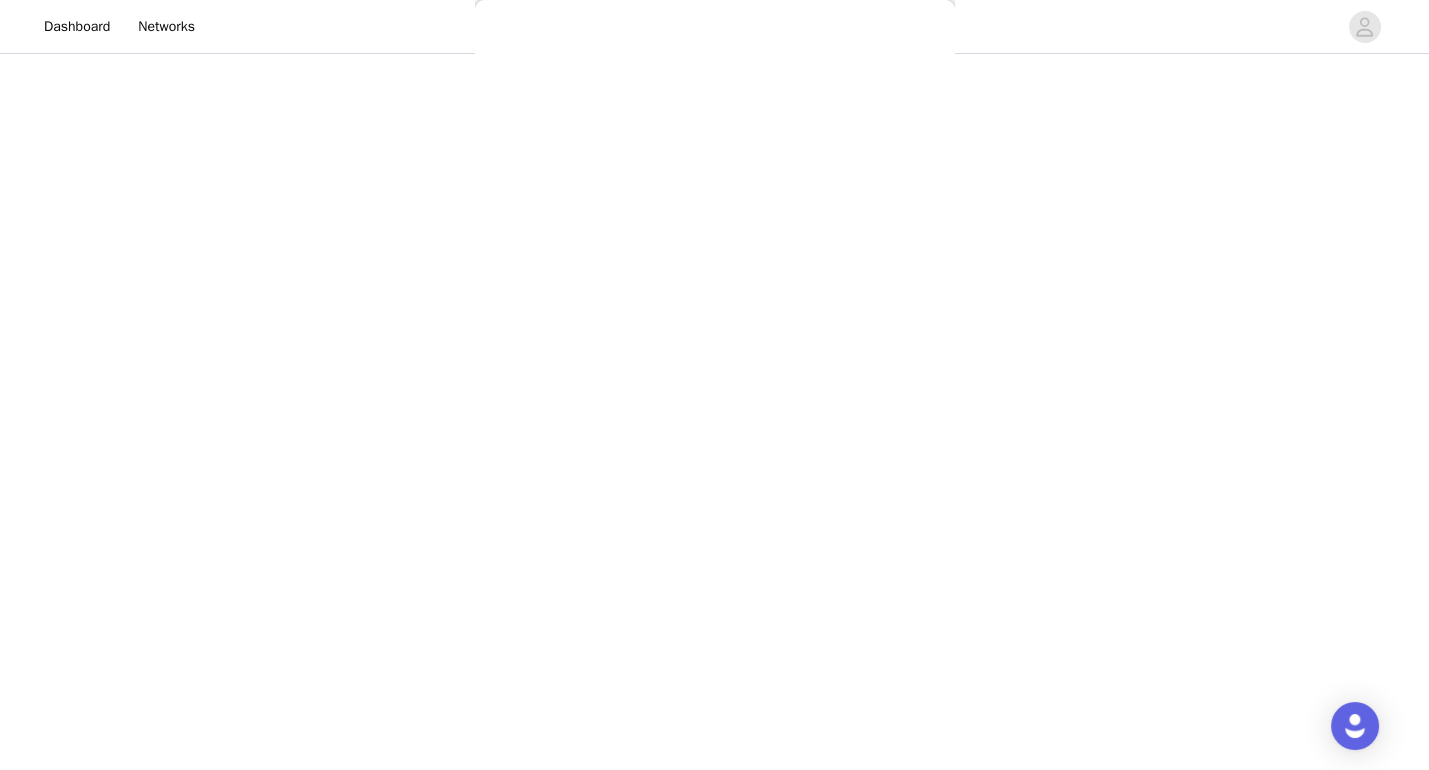 scroll, scrollTop: 0, scrollLeft: 0, axis: both 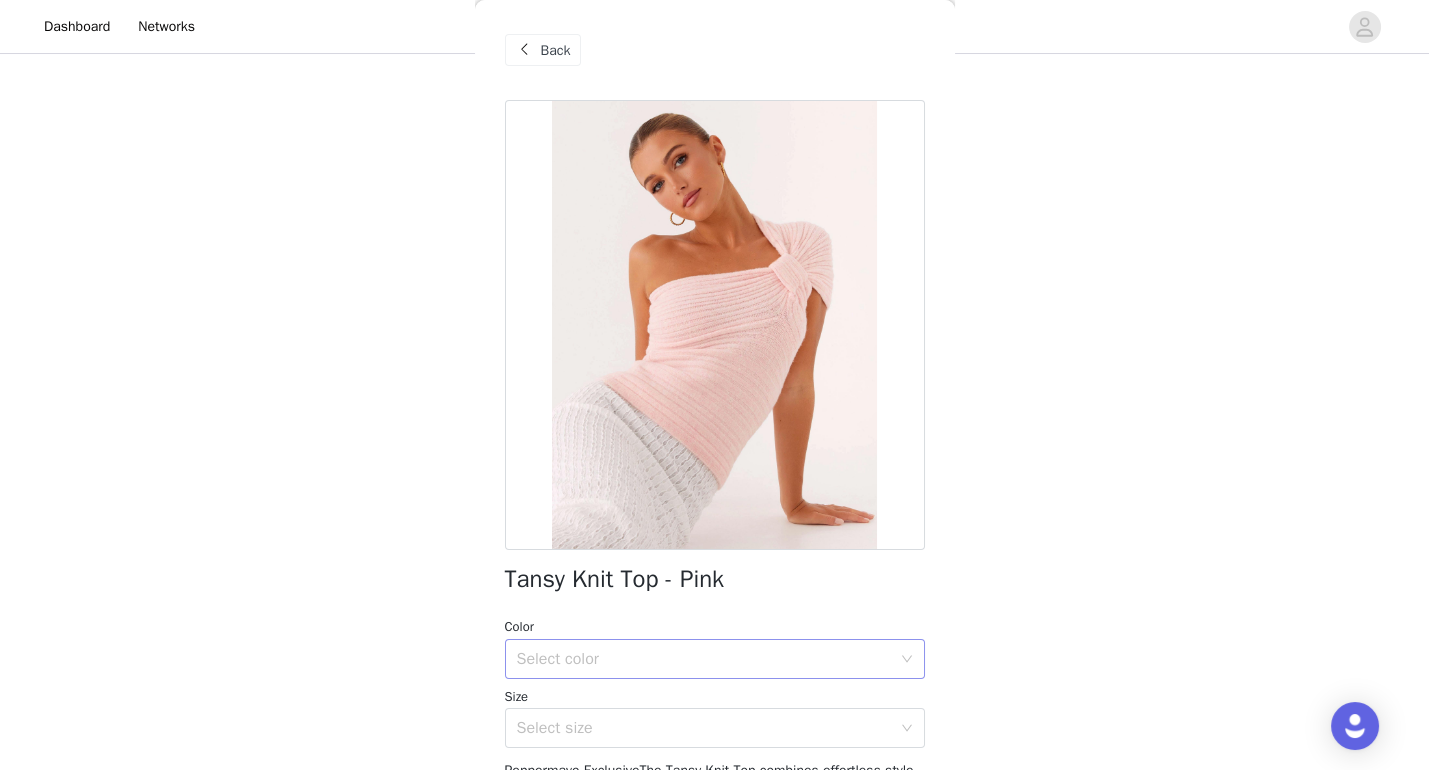 click on "Select color" at bounding box center (704, 659) 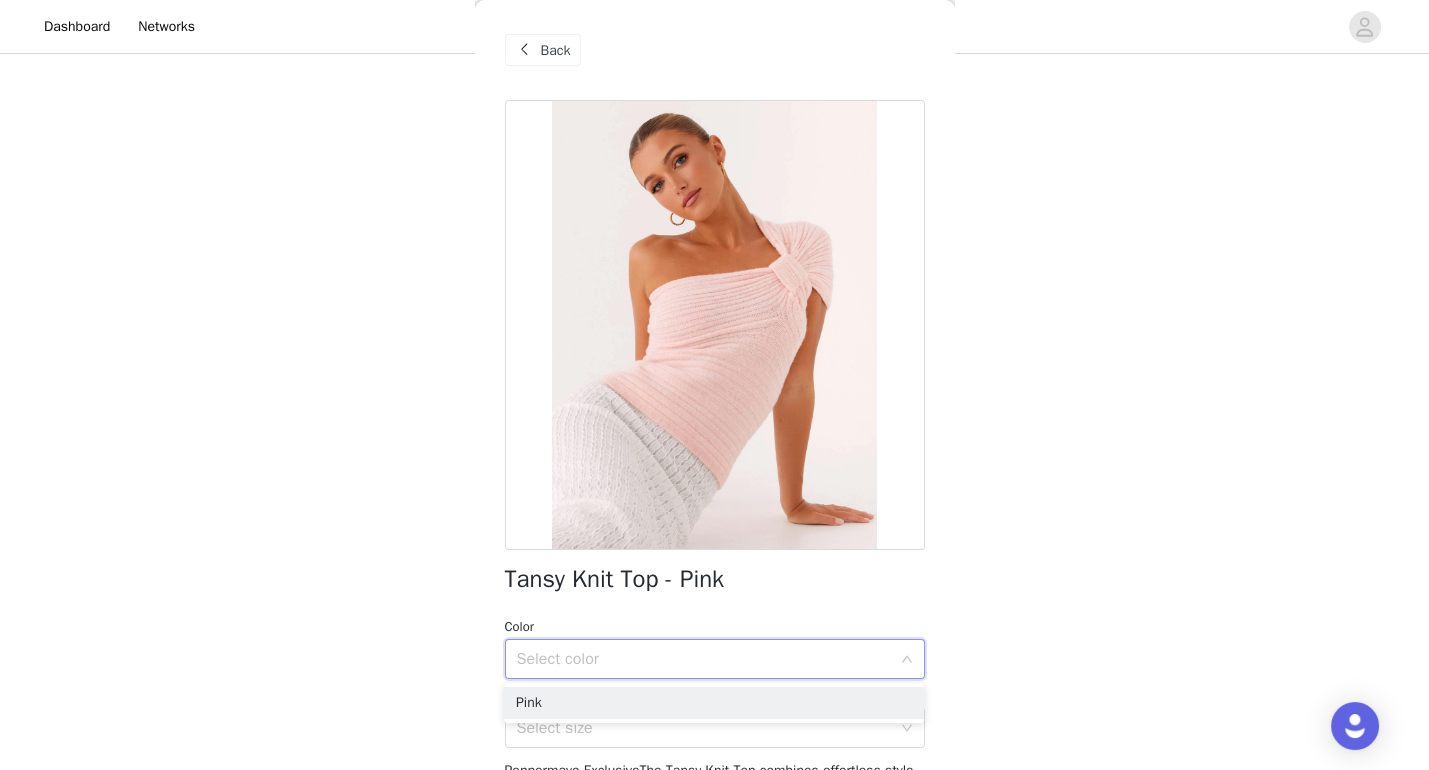 click on "Pink" at bounding box center (714, 703) 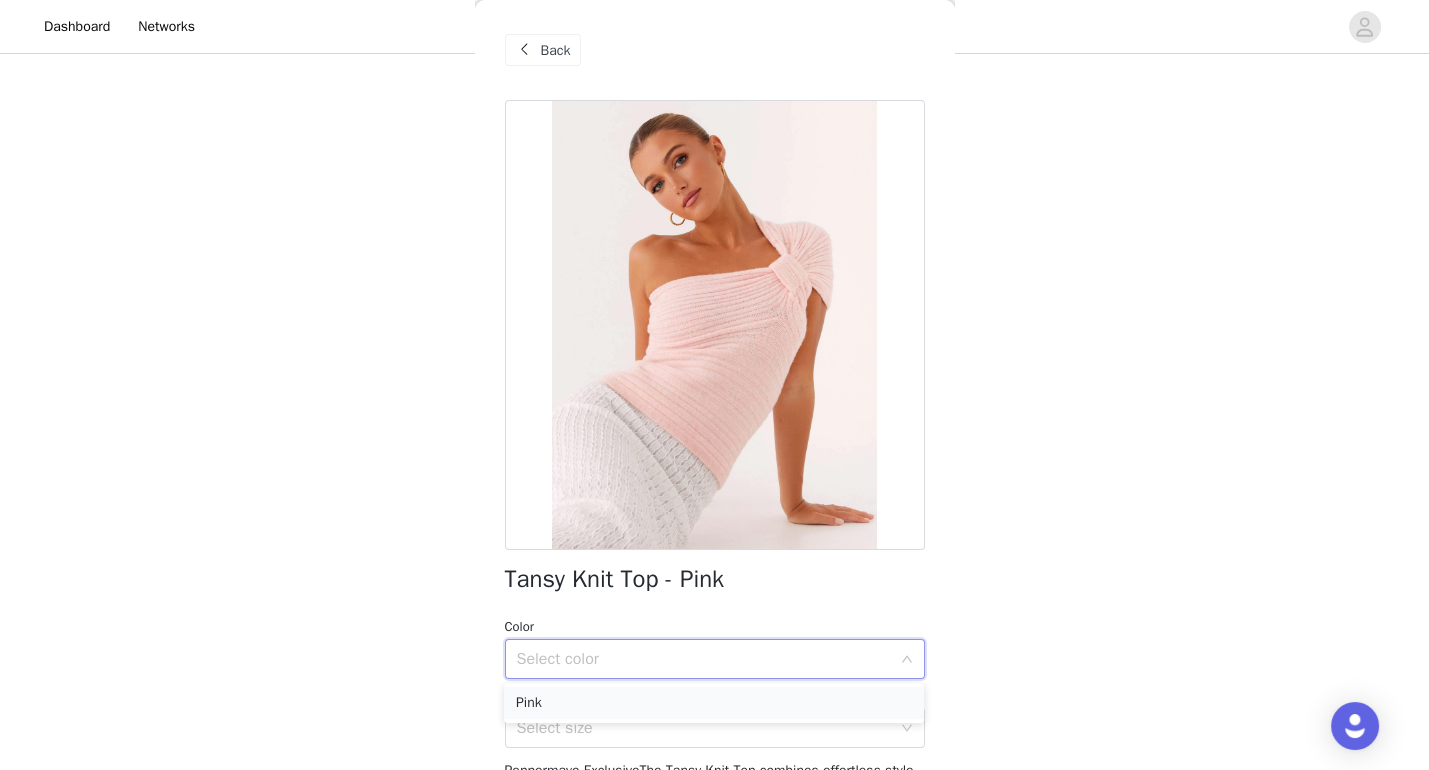 click on "Pink" at bounding box center (714, 703) 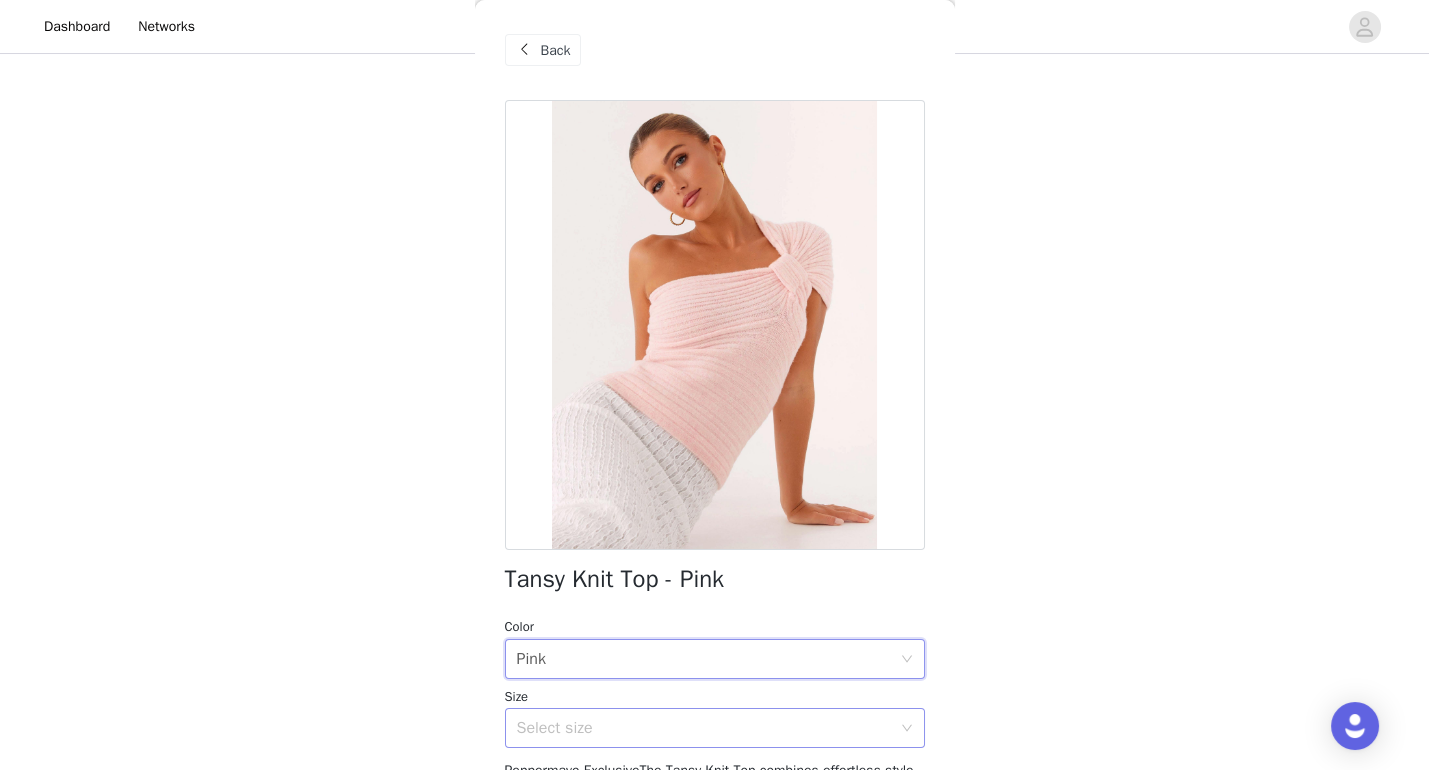 click on "Select size" at bounding box center [704, 728] 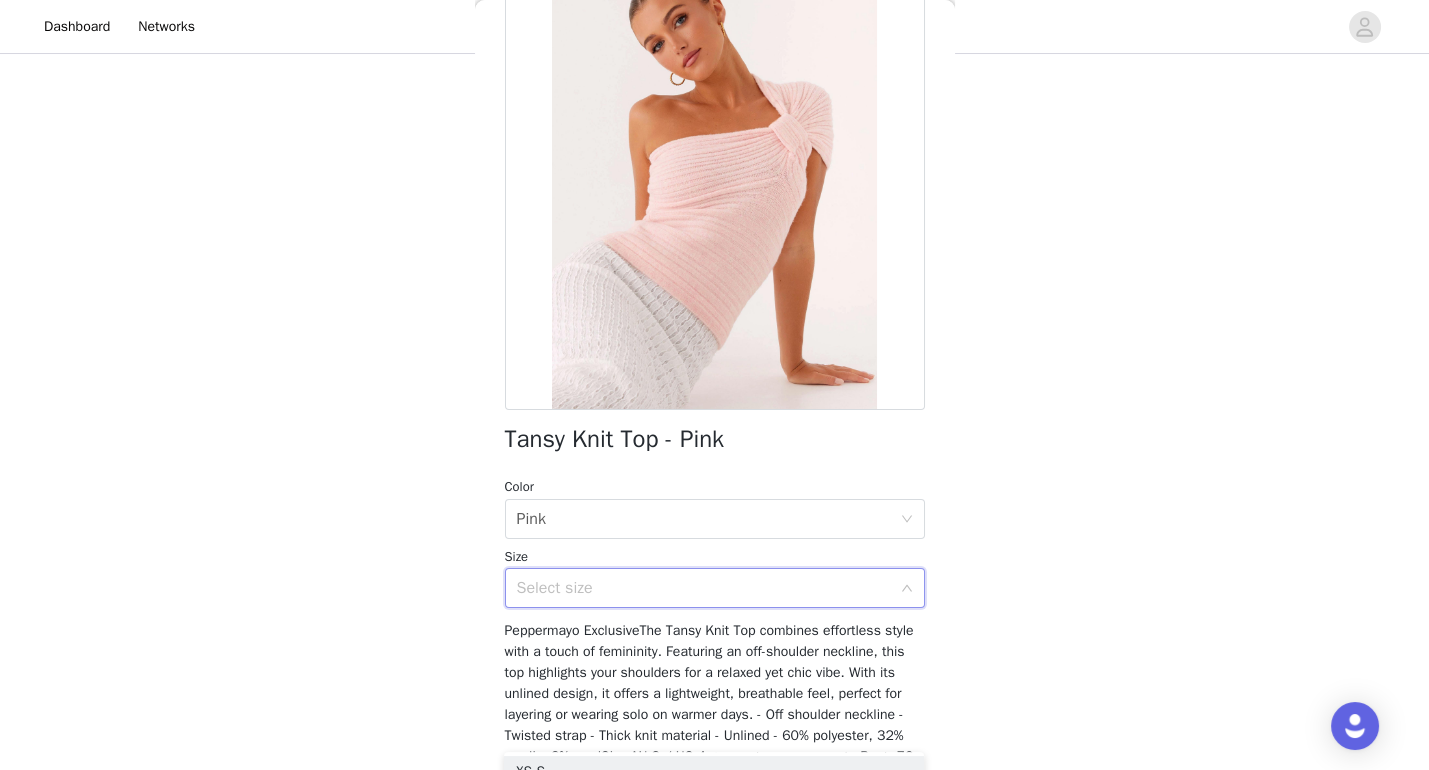 scroll, scrollTop: 141, scrollLeft: 0, axis: vertical 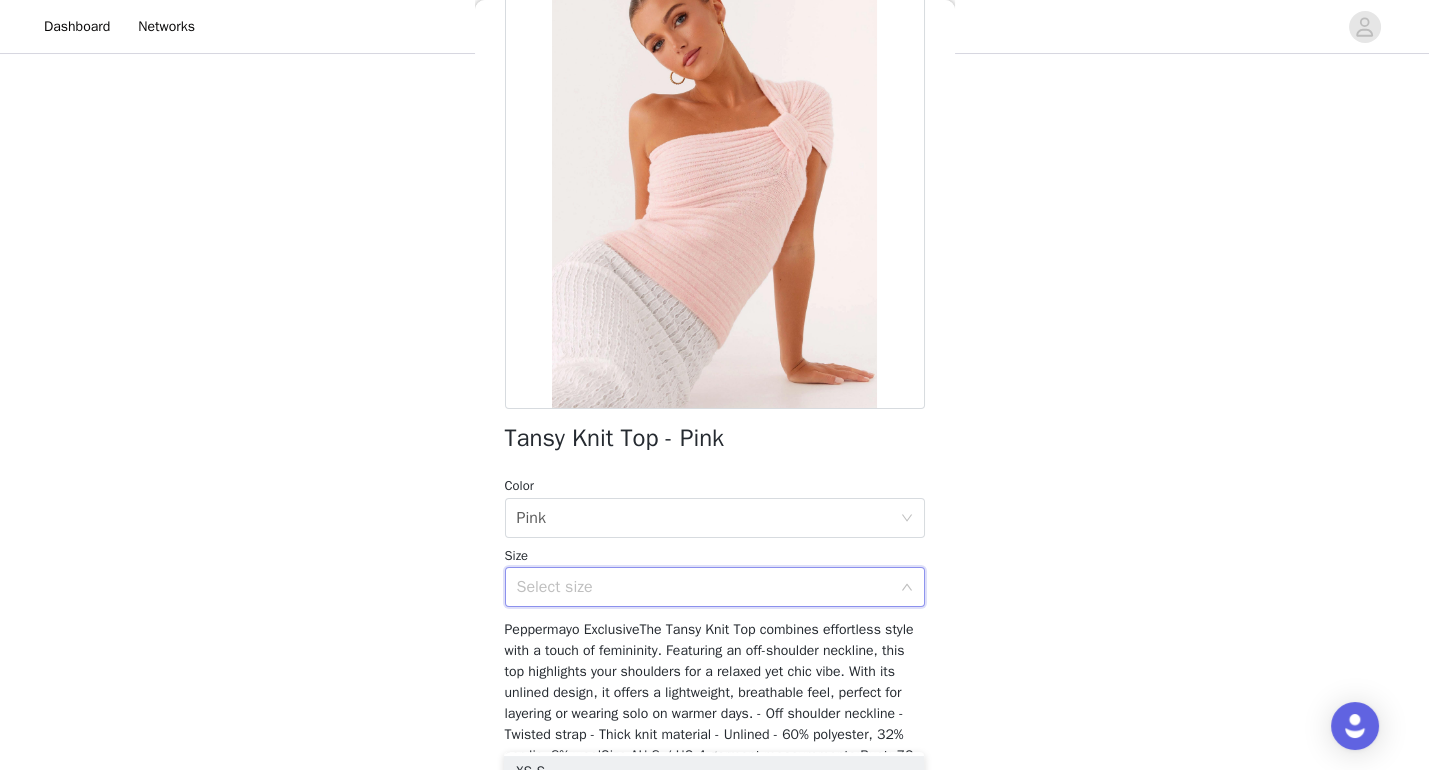click on "Select size" at bounding box center [704, 587] 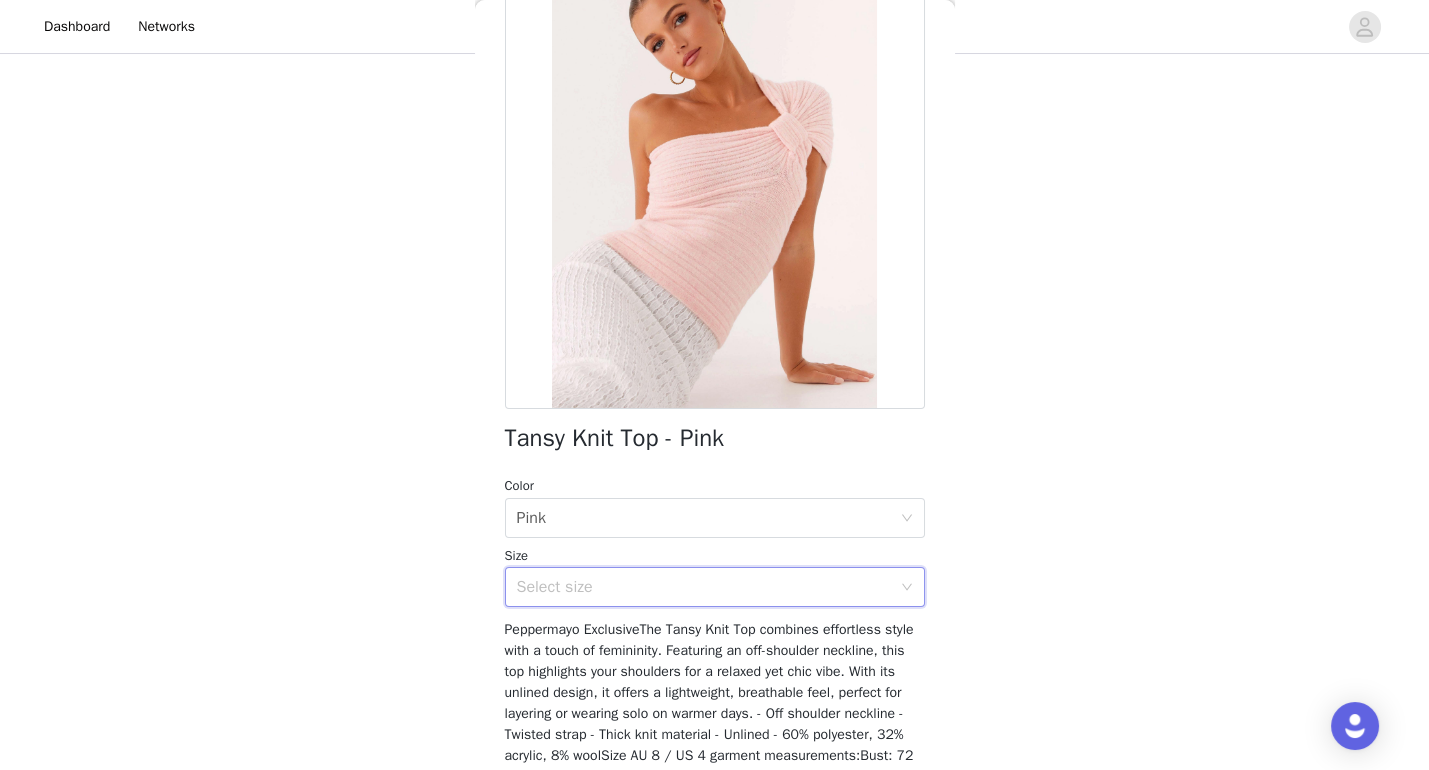 scroll, scrollTop: 283, scrollLeft: 0, axis: vertical 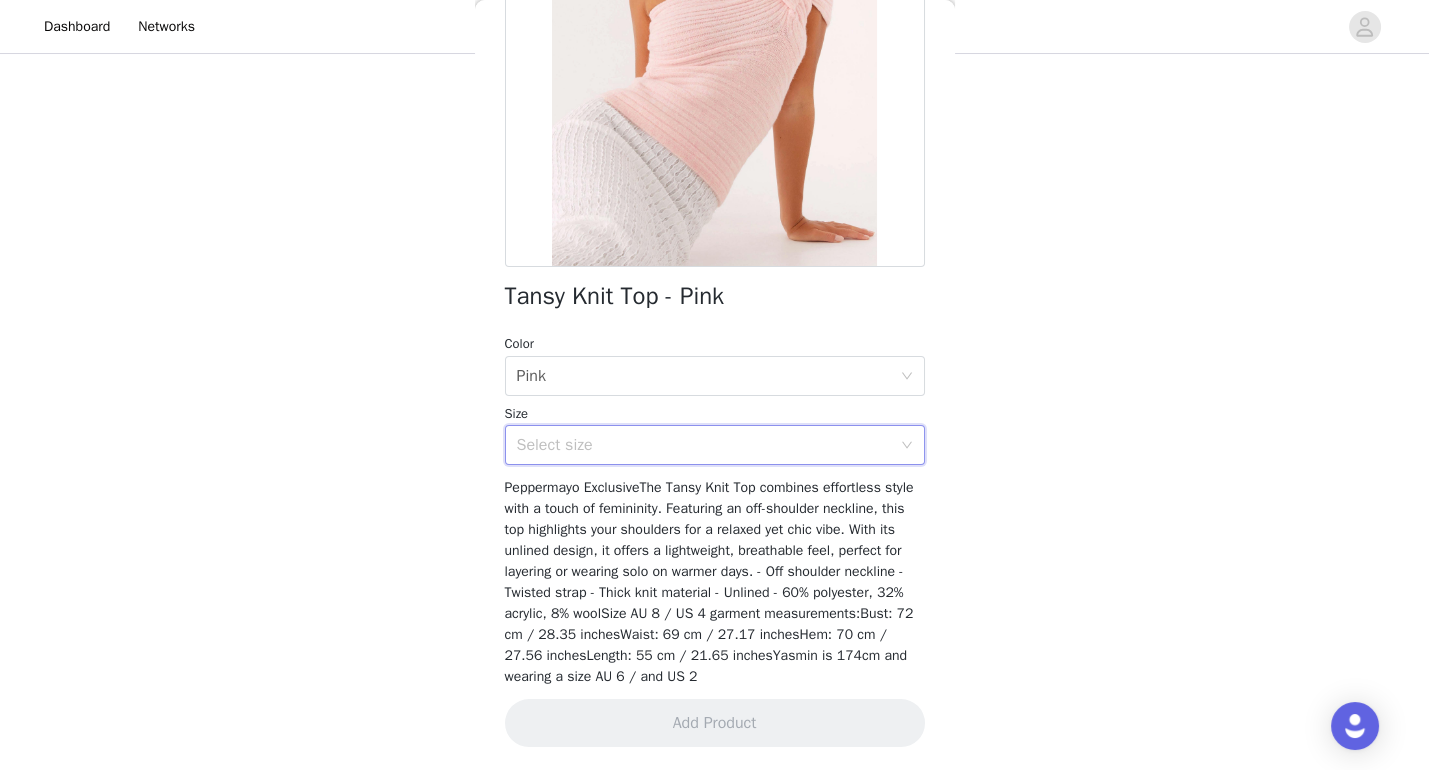 click on "Select size" at bounding box center [704, 445] 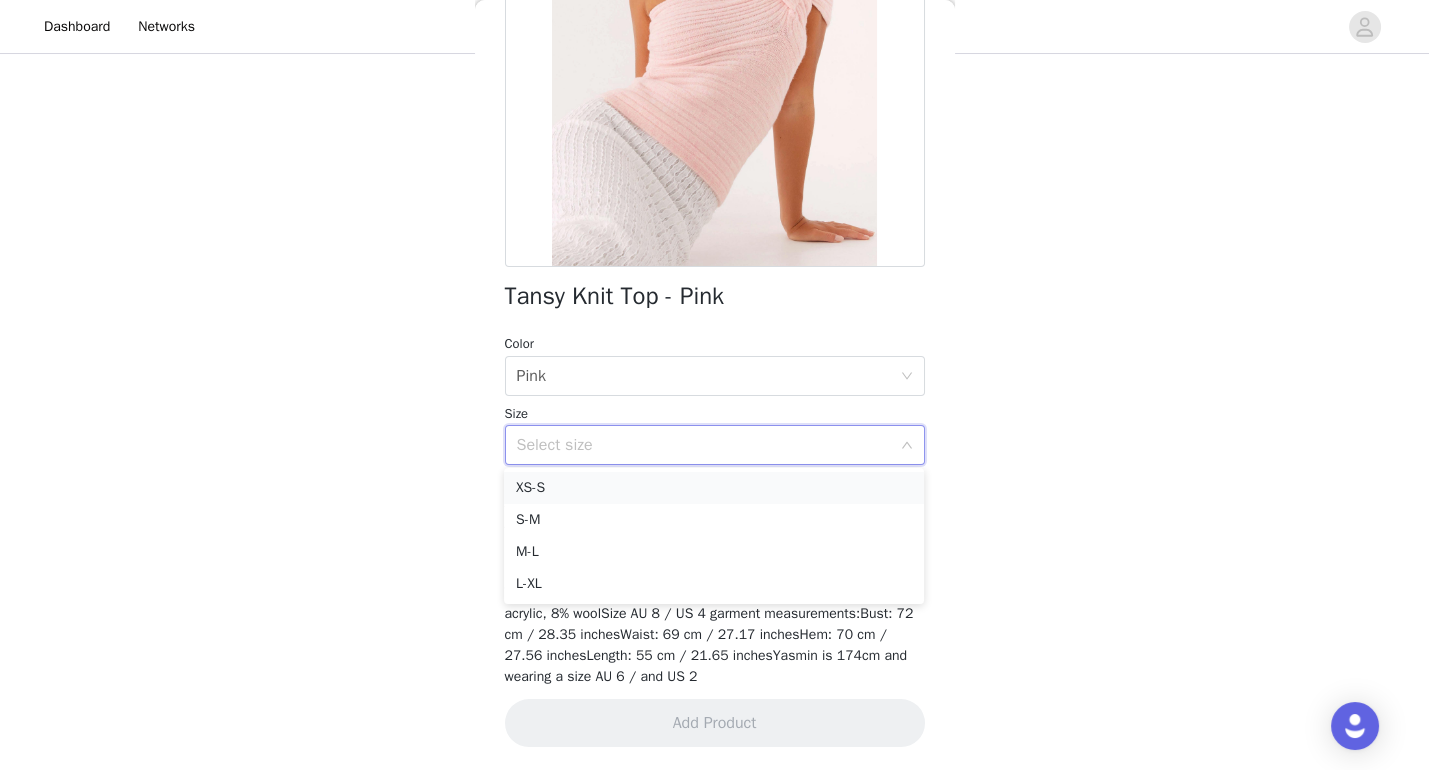 click on "XS-S" at bounding box center (714, 488) 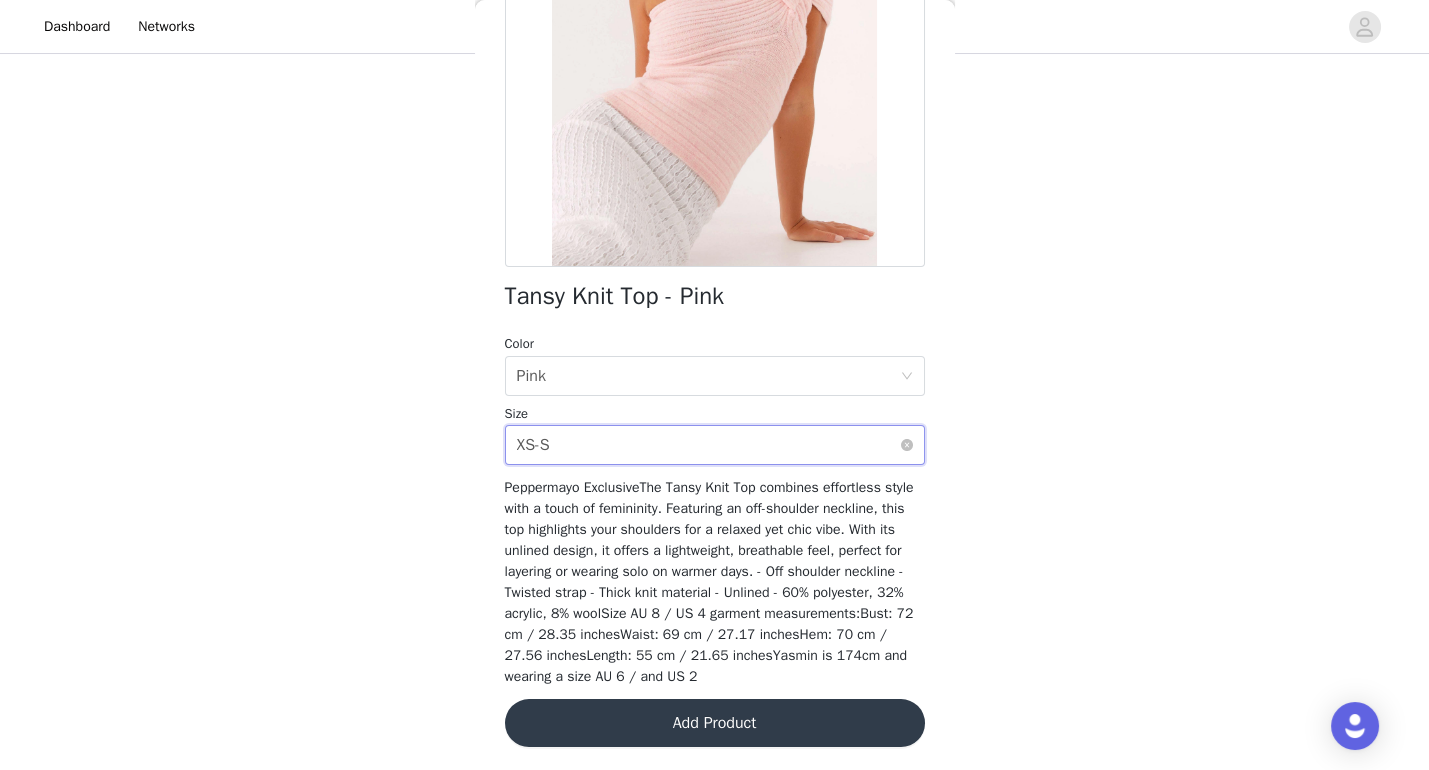 click on "Select size XS-S" at bounding box center [708, 445] 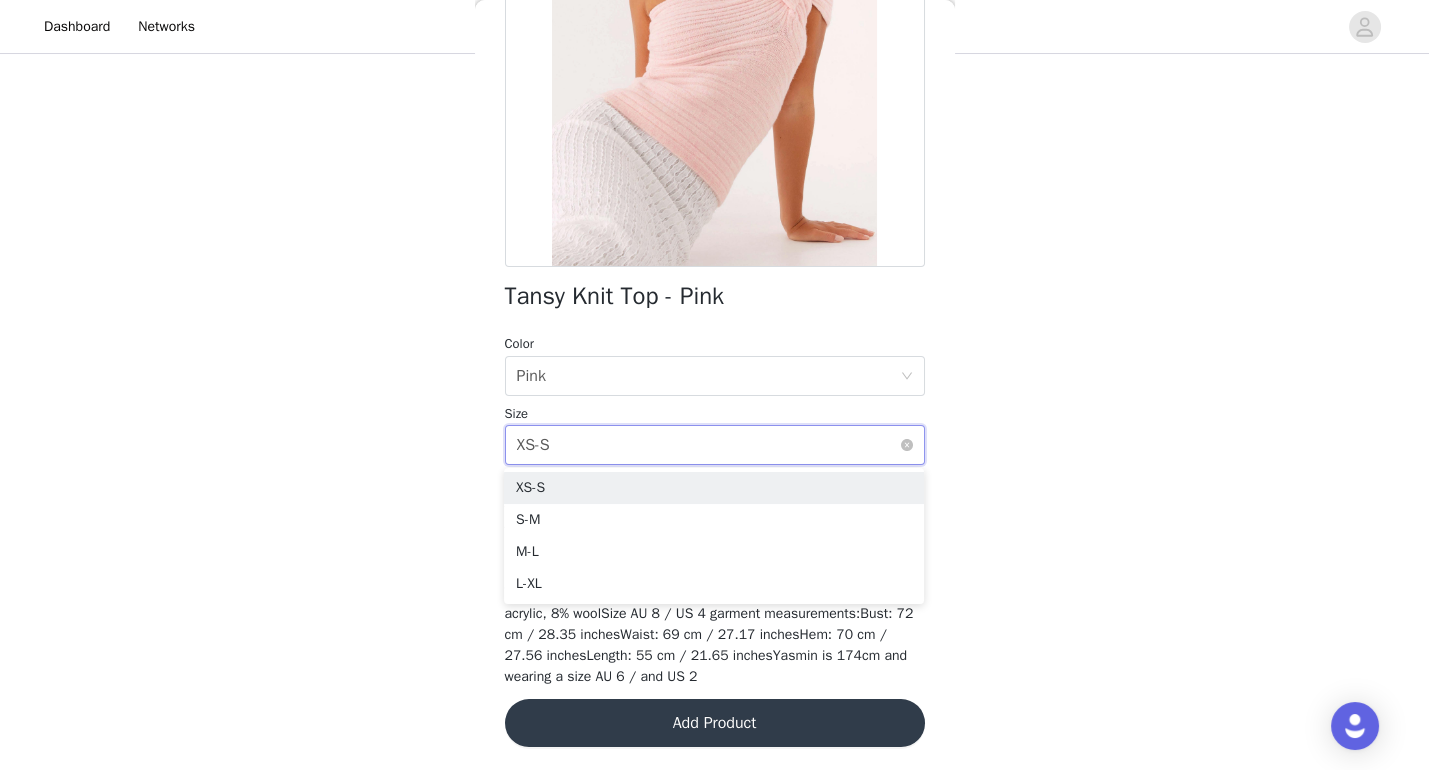 click on "Select size XS-S" at bounding box center [708, 445] 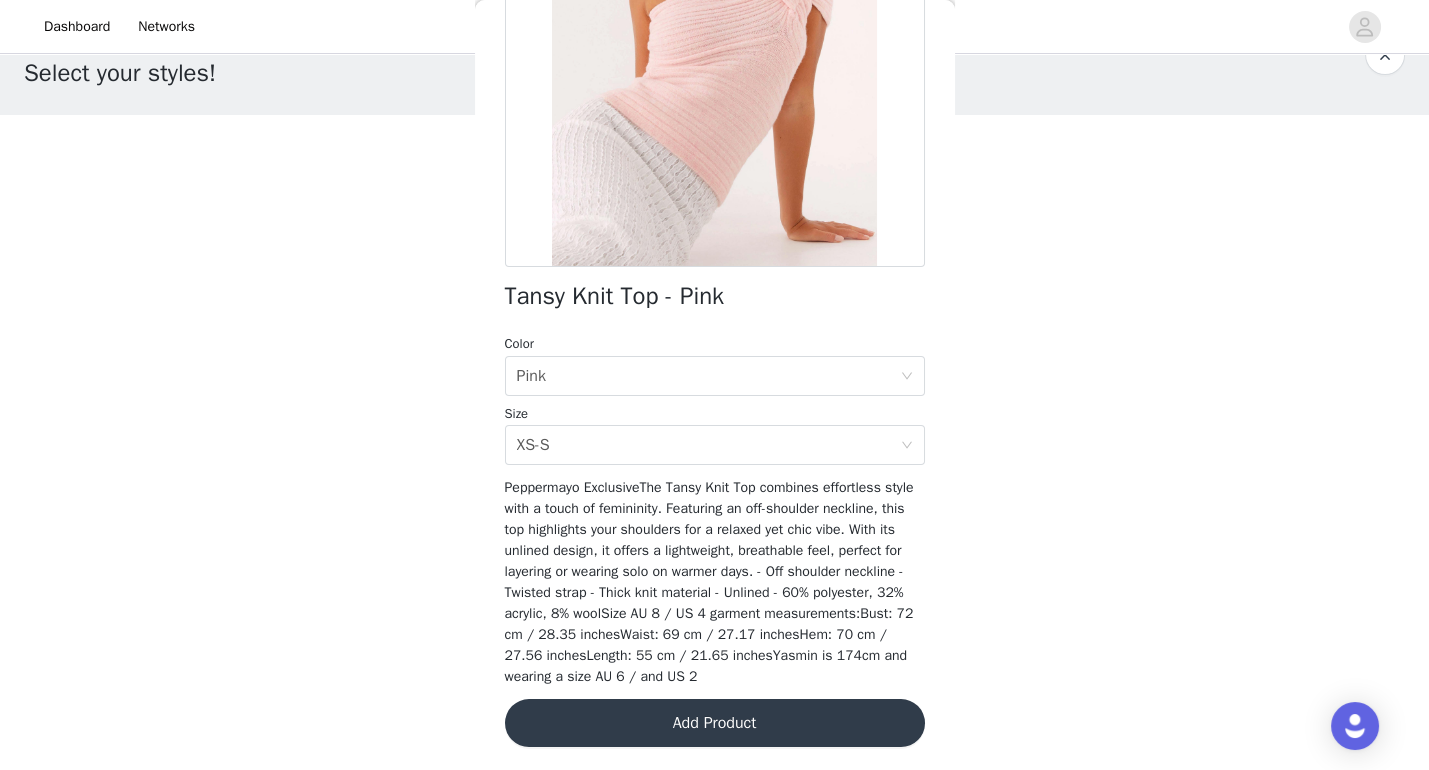 scroll, scrollTop: 0, scrollLeft: 0, axis: both 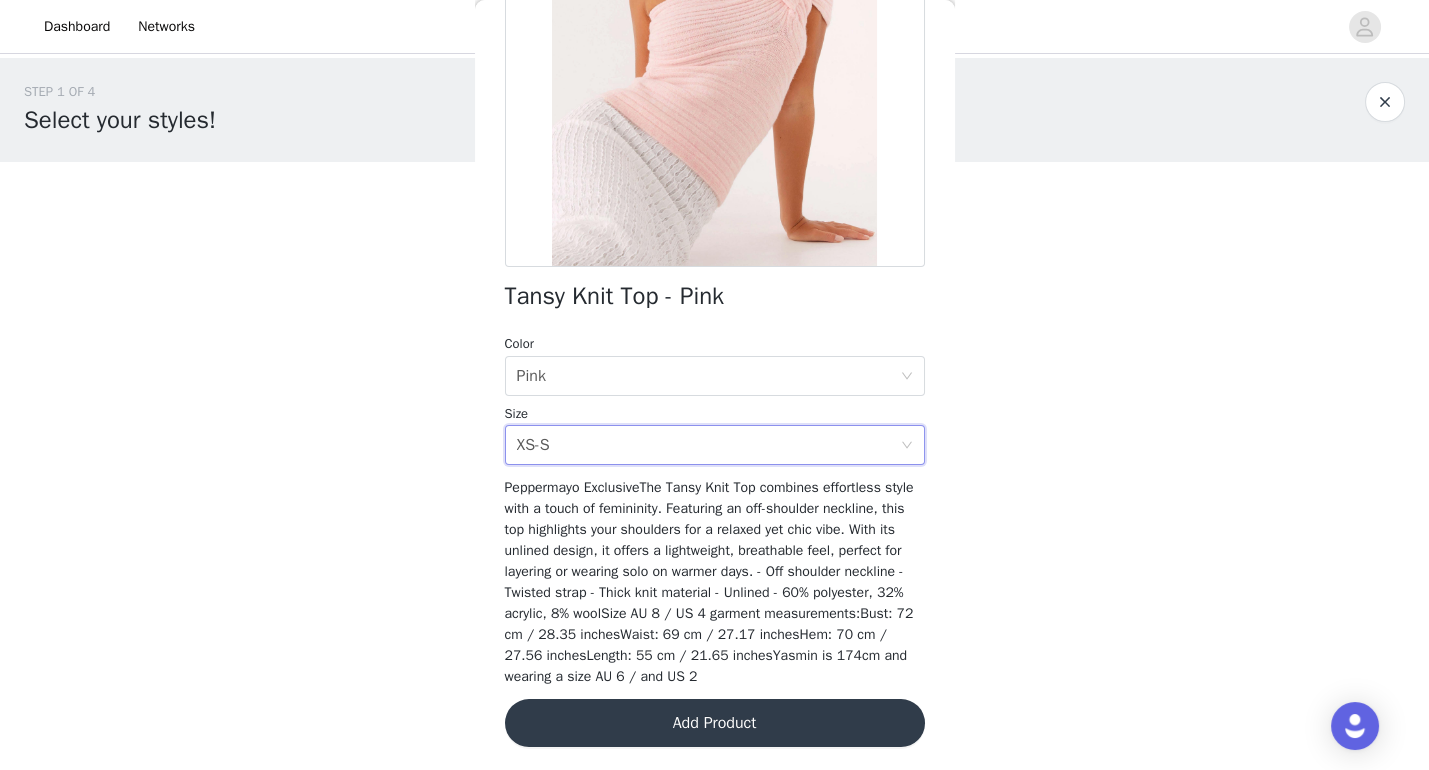 click on "Add Product" at bounding box center (715, 723) 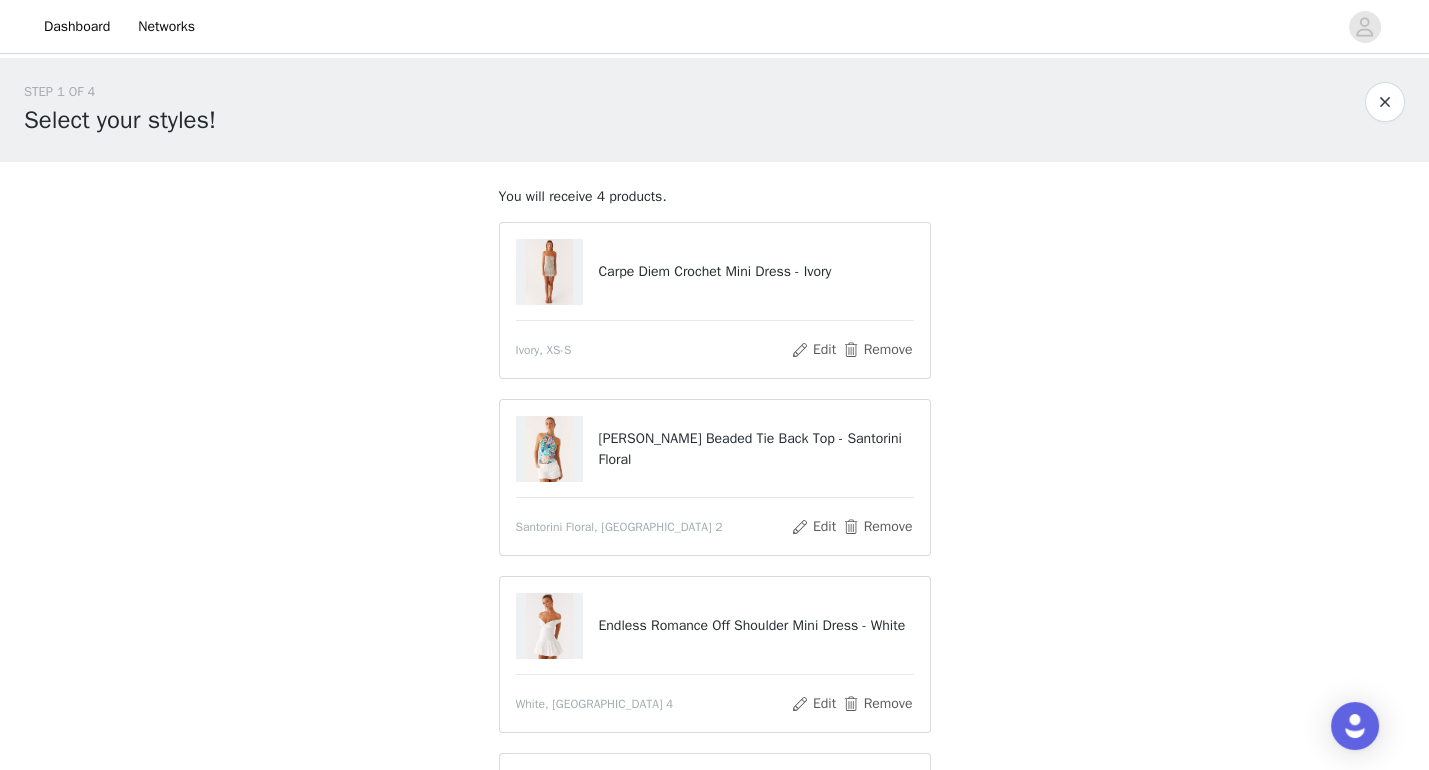 click on "Carpe Diem Crochet Mini Dress - Ivory" at bounding box center (755, 271) 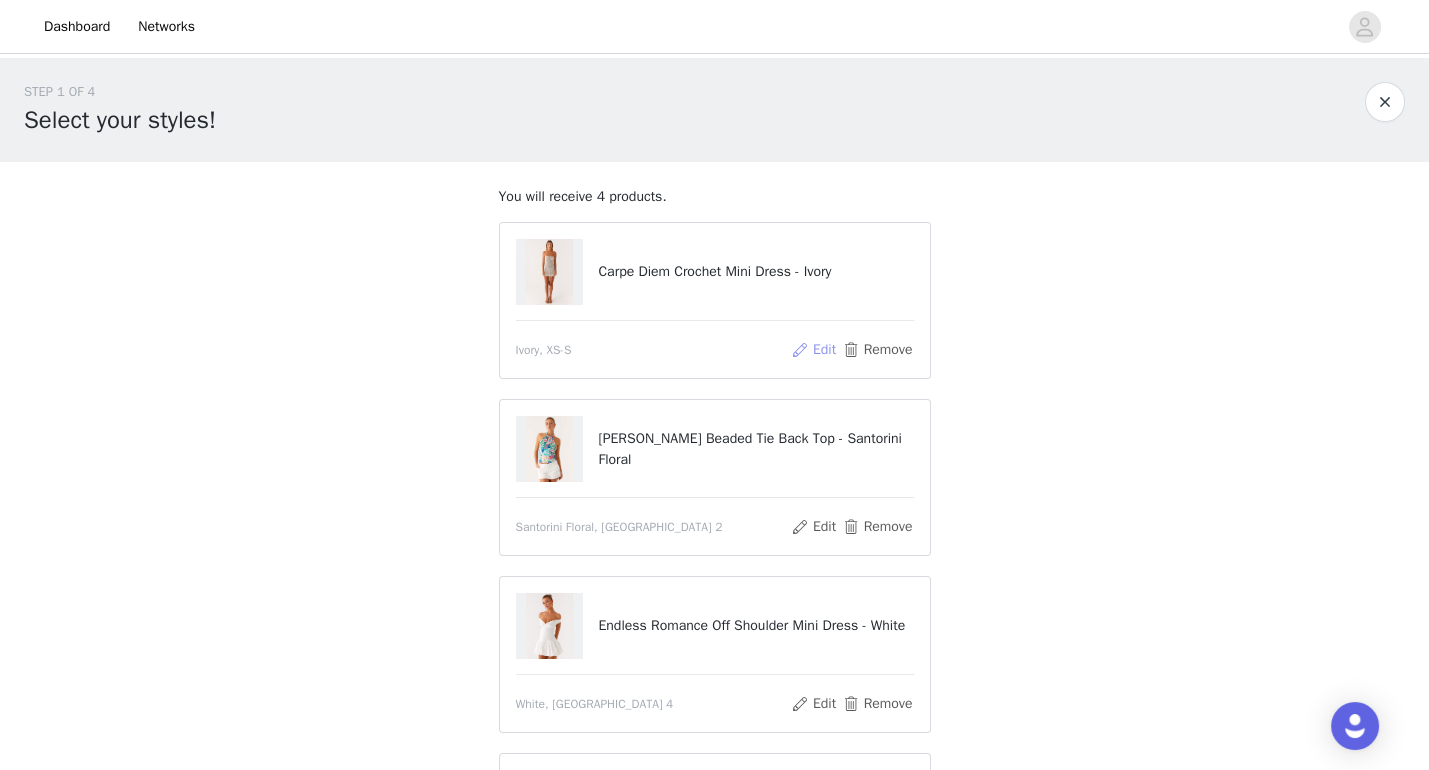 click on "Edit" at bounding box center (813, 350) 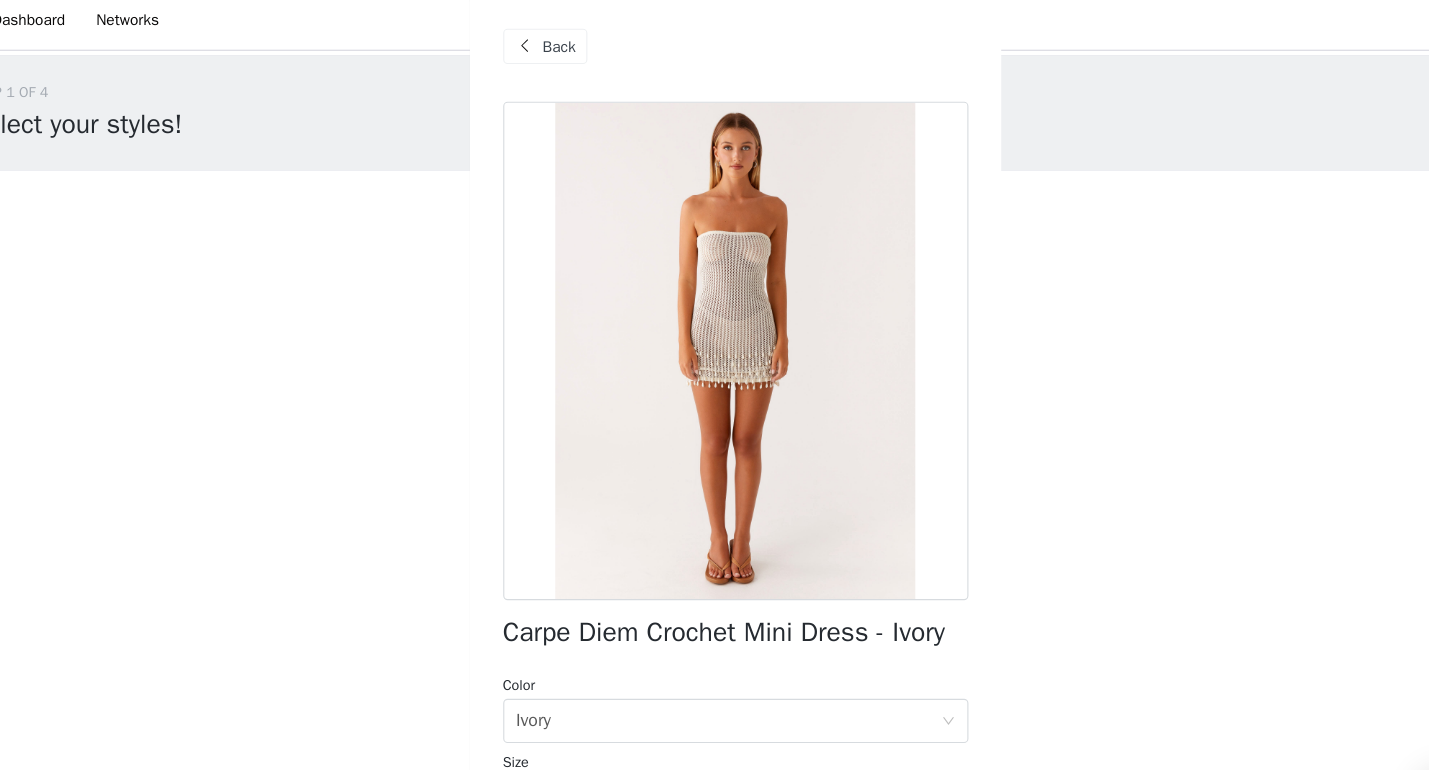 click on "Back" at bounding box center [556, 50] 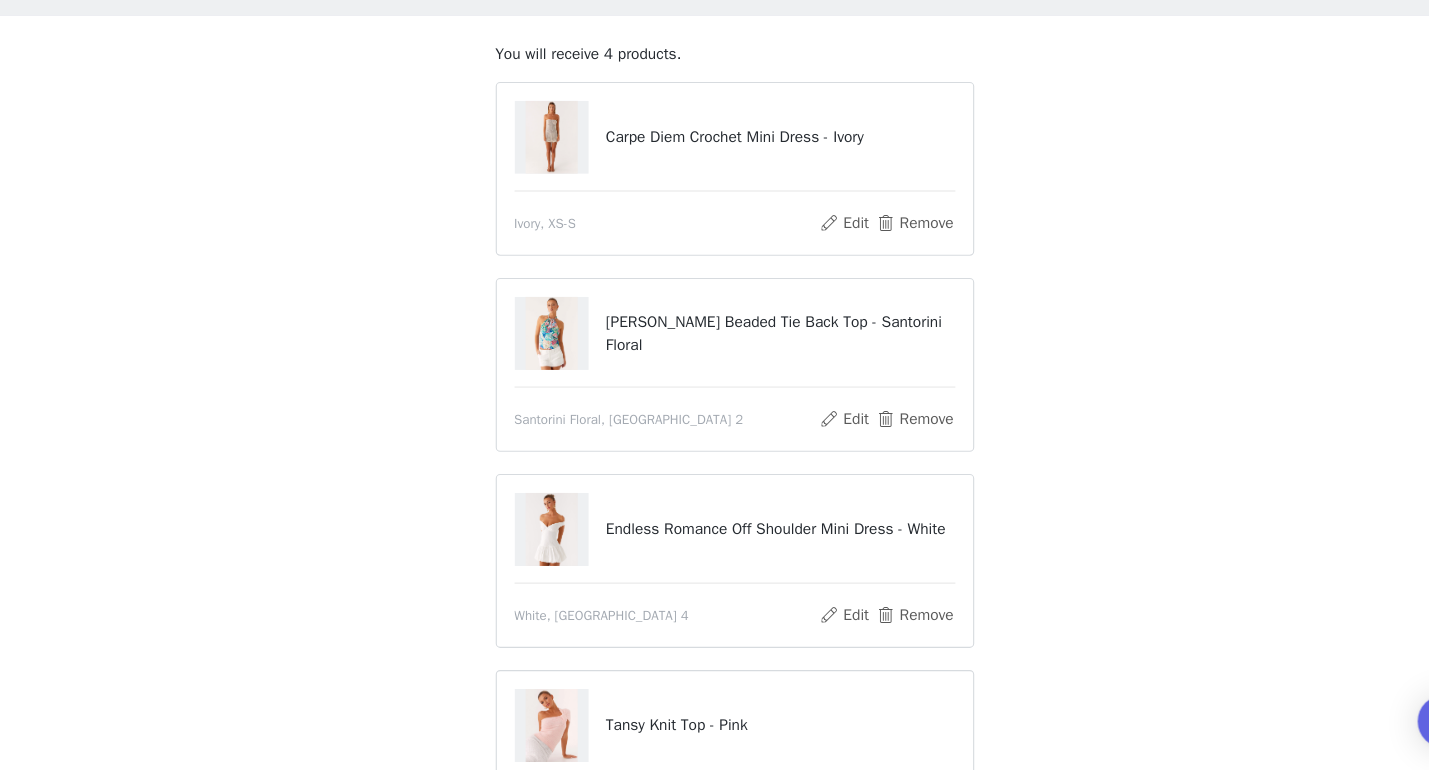 scroll, scrollTop: 89, scrollLeft: 0, axis: vertical 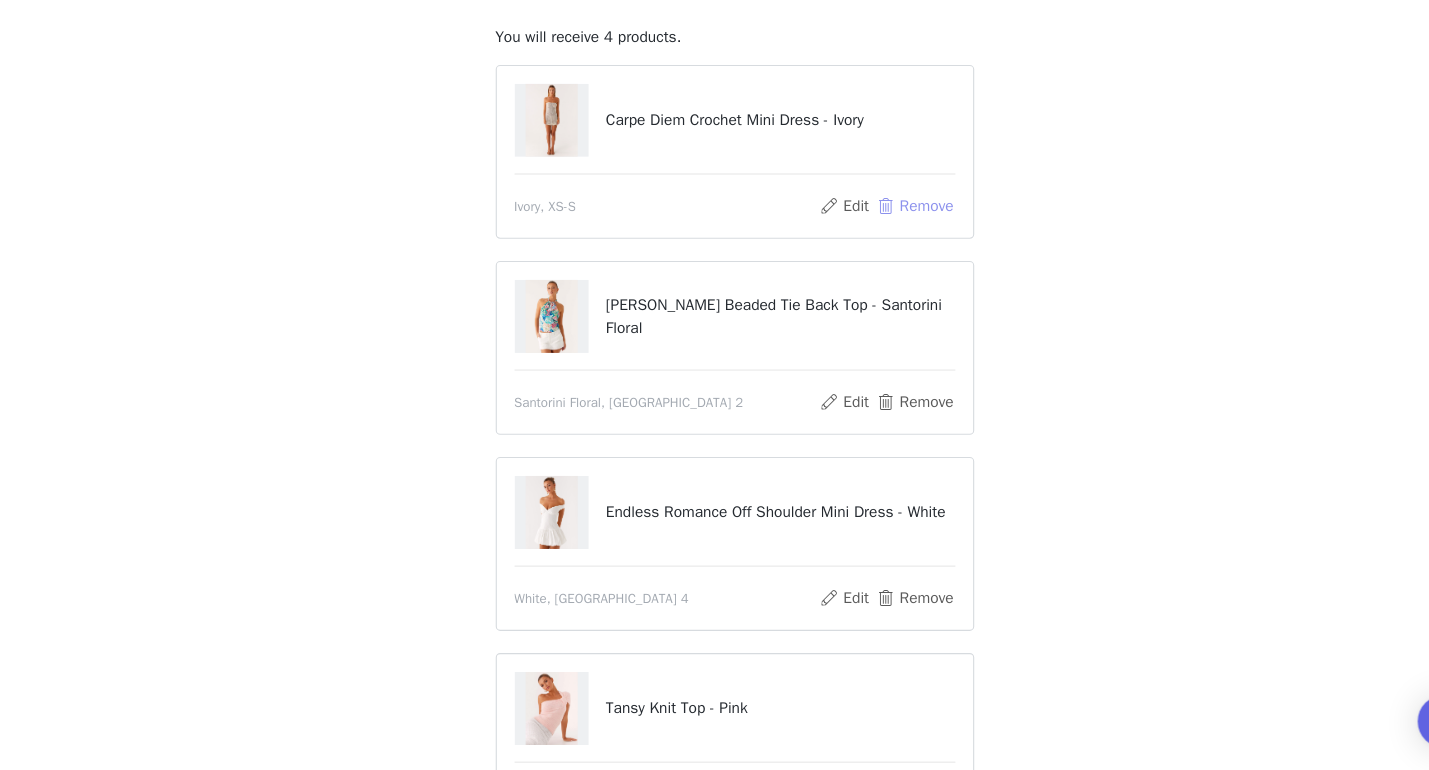 click on "Remove" at bounding box center (877, 261) 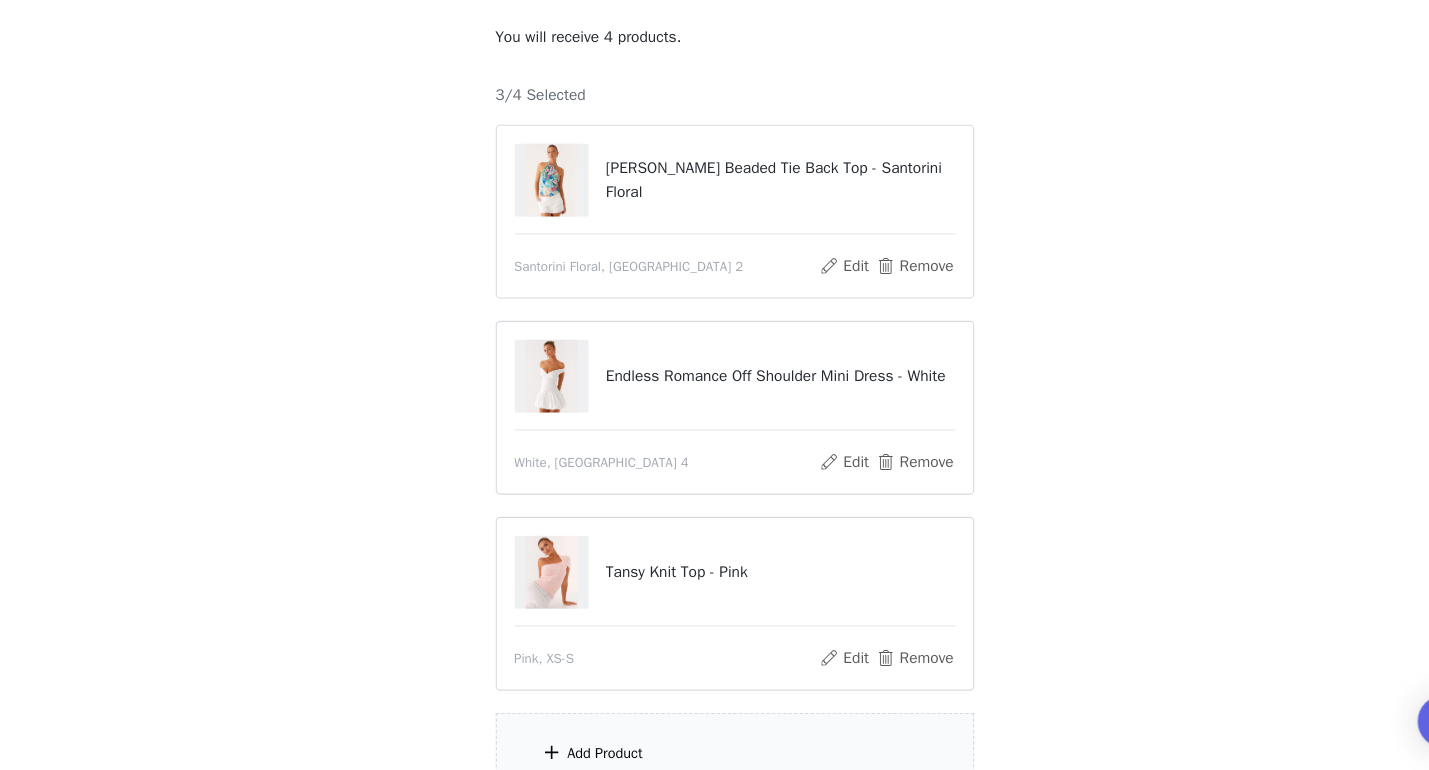 scroll, scrollTop: 276, scrollLeft: 0, axis: vertical 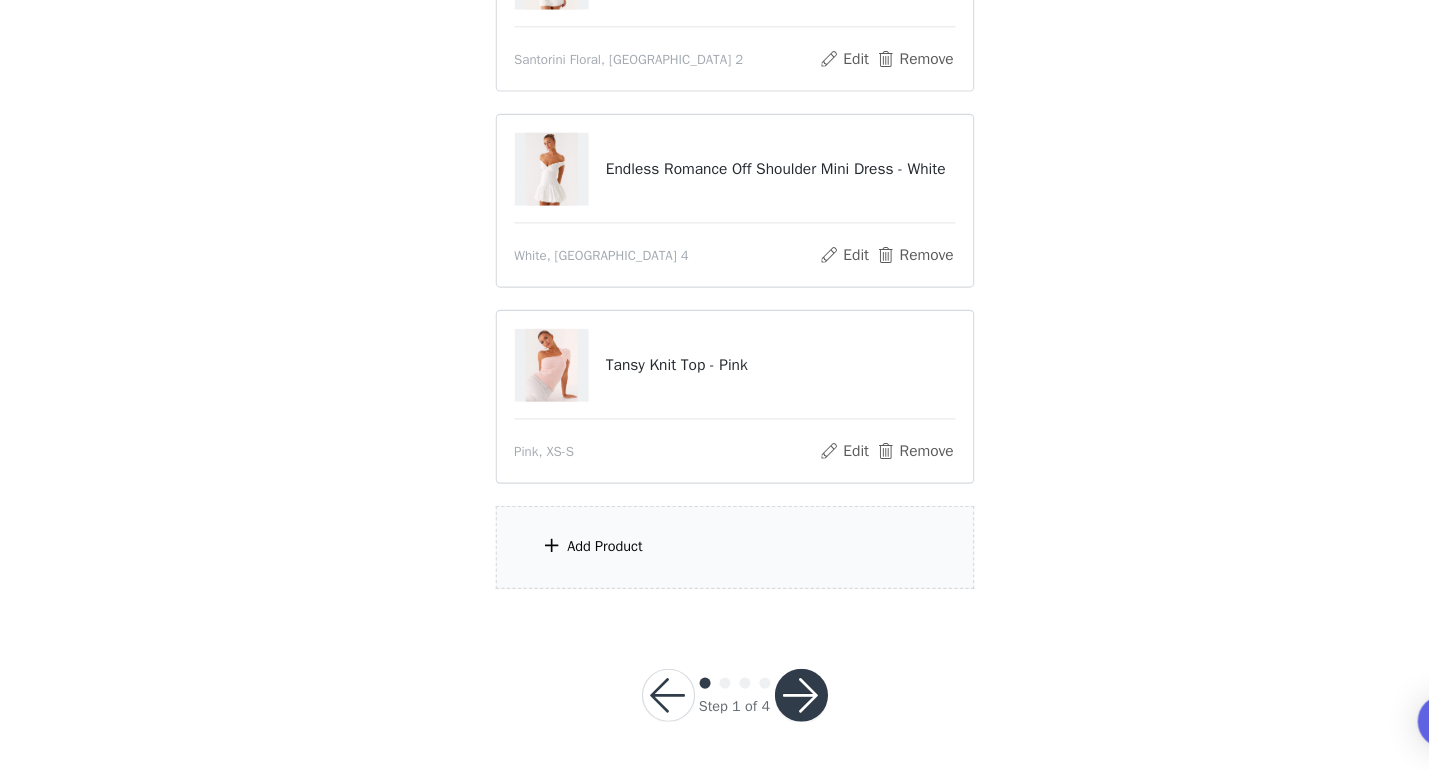 click on "Add Product" at bounding box center [715, 568] 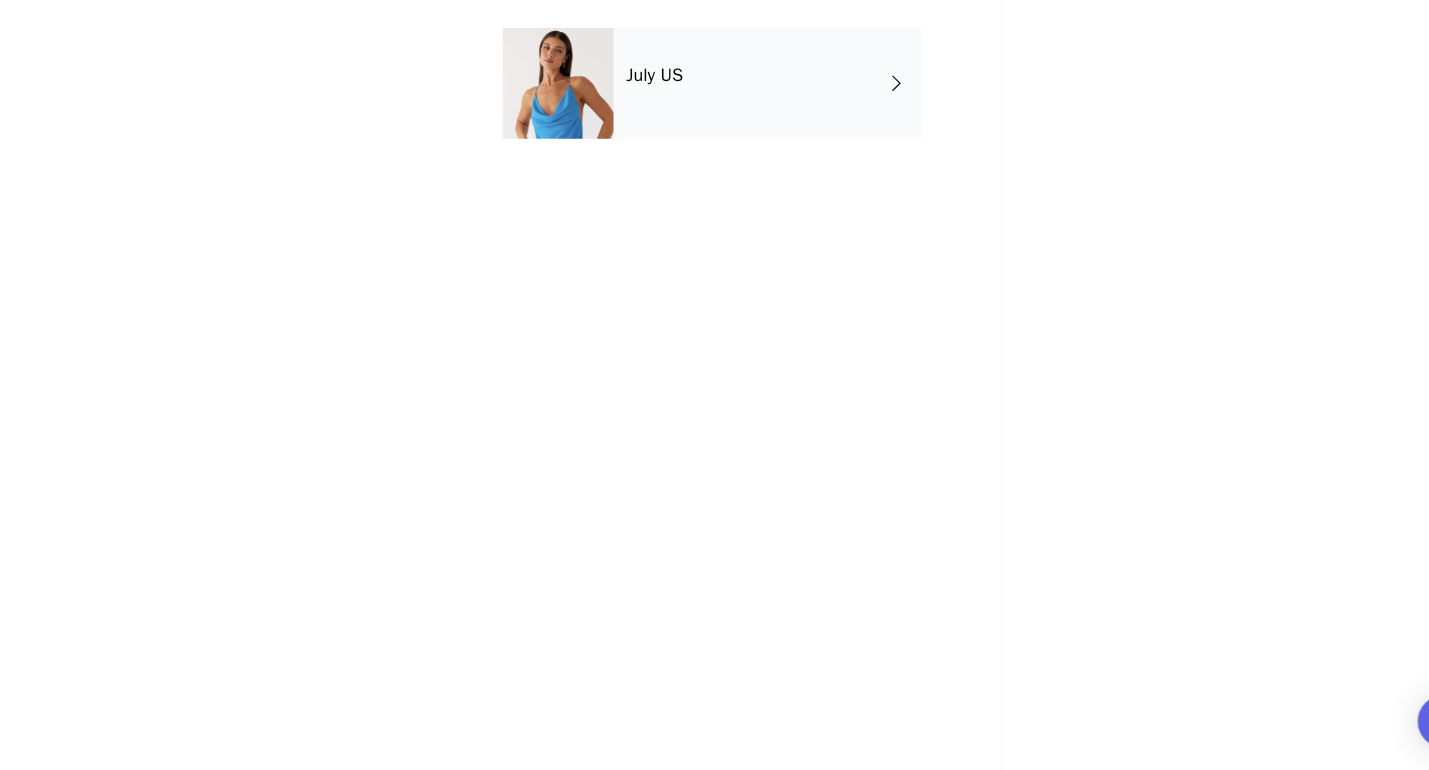 click on "July US" at bounding box center (744, 150) 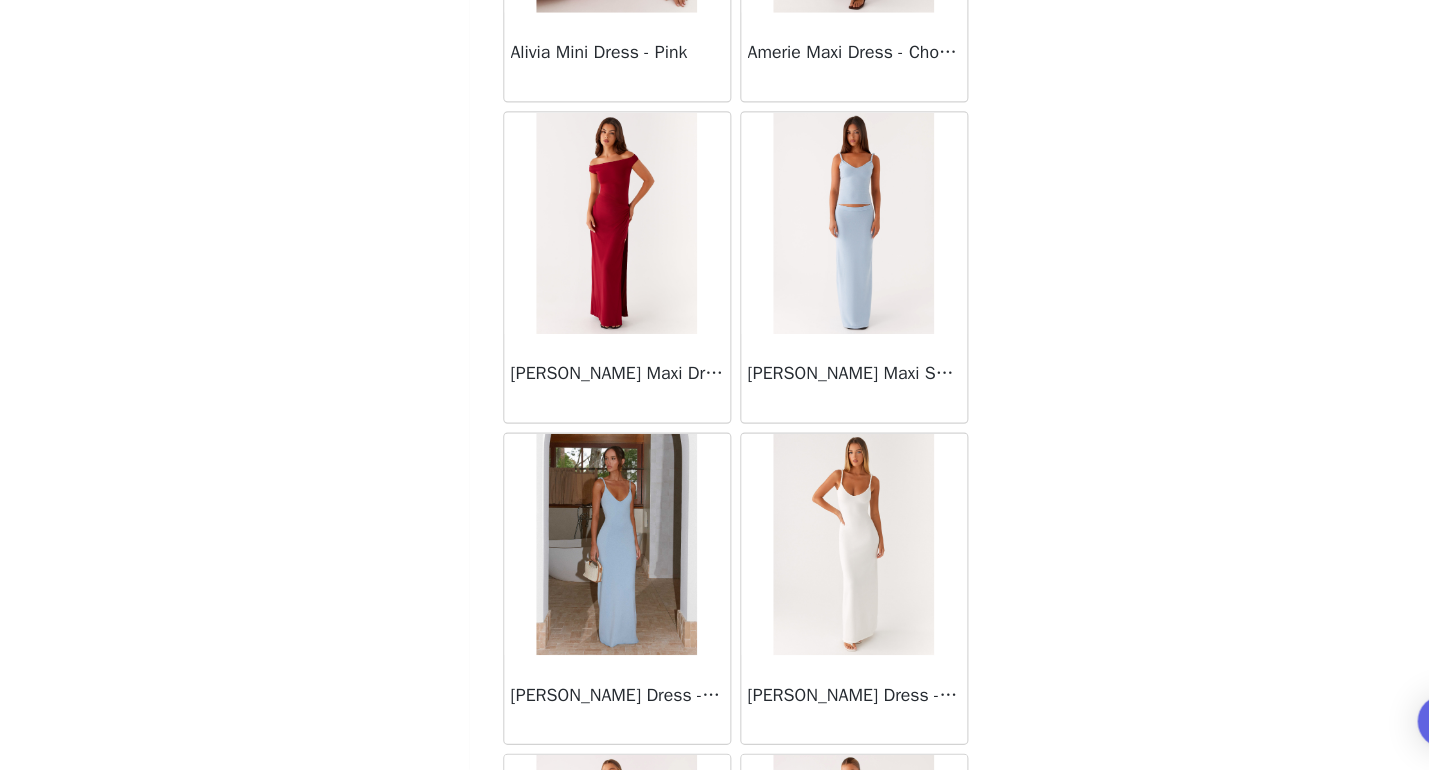 scroll, scrollTop: 2281, scrollLeft: 0, axis: vertical 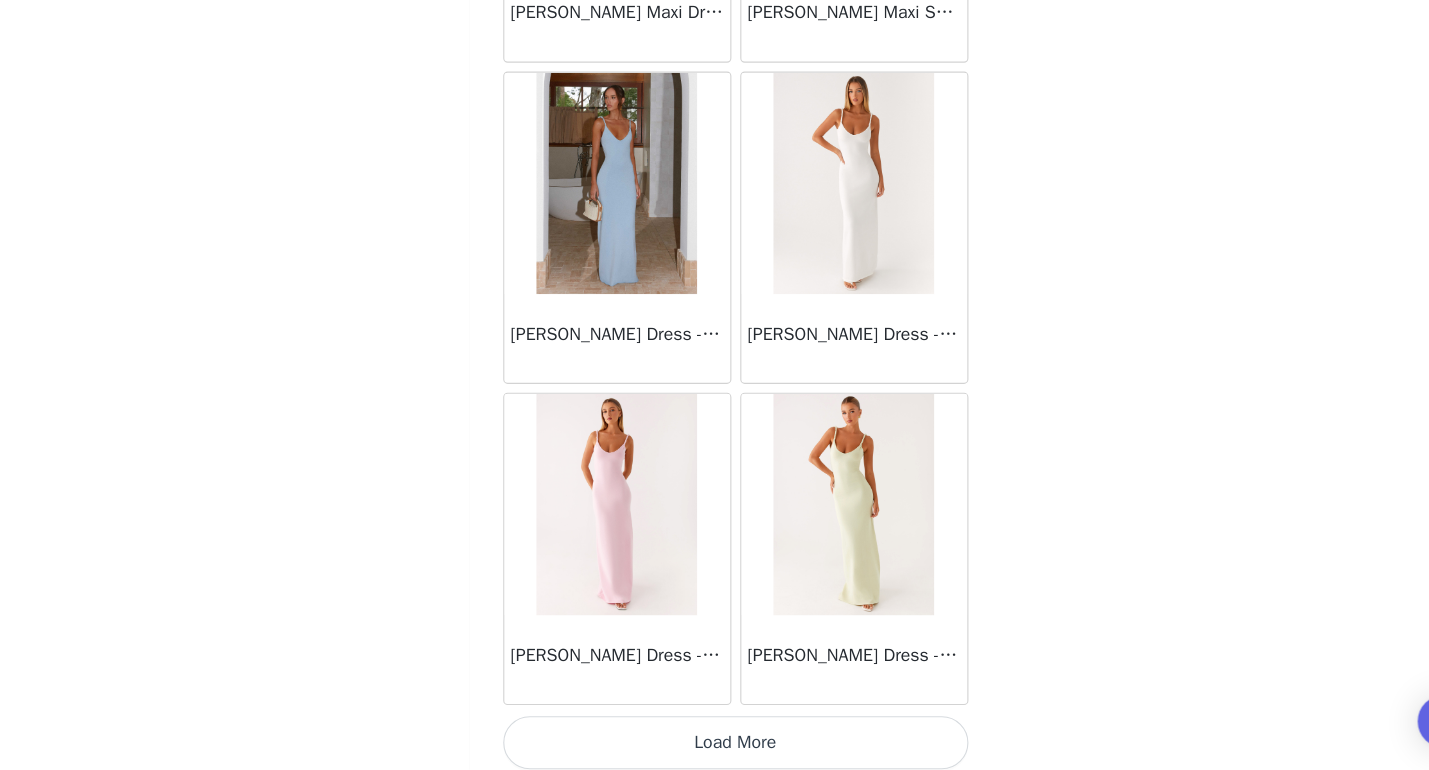 click on "Load More" at bounding box center [715, 745] 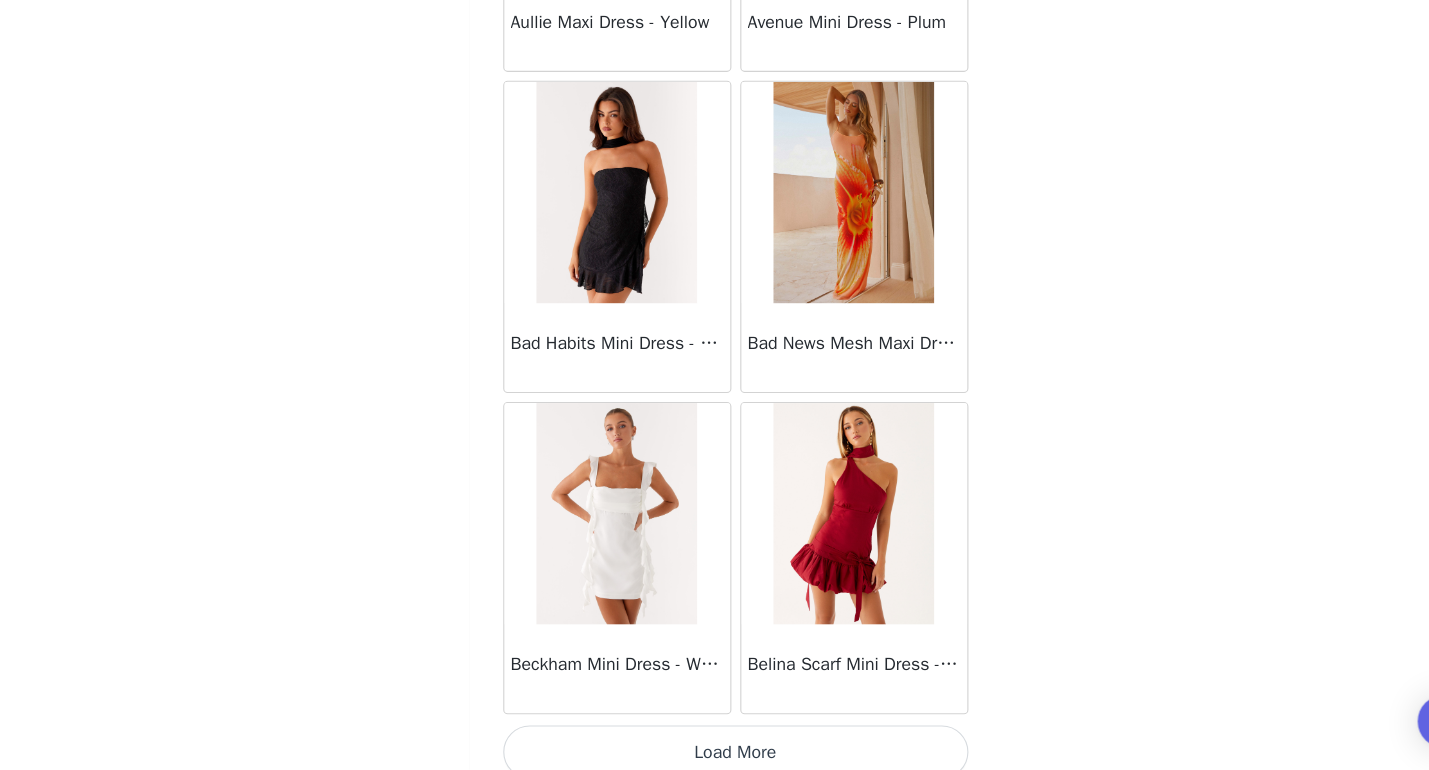 click on "Load More" at bounding box center (715, 754) 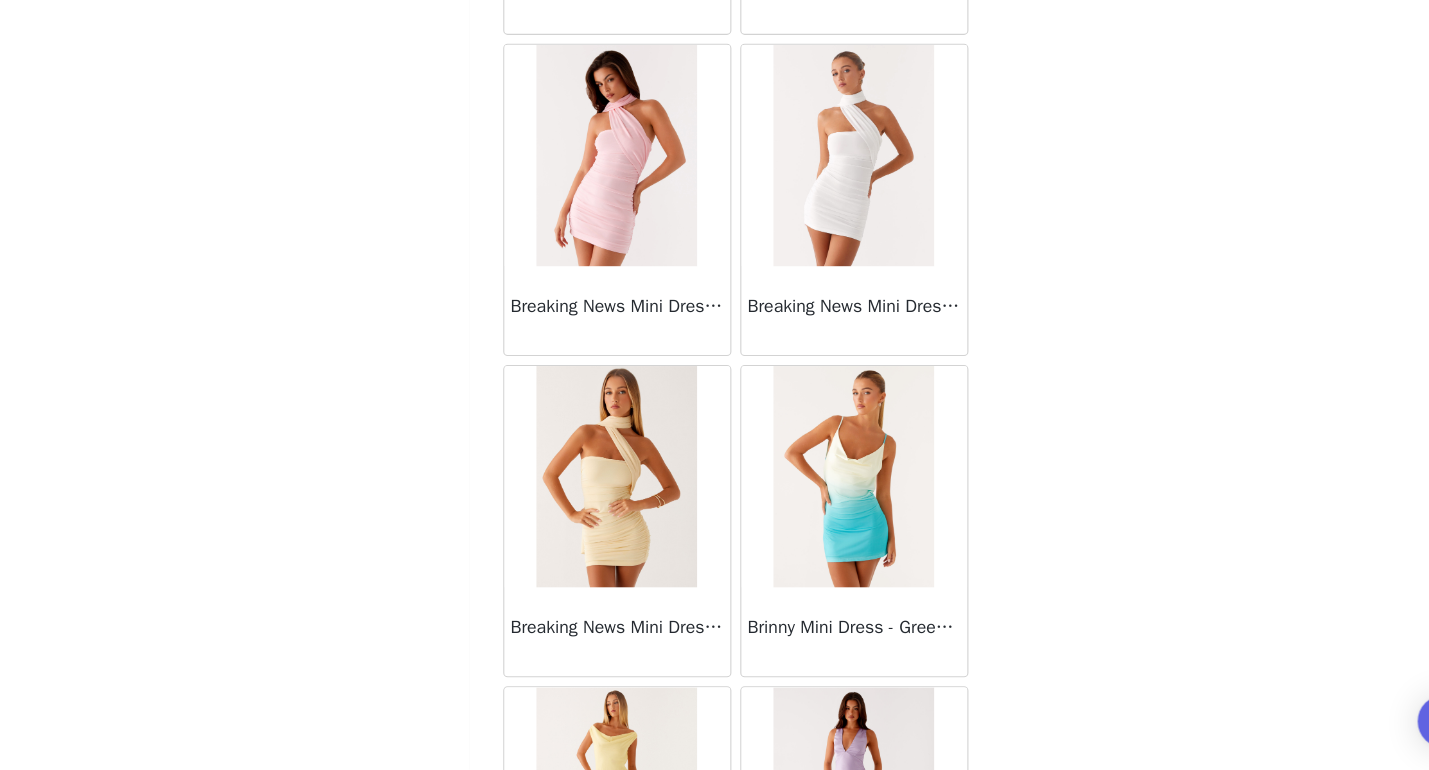 scroll, scrollTop: 8062, scrollLeft: 0, axis: vertical 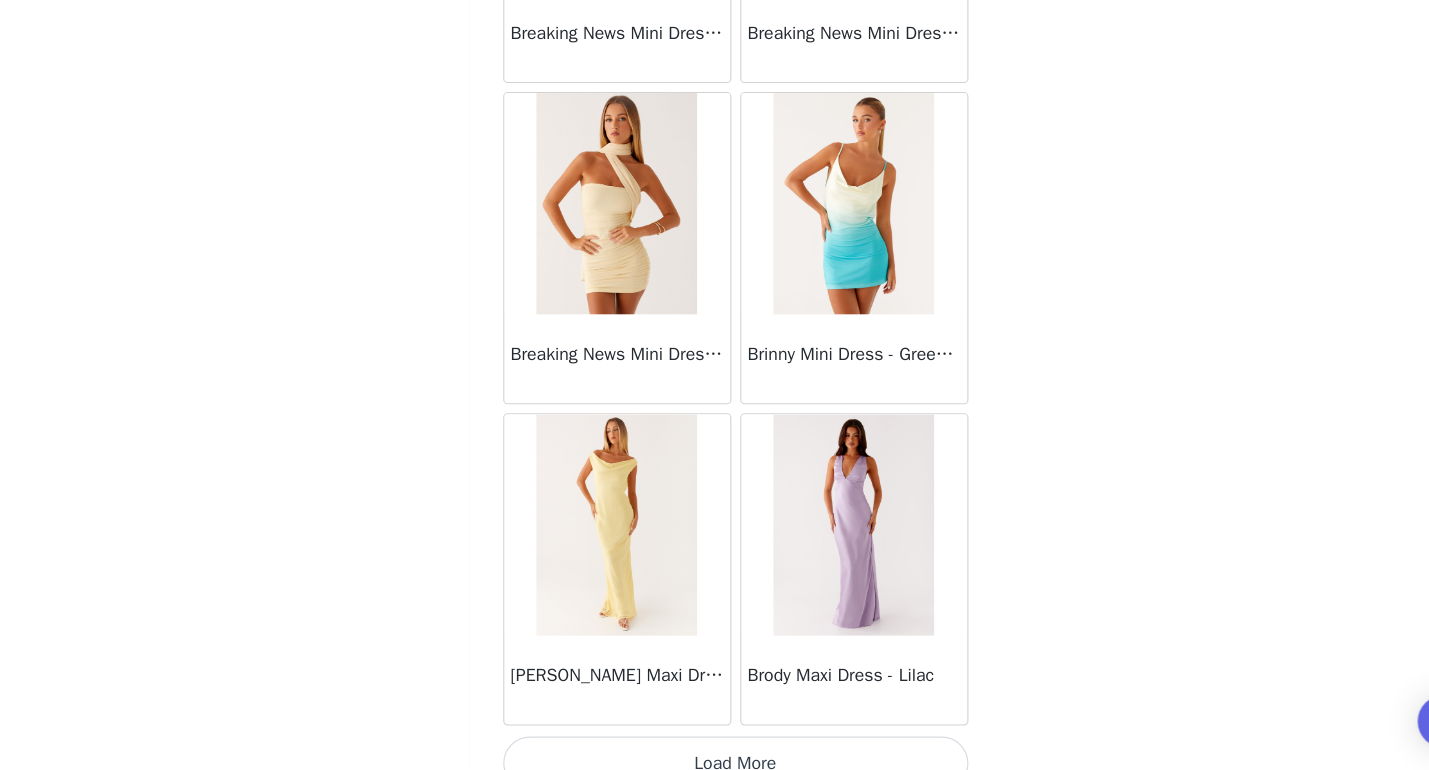 click on "Load More" at bounding box center (715, 764) 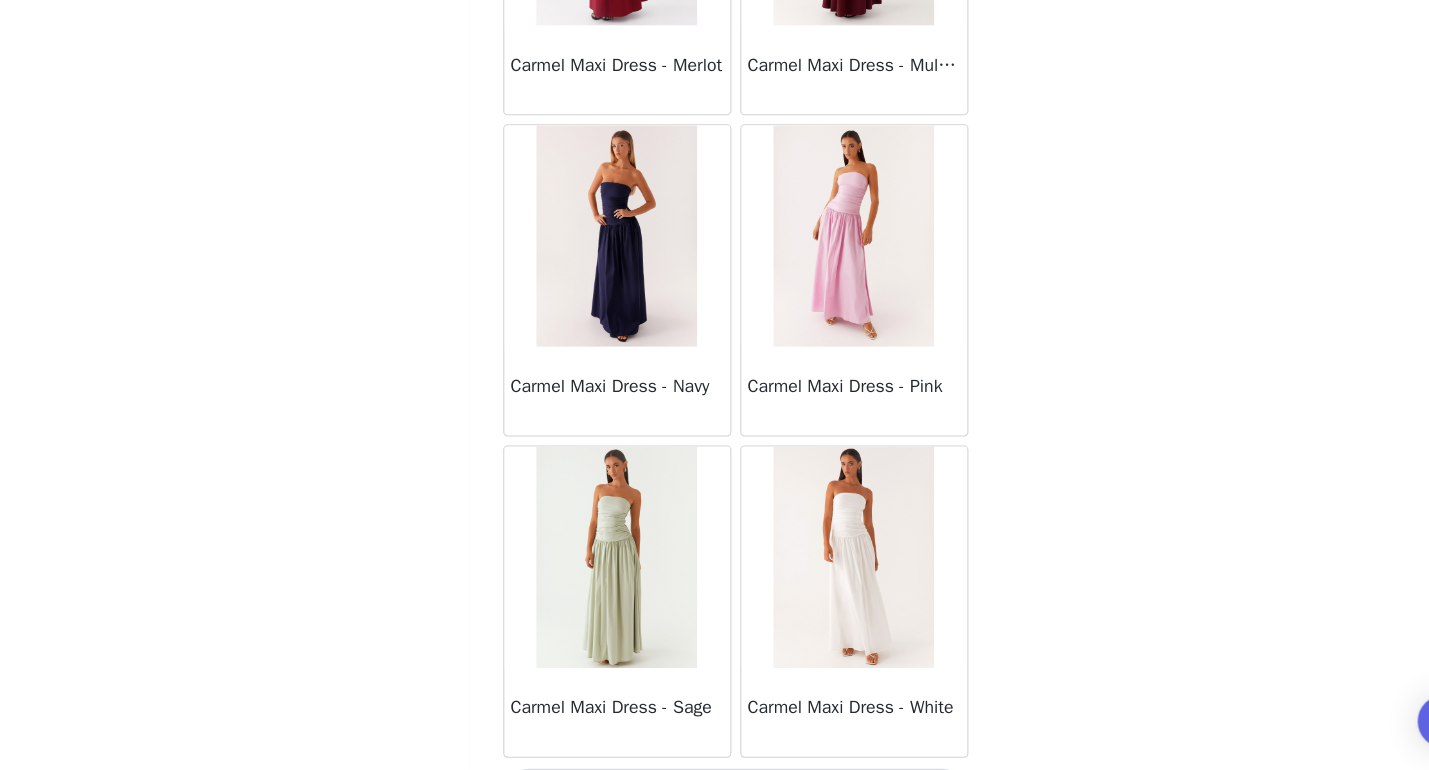 scroll, scrollTop: 10953, scrollLeft: 0, axis: vertical 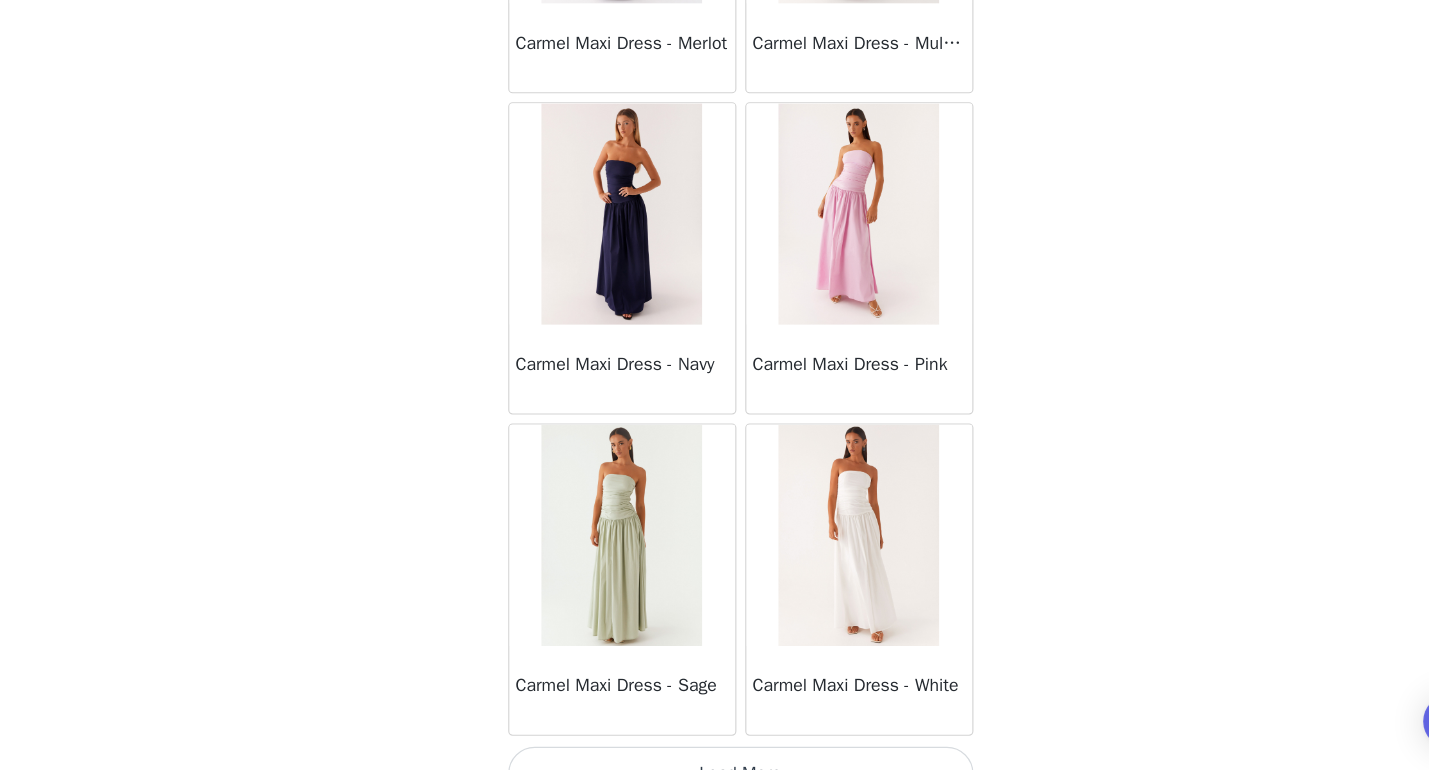 click on "Load More" at bounding box center (715, 773) 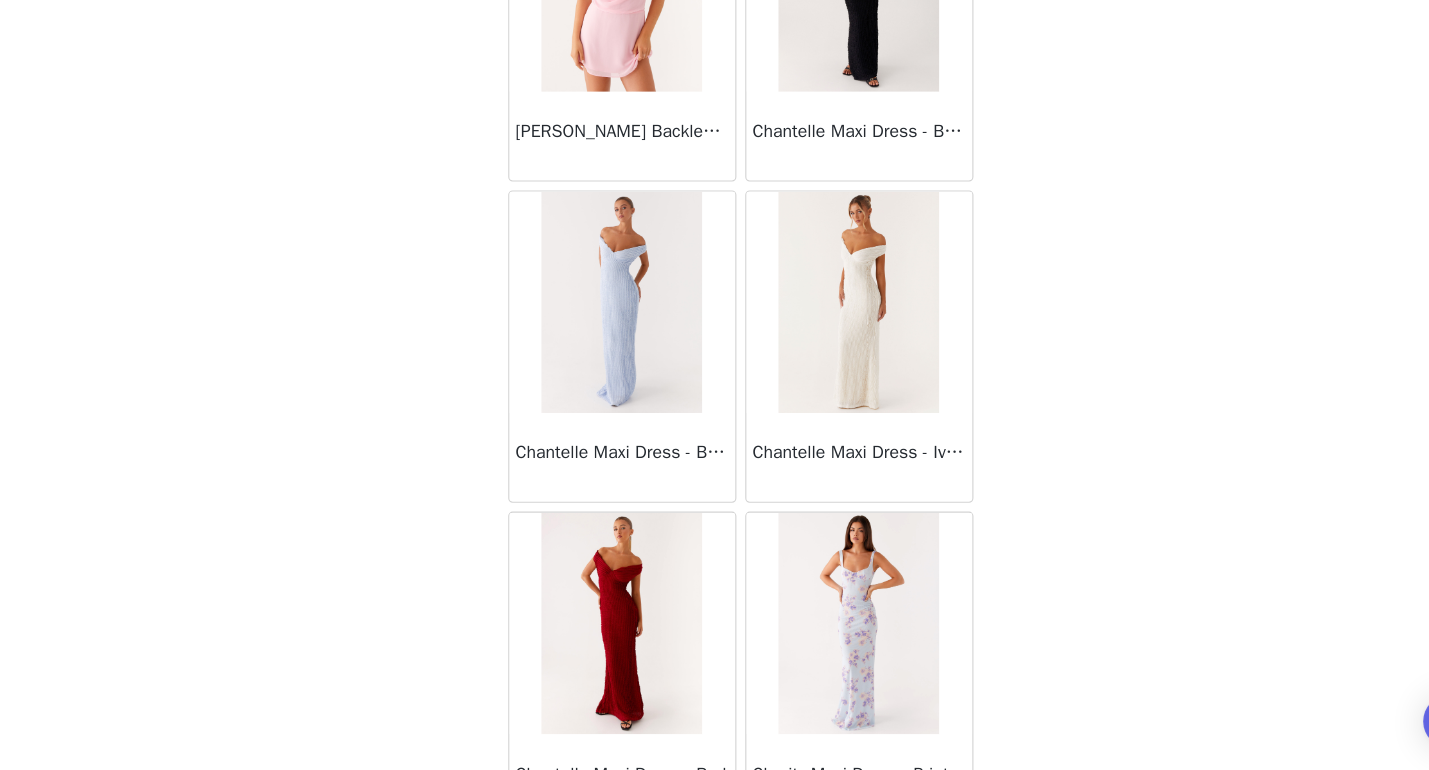scroll, scrollTop: 13845, scrollLeft: 0, axis: vertical 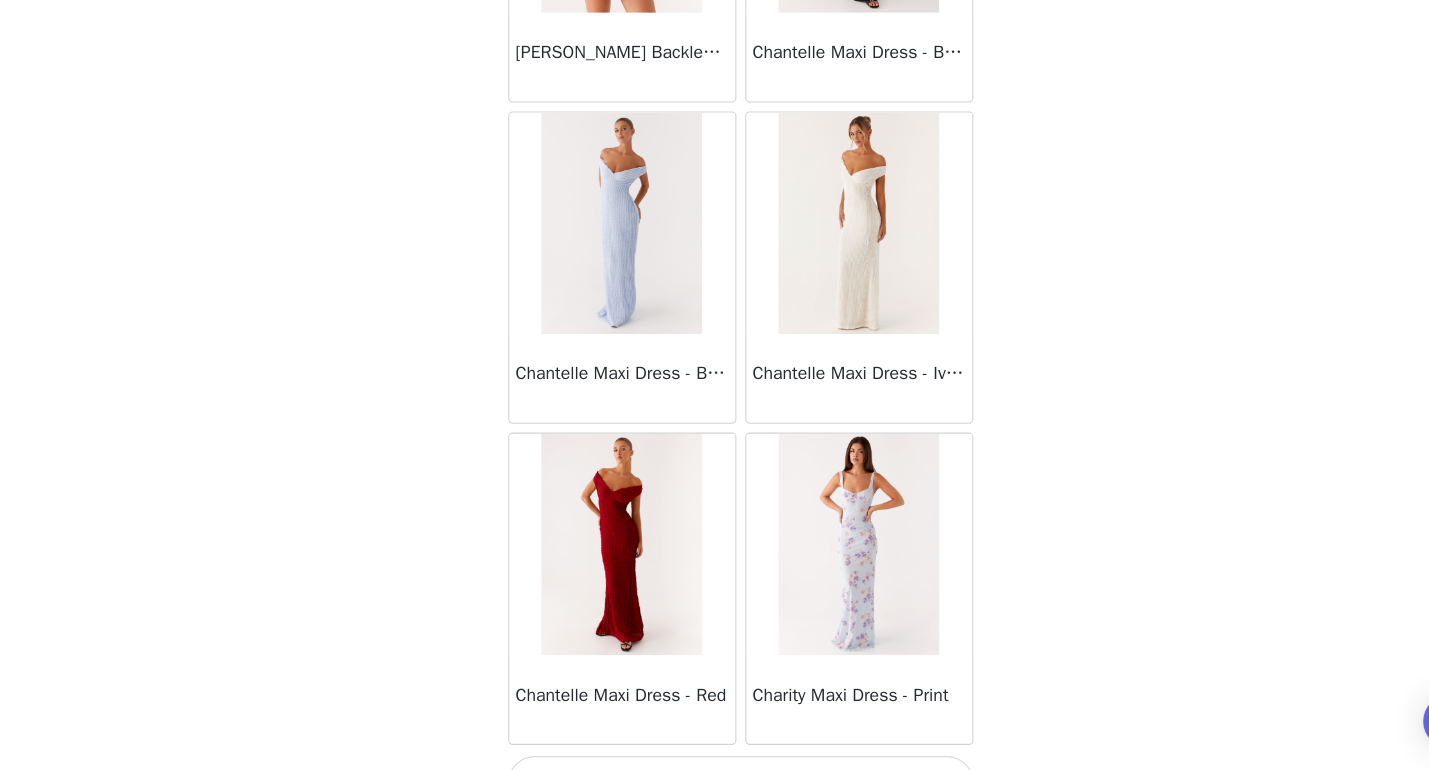 click on "Load More" at bounding box center [715, 781] 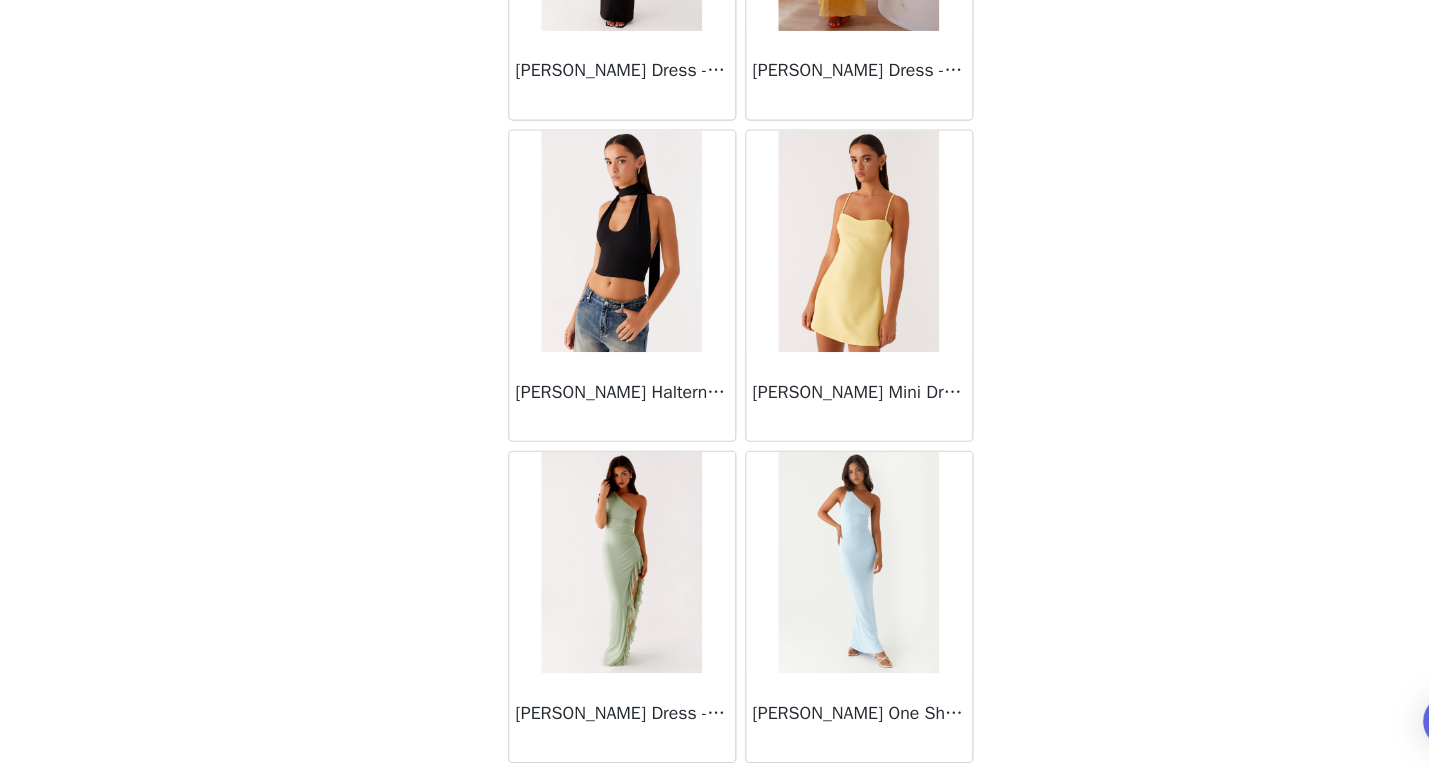 scroll, scrollTop: 15321, scrollLeft: 0, axis: vertical 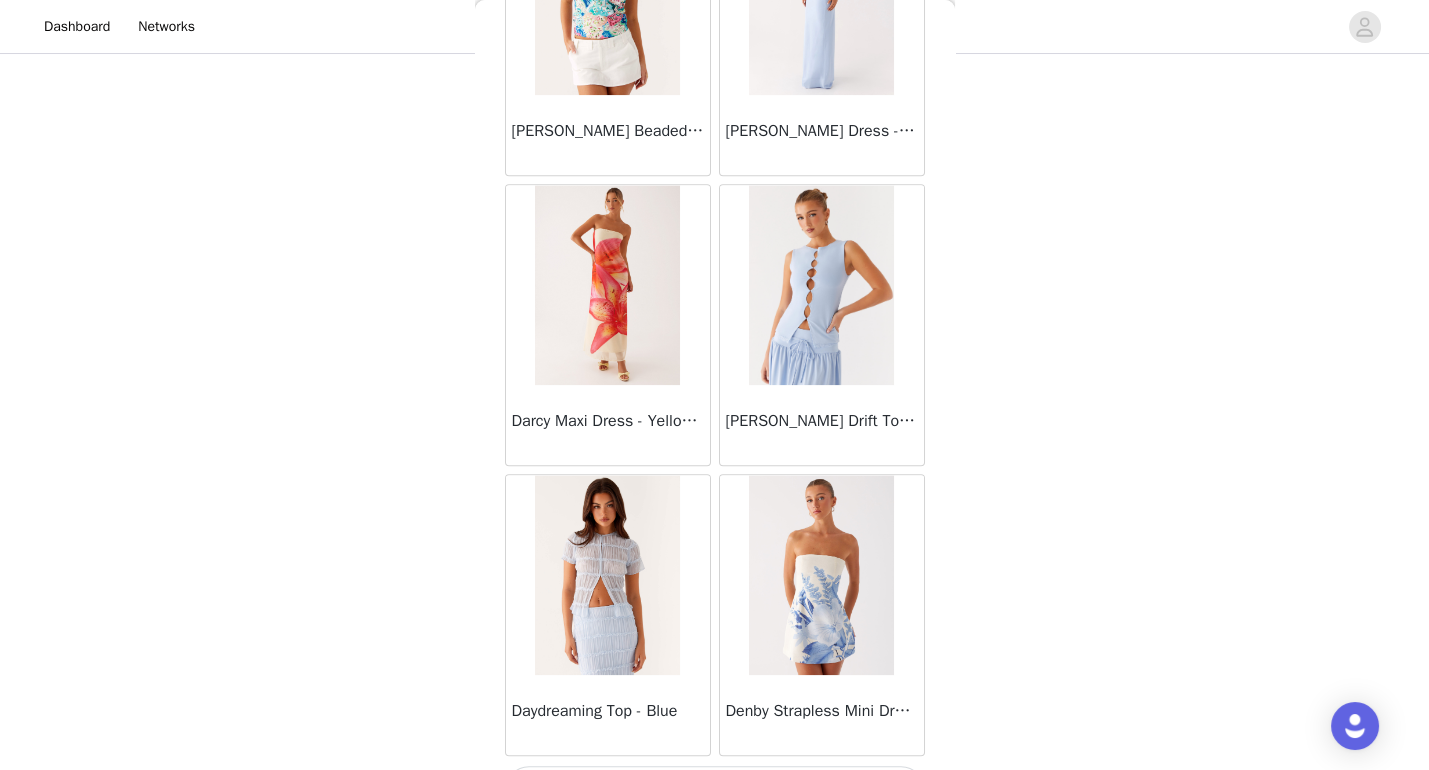 click on "Load More" at bounding box center [715, 790] 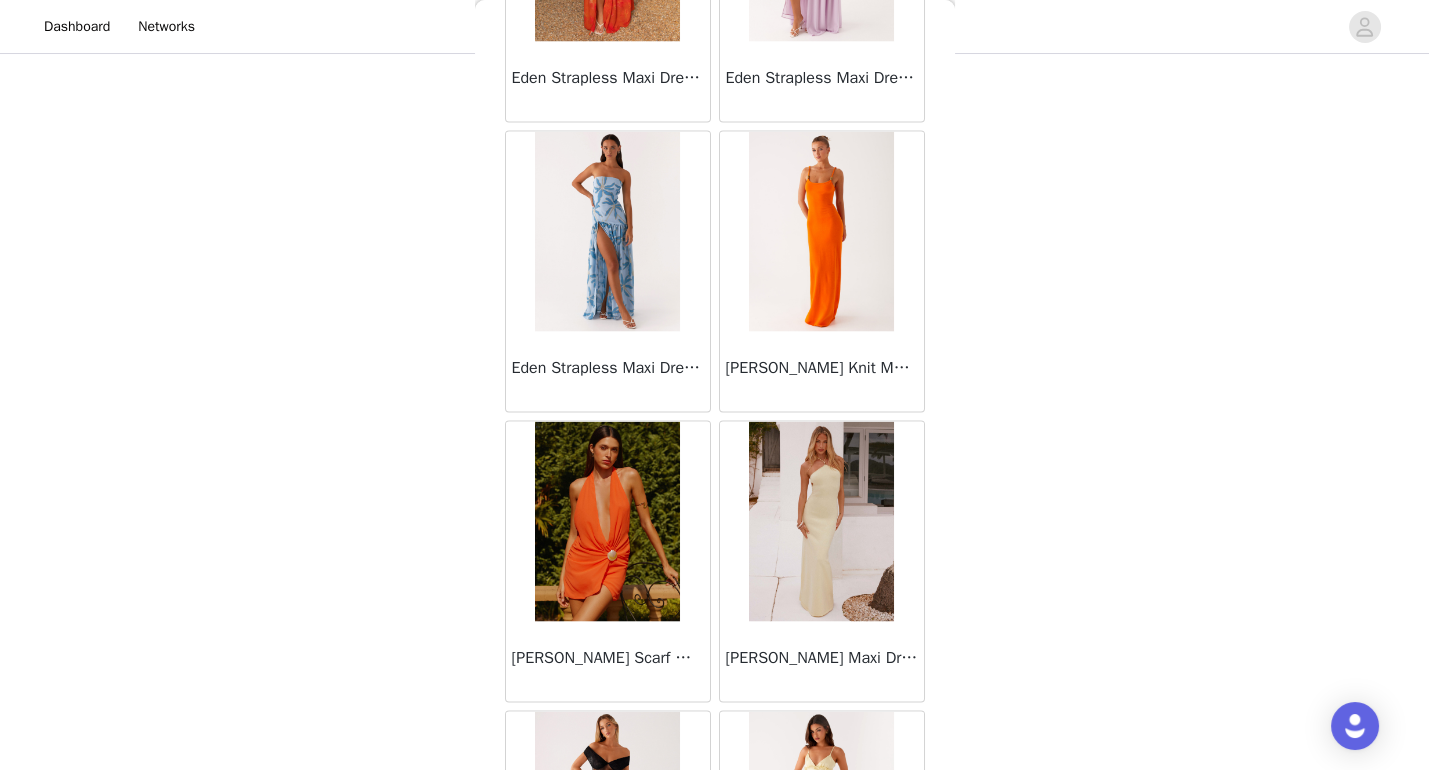 scroll, scrollTop: 19626, scrollLeft: 0, axis: vertical 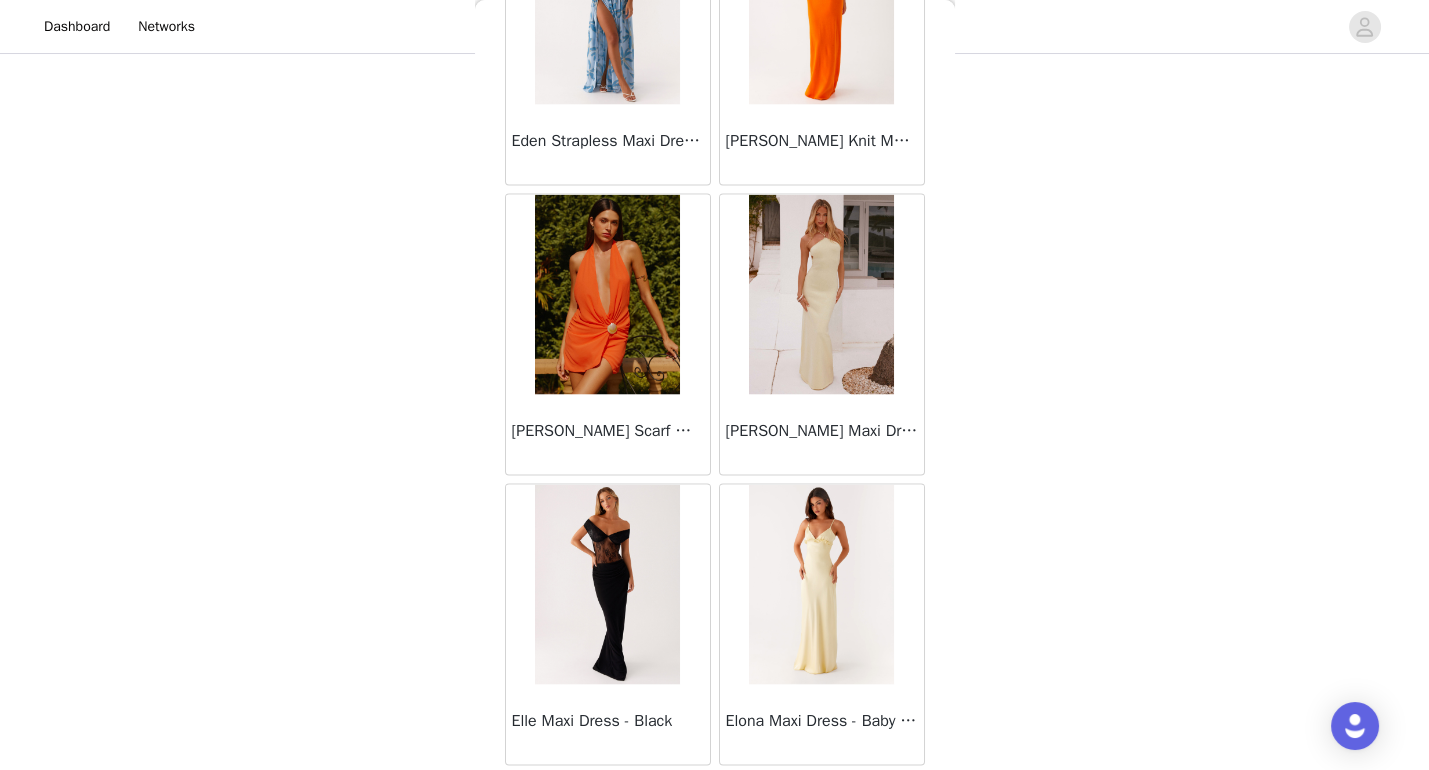 click on "Load More" at bounding box center (715, 800) 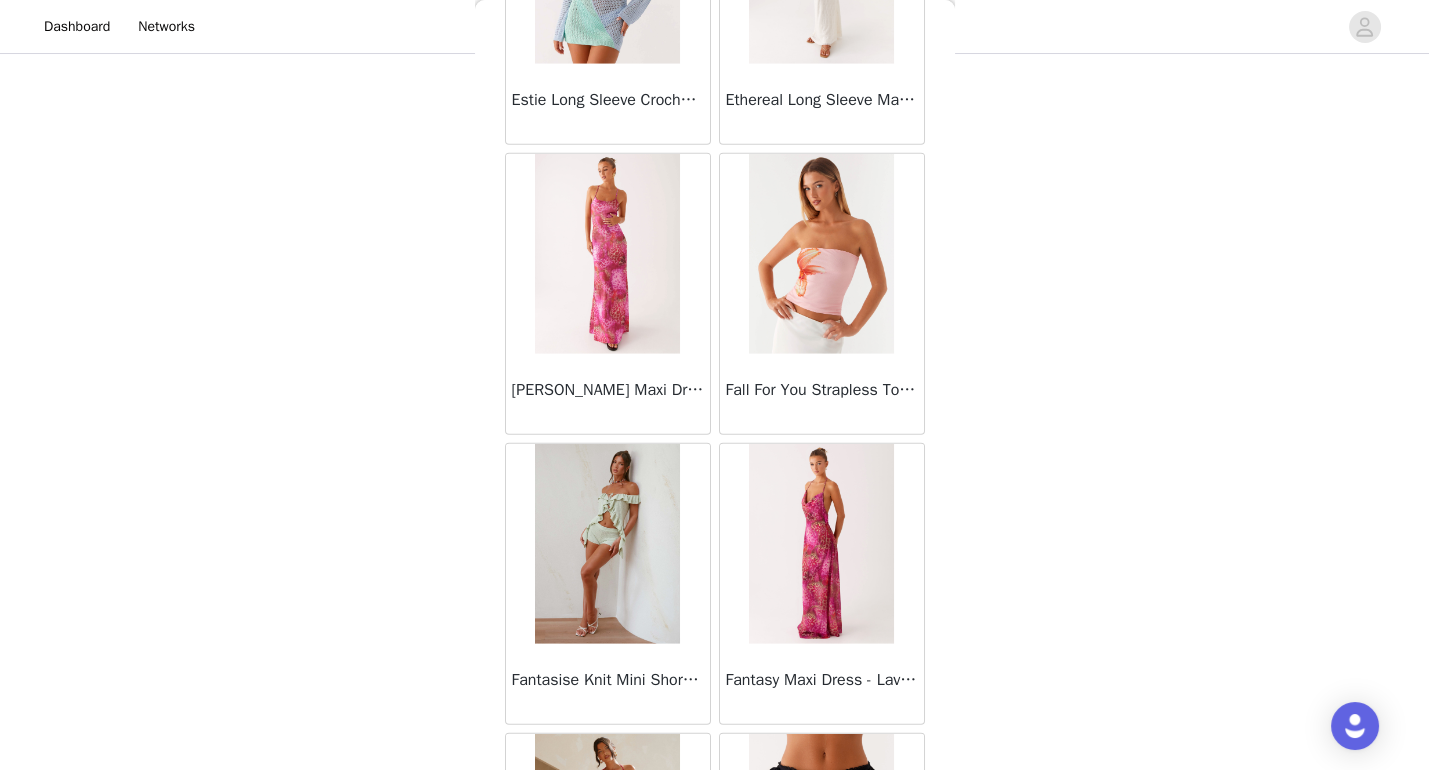 scroll, scrollTop: 22517, scrollLeft: 0, axis: vertical 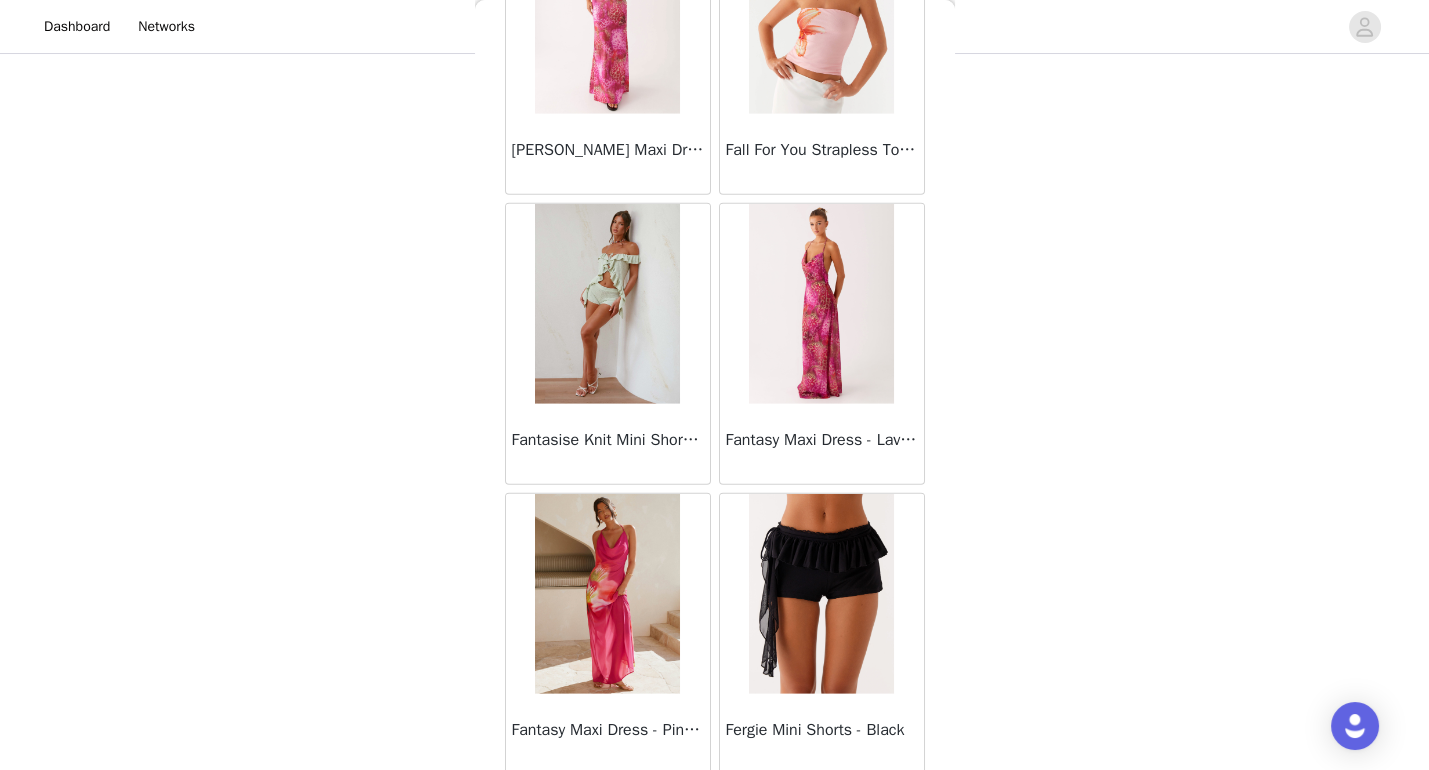click on "Load More" at bounding box center [715, 809] 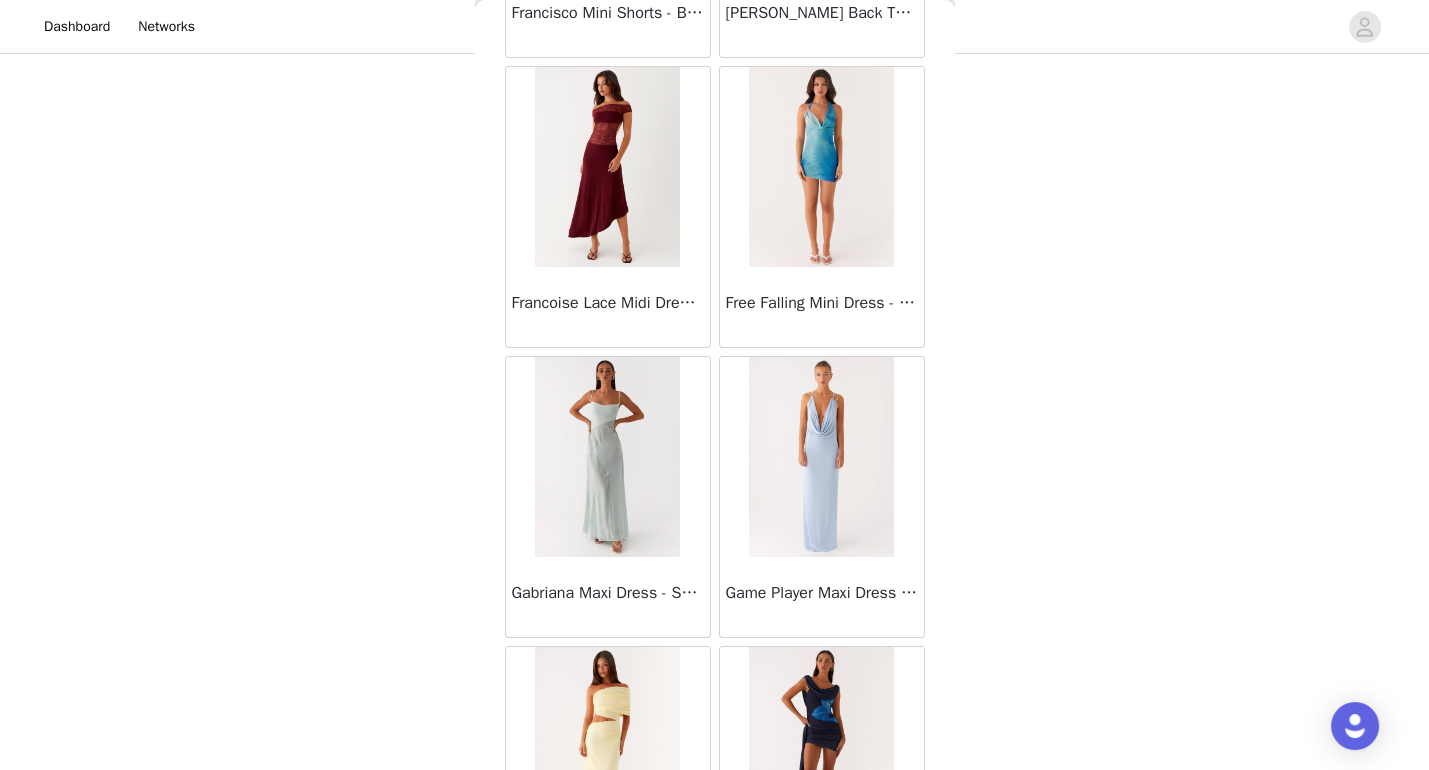 scroll, scrollTop: 25408, scrollLeft: 0, axis: vertical 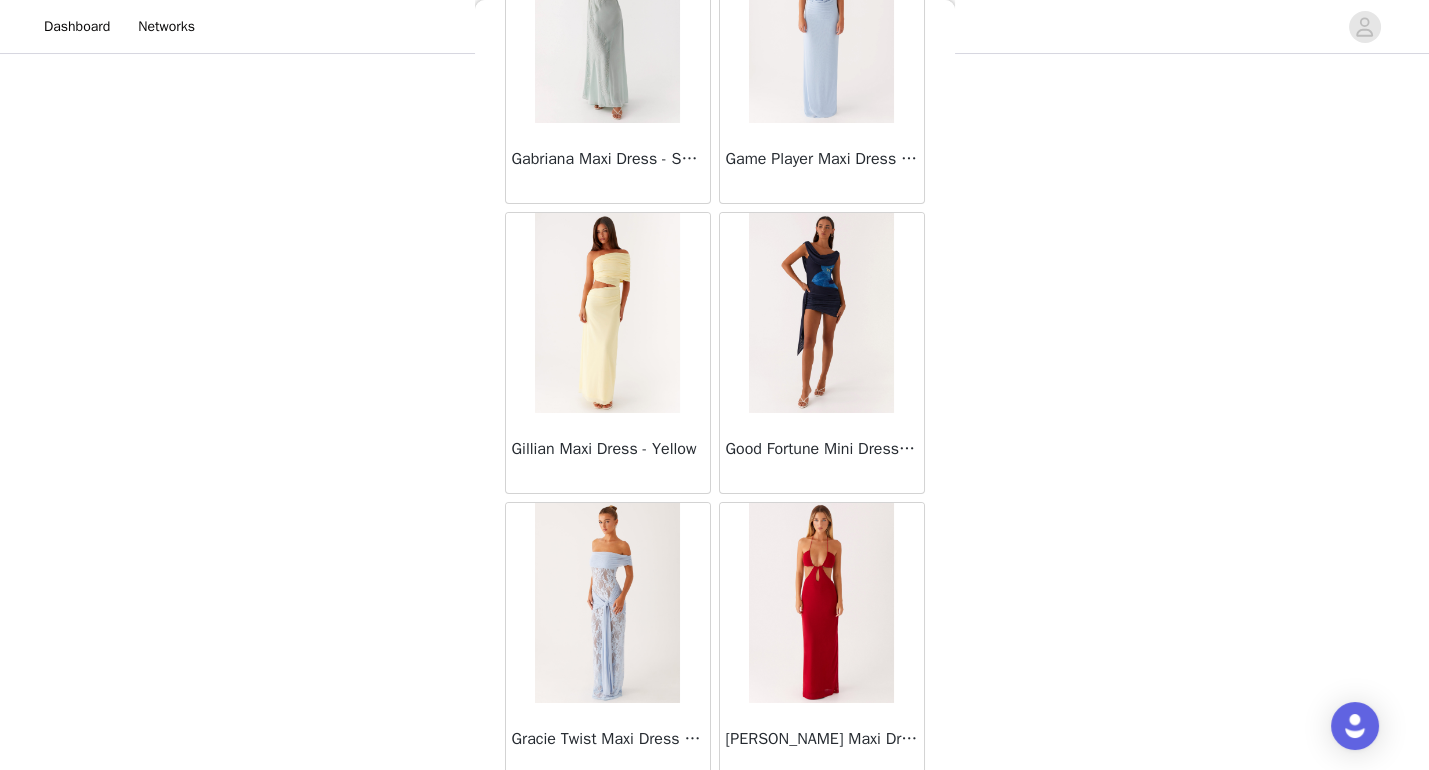 click on "Load More" at bounding box center (715, 818) 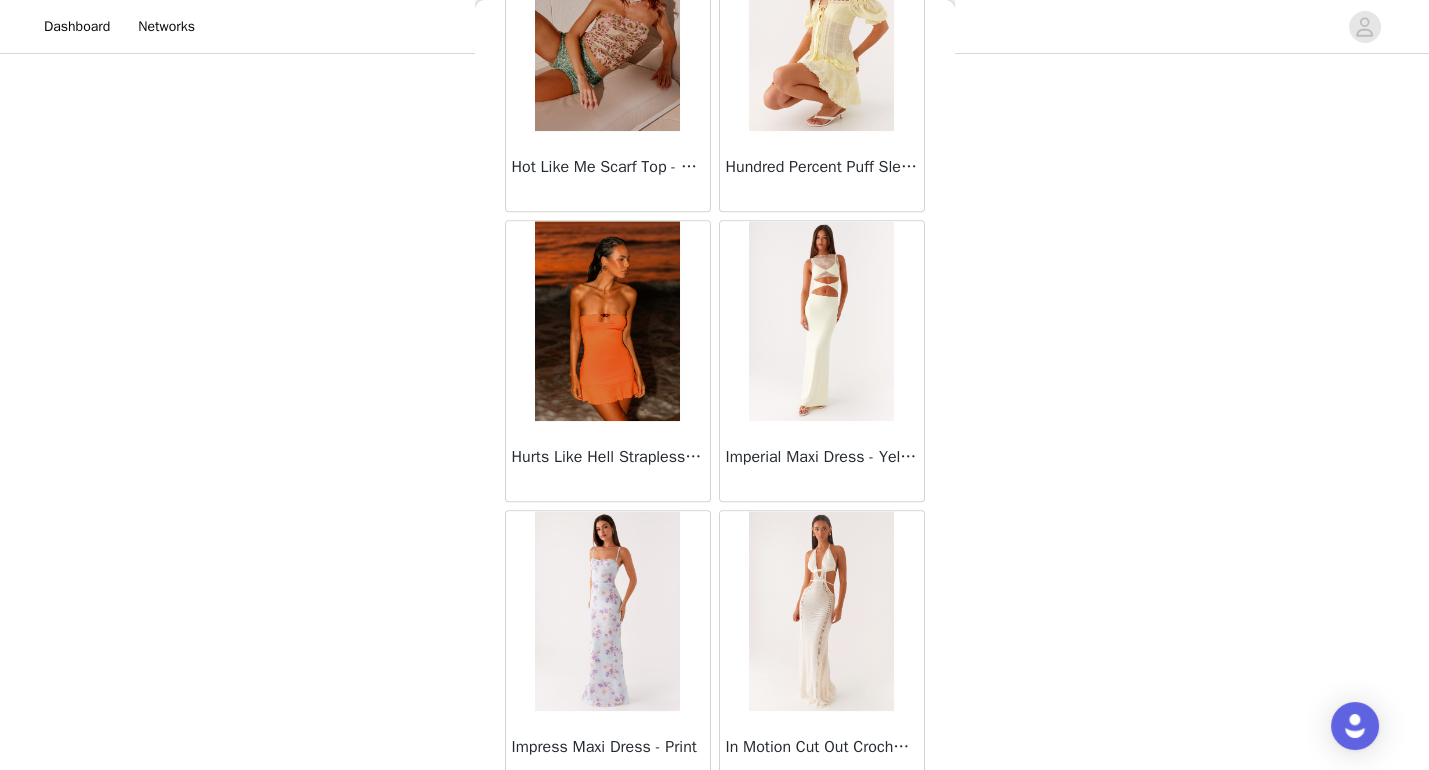 scroll, scrollTop: 28294, scrollLeft: 0, axis: vertical 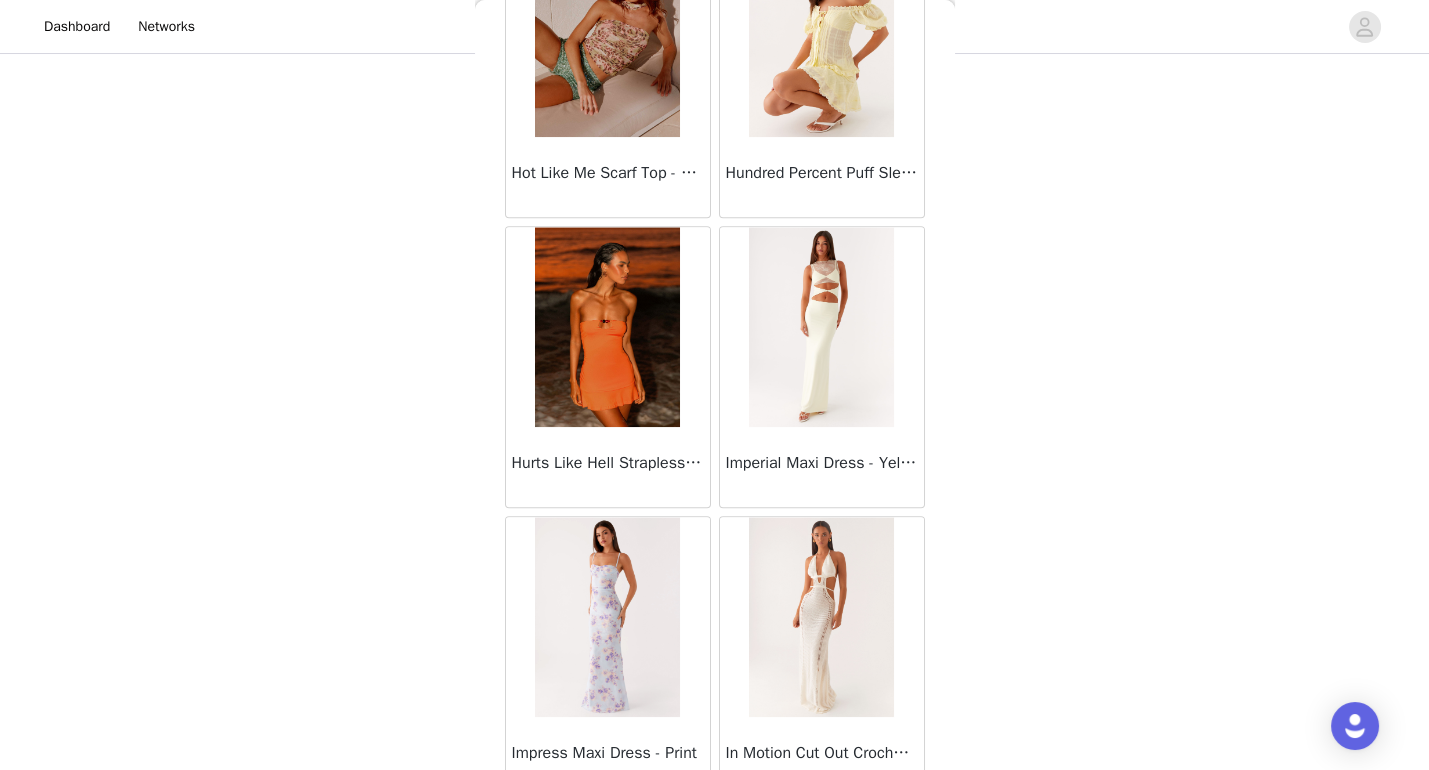 click on "Load More" at bounding box center [715, 832] 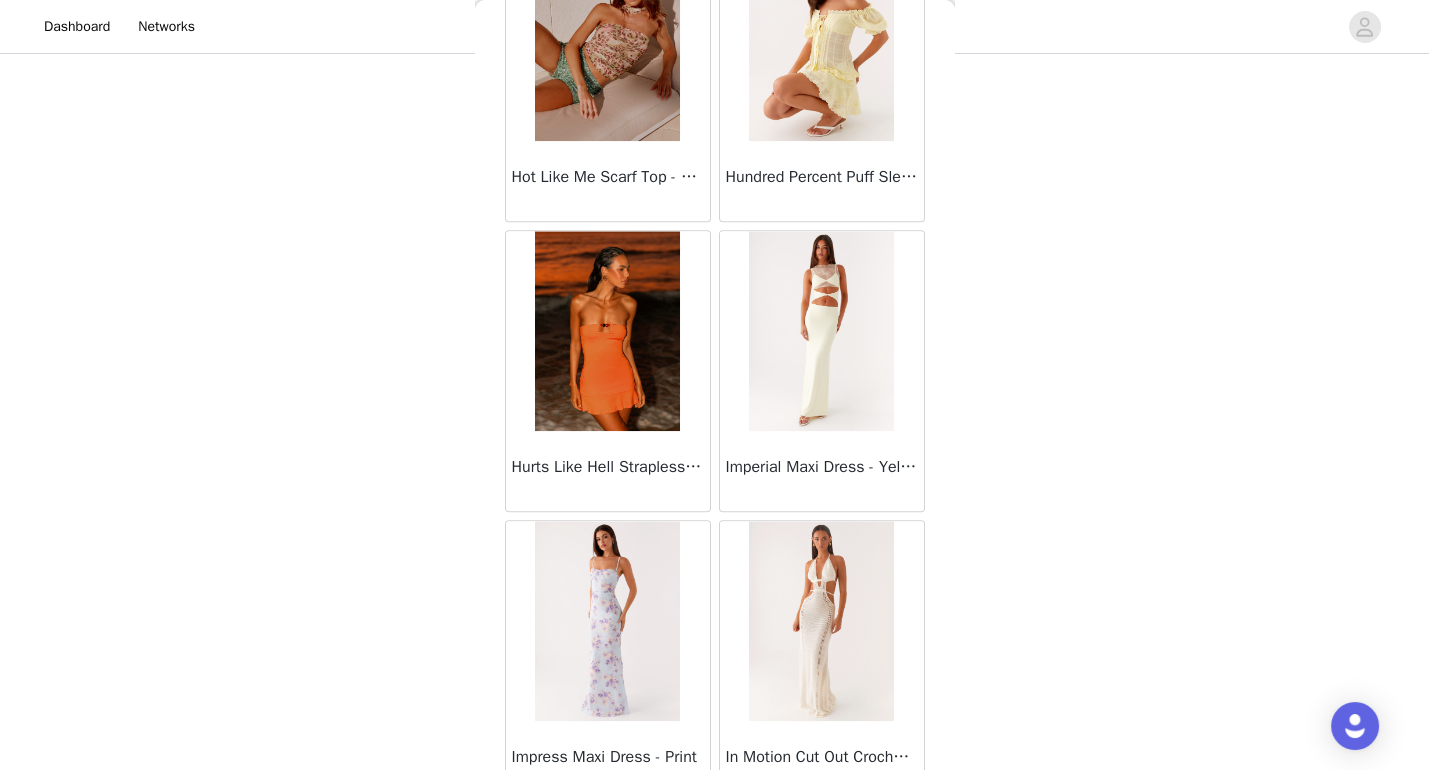 scroll, scrollTop: 28294, scrollLeft: 0, axis: vertical 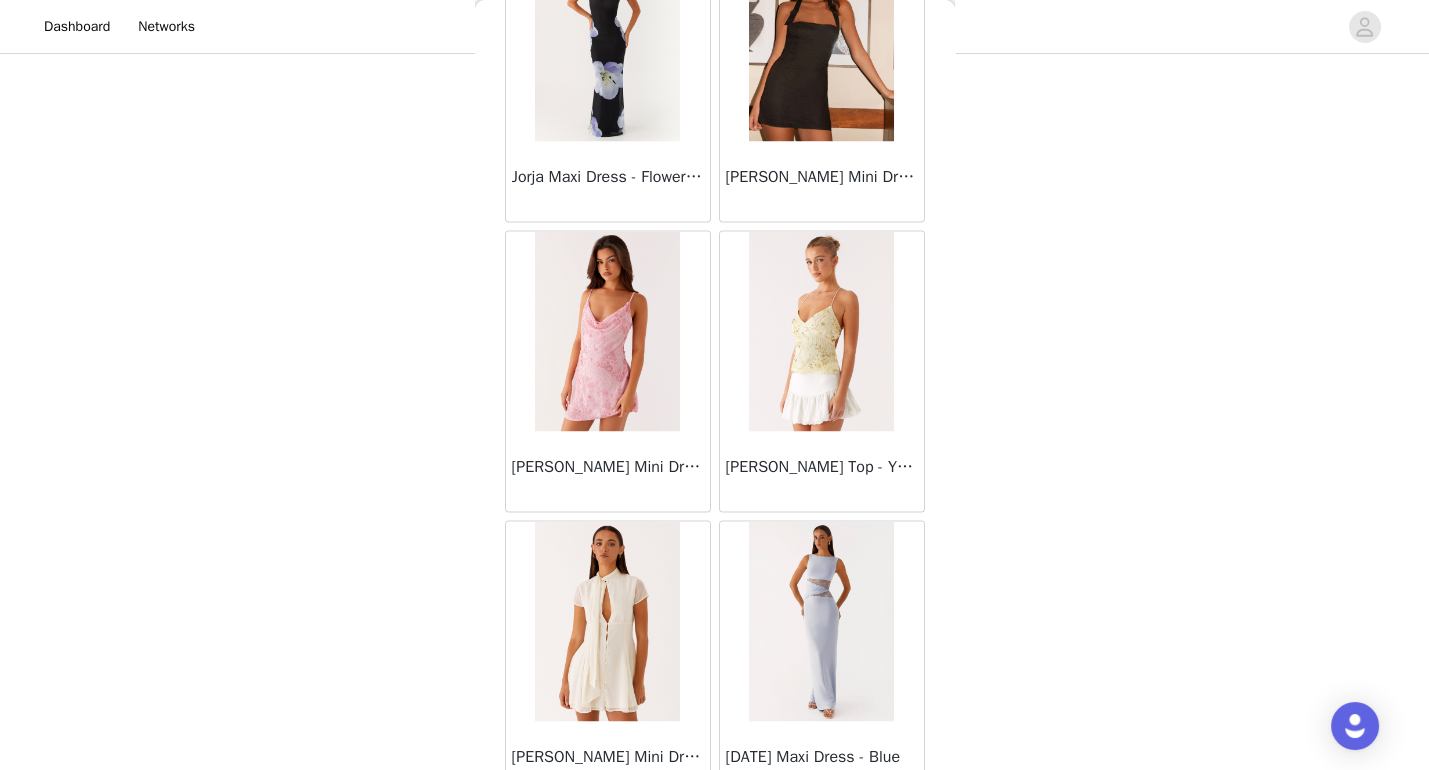 click on "Load More" at bounding box center (715, 836) 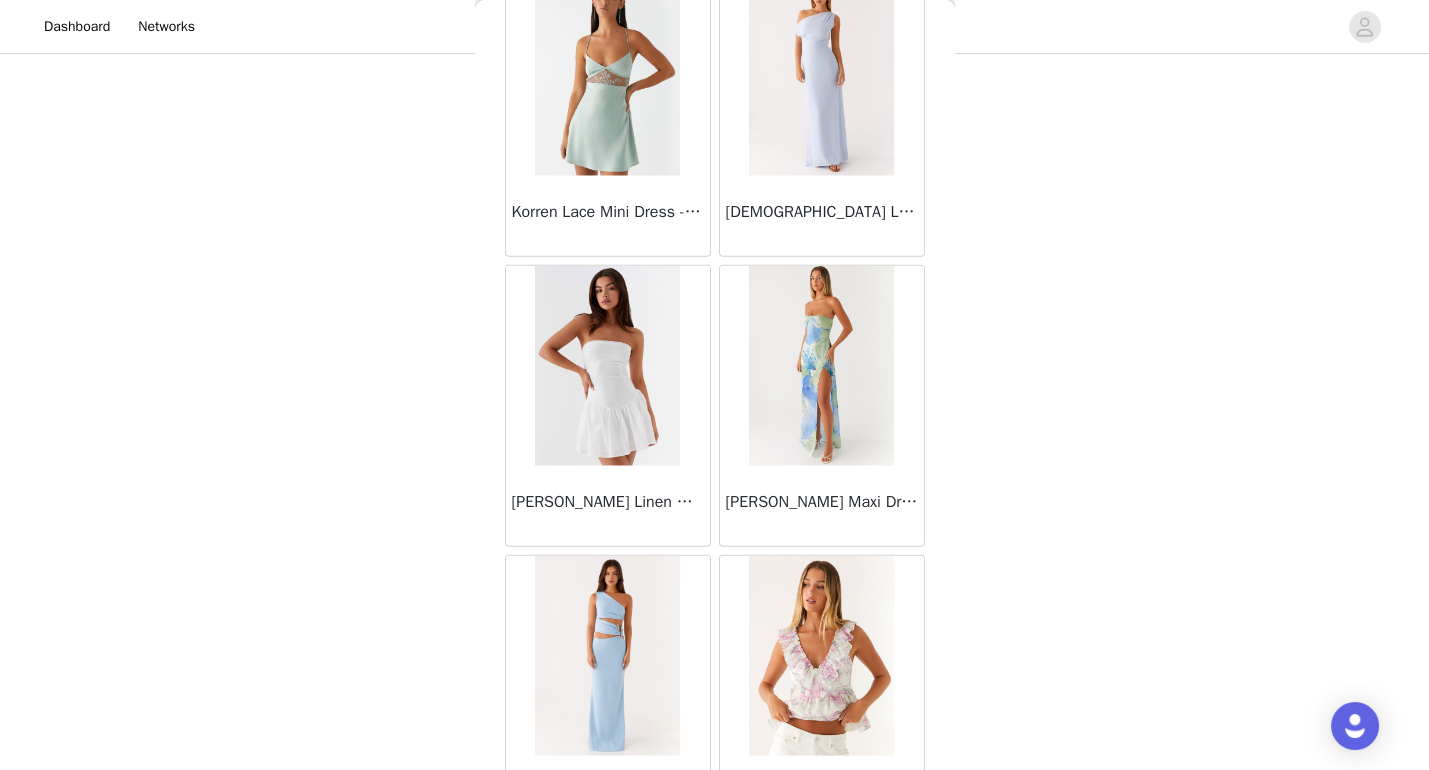 scroll, scrollTop: 34081, scrollLeft: 0, axis: vertical 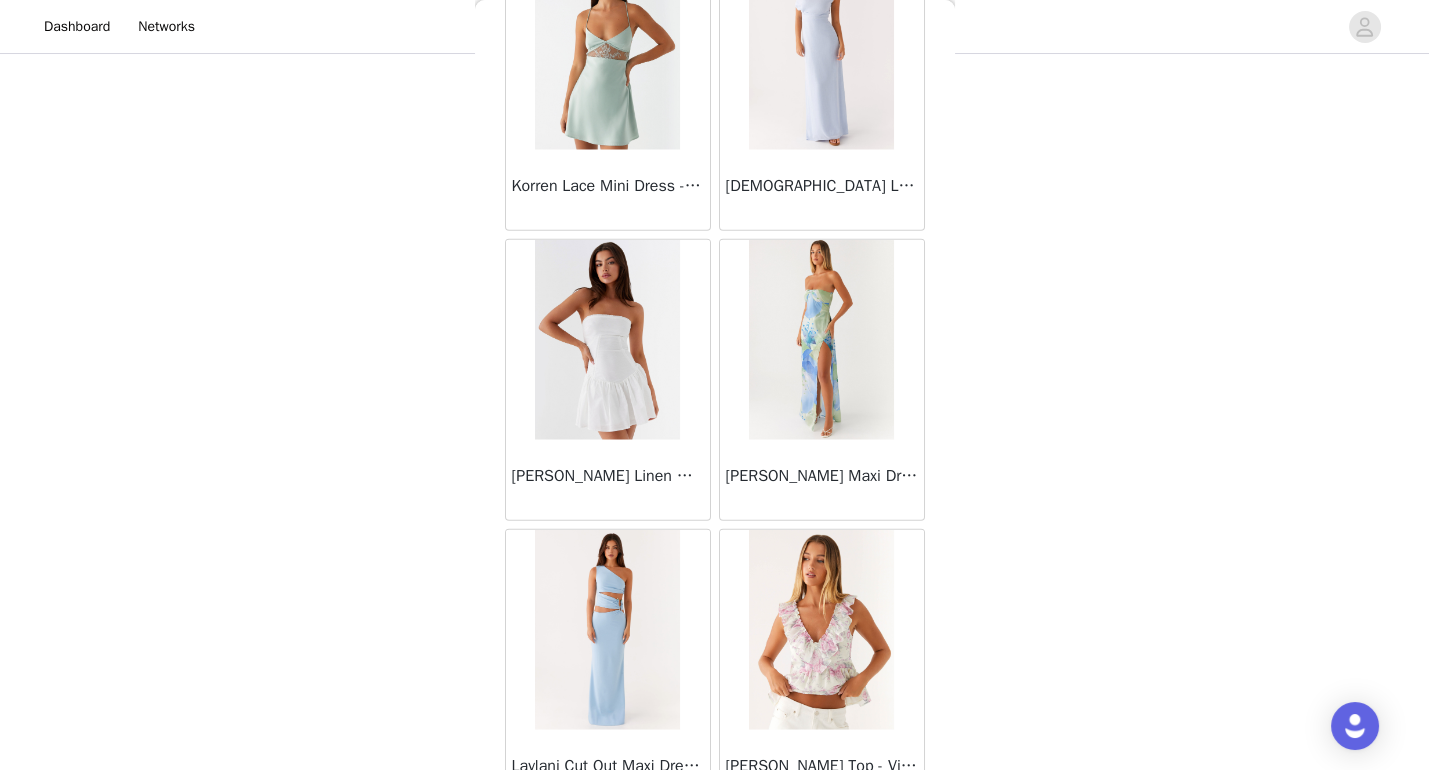 click on "Load More" at bounding box center [715, 845] 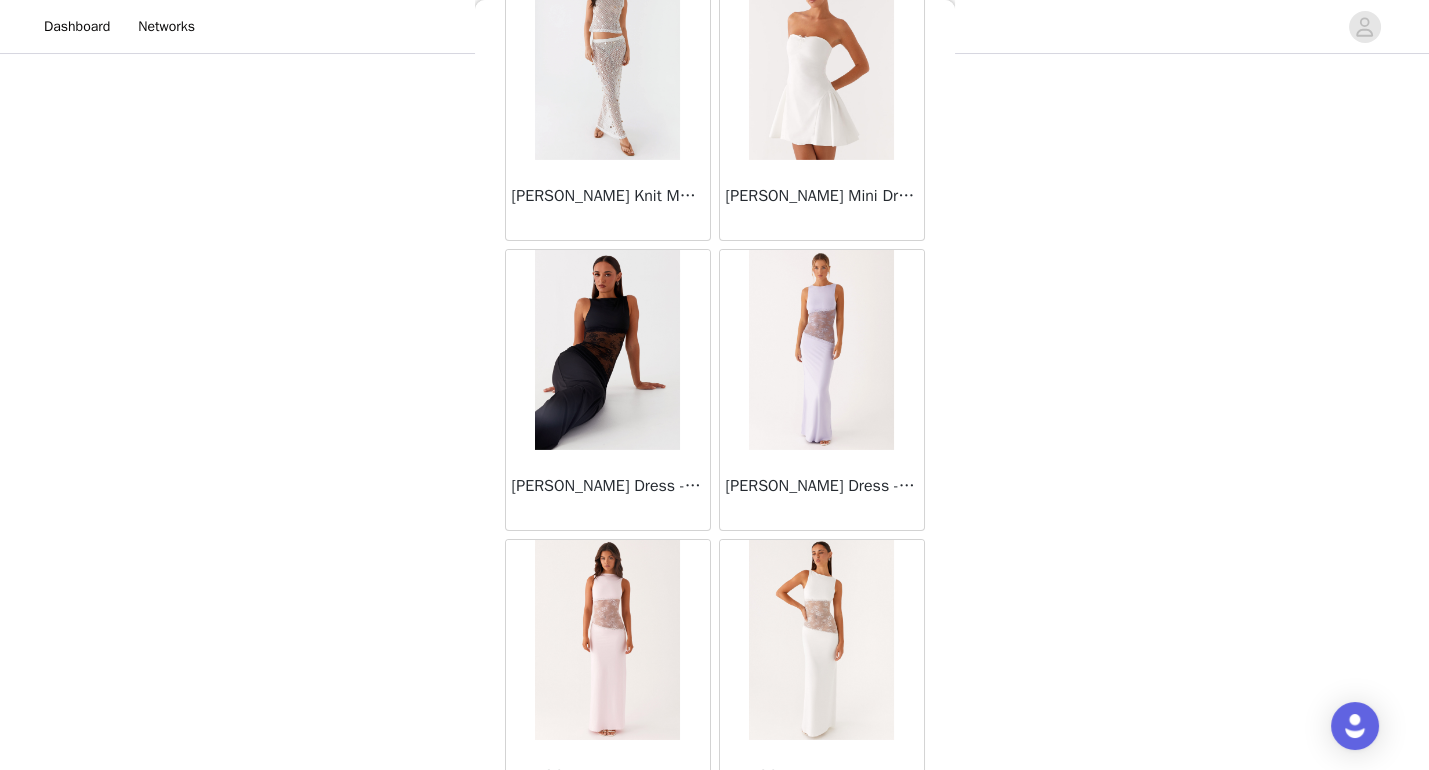 scroll, scrollTop: 36972, scrollLeft: 0, axis: vertical 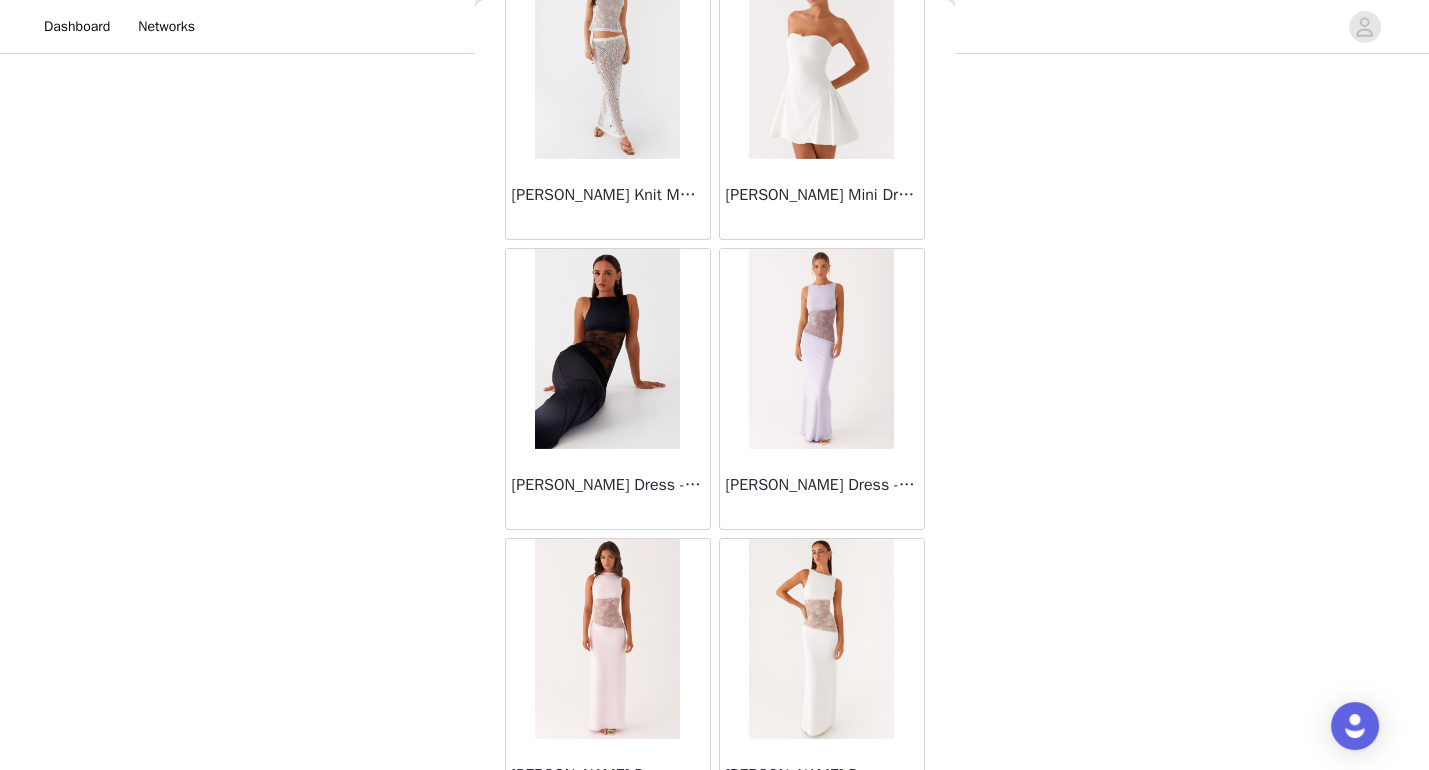 click on "Load More" at bounding box center (715, 854) 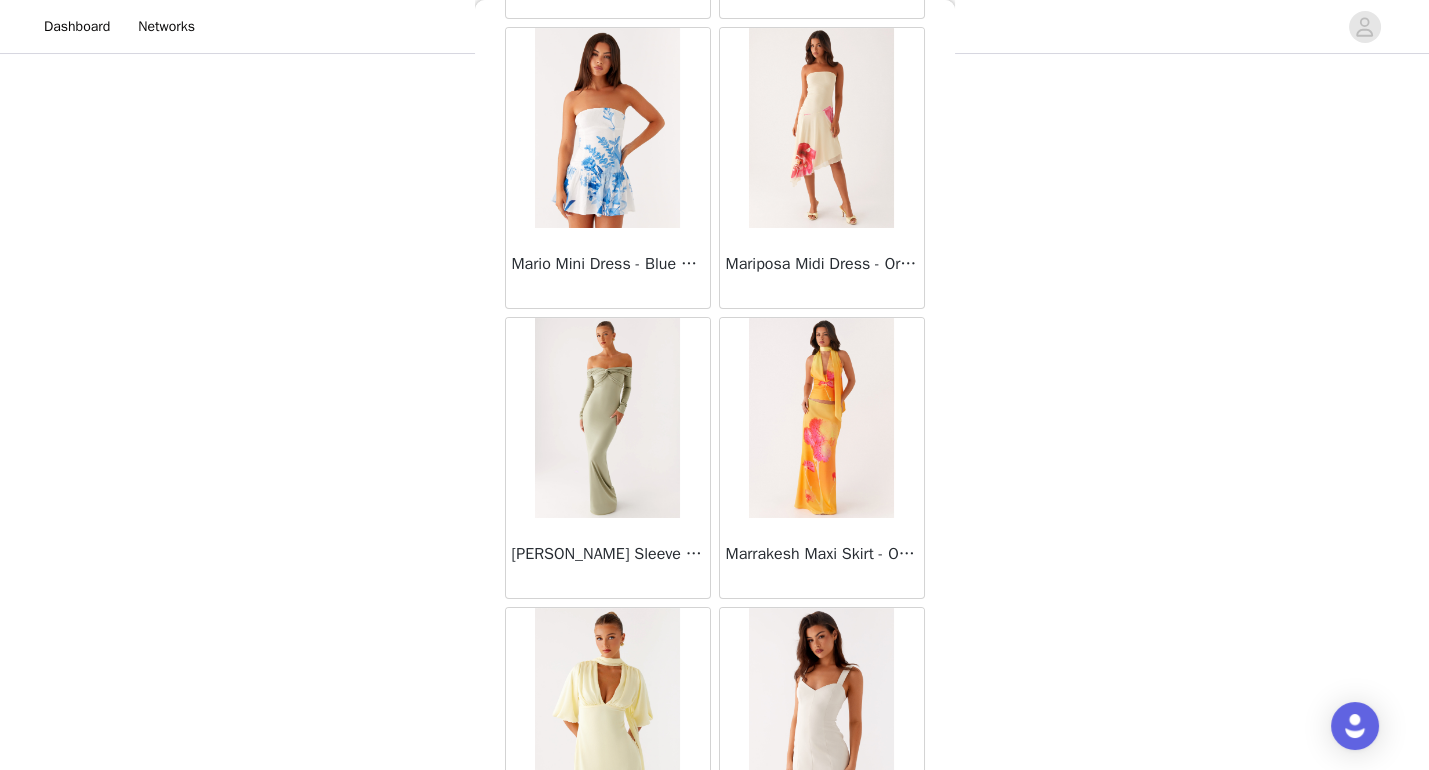 scroll, scrollTop: 39009, scrollLeft: 0, axis: vertical 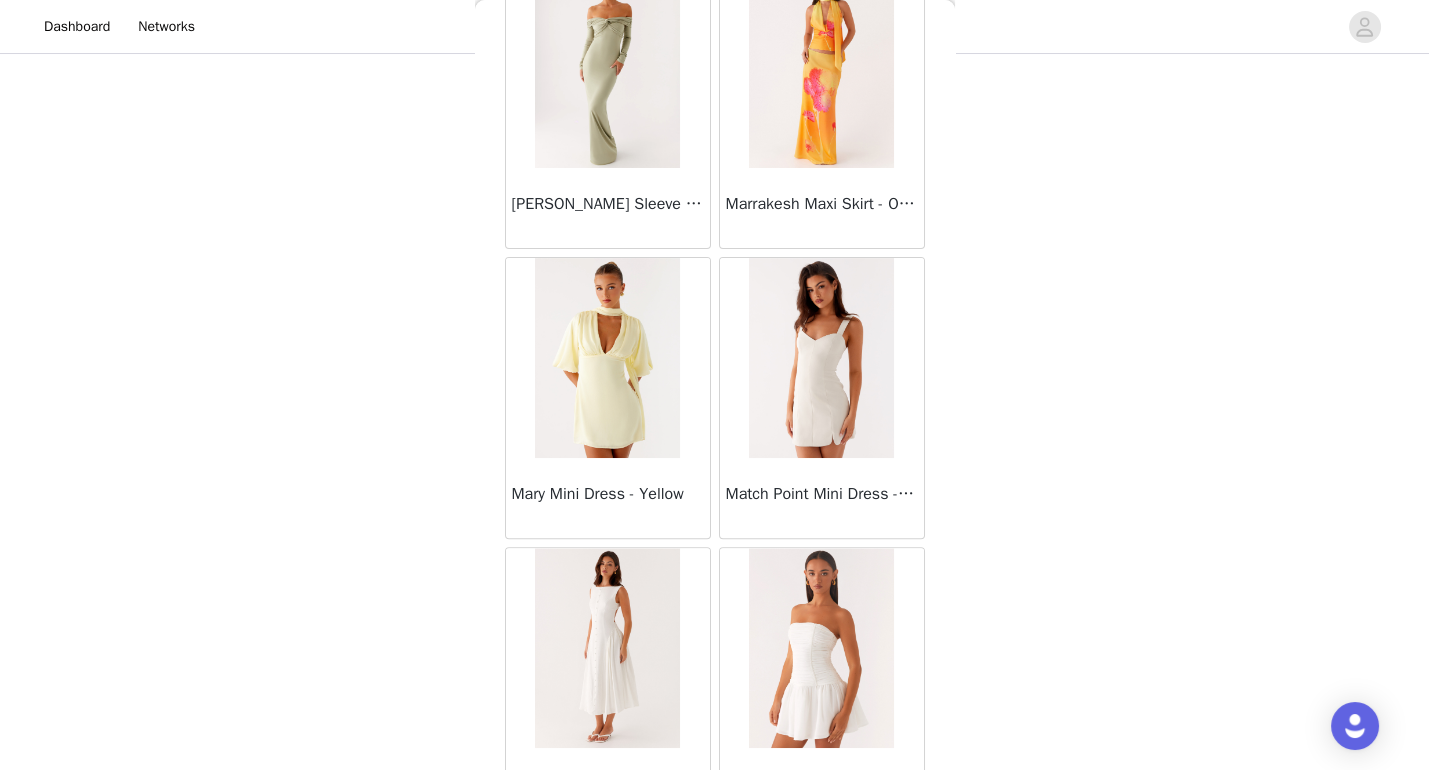 click on "Load More" at bounding box center (715, 863) 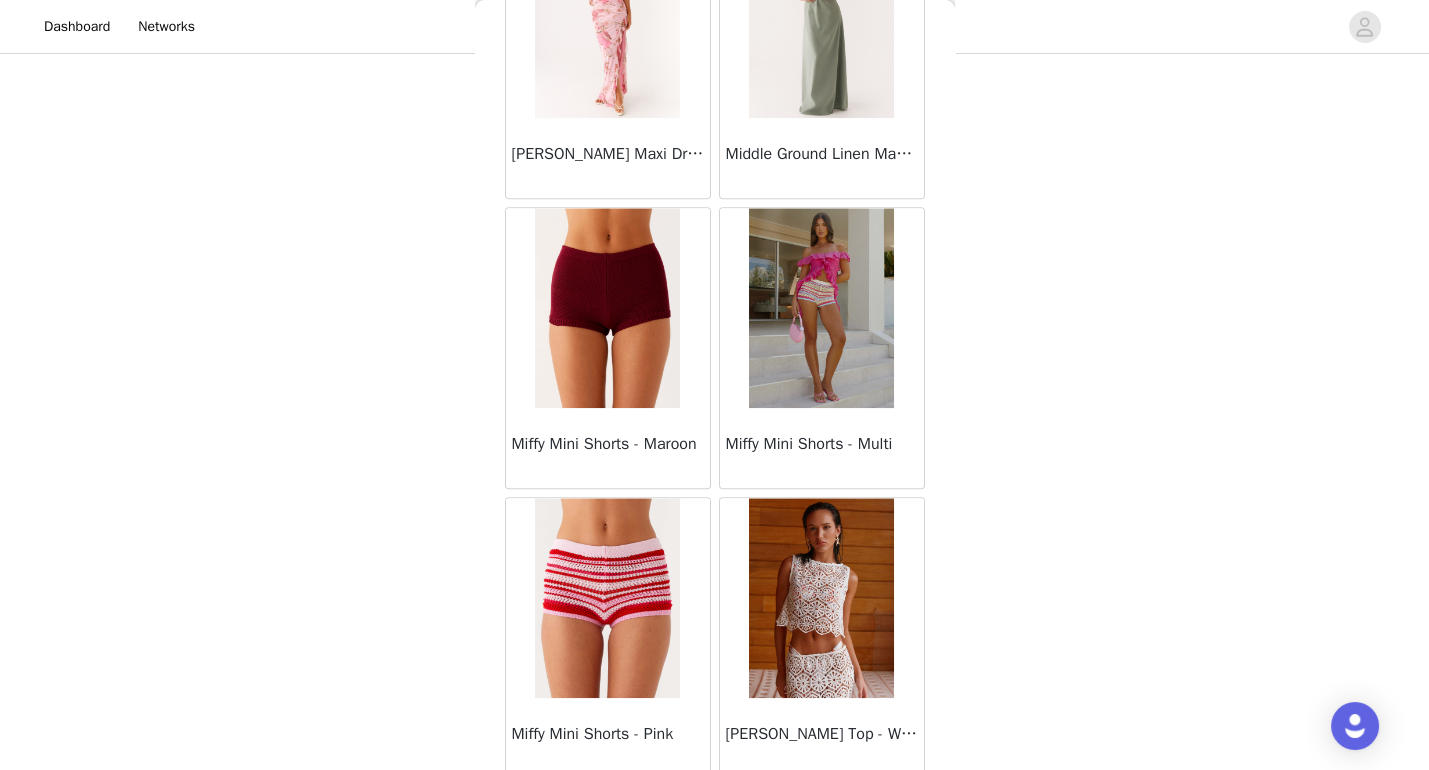 scroll, scrollTop: 41362, scrollLeft: 0, axis: vertical 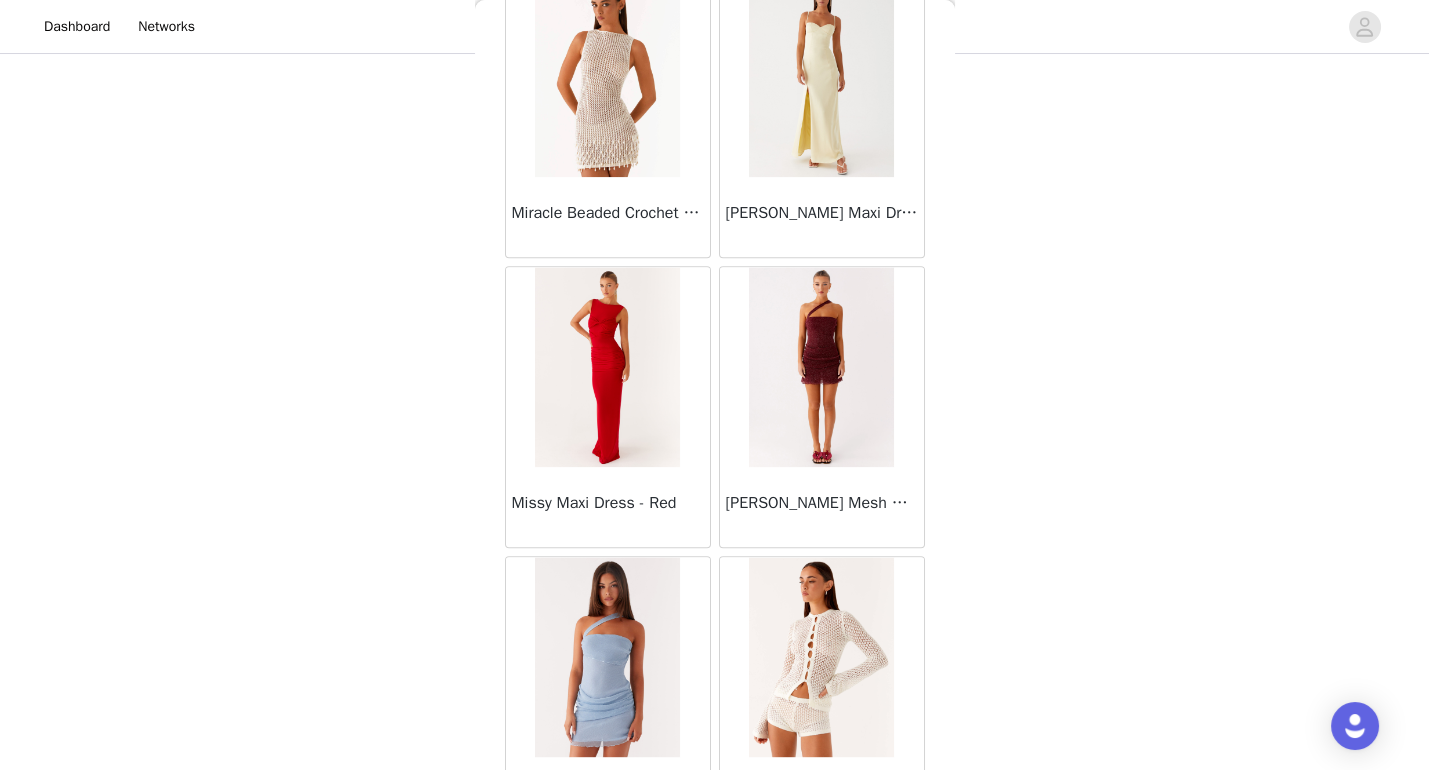 click on "Load More" at bounding box center [715, 872] 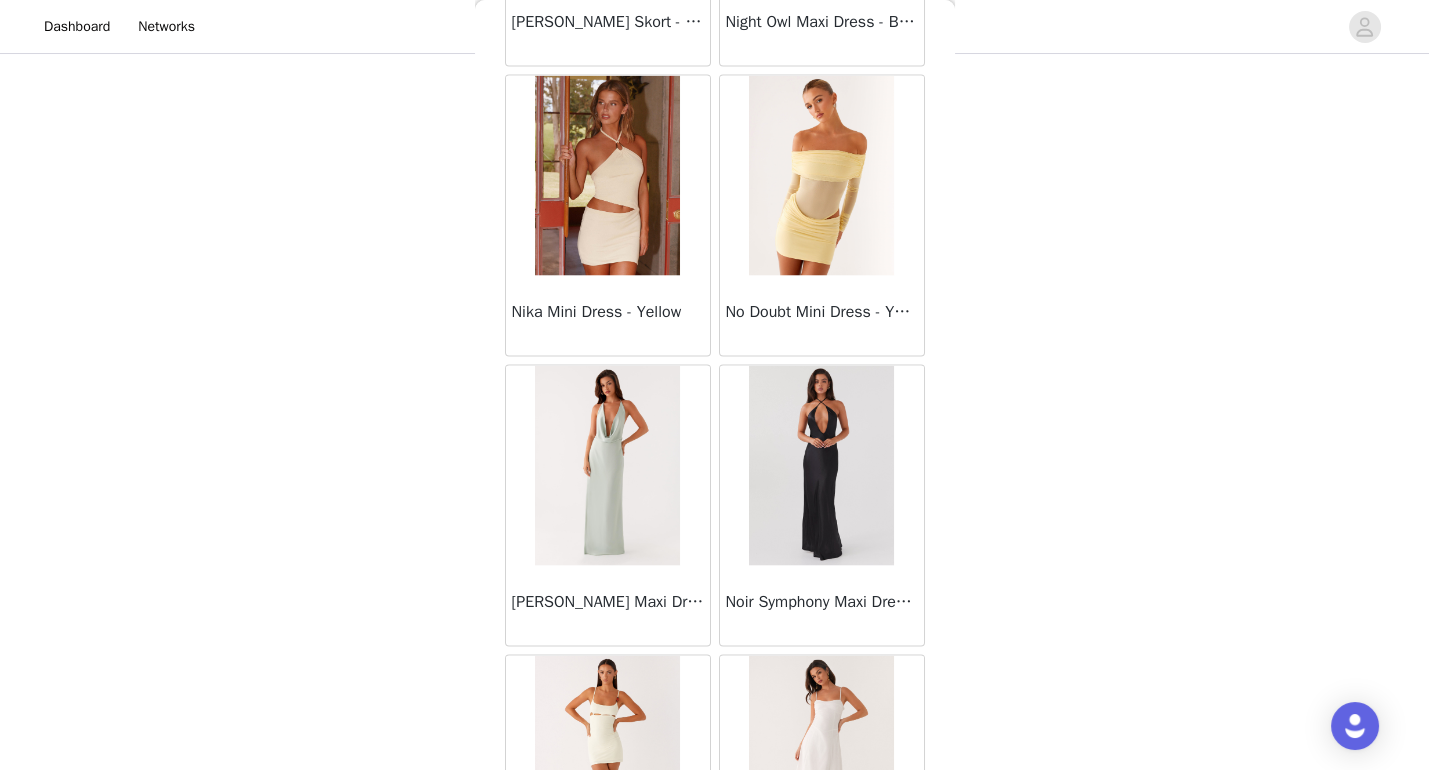 scroll, scrollTop: 45645, scrollLeft: 0, axis: vertical 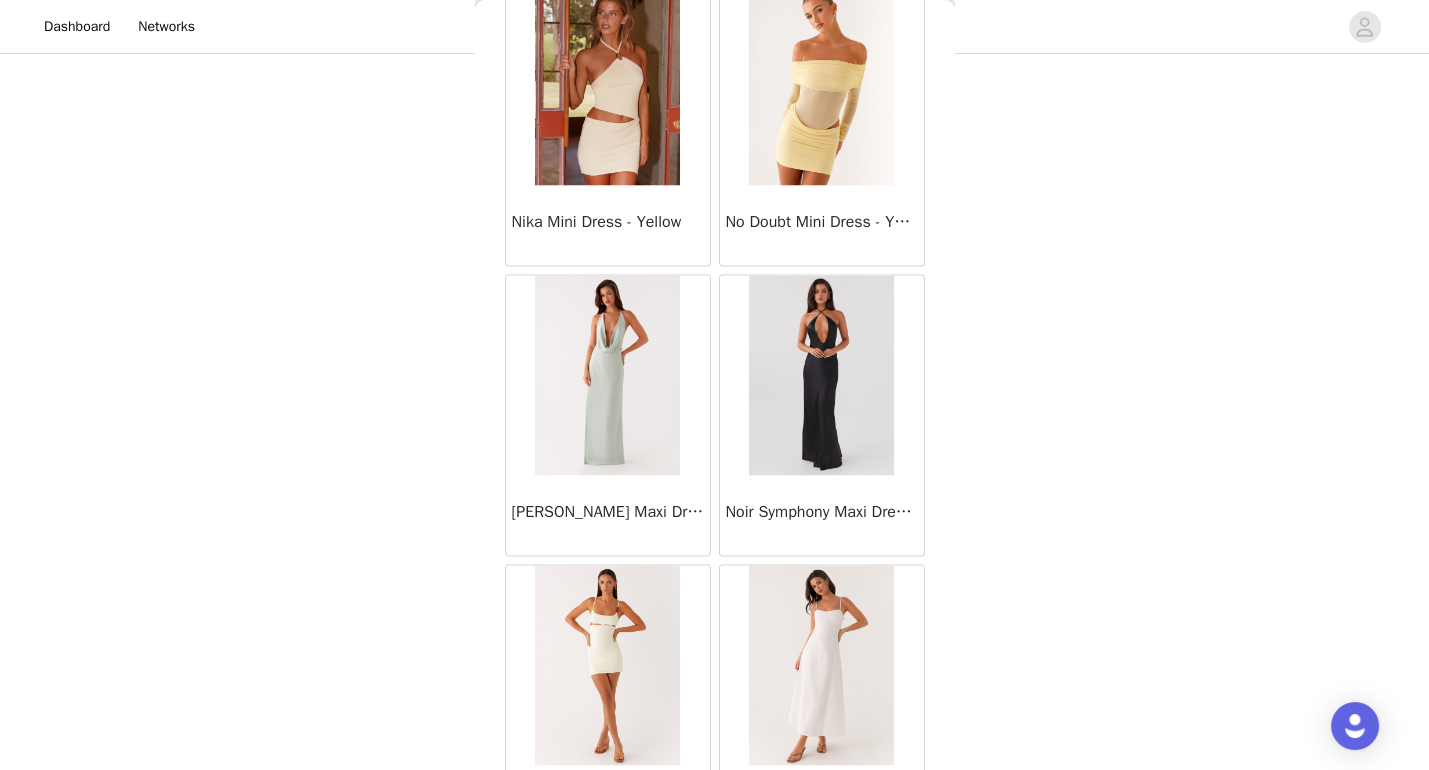 click on "Load More" at bounding box center (715, 881) 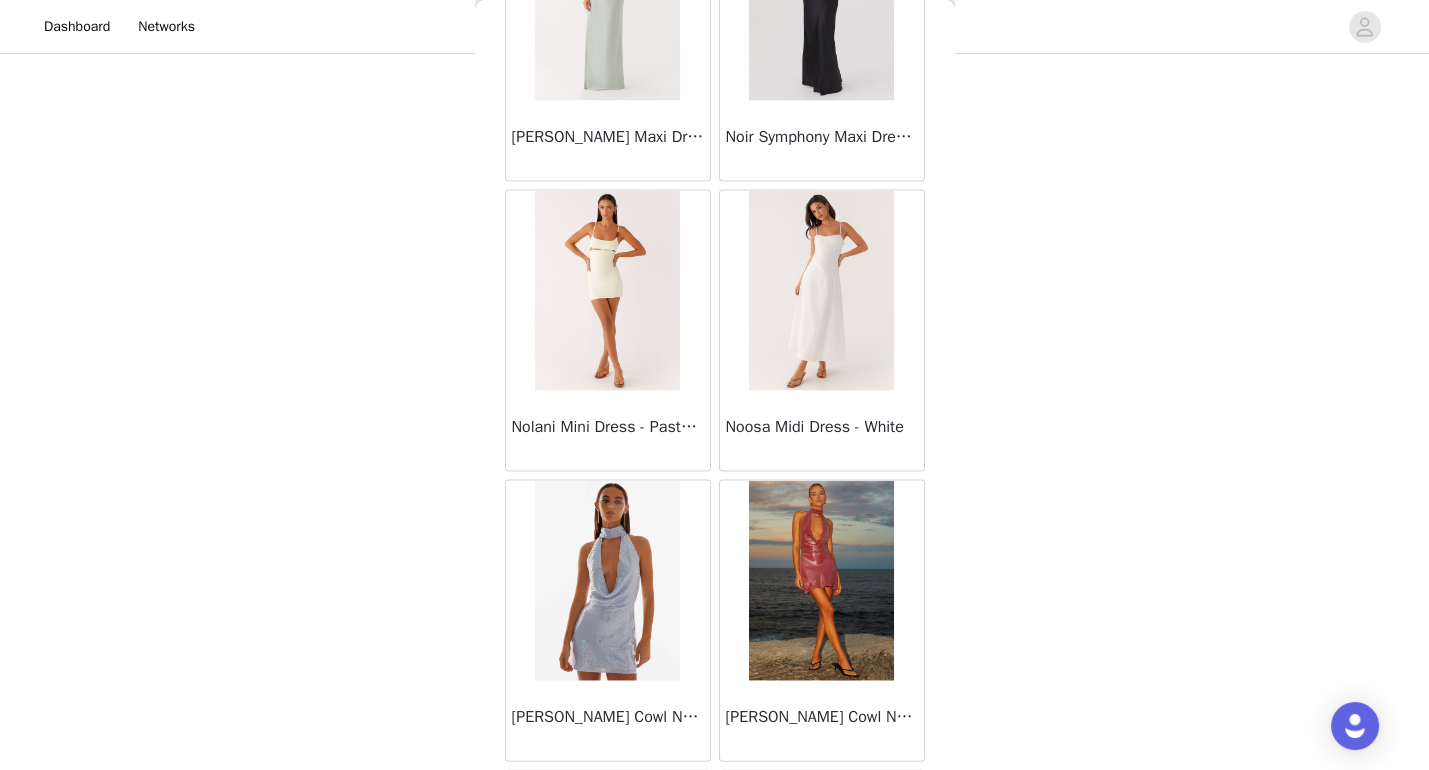 scroll, scrollTop: 46017, scrollLeft: 0, axis: vertical 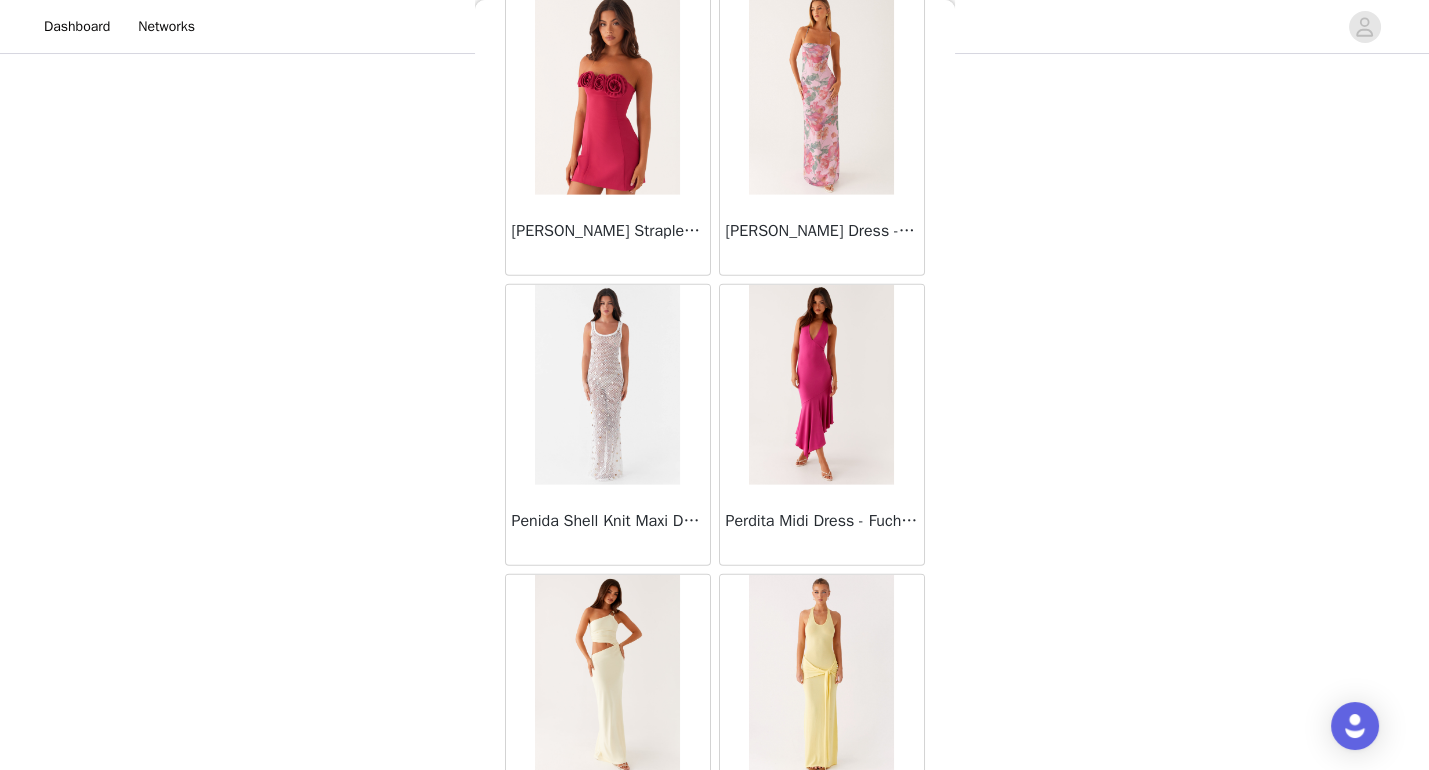 click on "Load More" at bounding box center (715, 890) 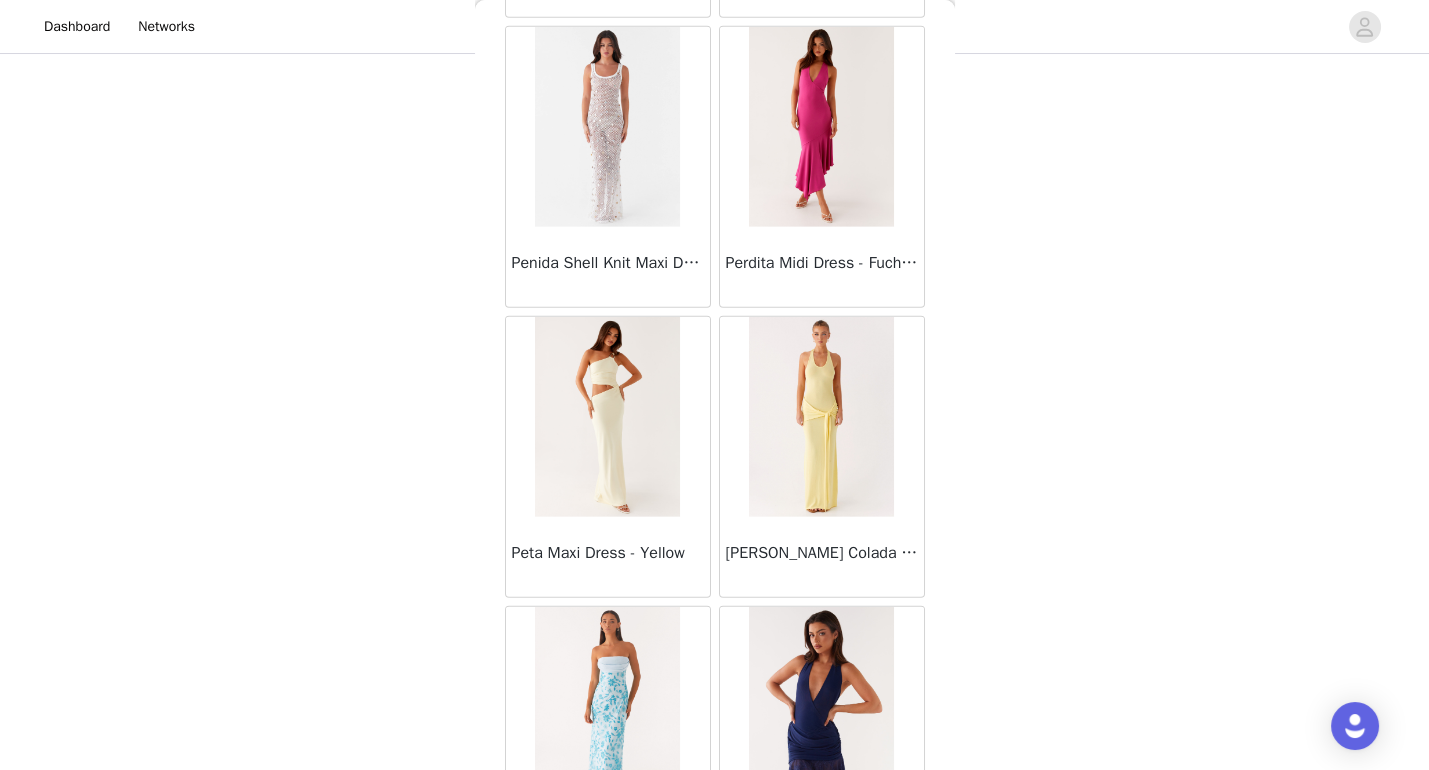 scroll, scrollTop: 48847, scrollLeft: 0, axis: vertical 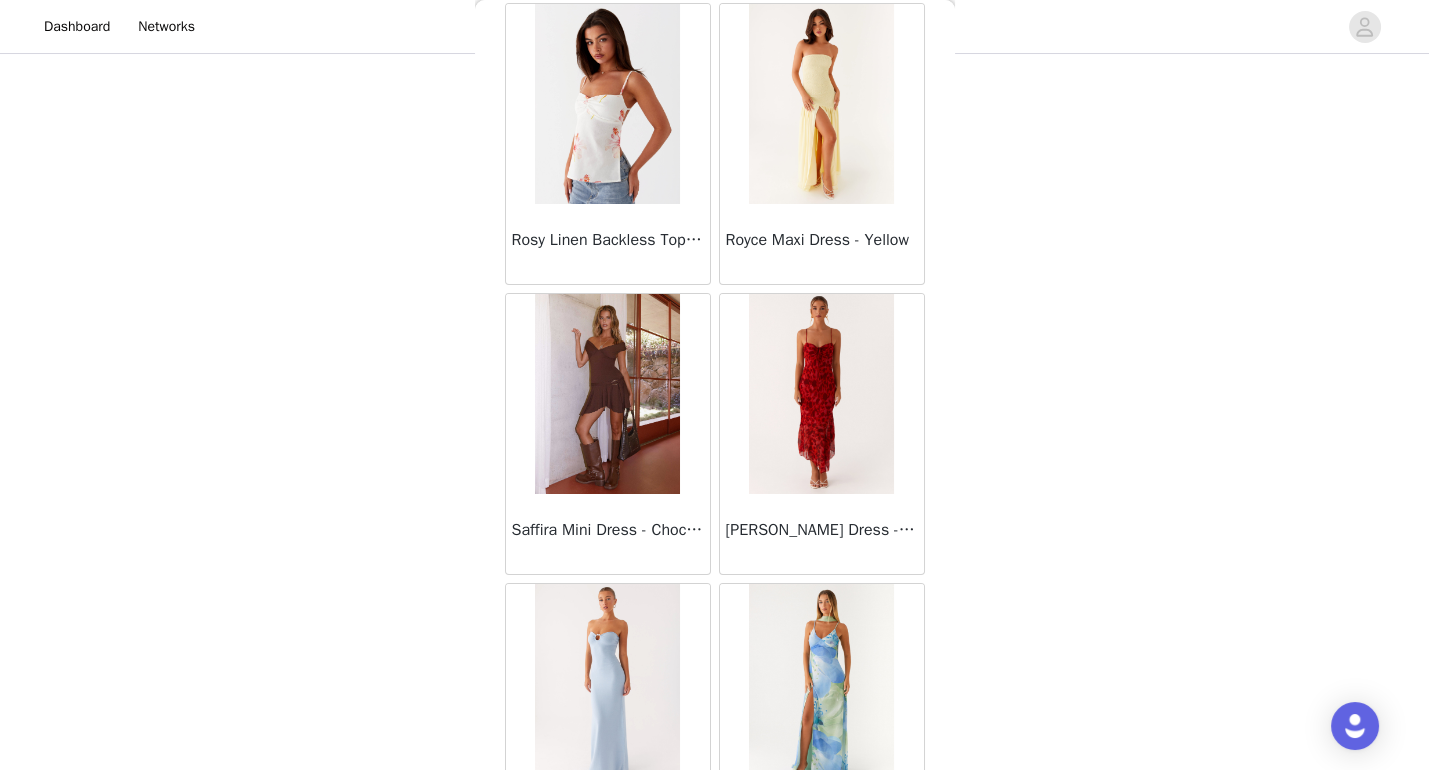 click on "Load More" at bounding box center [715, 899] 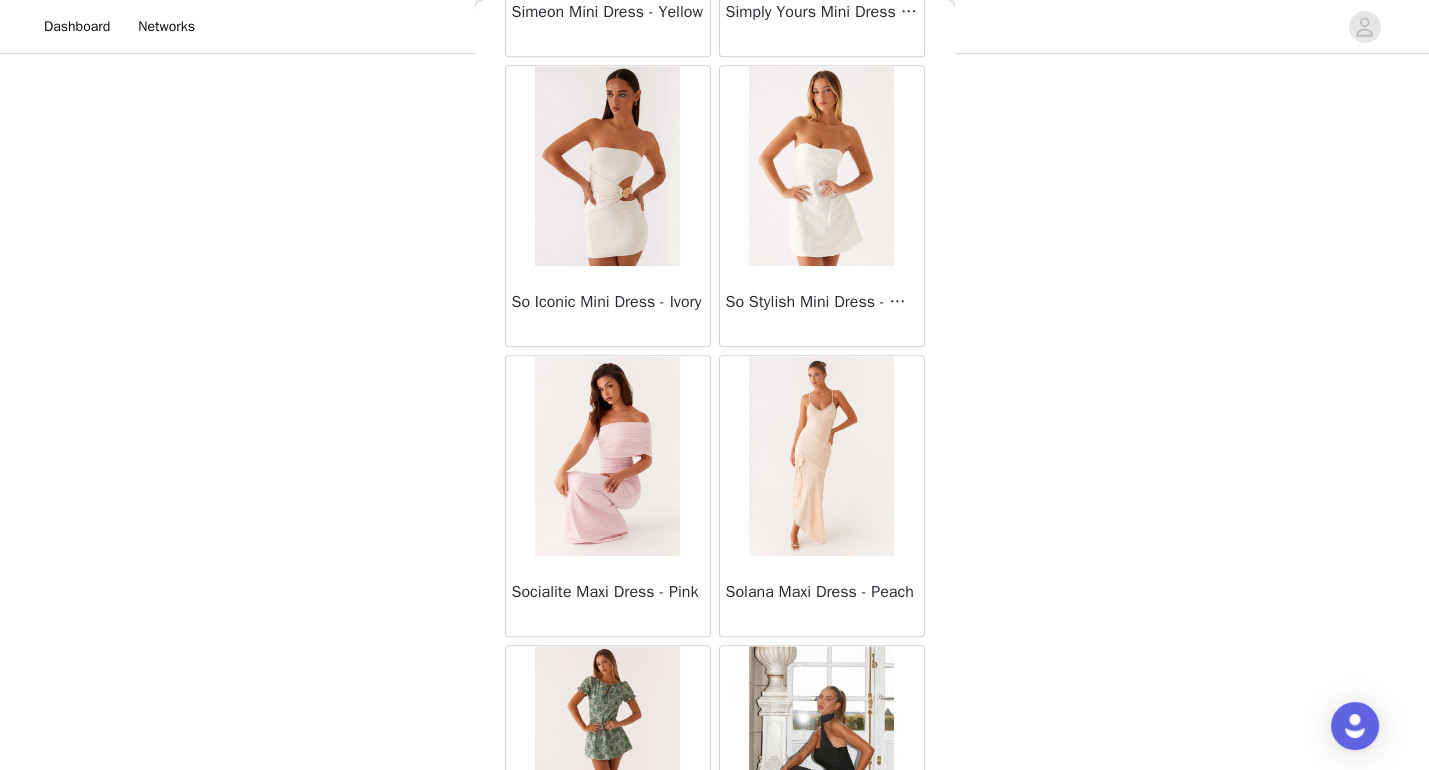 scroll, scrollTop: 54318, scrollLeft: 0, axis: vertical 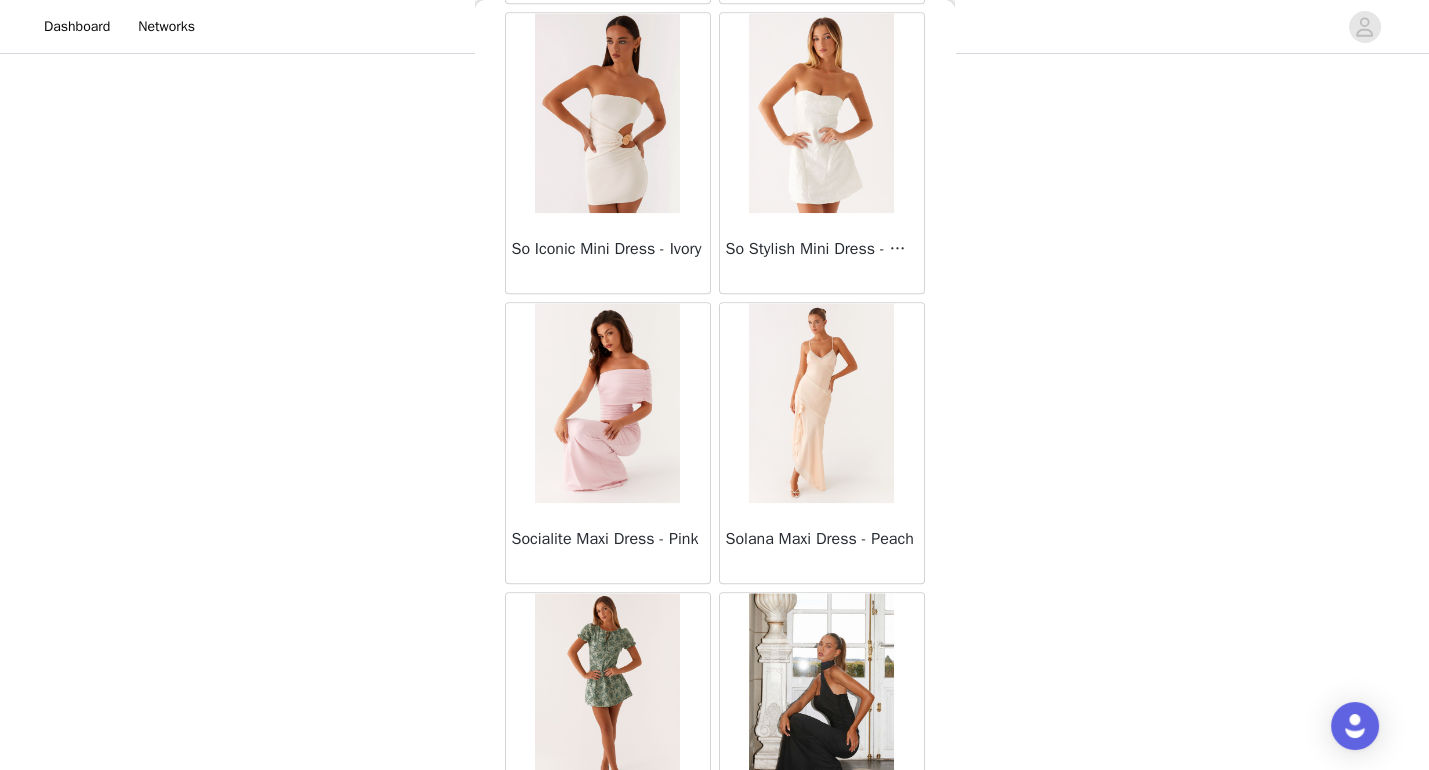 click on "Mariella Linen Maxi Skirt - Pink       Aamari Maxi Dress - Red       Abby Mini Dress - Floral Print       Adrina Ruffle Mini Dress - Pink Floral Print       Aiva Mini Dress - Yellow Floral       Alberta Maxi Dress - Mulberry       Alden Mini Dress - Floral Print       [PERSON_NAME] Maxi Dress - Multi       Aliah Knit Shorts - Yellow       [PERSON_NAME] Halter Maxi Dress - Yellow       [PERSON_NAME] Halter Mini Dress - [PERSON_NAME] Halter Mini Dress - Pastel Yellow       Alivia Mini Dress - Pink       [PERSON_NAME] Maxi Dress - Chocolate       [PERSON_NAME] Maxi Dress - Maroon       [PERSON_NAME] Knit Maxi Skirt - Blue       Anastasia Maxi Dress - Blue       Anastasia Maxi Dress - Ivory       Anastasia Maxi Dress - Pink       Anastasia Maxi Dress - [PERSON_NAME] Maxi Dress - Yellow       Anastasia Mini Dress - Blue       Anetta Maxi Dress - Pale Blue       Anetta Maxi Dress - Yellow       [PERSON_NAME] Maxi Dress - Yellow       [PERSON_NAME] [PERSON_NAME] Maxi Dress - Blue       [PERSON_NAME] One Button Cardigan - Black" at bounding box center (715, -26640) 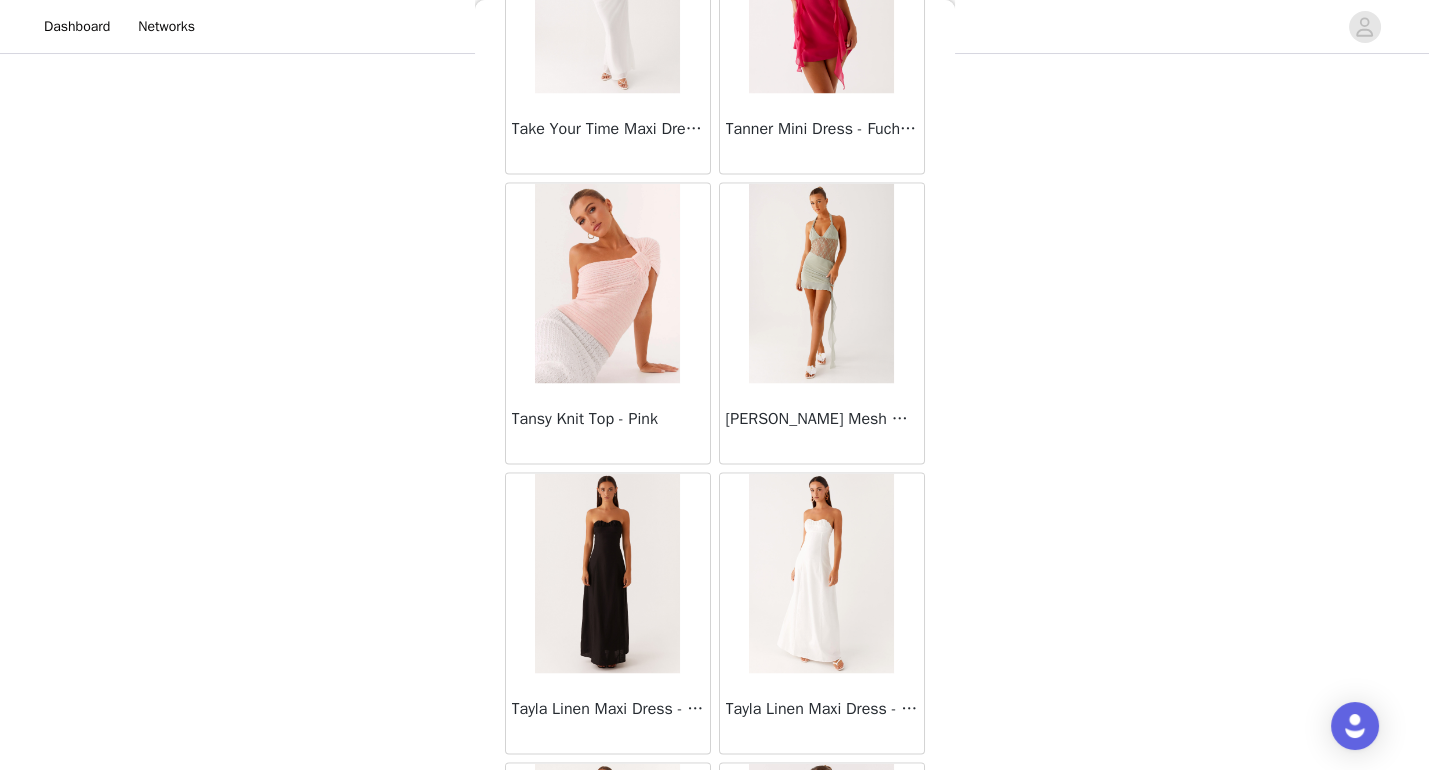 scroll, scrollTop: 57209, scrollLeft: 0, axis: vertical 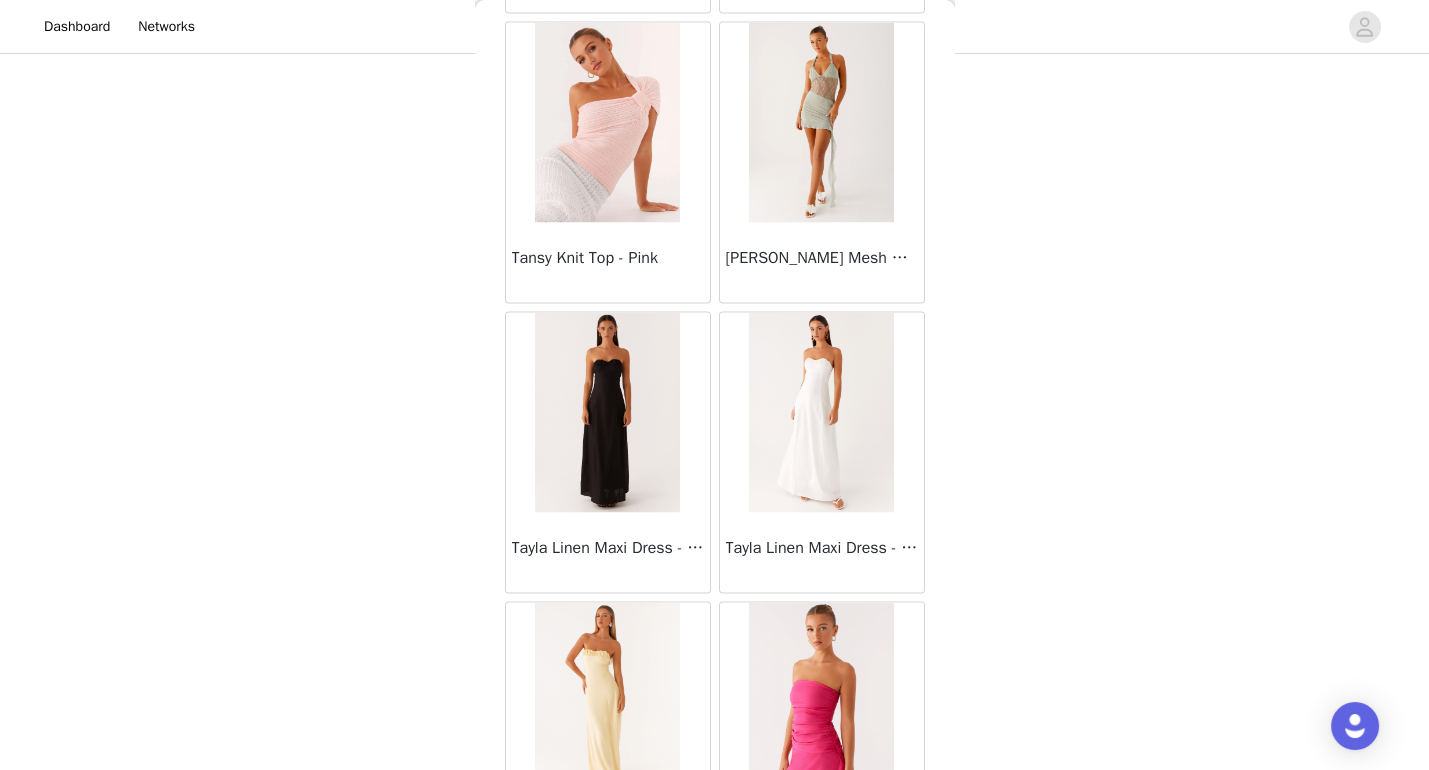 click on "Load More" at bounding box center (715, 917) 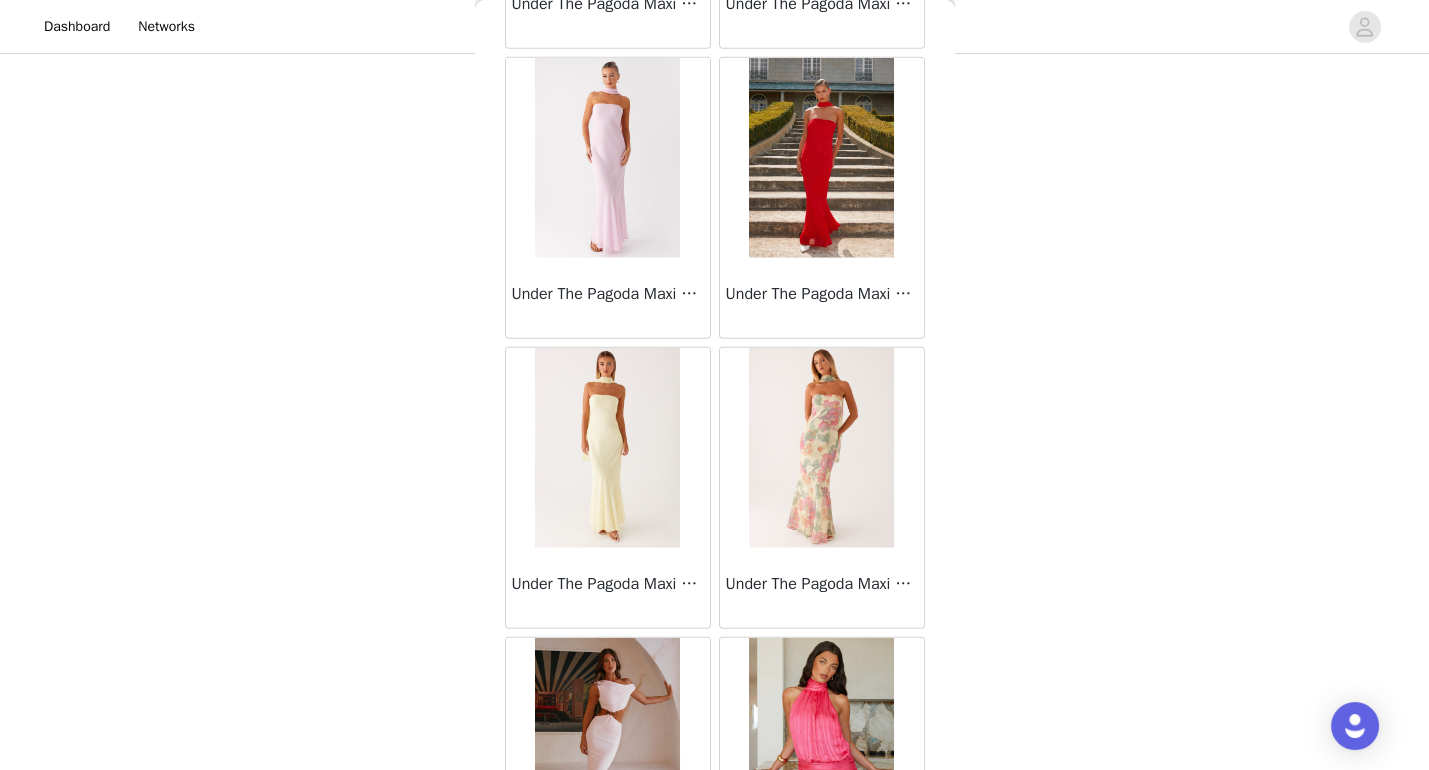 scroll, scrollTop: 60100, scrollLeft: 0, axis: vertical 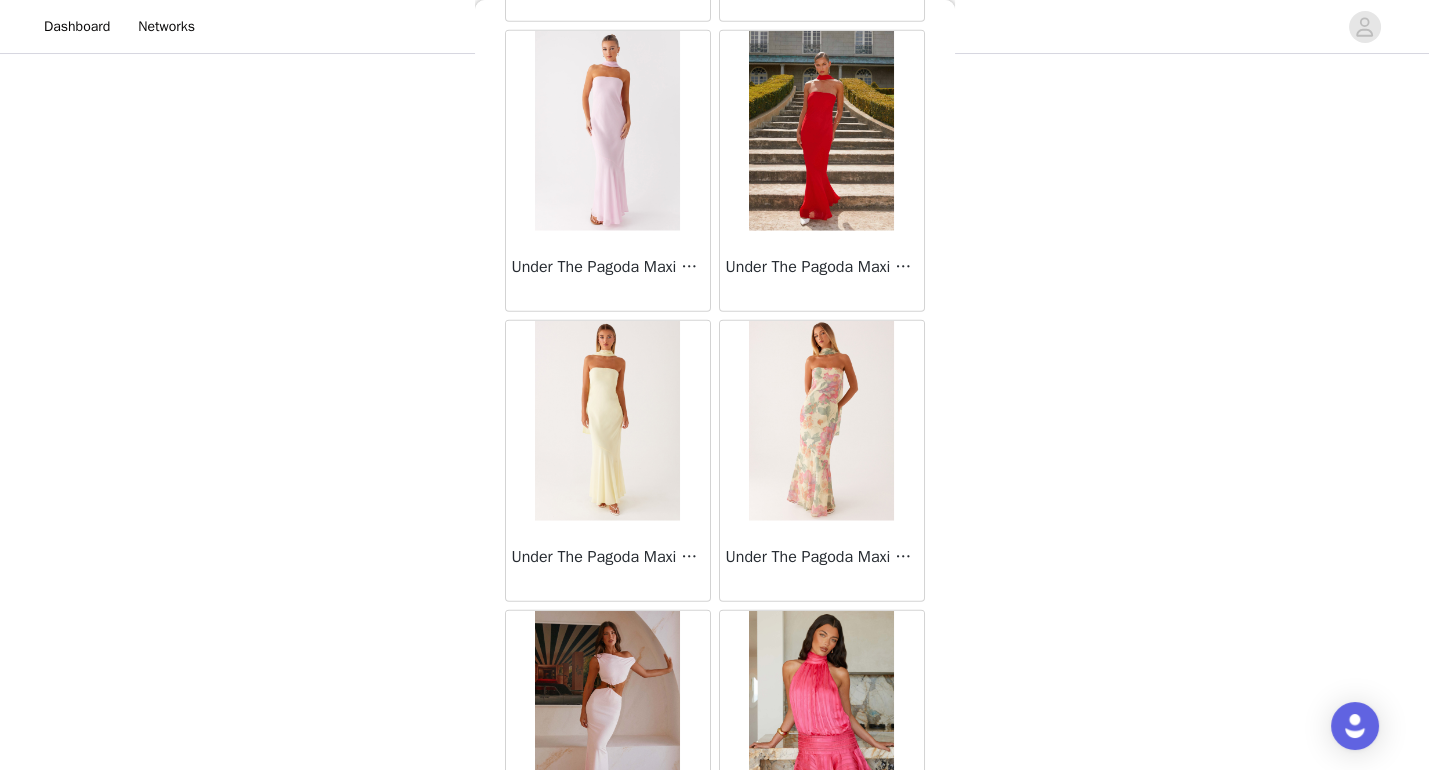 click on "Load More" at bounding box center [715, 926] 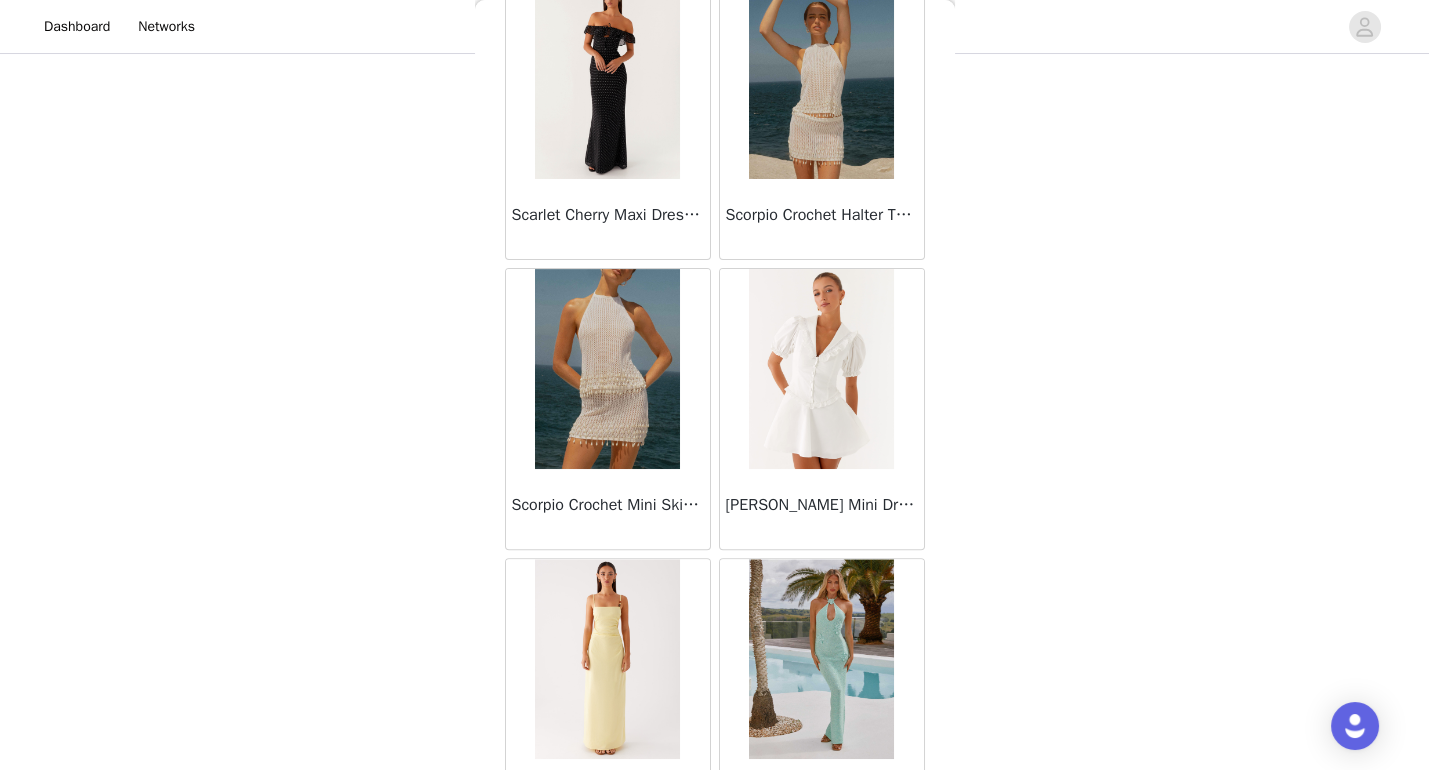 scroll, scrollTop: 32619, scrollLeft: 0, axis: vertical 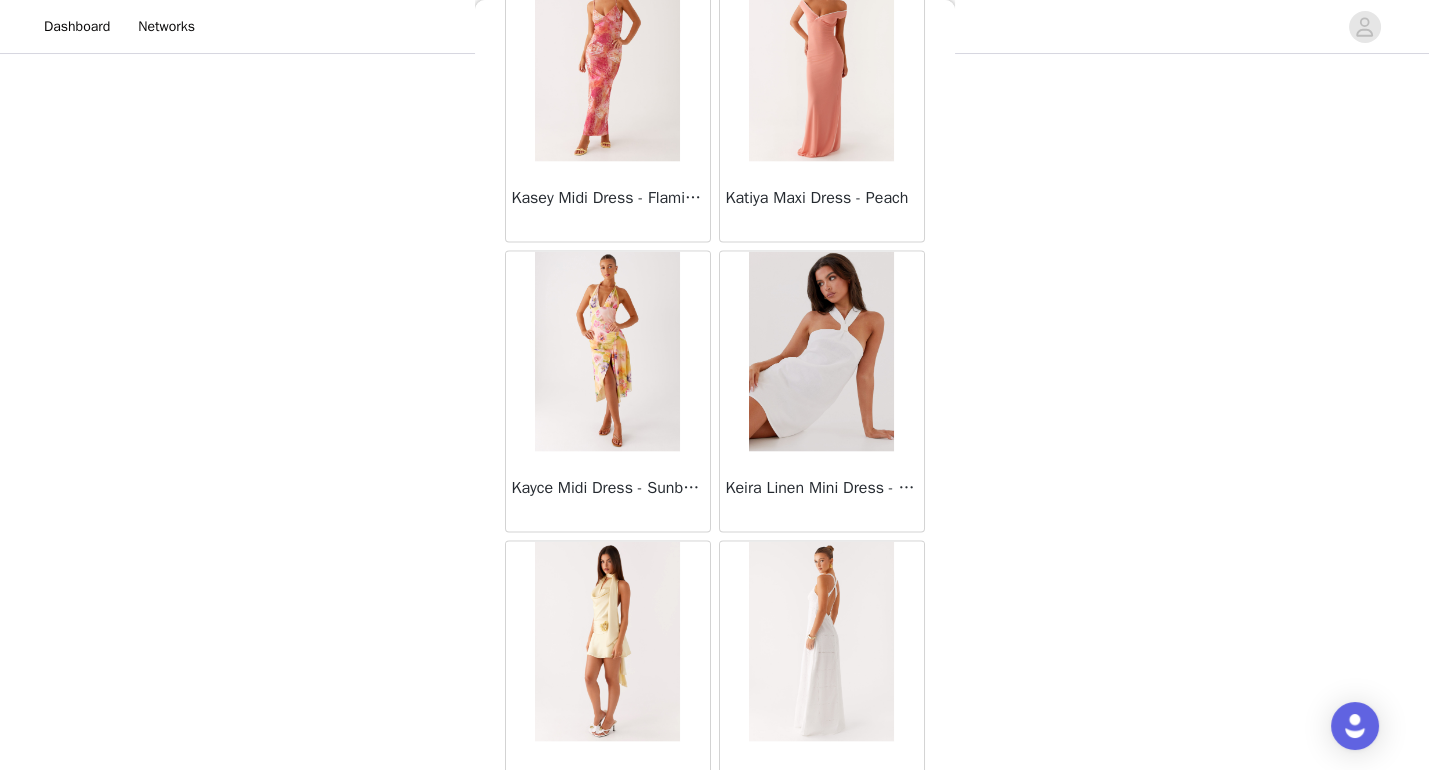 click on "Kayce Midi Dress - Sunburst Floral" at bounding box center (608, 492) 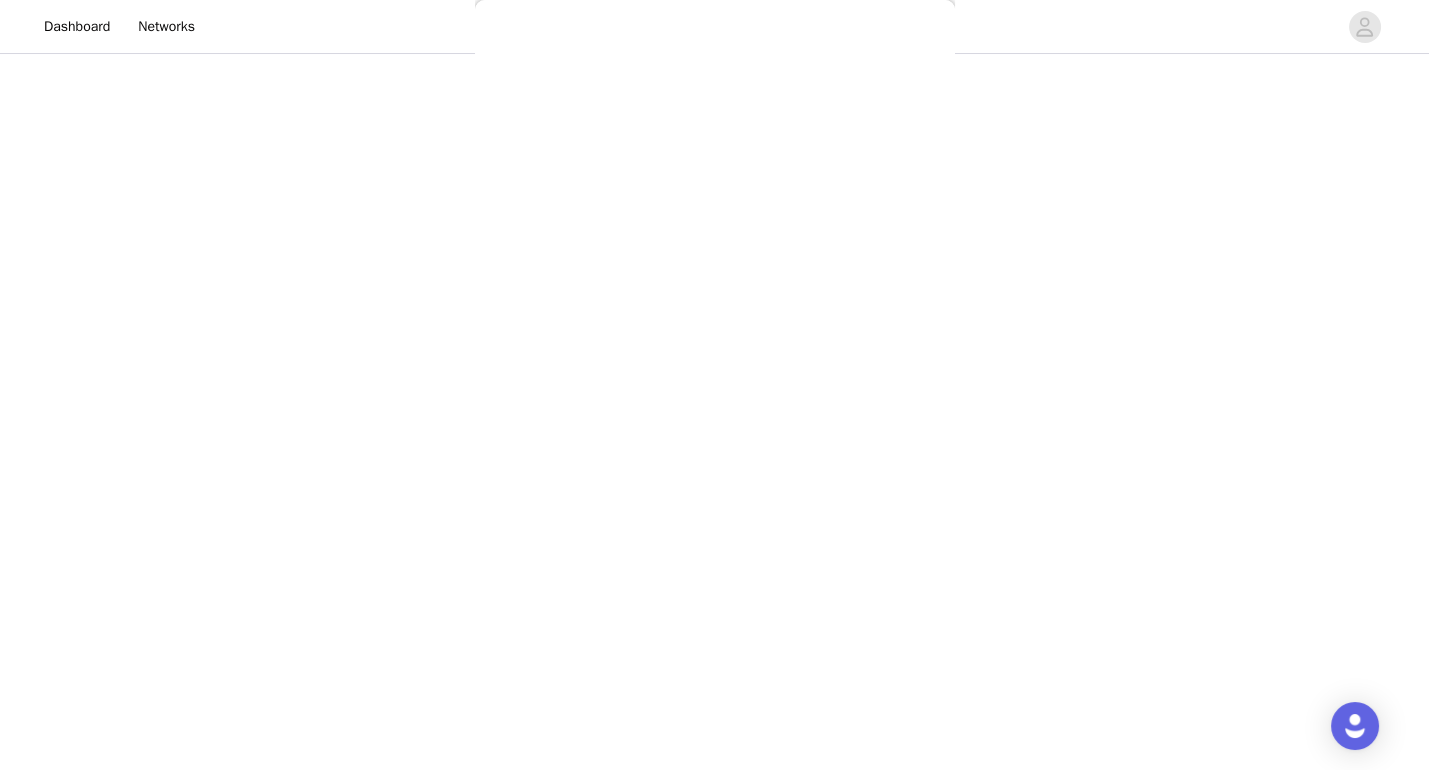 scroll, scrollTop: 0, scrollLeft: 0, axis: both 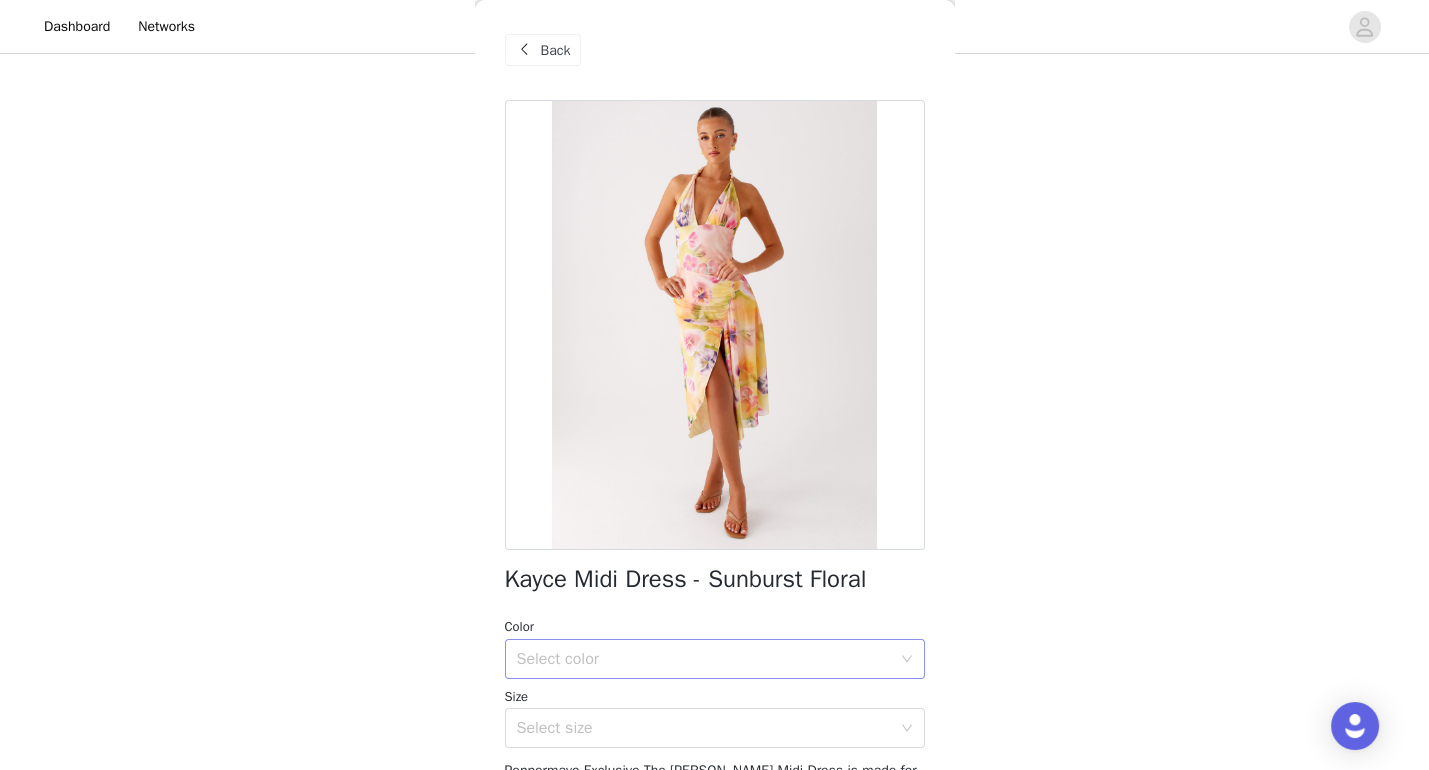 click on "Select color" at bounding box center [708, 659] 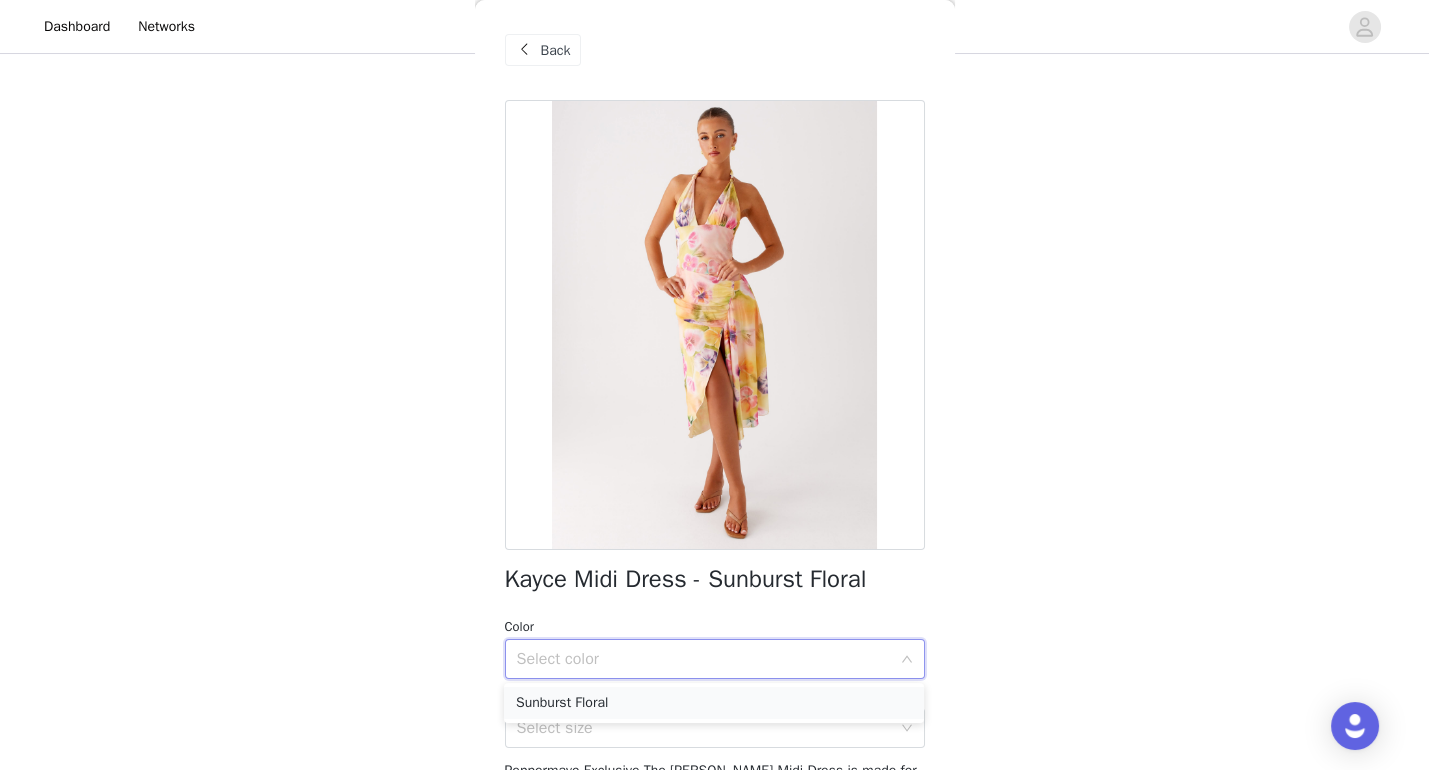 click on "Sunburst Floral" at bounding box center (714, 703) 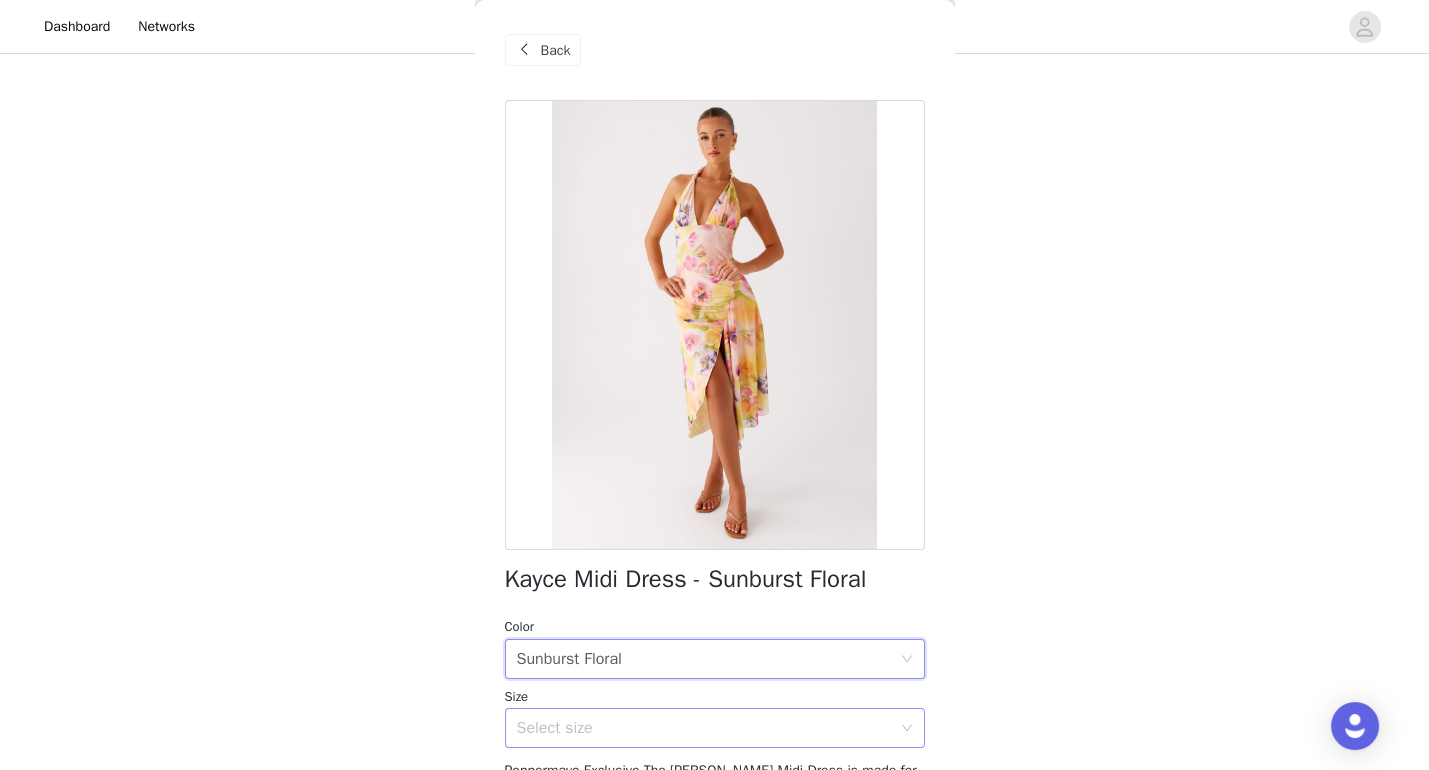 click on "Select size" at bounding box center [704, 728] 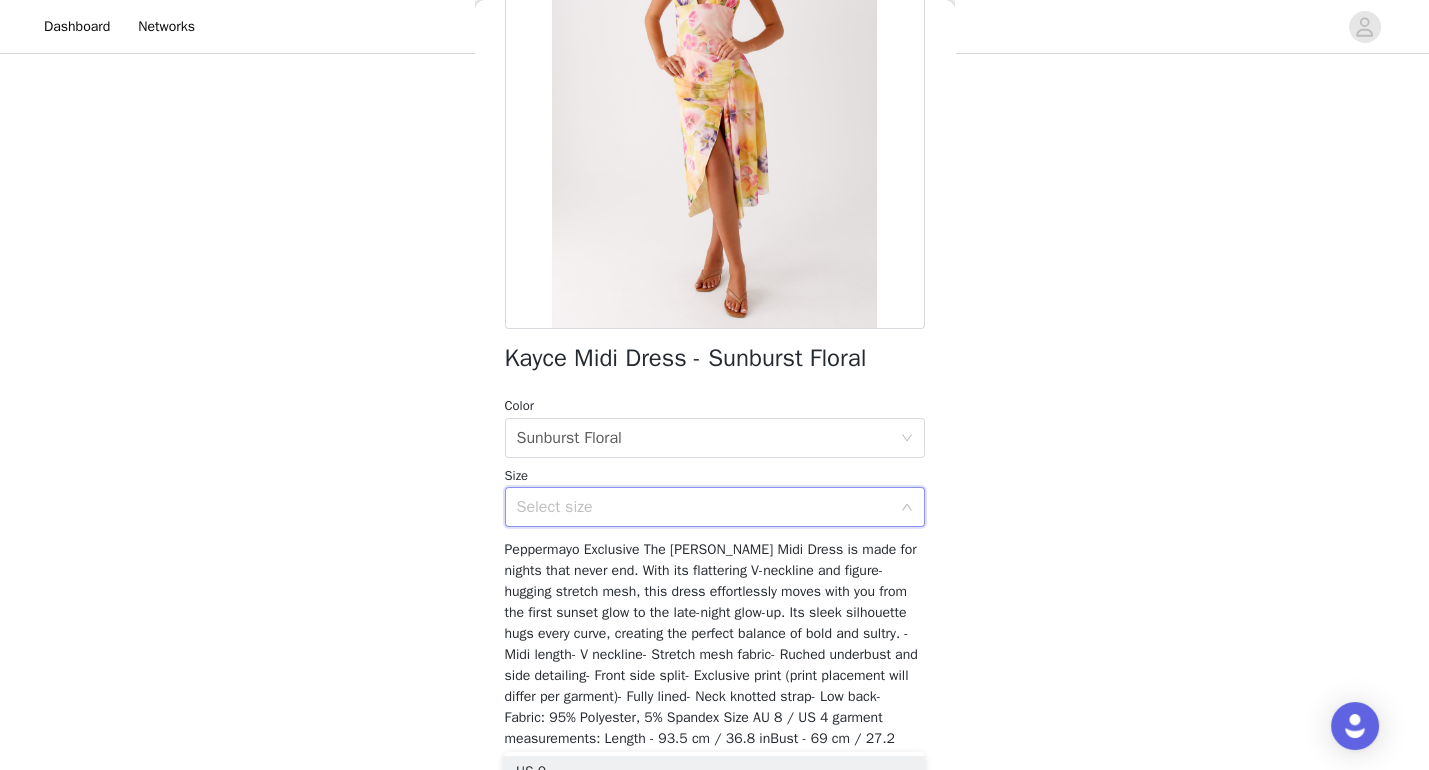 scroll, scrollTop: 326, scrollLeft: 0, axis: vertical 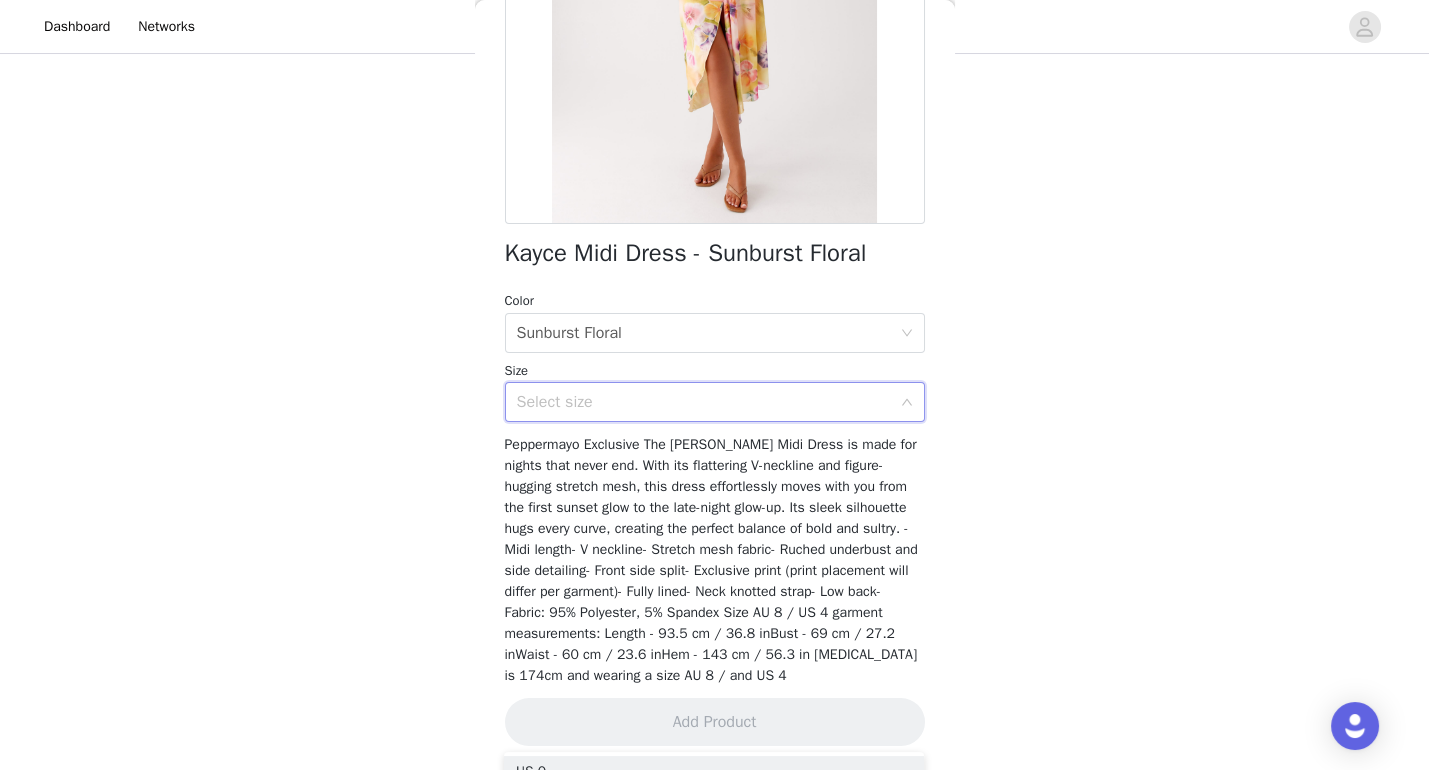 click on "Select size" at bounding box center [704, 402] 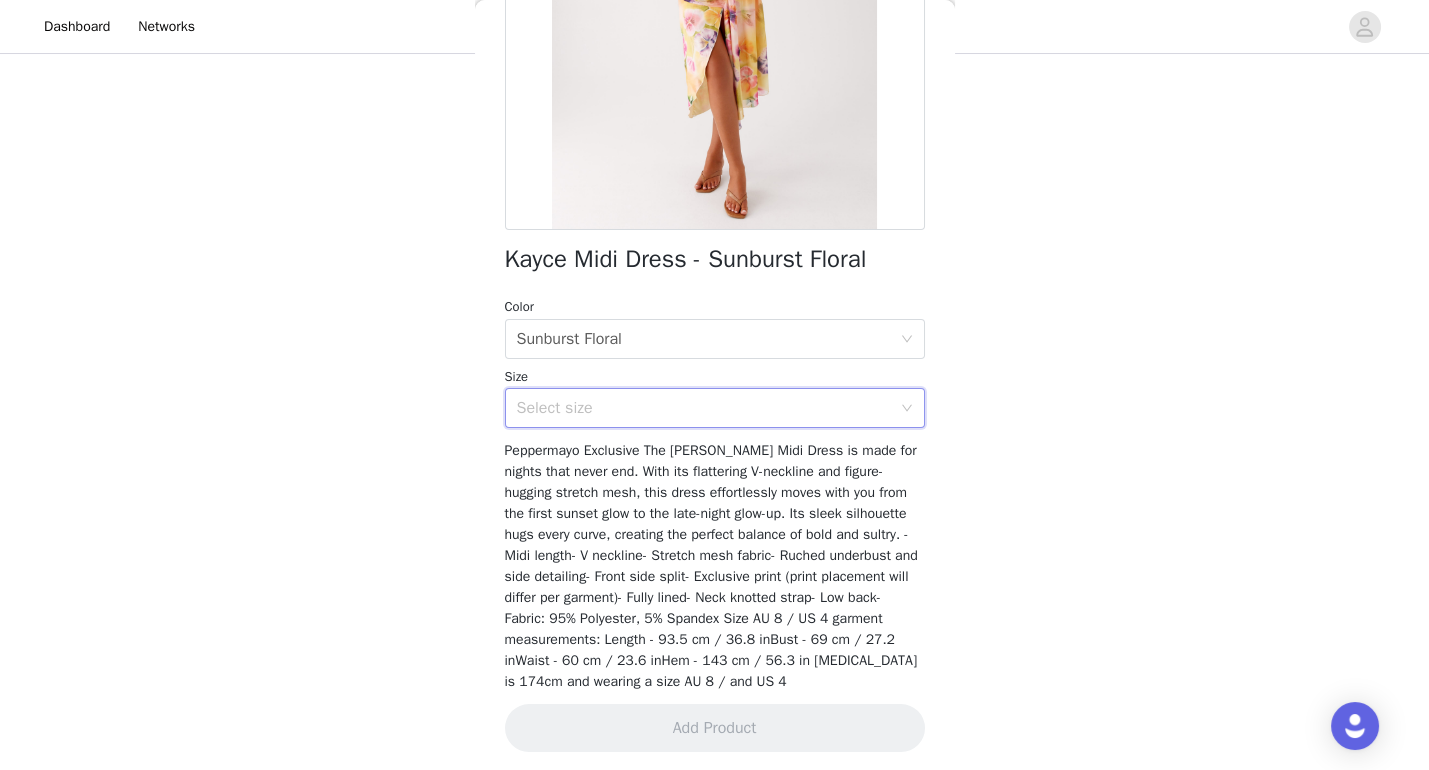 scroll, scrollTop: 323, scrollLeft: 0, axis: vertical 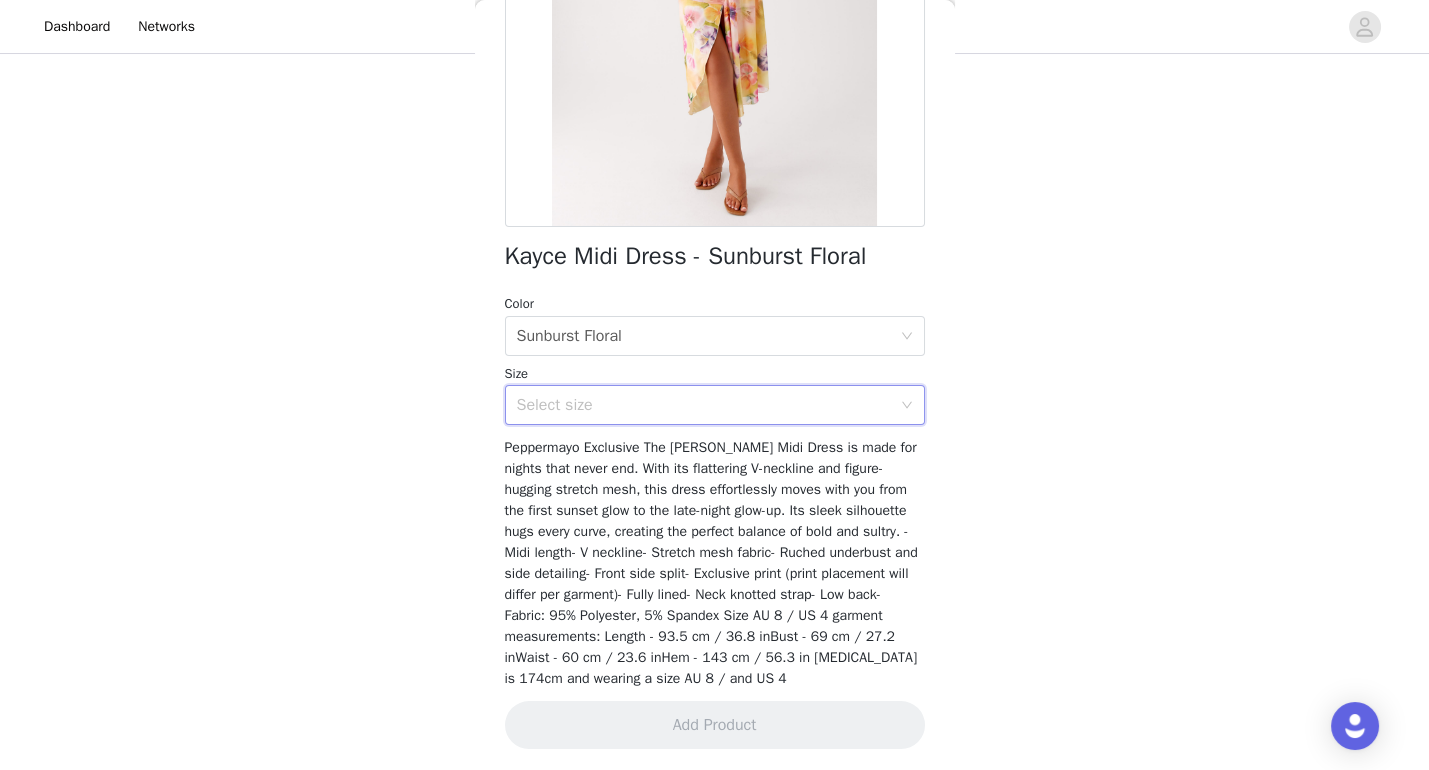 click on "Select size" at bounding box center (704, 405) 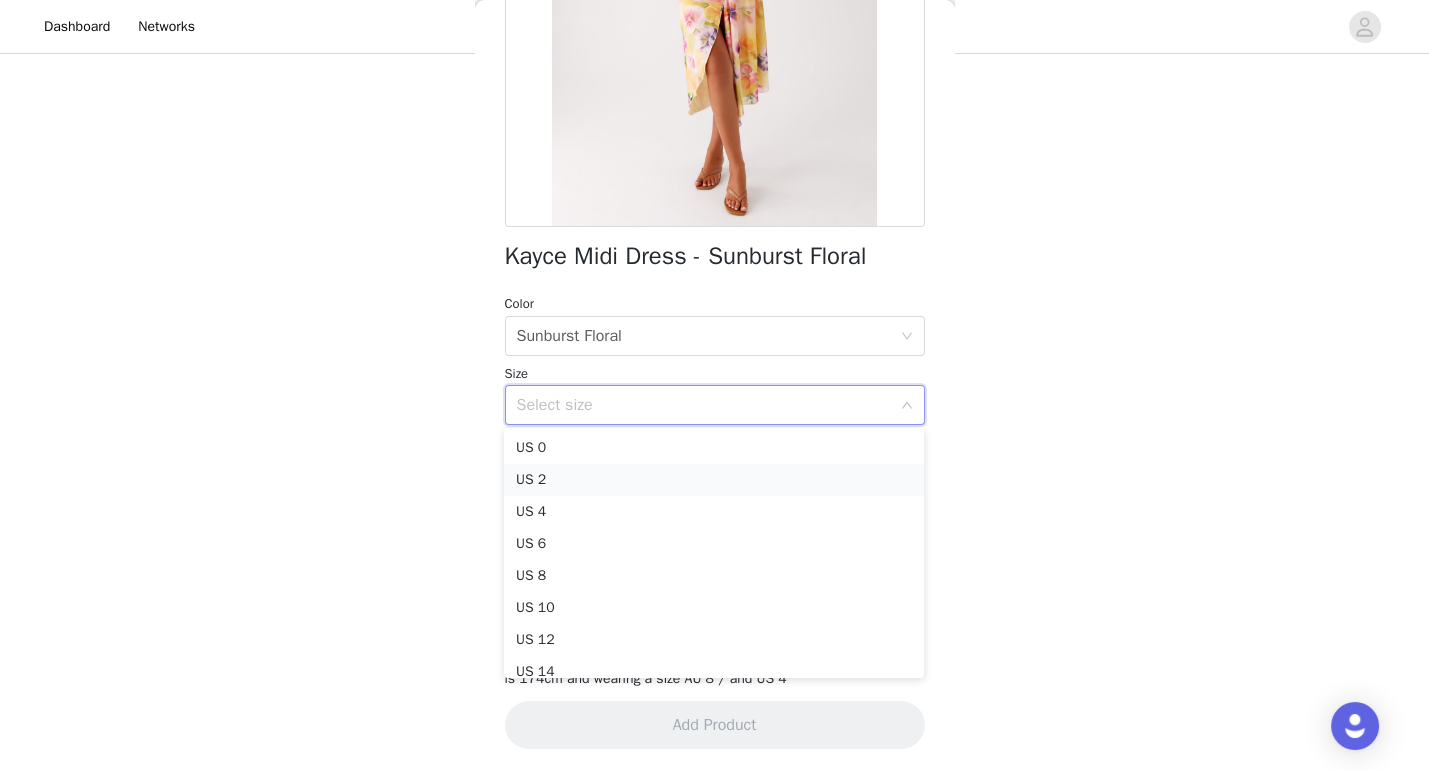 click on "US 2" at bounding box center [714, 480] 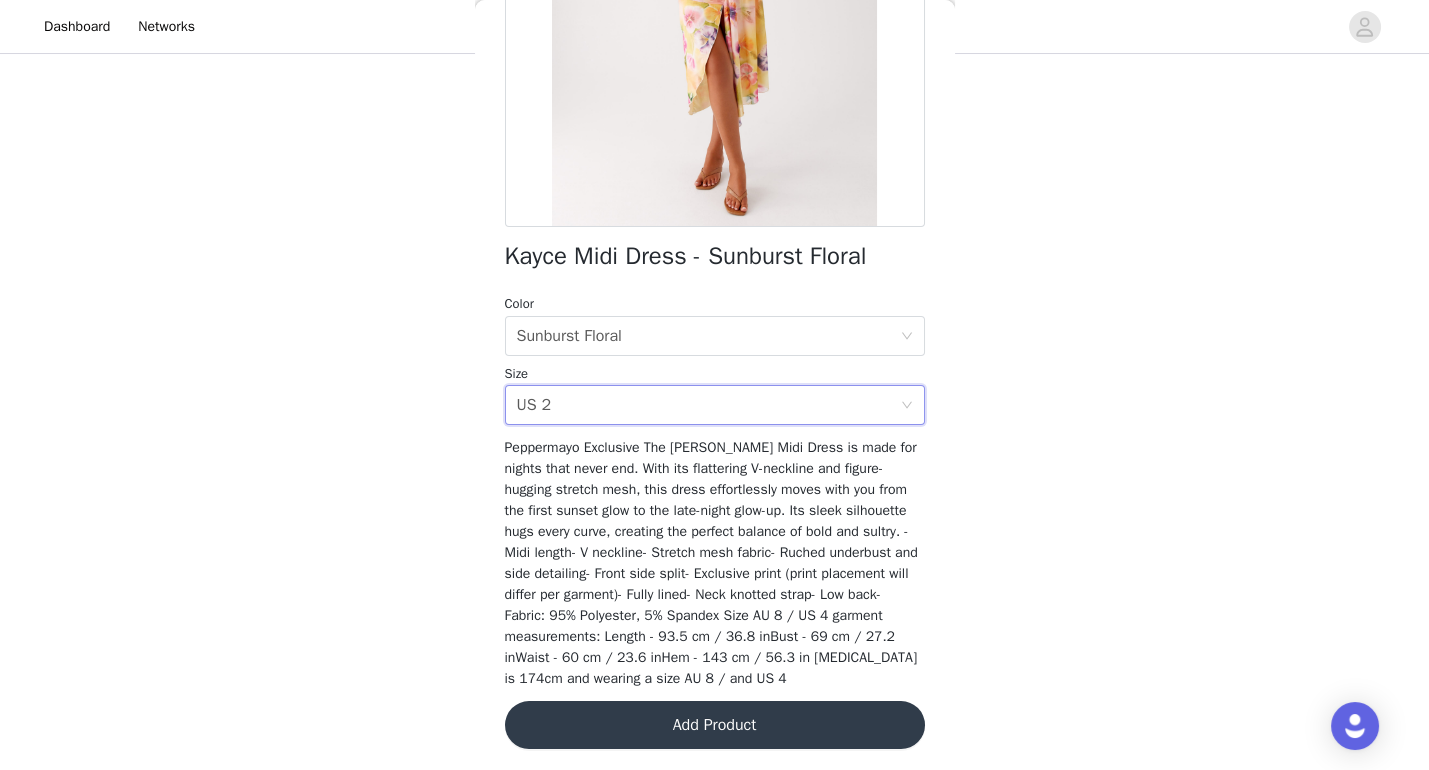 click on "Add Product" at bounding box center (715, 725) 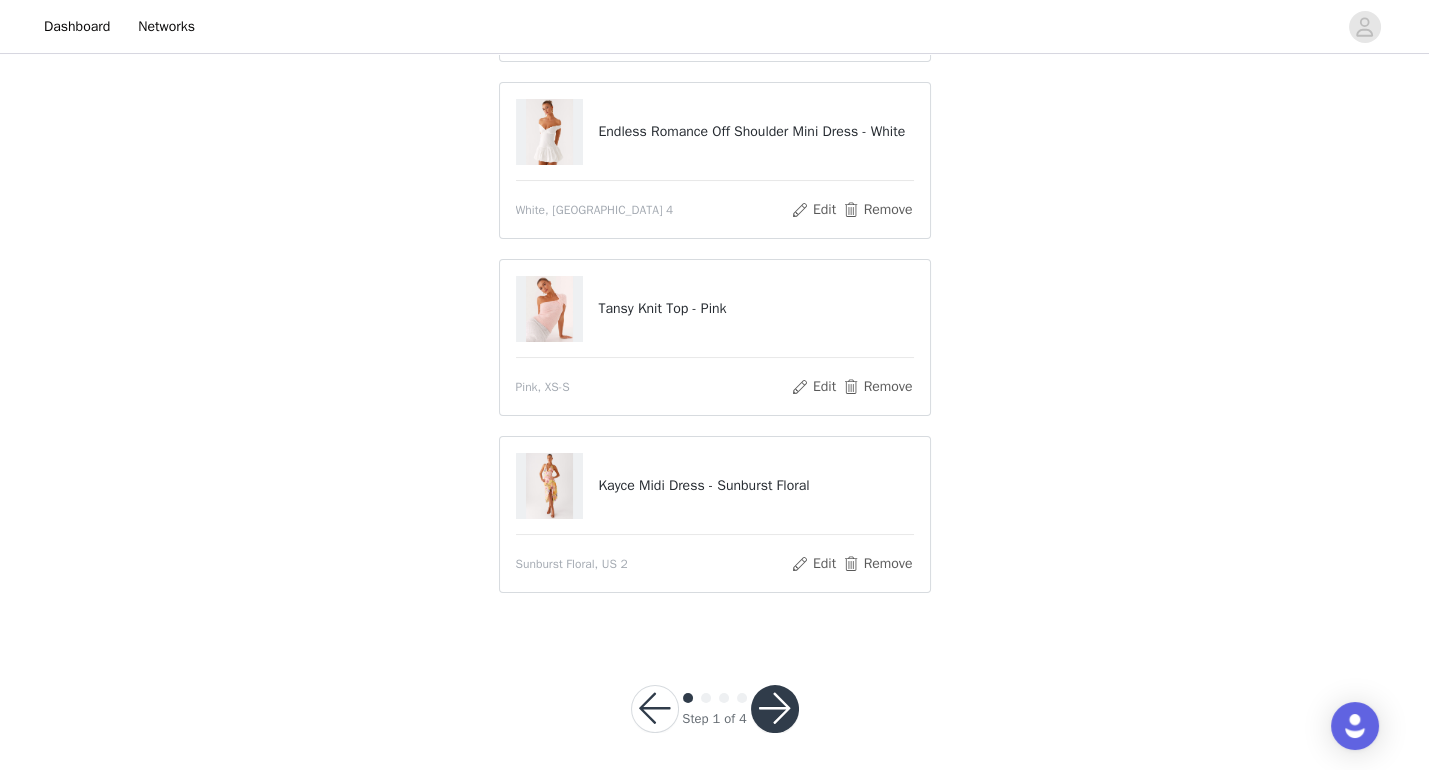 scroll, scrollTop: 323, scrollLeft: 0, axis: vertical 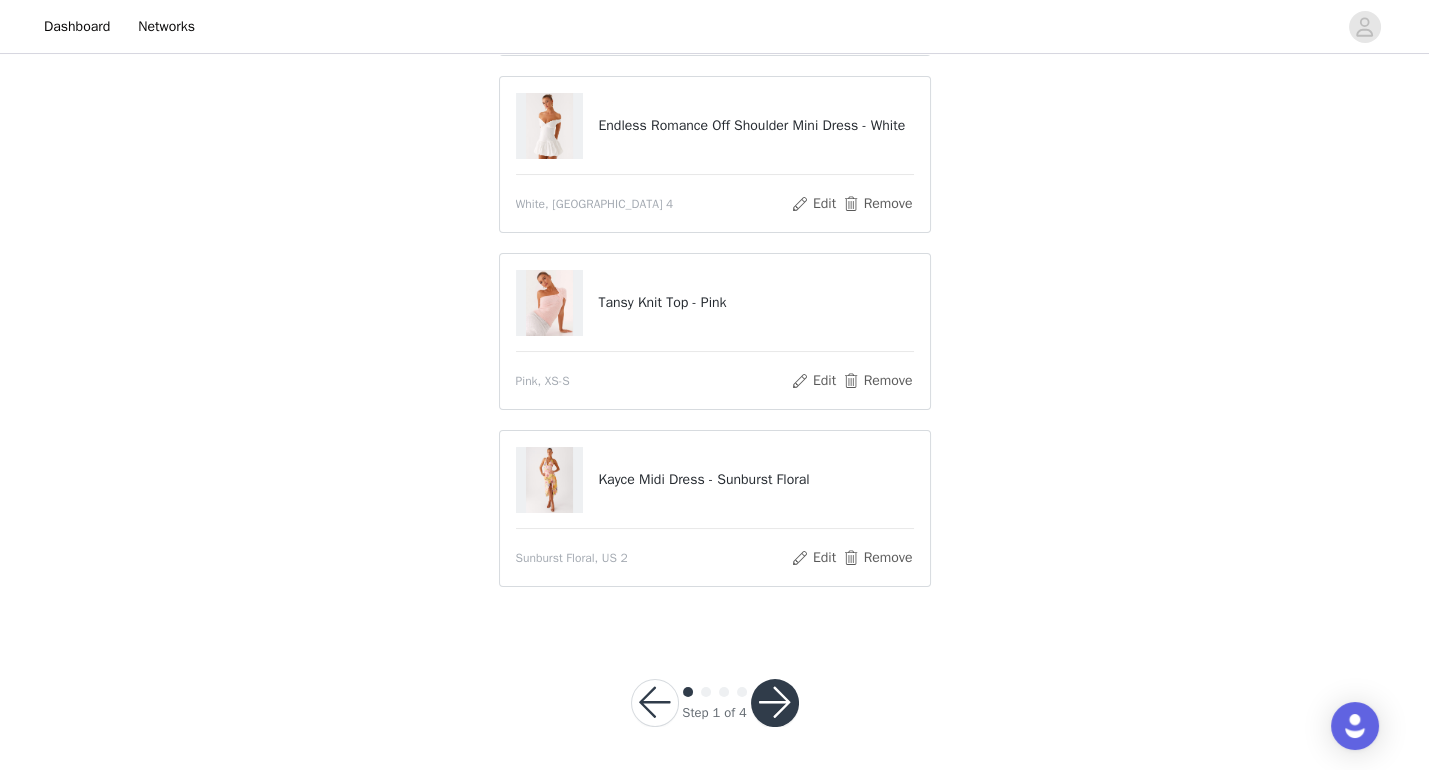 click at bounding box center [775, 703] 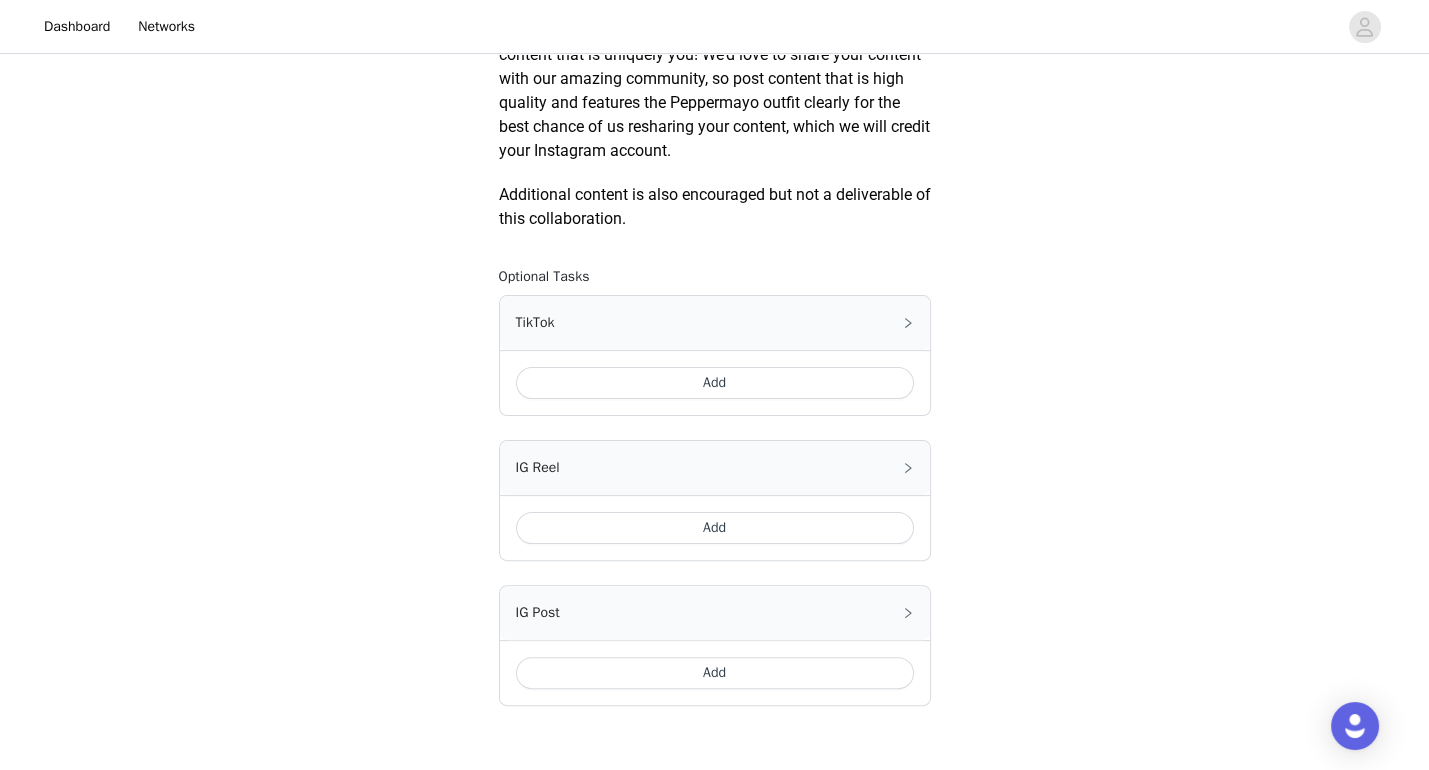scroll, scrollTop: 1171, scrollLeft: 0, axis: vertical 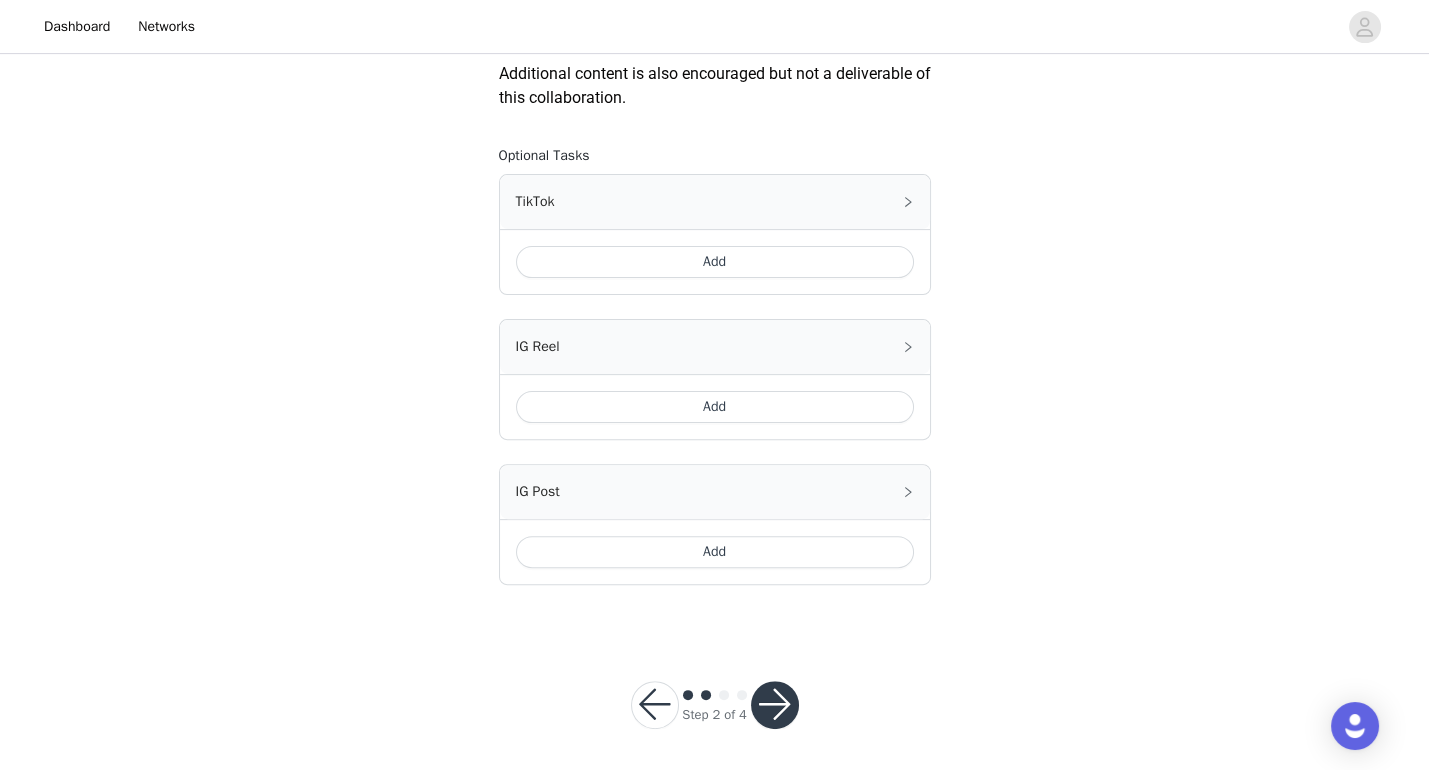click on "Add" at bounding box center [715, 262] 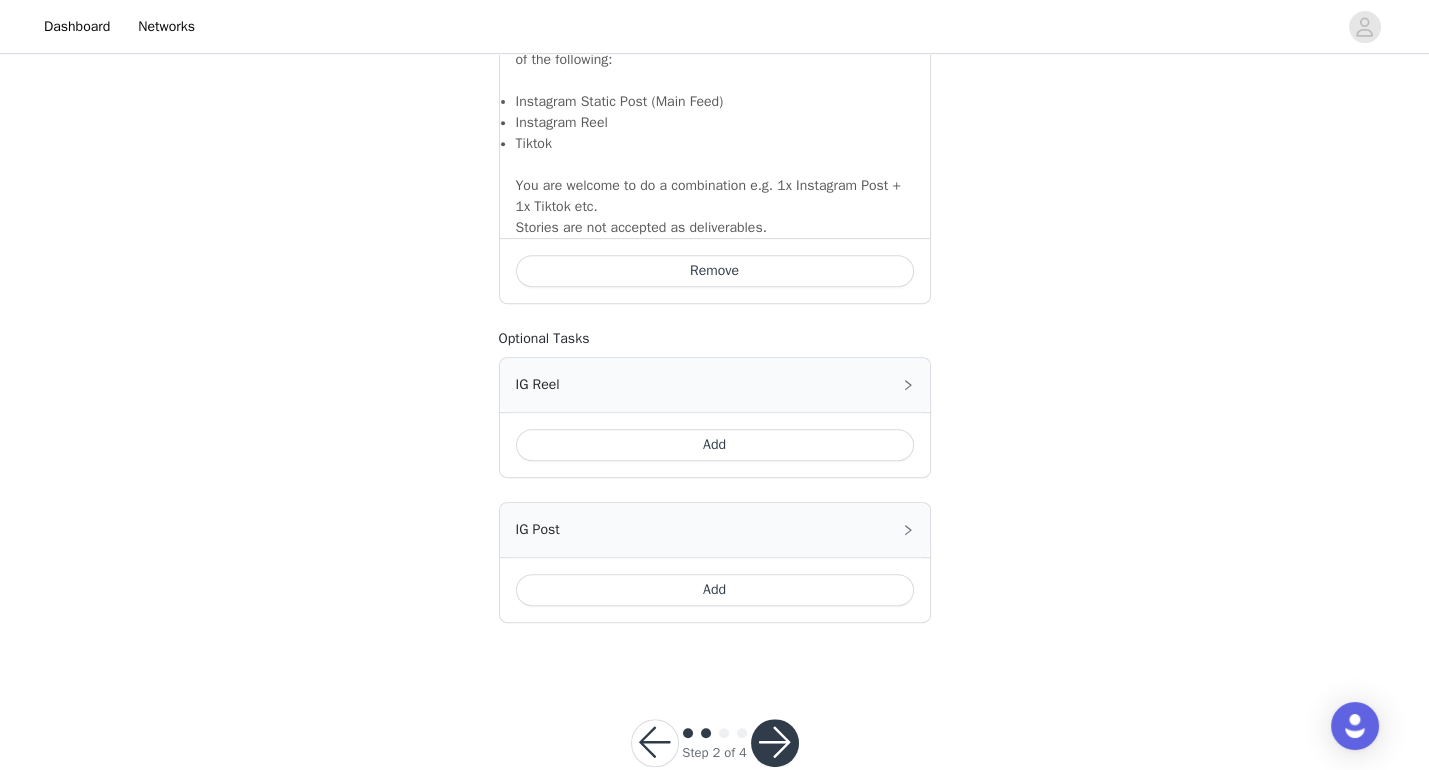 scroll, scrollTop: 1526, scrollLeft: 0, axis: vertical 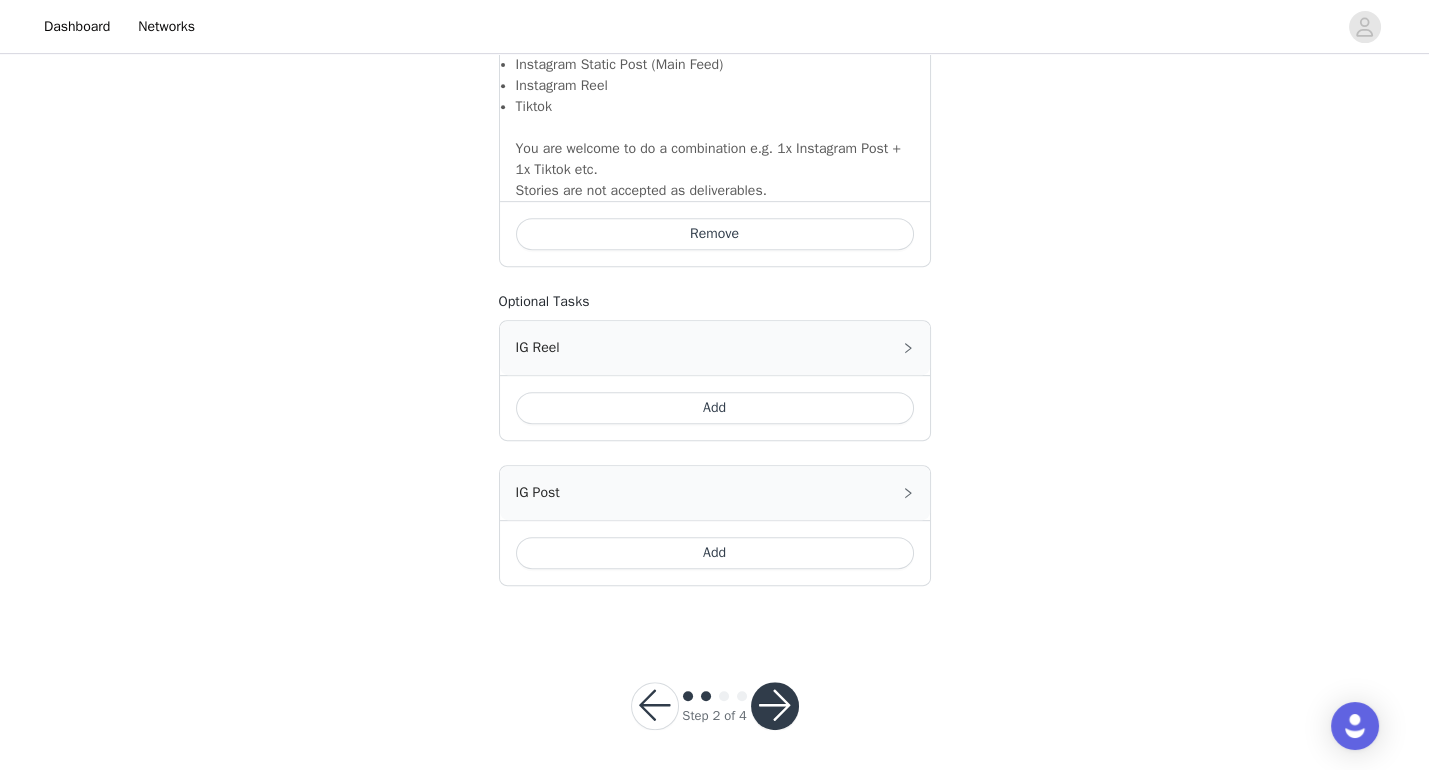 click at bounding box center (775, 706) 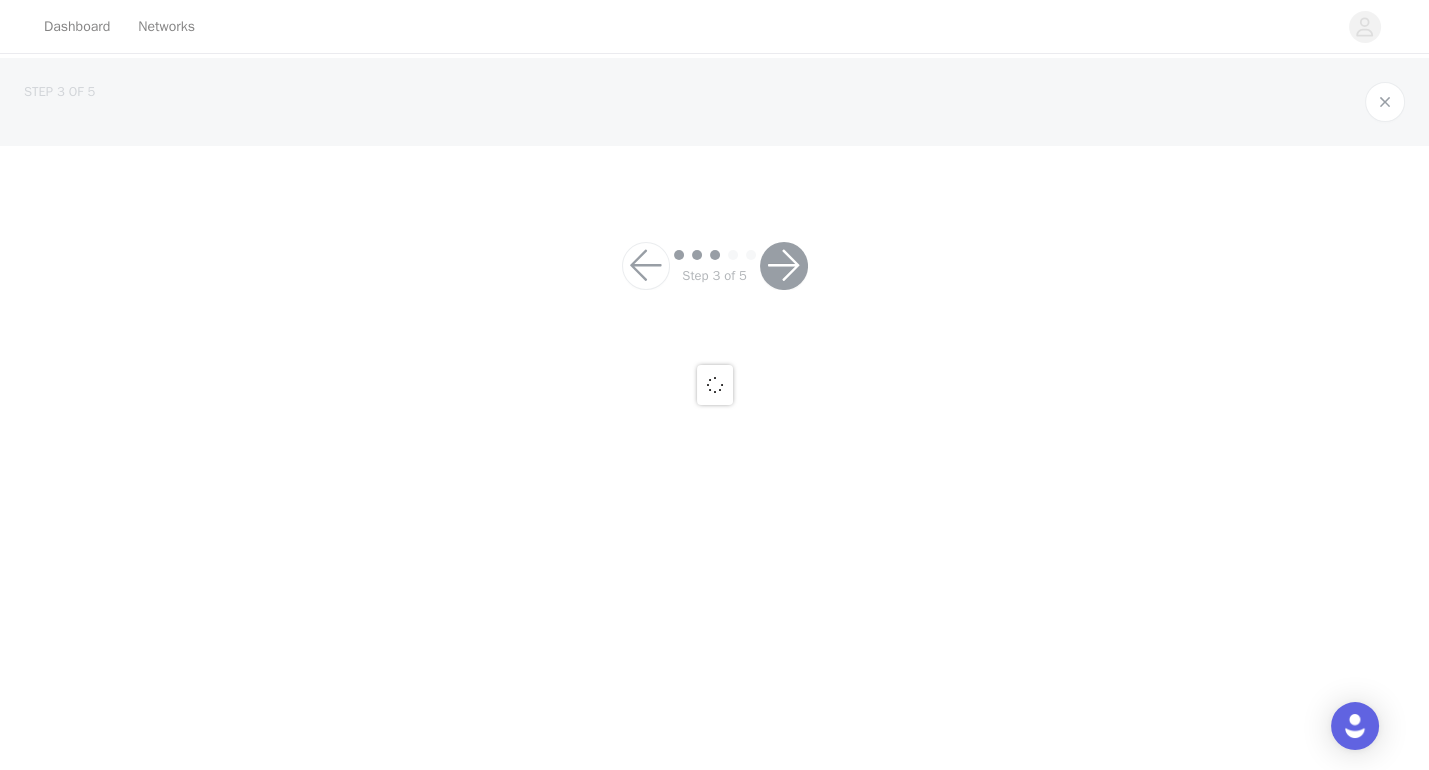 scroll, scrollTop: 0, scrollLeft: 0, axis: both 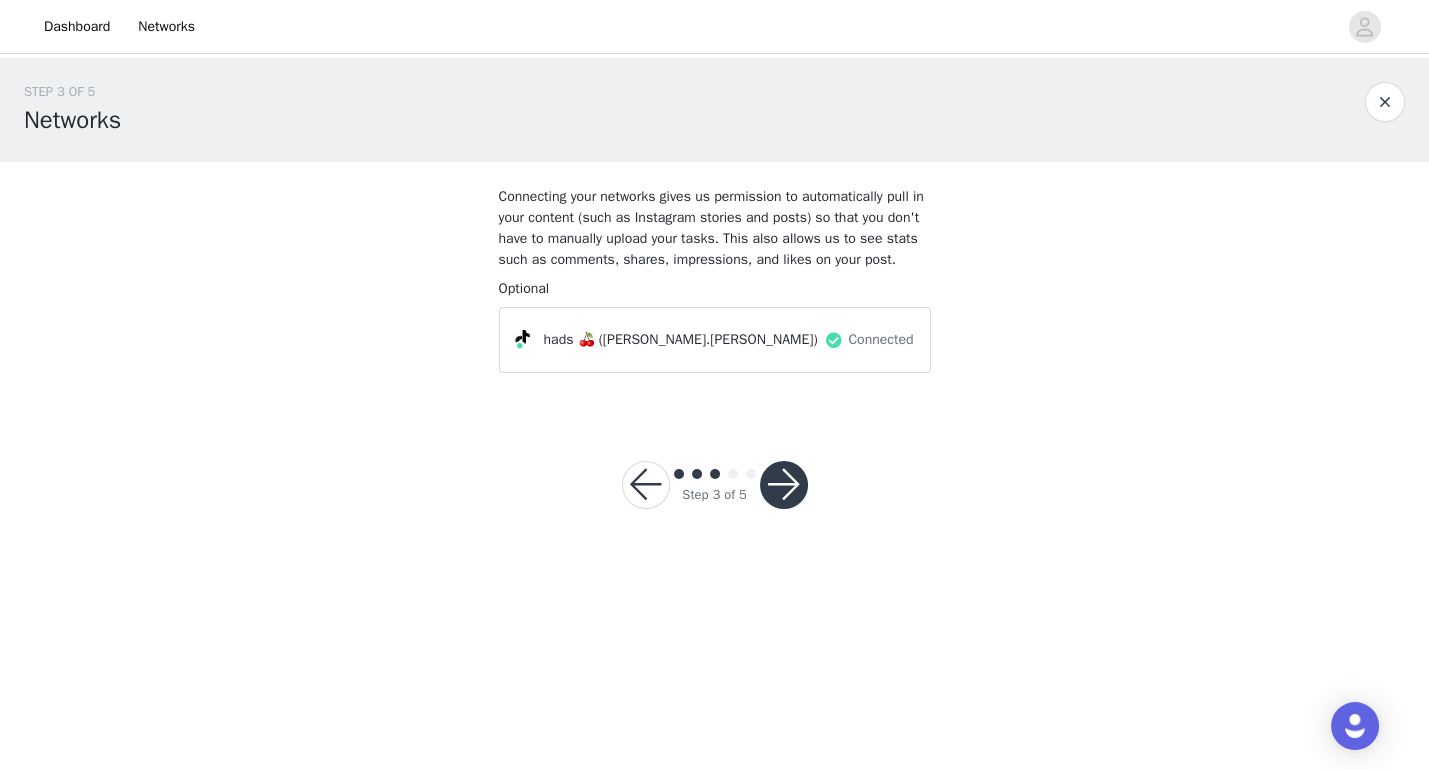 click at bounding box center (784, 485) 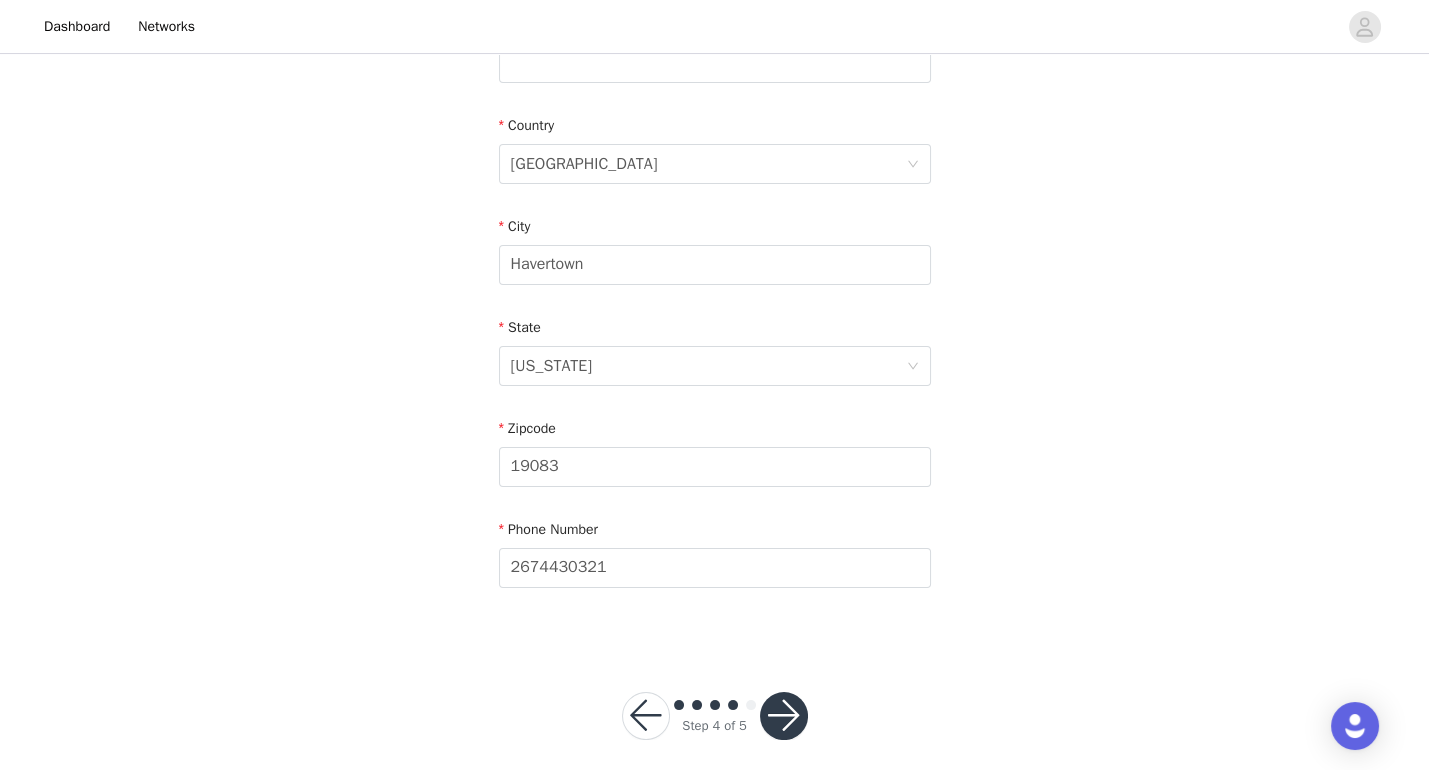 scroll, scrollTop: 592, scrollLeft: 0, axis: vertical 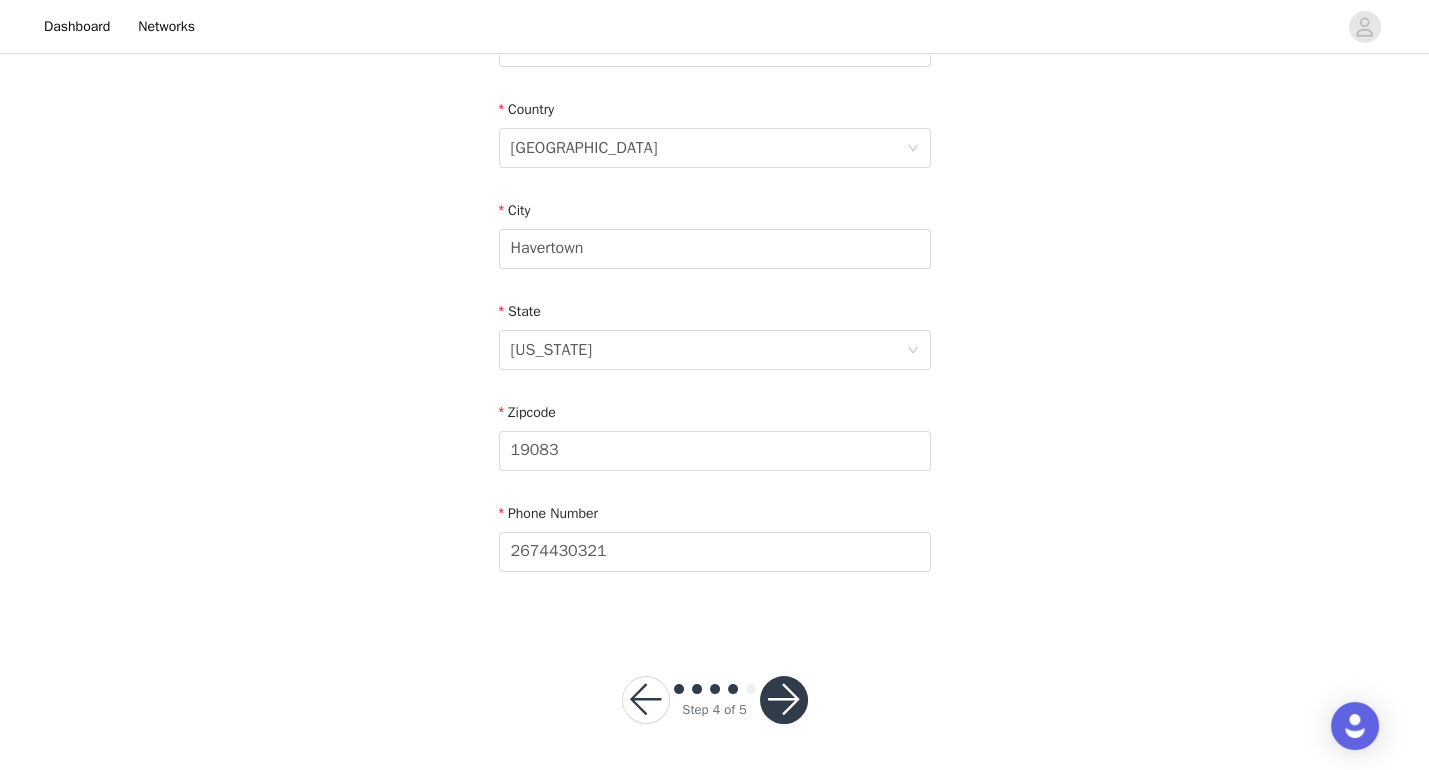 click at bounding box center (784, 700) 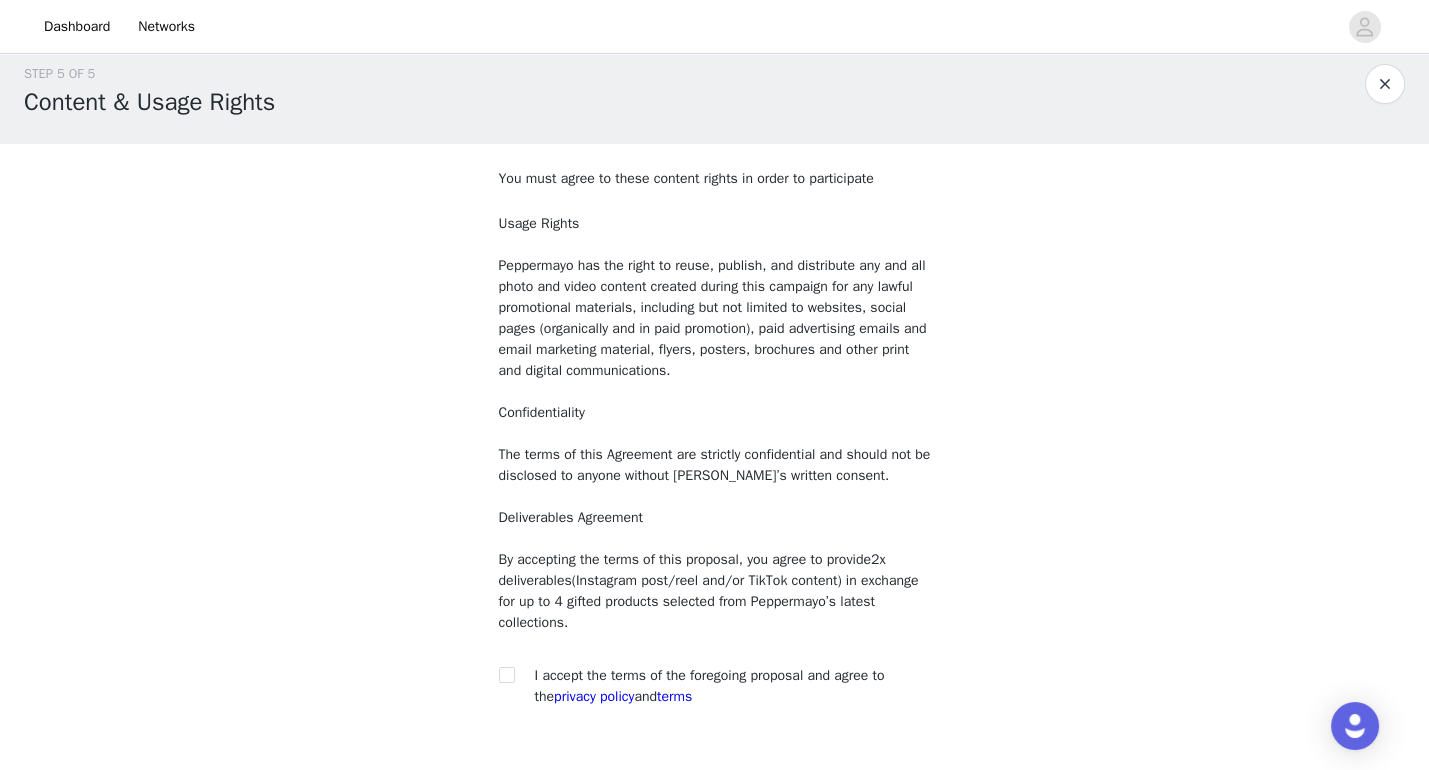 scroll, scrollTop: 153, scrollLeft: 0, axis: vertical 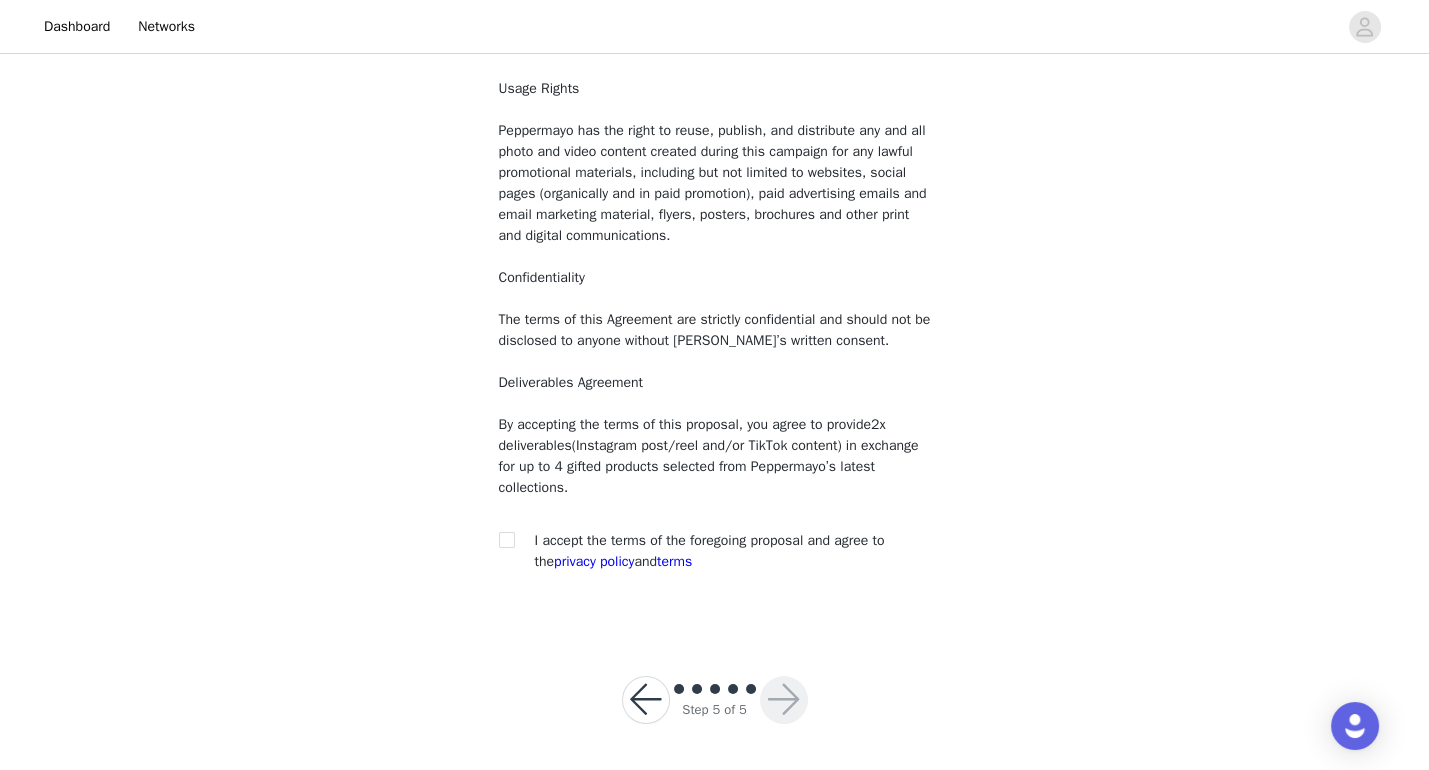 click on "You must agree to these content rights in order to participate       Usage Rights   Peppermayo has the right to reuse, publish, and distribute any and all photo and video content created during this campaign for any lawful promotional materials, including but not limited to websites, social pages (organically and in paid promotion), paid advertising emails and email marketing material, flyers, posters, brochures and other print and digital communications.   Confidentiality   The terms of this Agreement are strictly confidential and should not be disclosed to anyone without Peppermayo’s written consent.
Deliverables Agreement
By accepting the terms of this proposal, you agree to provide  2x deliverables  (Instagram post/reel and/or TikTok content) in exchange for up to 4 gifted products selected from Peppermayo’s latest collections.
I accept the terms of the foregoing proposal and agree to the
terms" at bounding box center (715, 306) 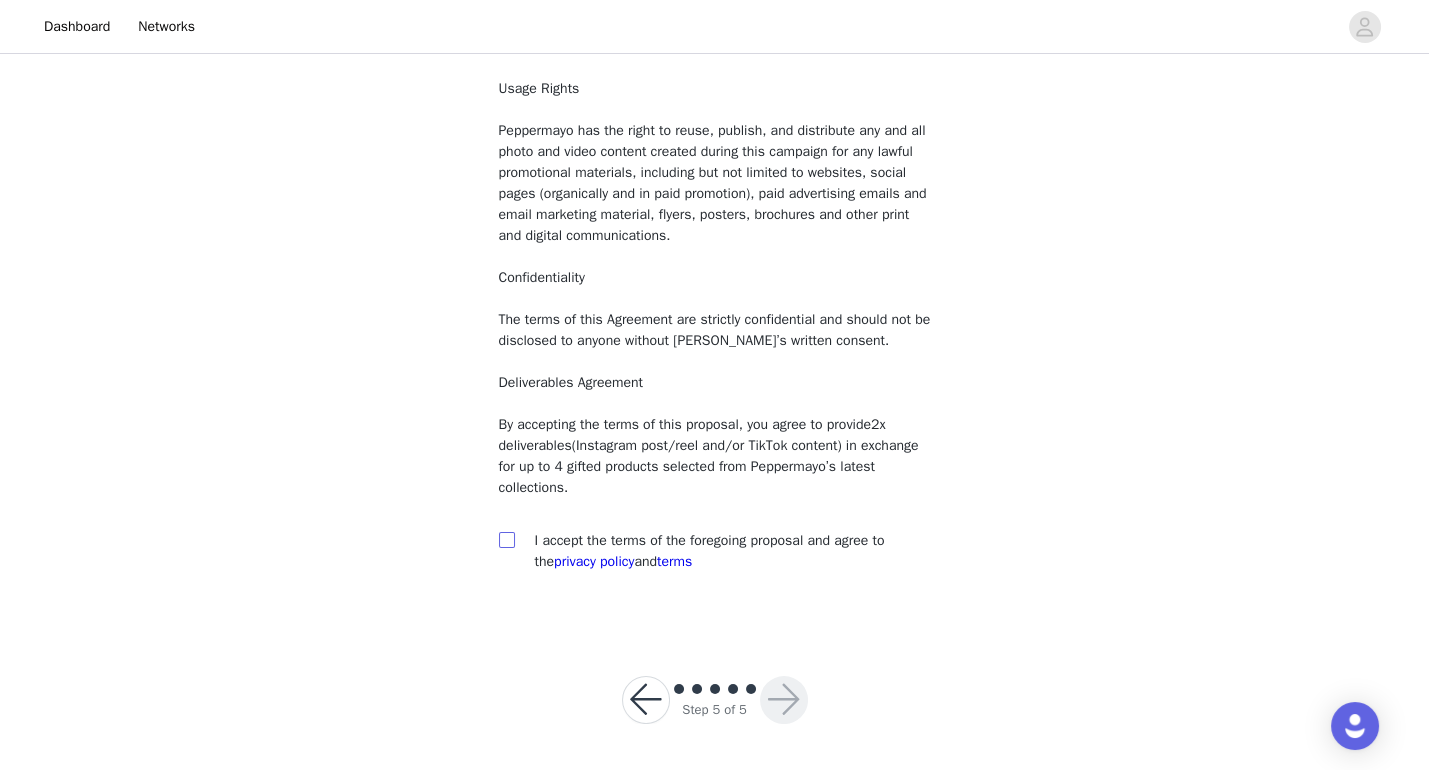 click at bounding box center [506, 539] 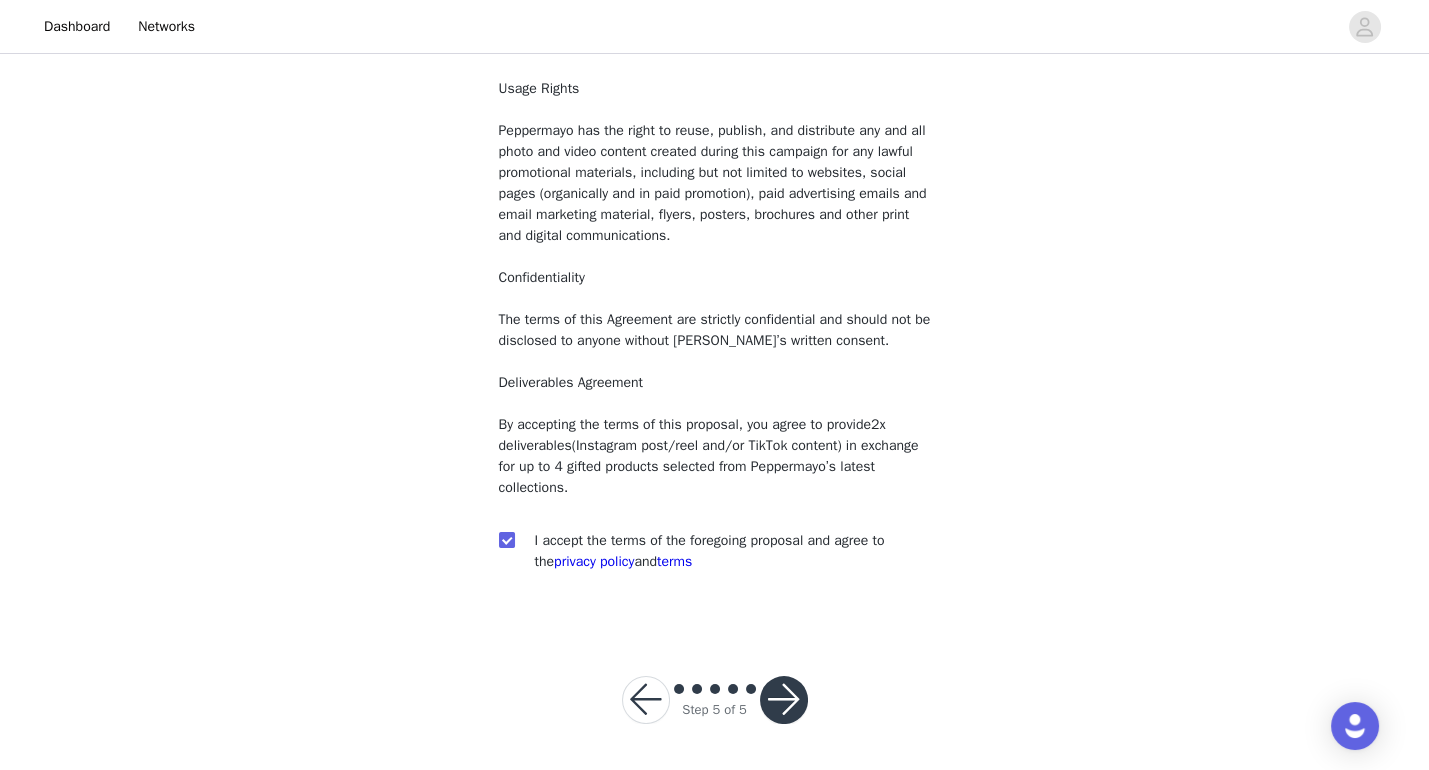 click at bounding box center [784, 700] 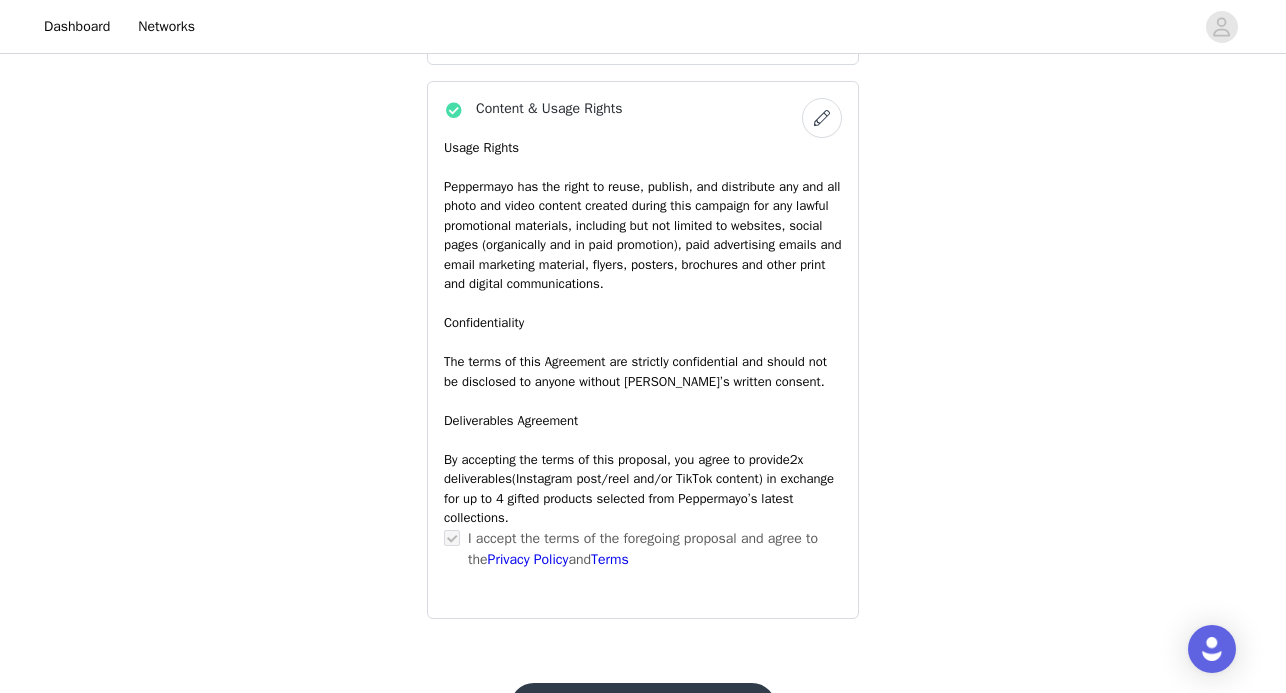 scroll, scrollTop: 1787, scrollLeft: 0, axis: vertical 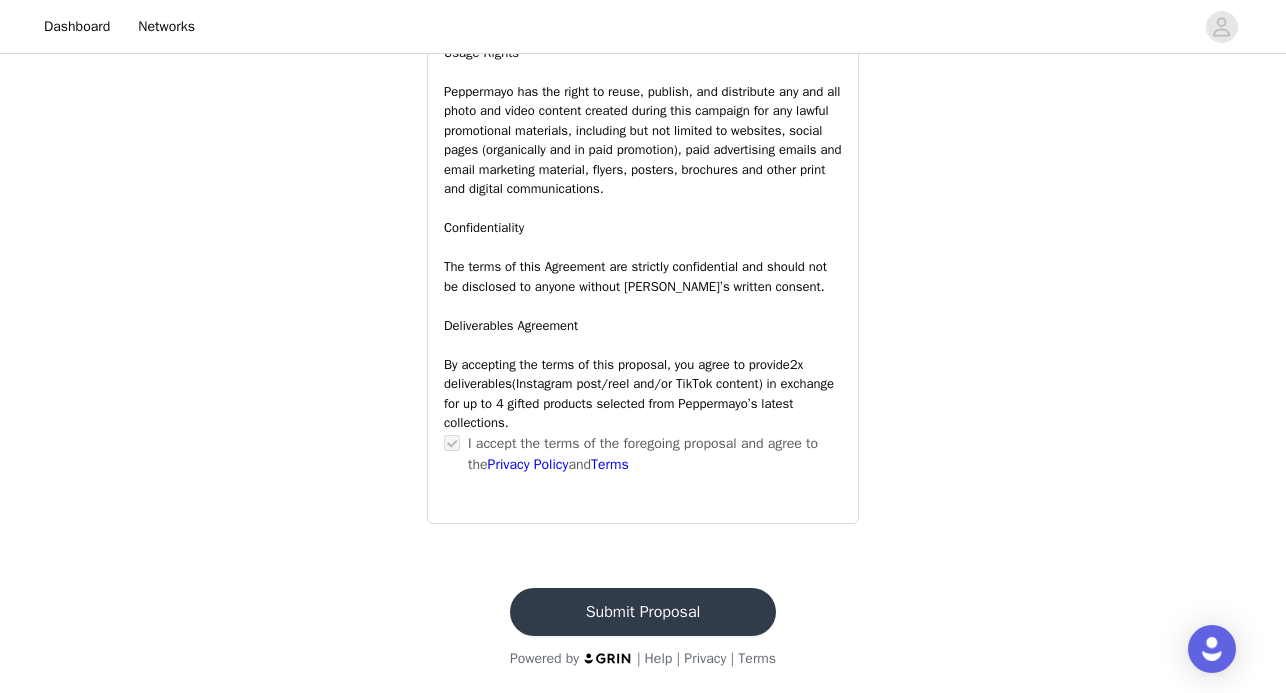click on "Submit Proposal" at bounding box center [643, 612] 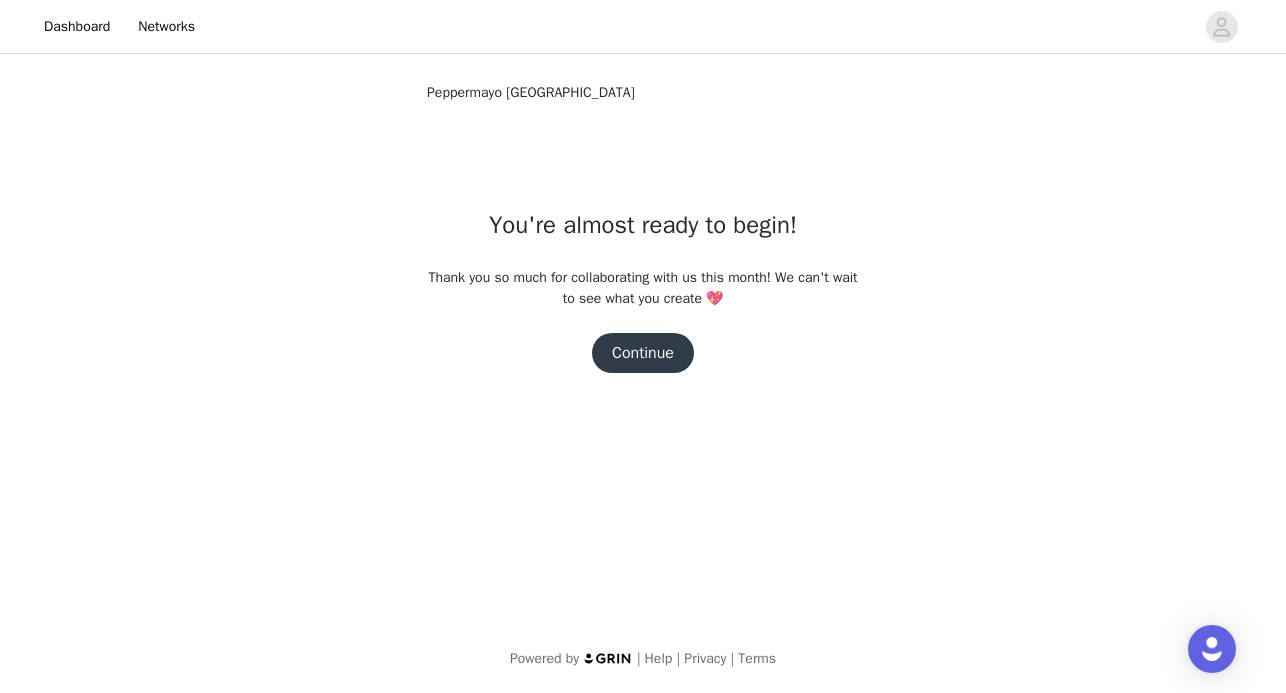 scroll, scrollTop: 0, scrollLeft: 0, axis: both 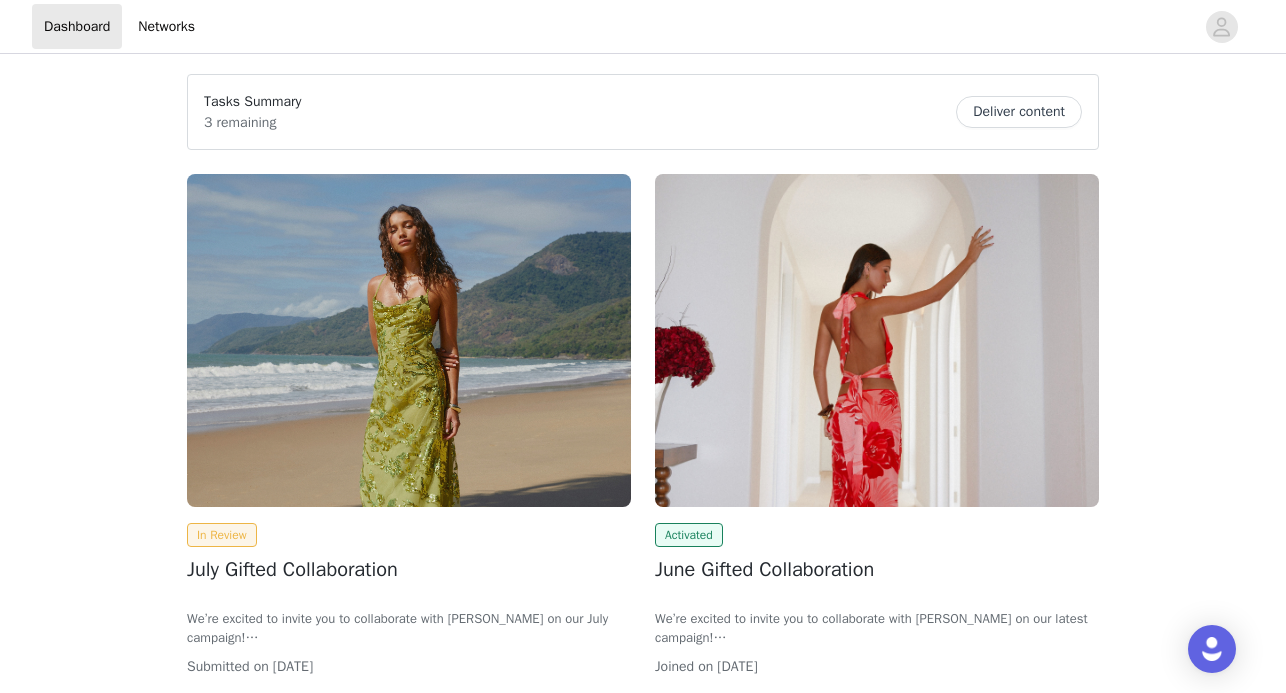 click on "Tasks Summary   3 remaining     Deliver content" at bounding box center [643, 112] 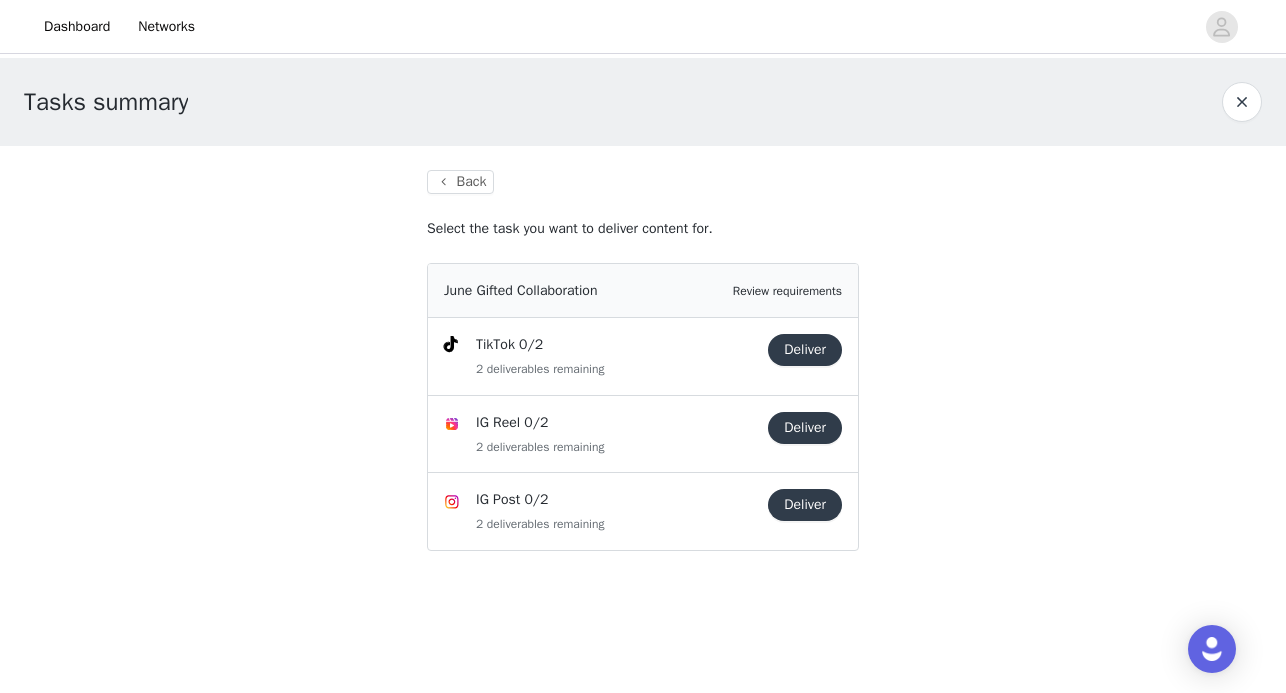 click on "Deliver" at bounding box center [805, 350] 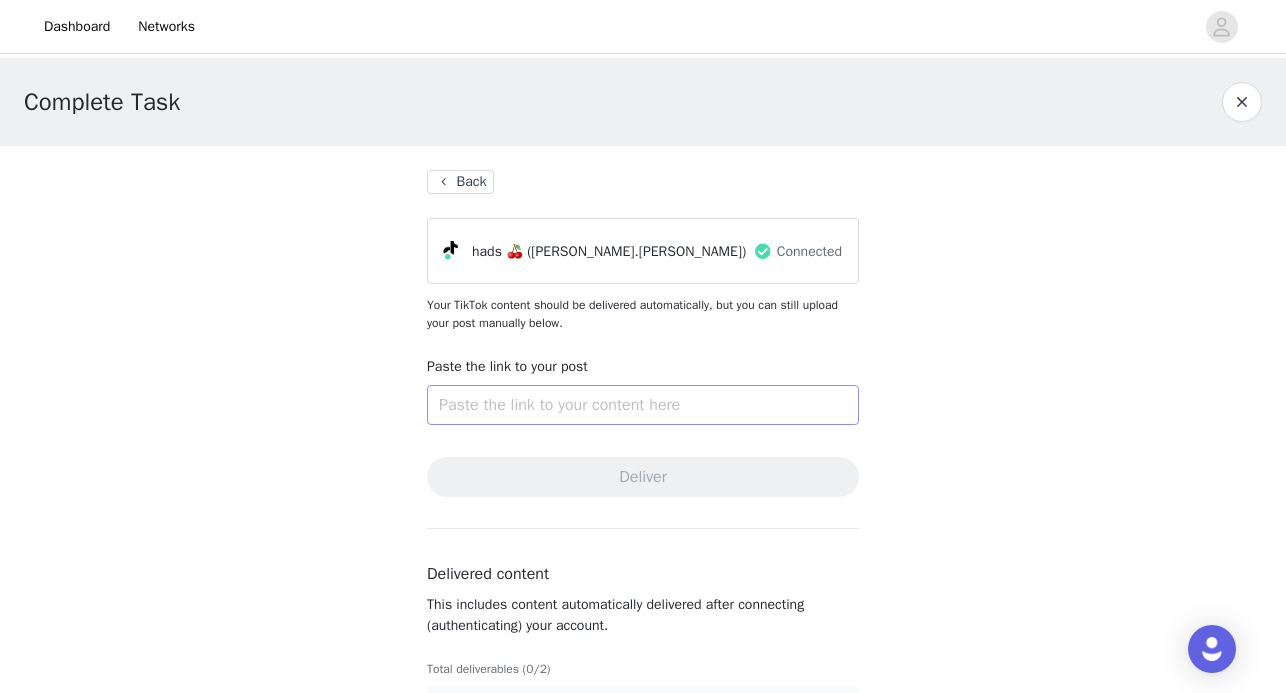 scroll, scrollTop: 67, scrollLeft: 0, axis: vertical 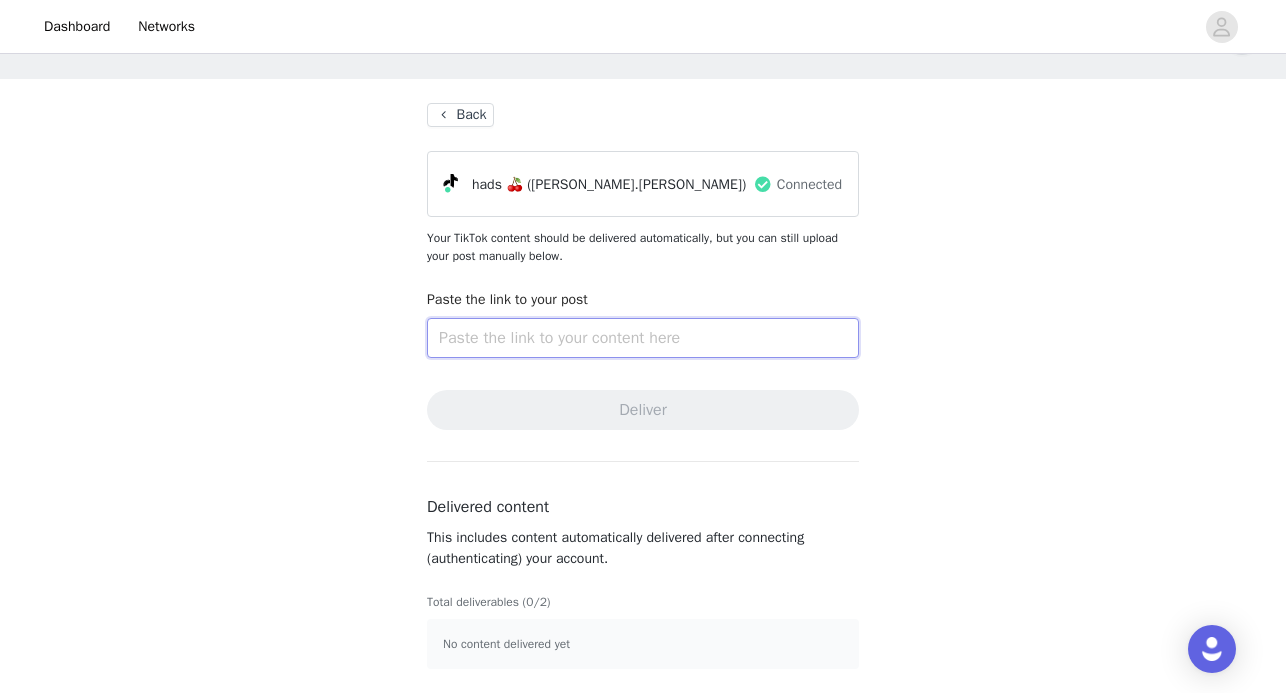 click at bounding box center (643, 338) 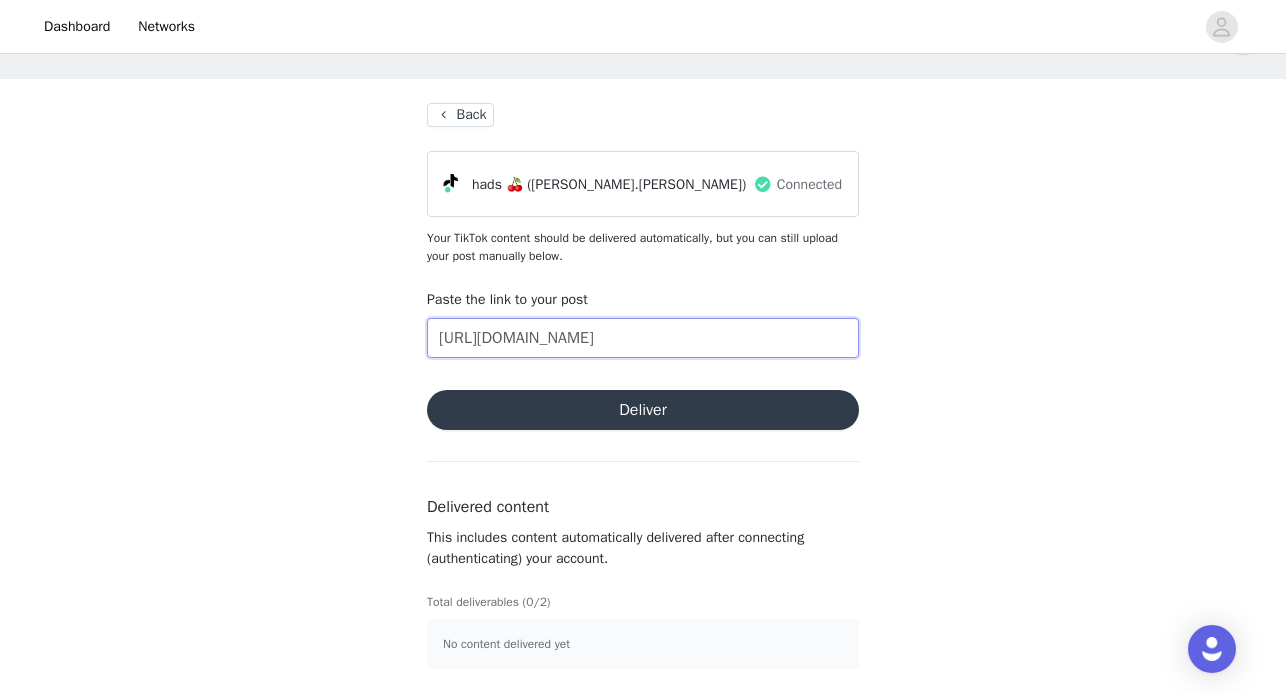 type on "https://www.tiktok.com/t/ZP8hmoAEv/" 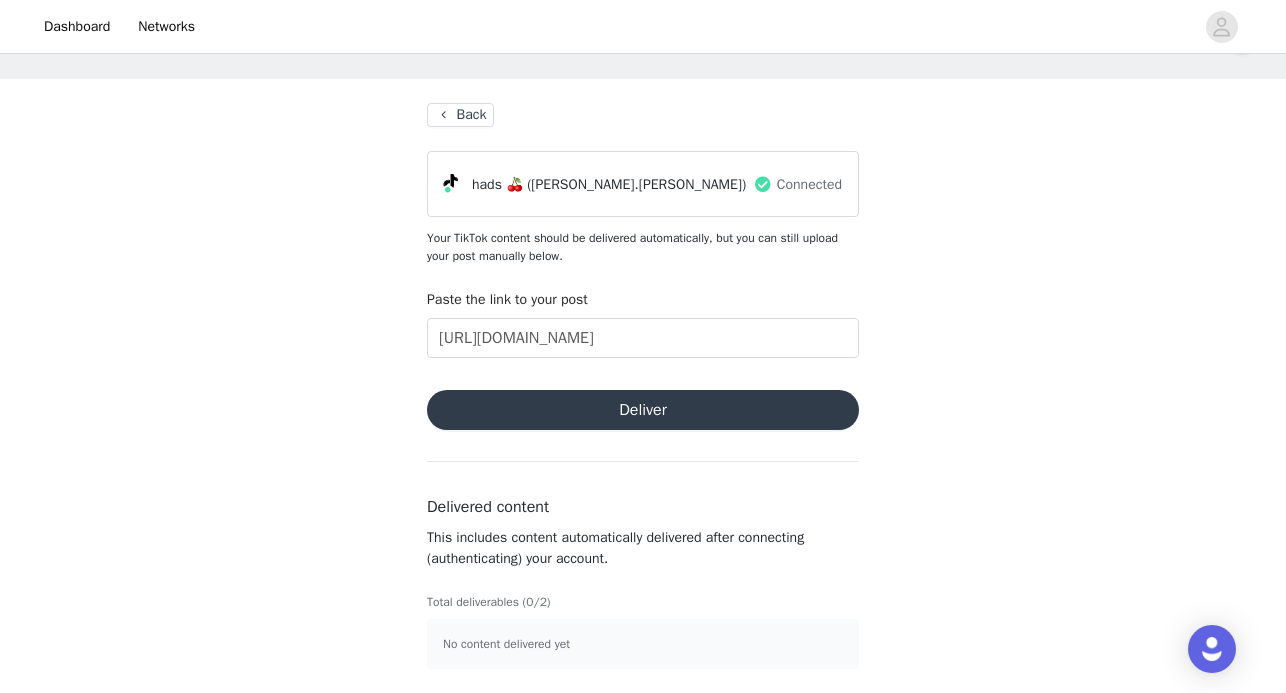 click on "Deliver" at bounding box center [643, 410] 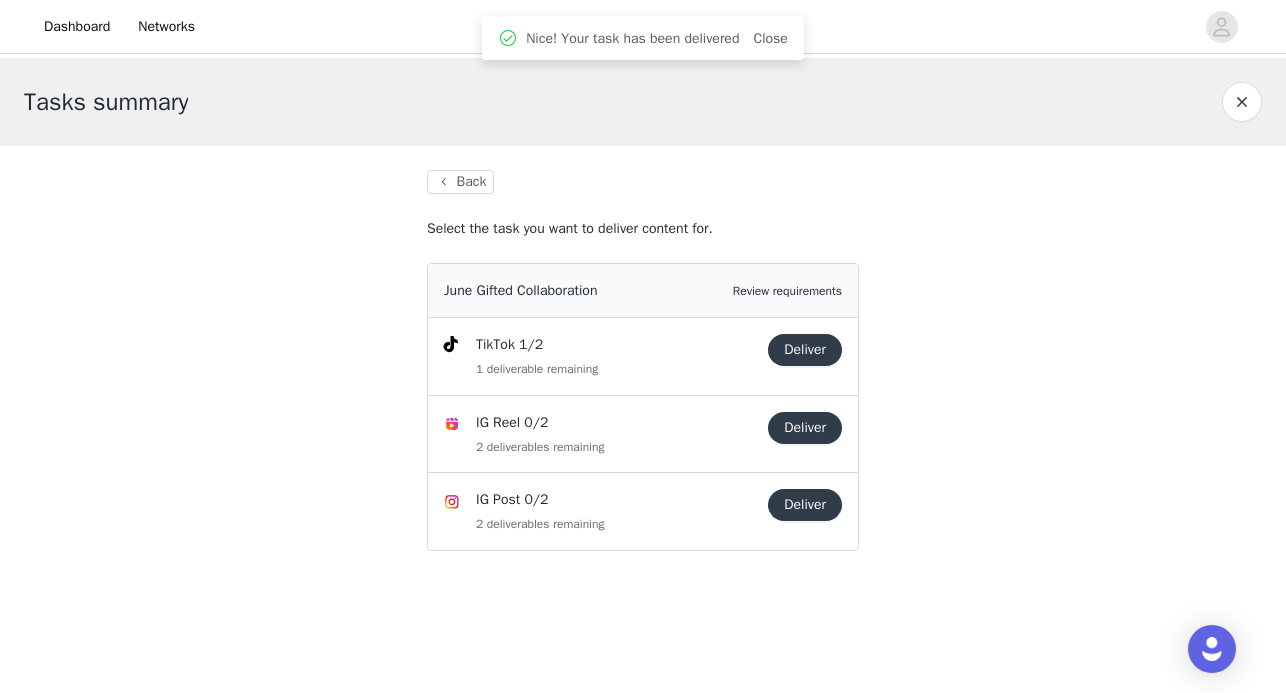 scroll, scrollTop: 0, scrollLeft: 0, axis: both 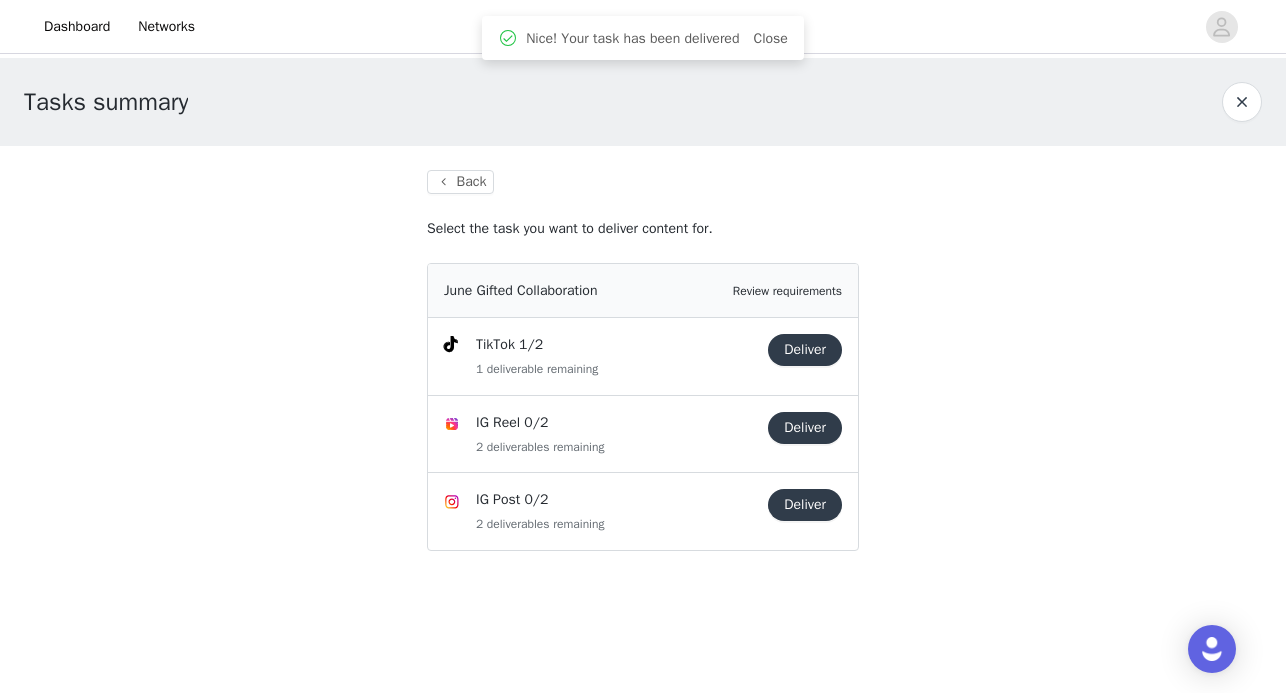 click on "Deliver" at bounding box center [805, 350] 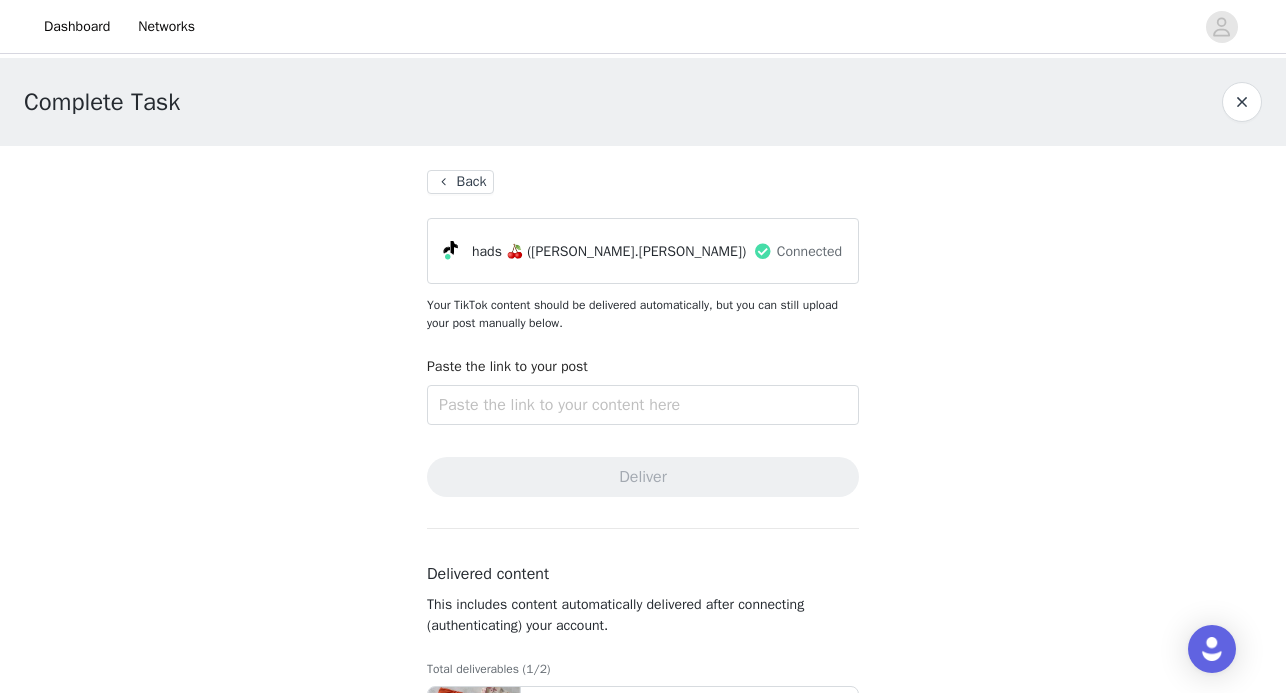 click on "Paste the link to your post" at bounding box center [643, 394] 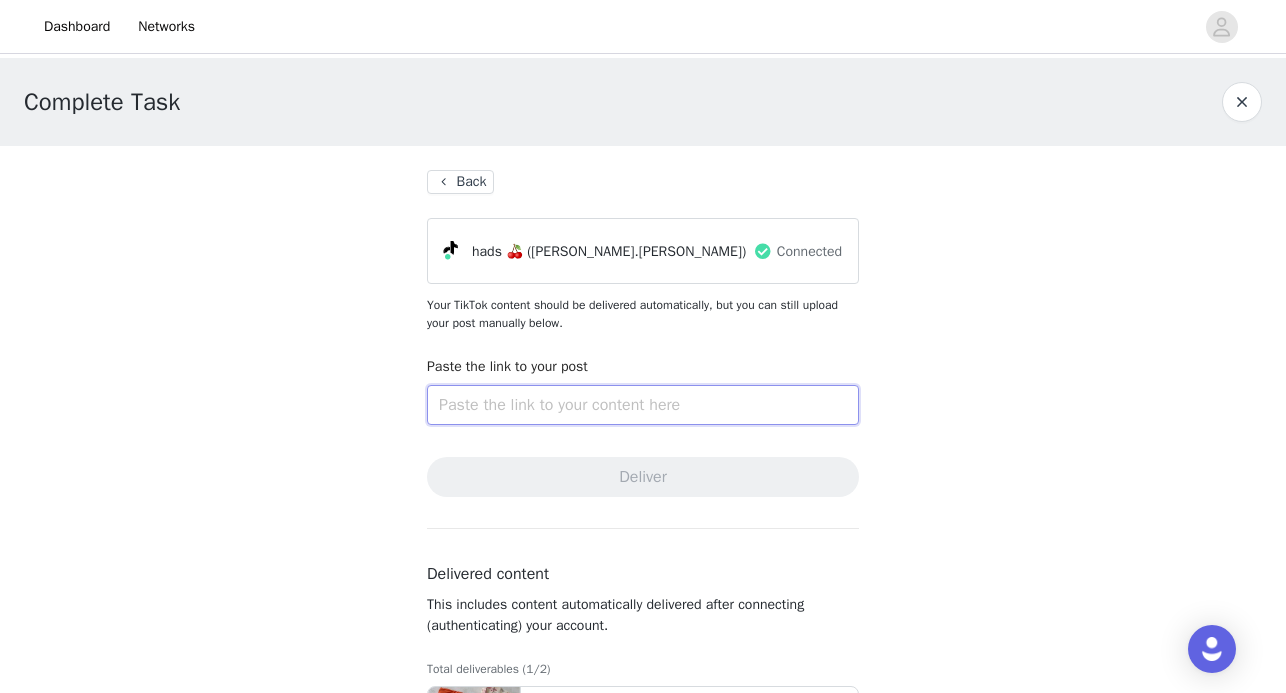 click at bounding box center (643, 405) 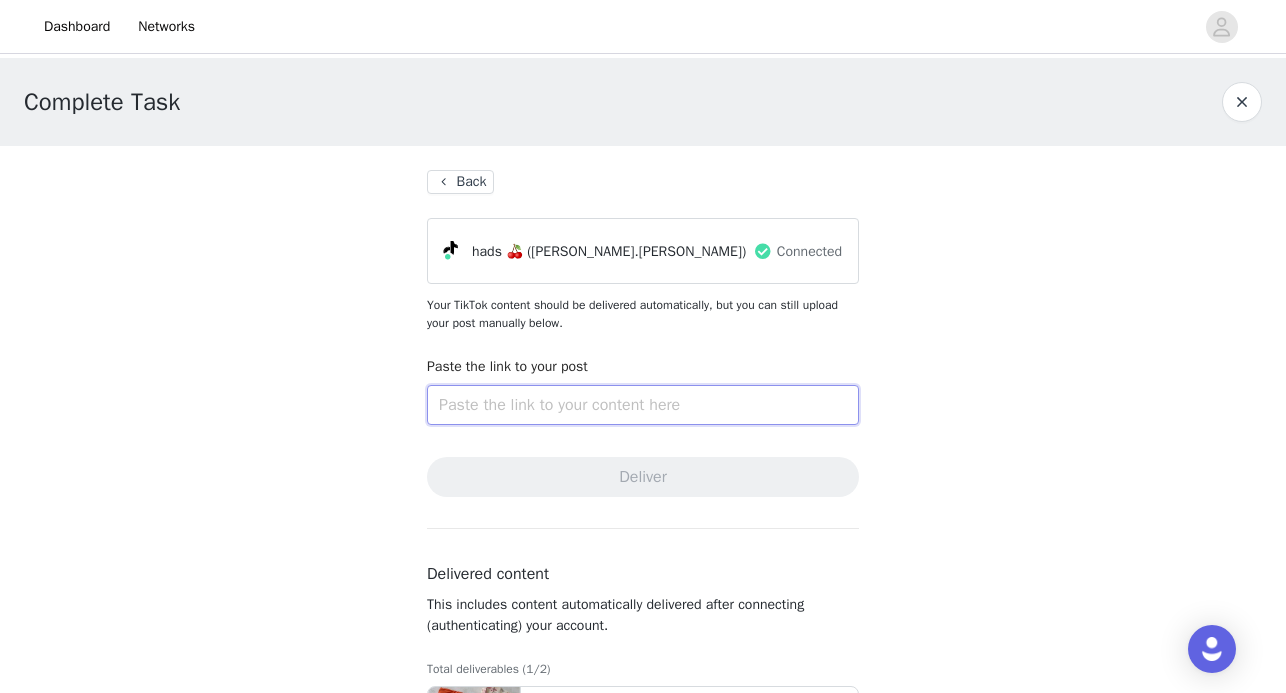 paste on "https://www.tiktok.com/t/ZP8hu1wUF/" 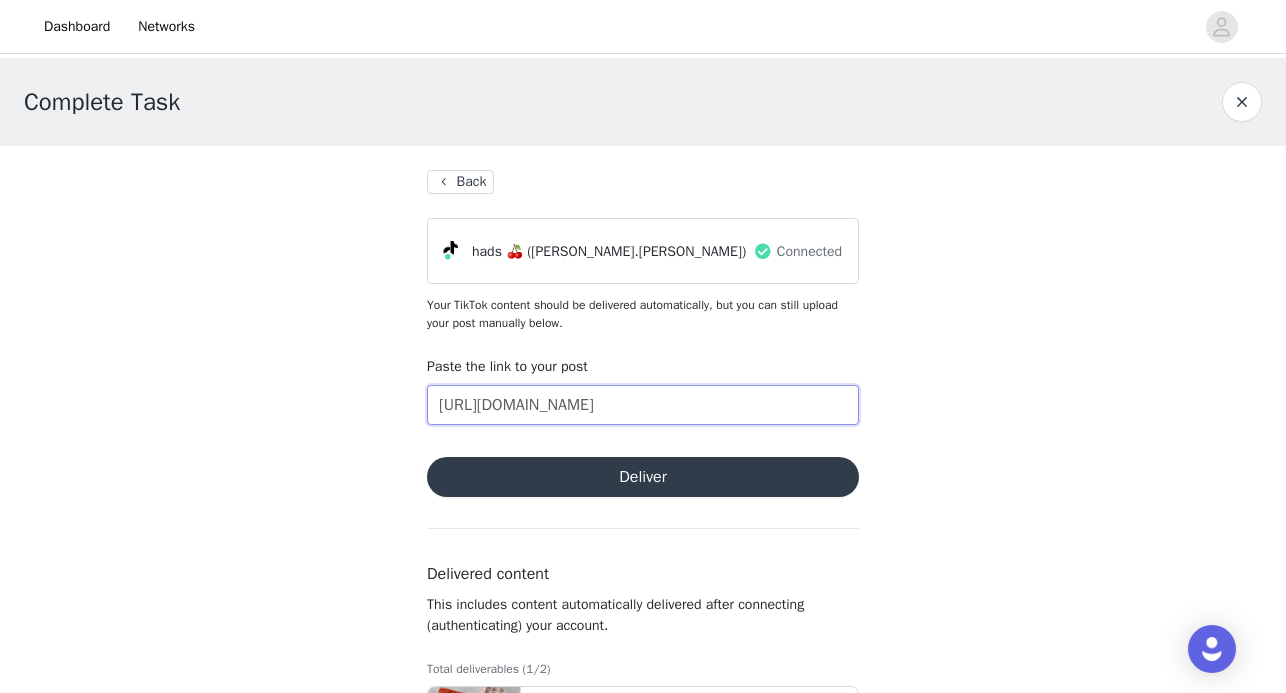 type on "https://www.tiktok.com/t/ZP8hu1wUF/" 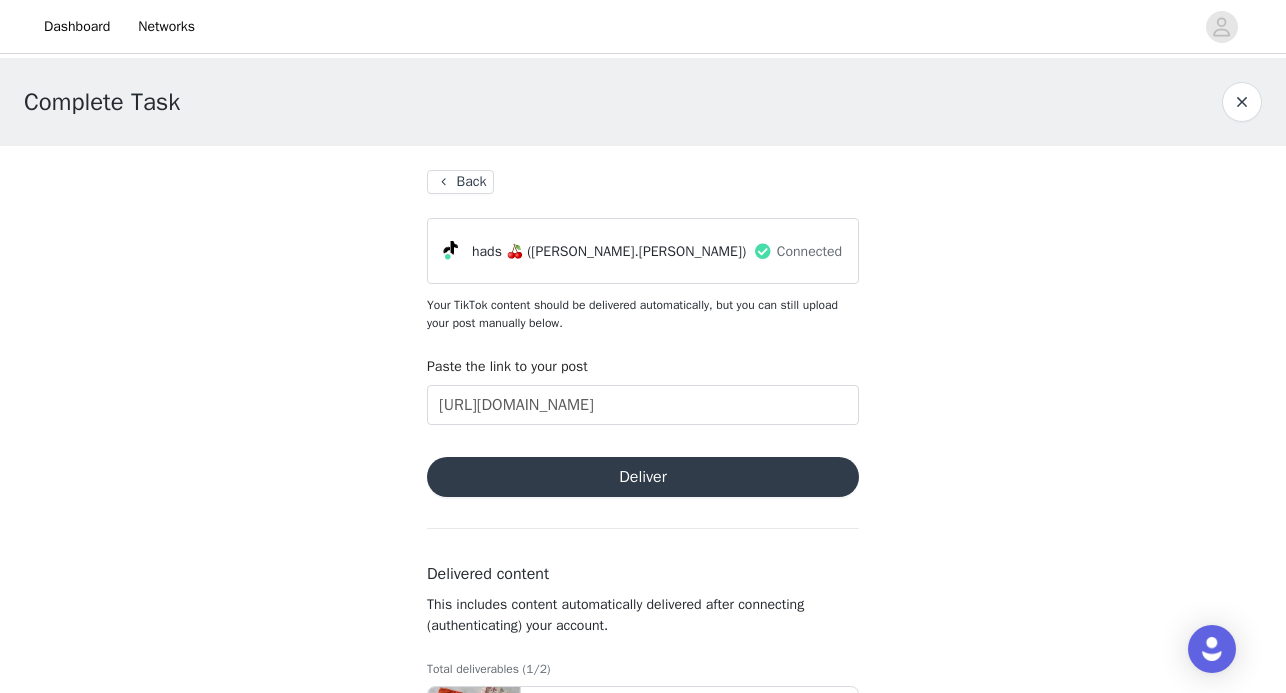 click on "Deliver" at bounding box center (643, 477) 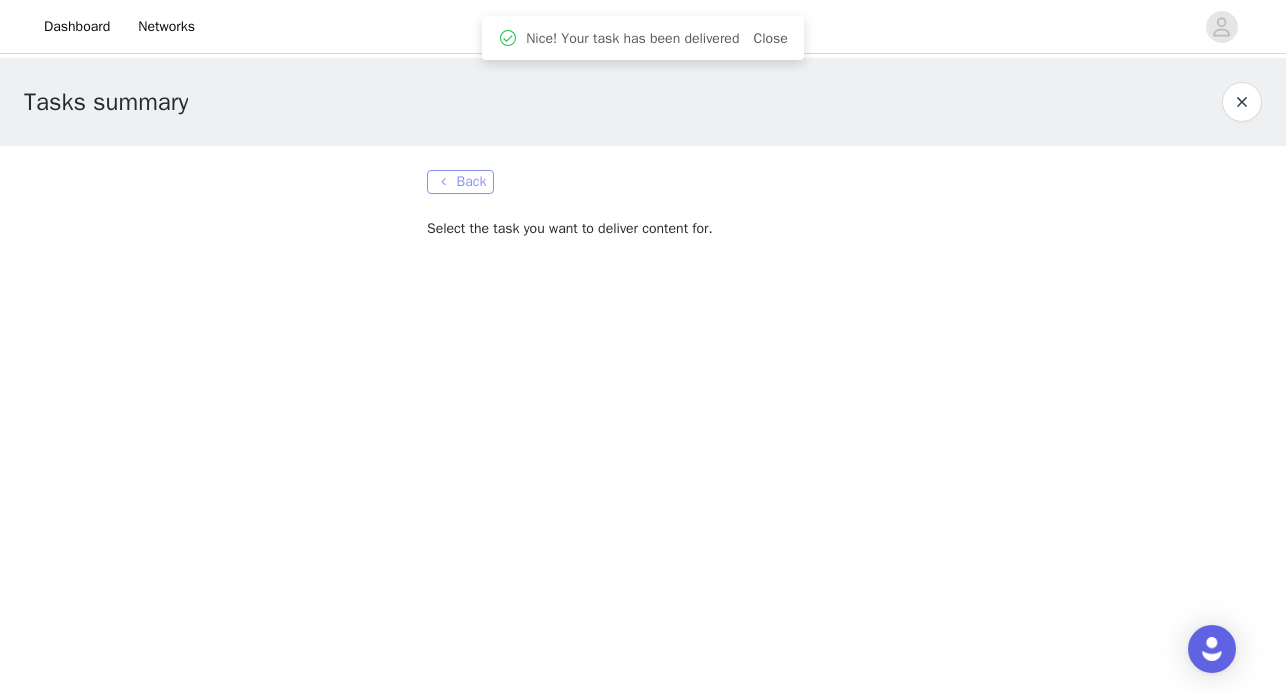click on "Back" at bounding box center (460, 182) 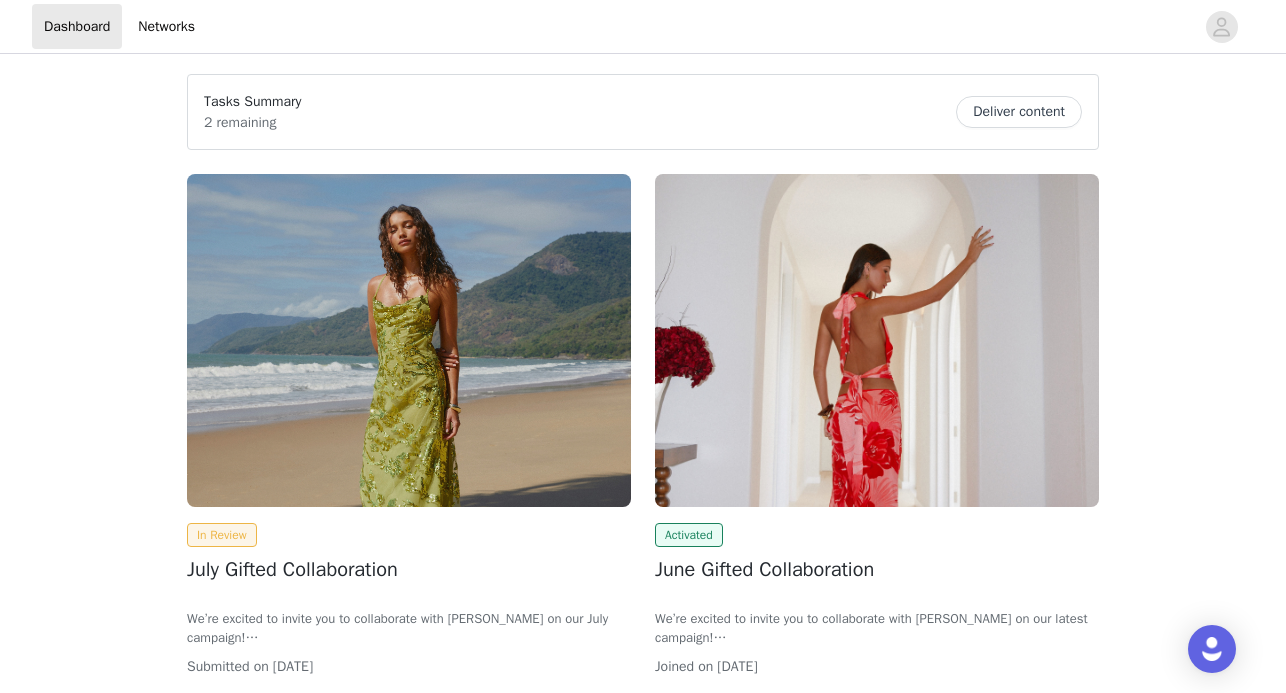 click on "Deliver content" at bounding box center (1019, 112) 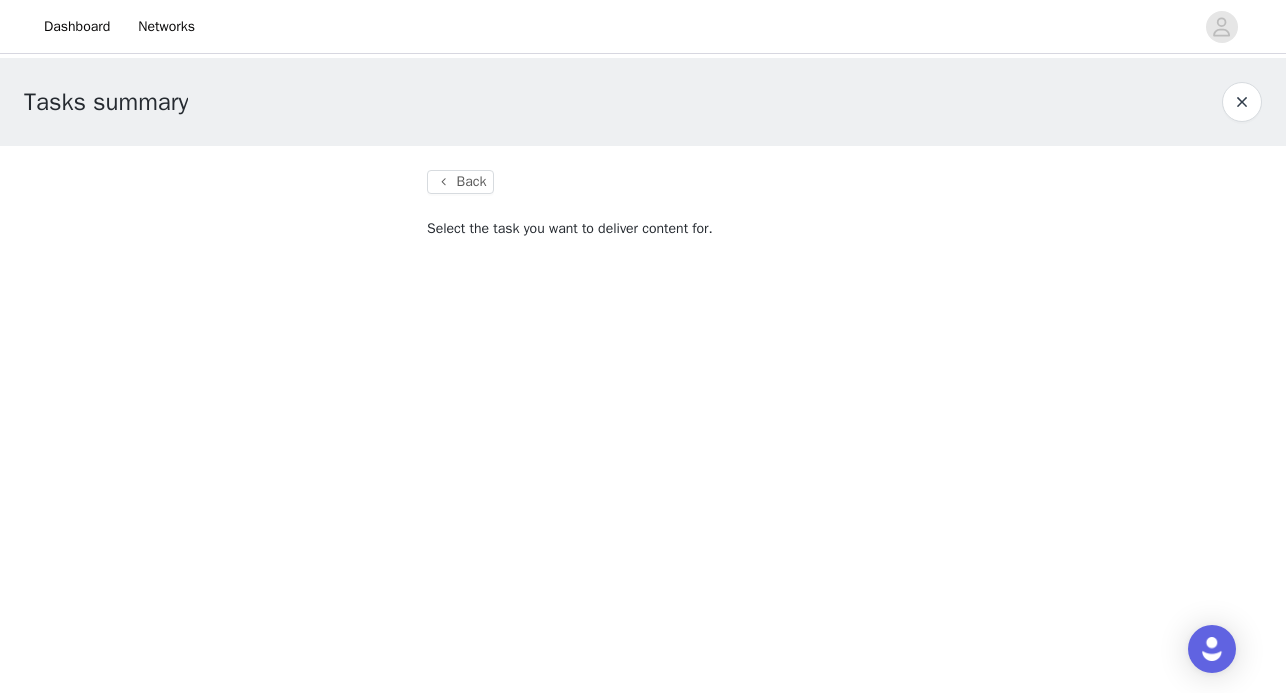 click on "Back
Select the task you want to deliver content for." at bounding box center [643, 216] 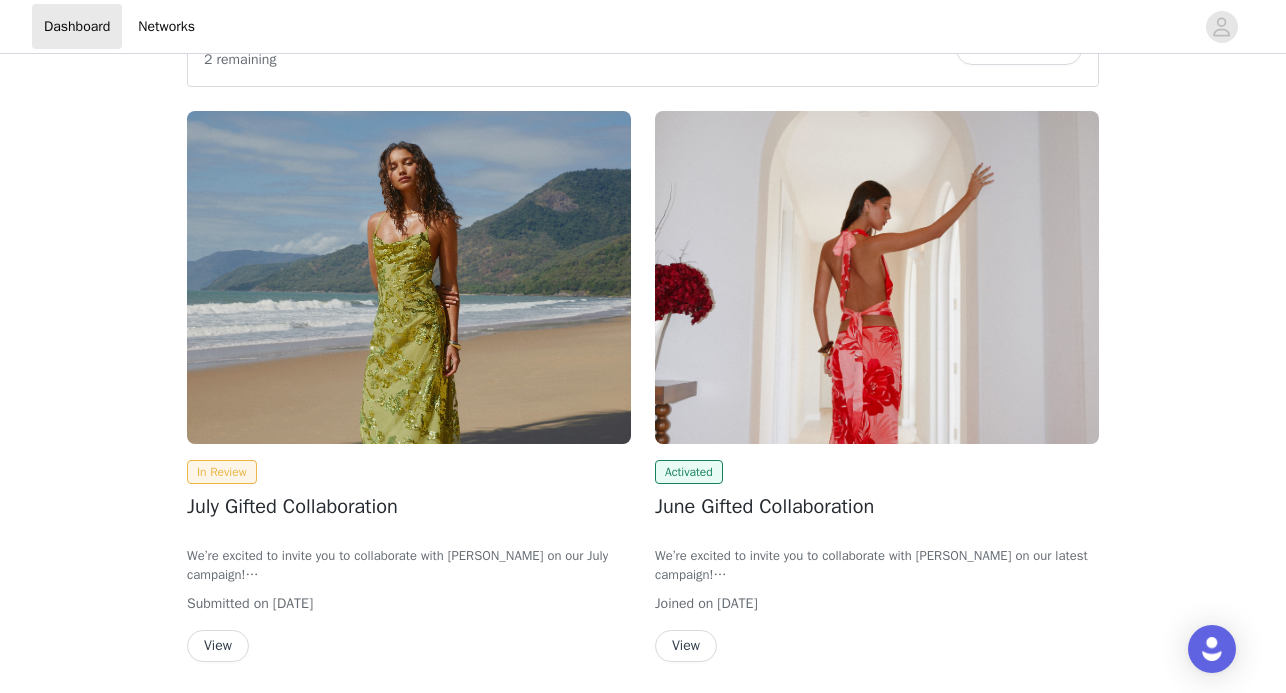 scroll, scrollTop: 64, scrollLeft: 0, axis: vertical 